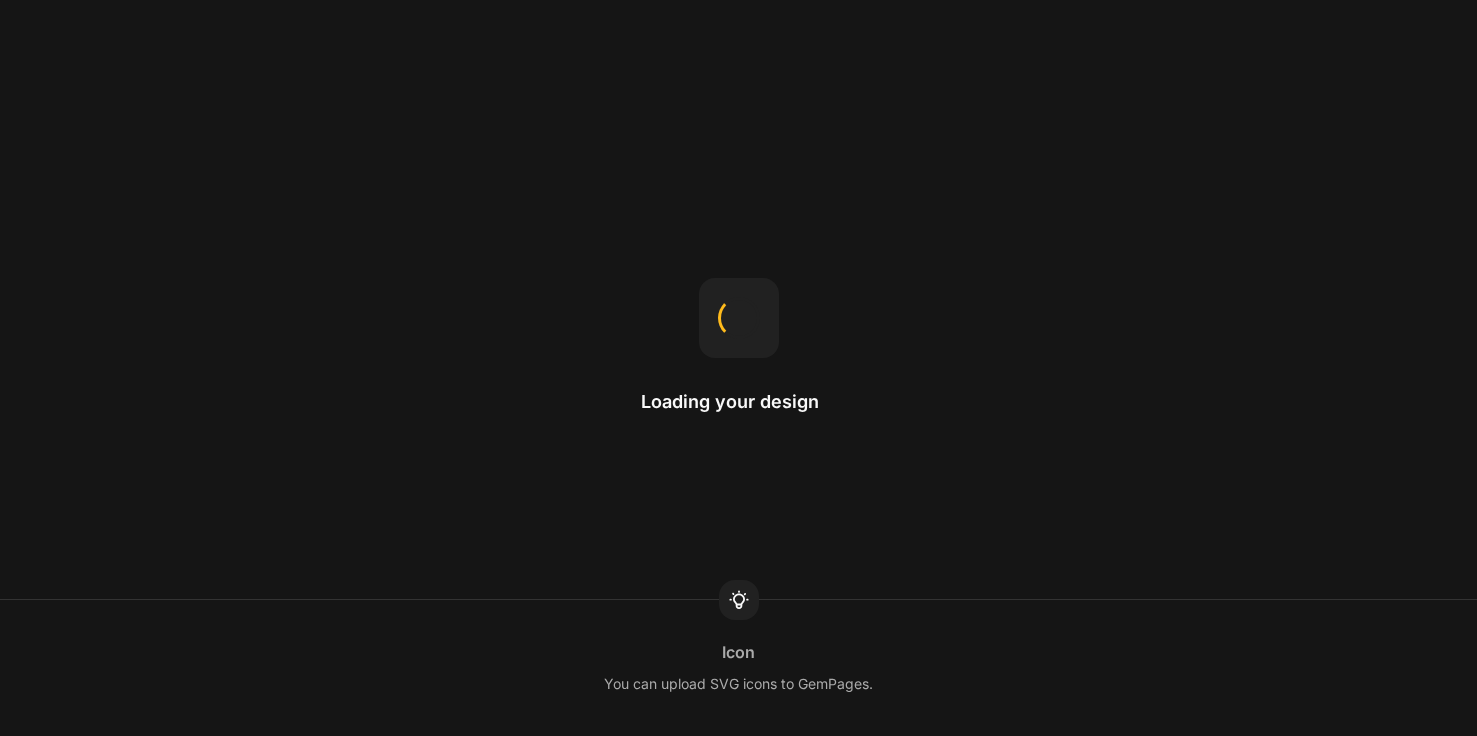 scroll, scrollTop: 0, scrollLeft: 0, axis: both 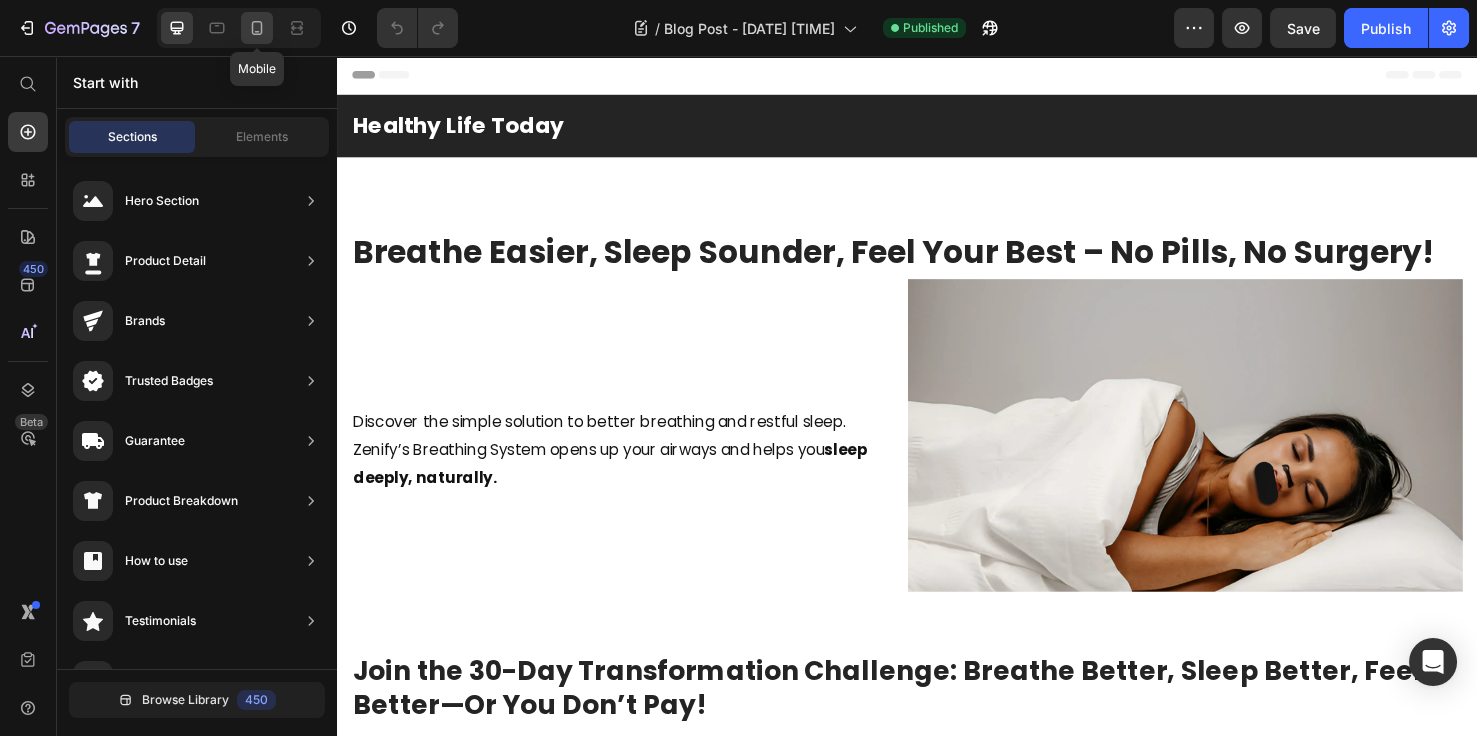 click 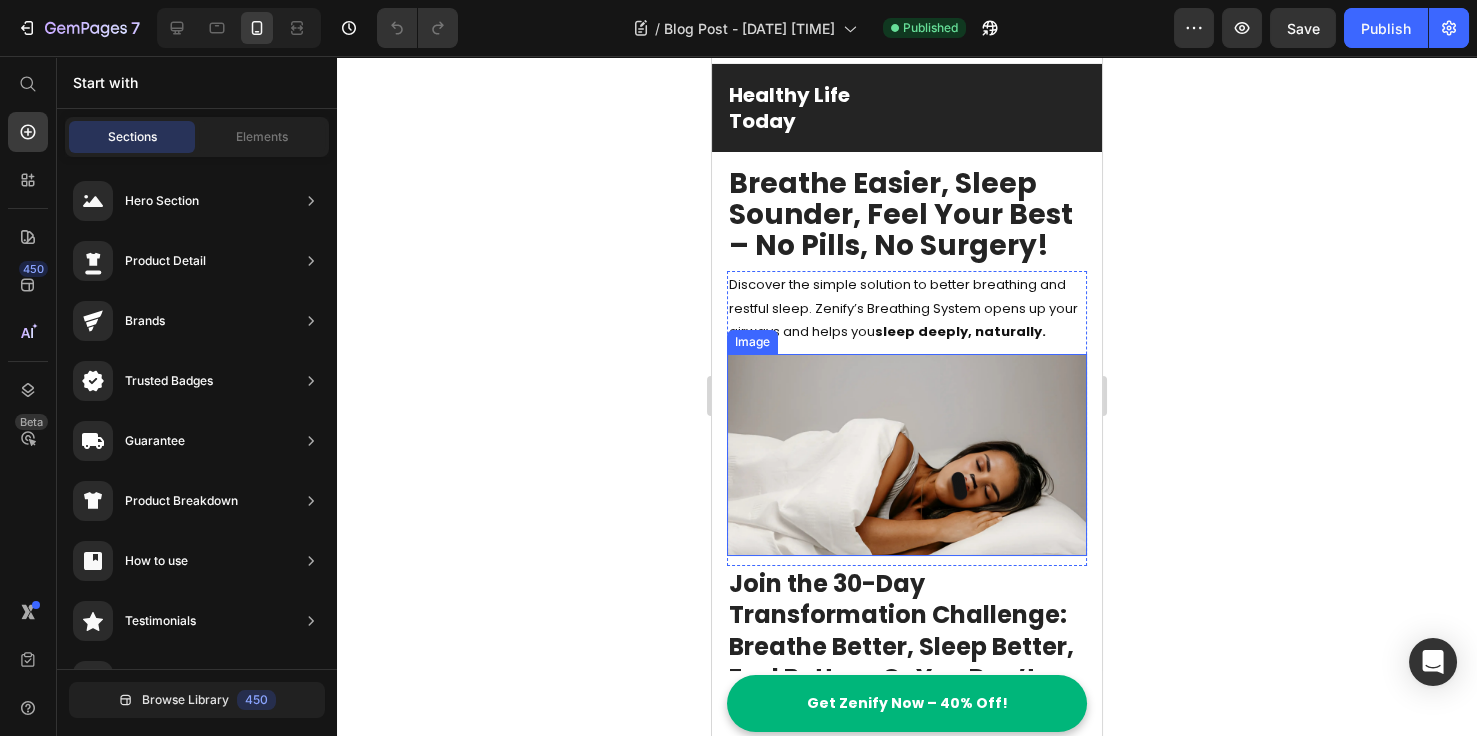 scroll, scrollTop: 0, scrollLeft: 0, axis: both 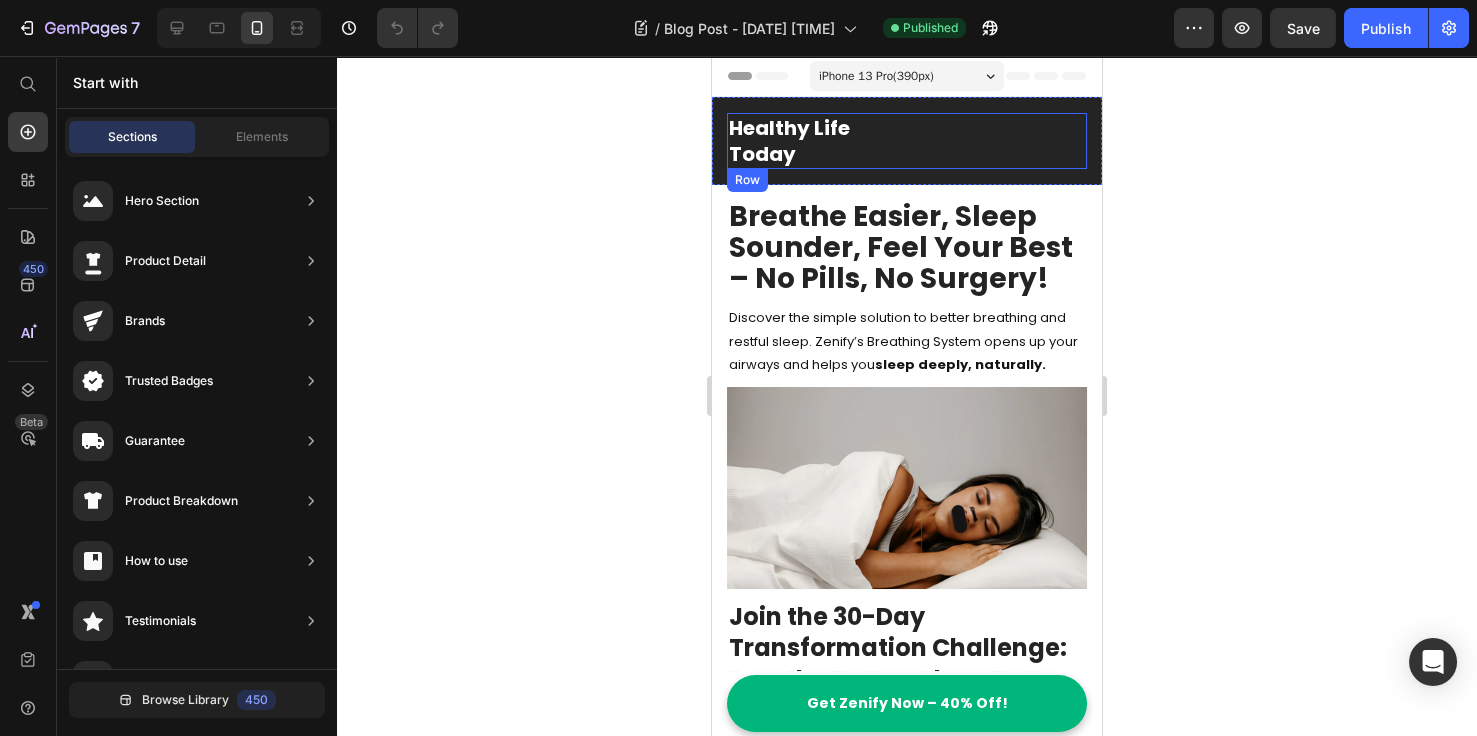 click on "Text block" at bounding box center (997, 141) 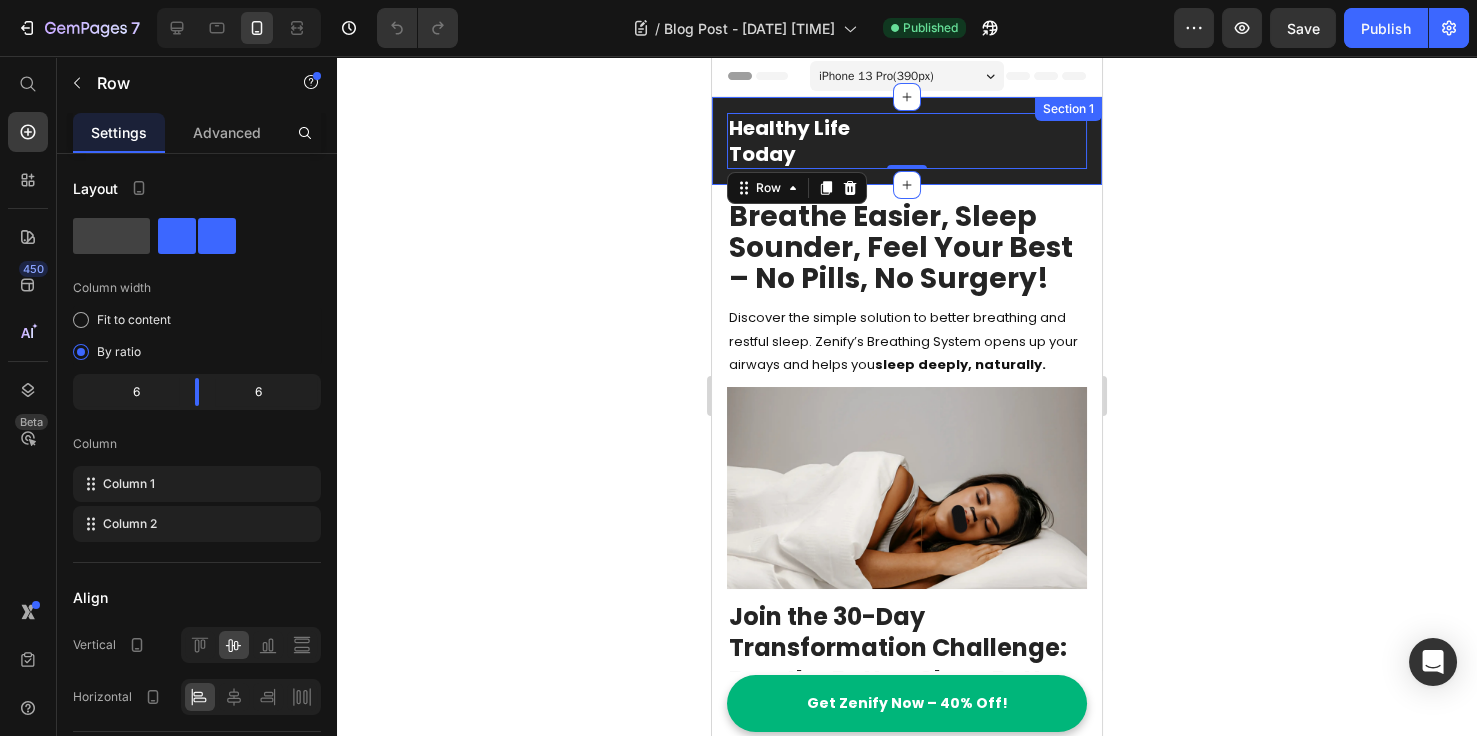 click on "Healthy Life Today Heading Text block Row   0 Section 1" at bounding box center [907, 141] 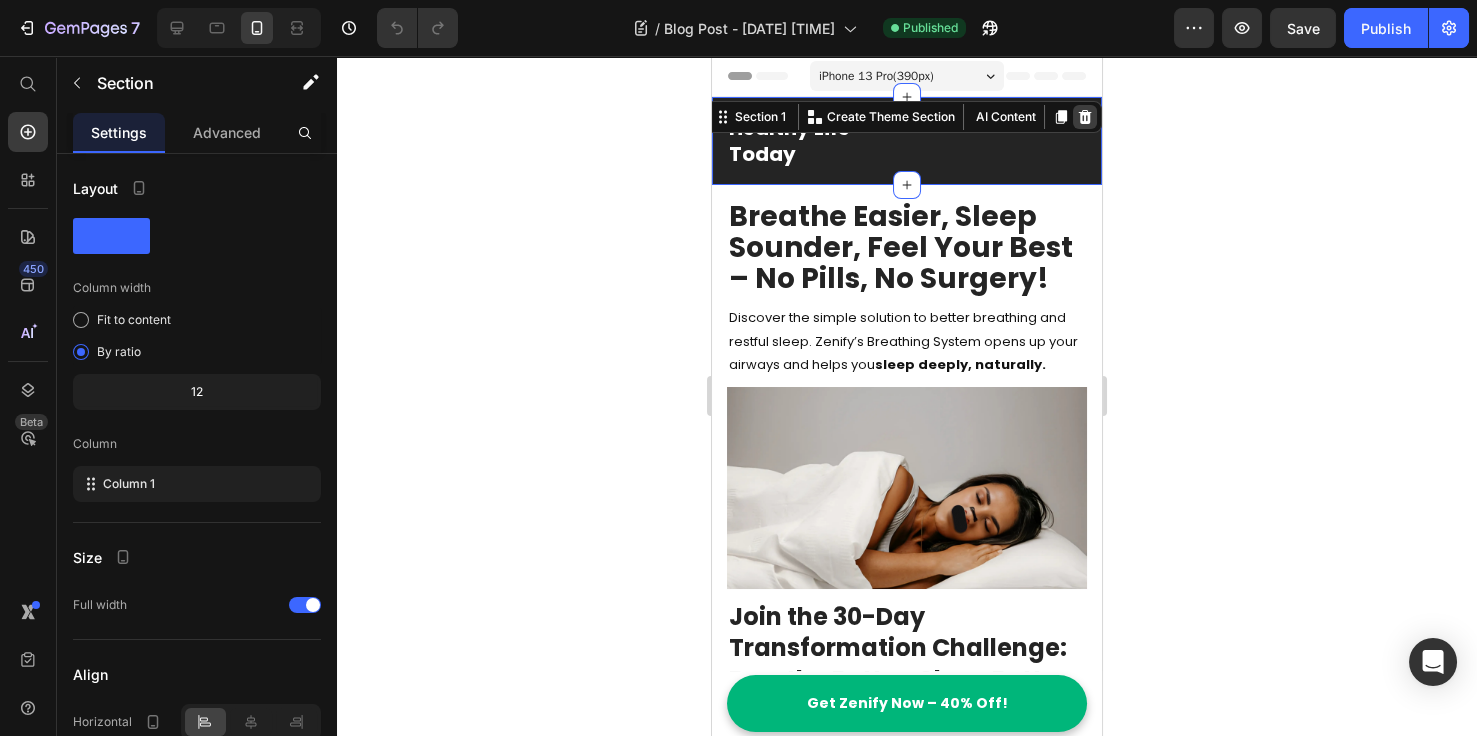 click 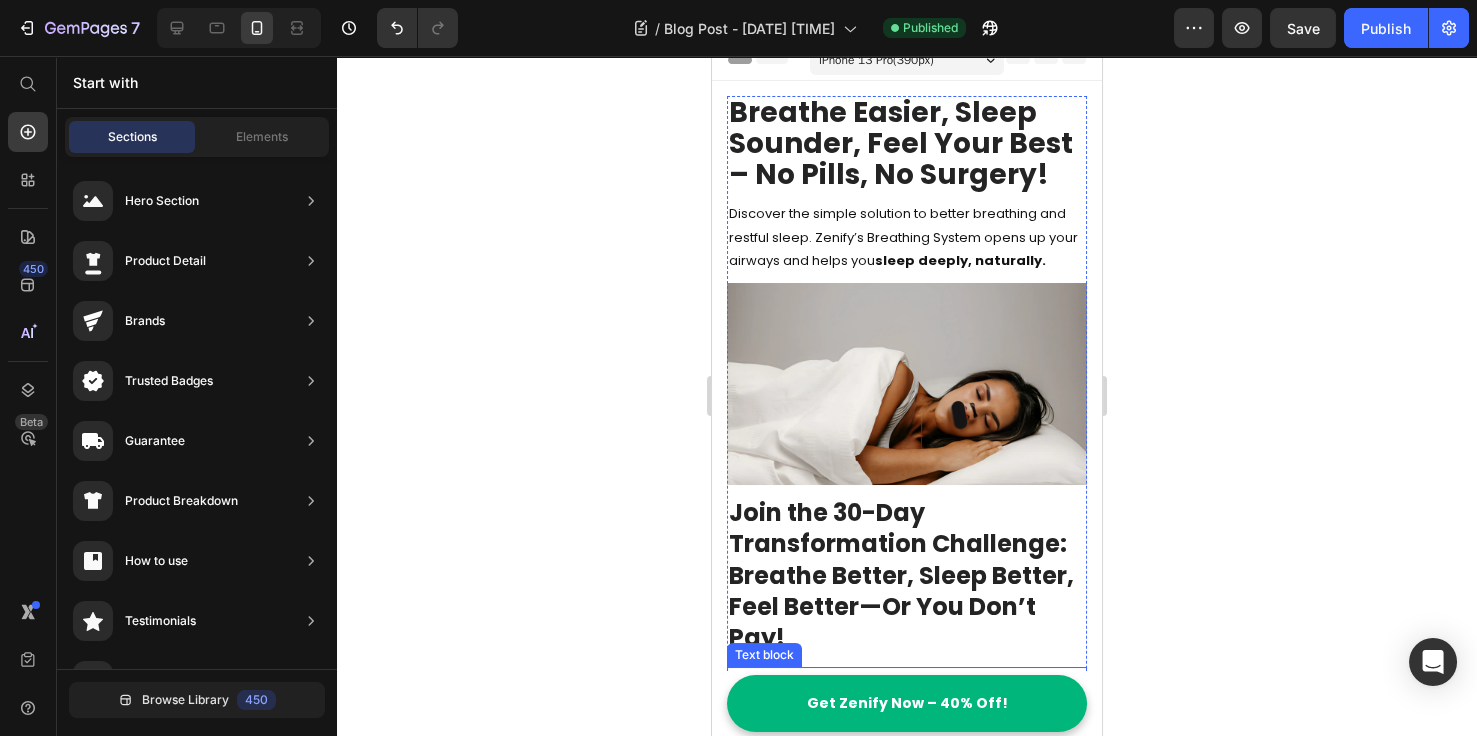 scroll, scrollTop: 0, scrollLeft: 0, axis: both 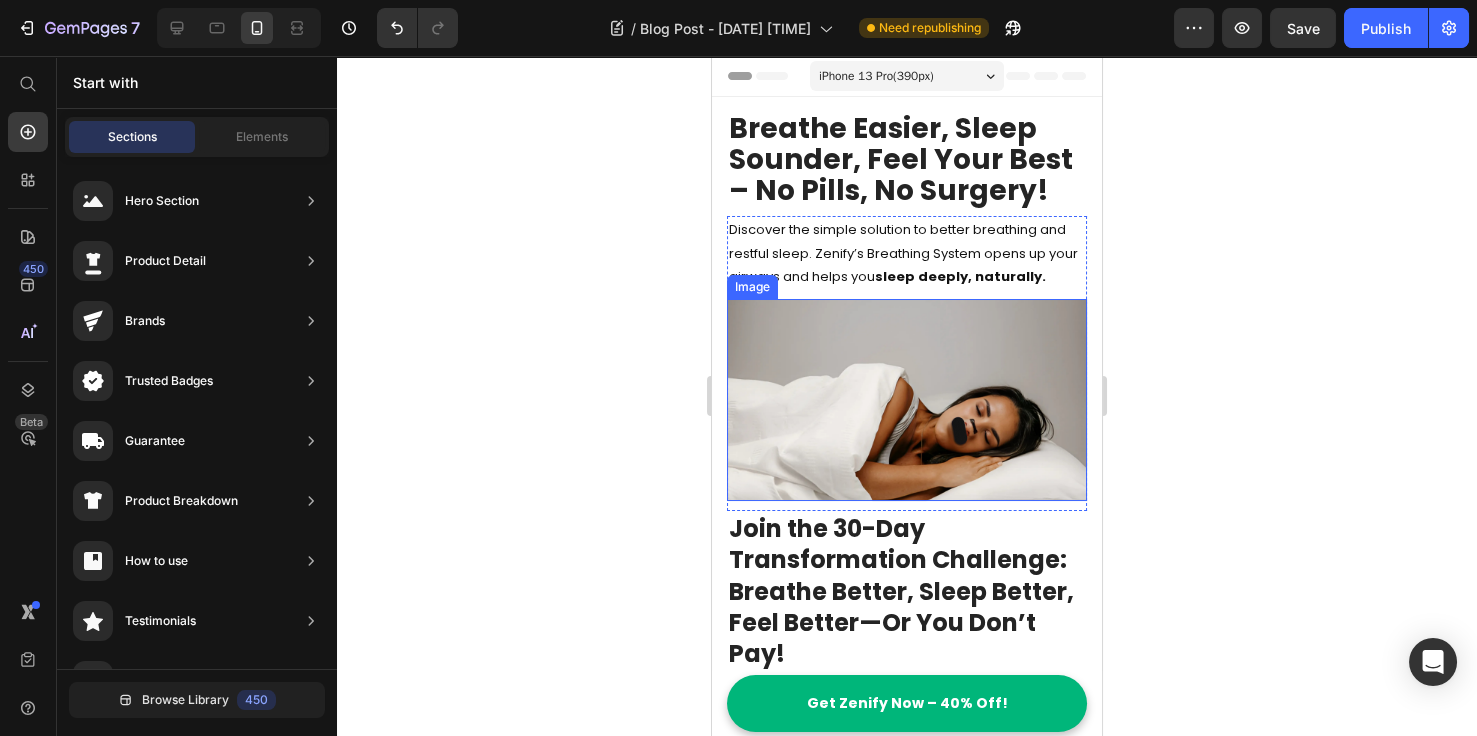 click at bounding box center (907, 400) 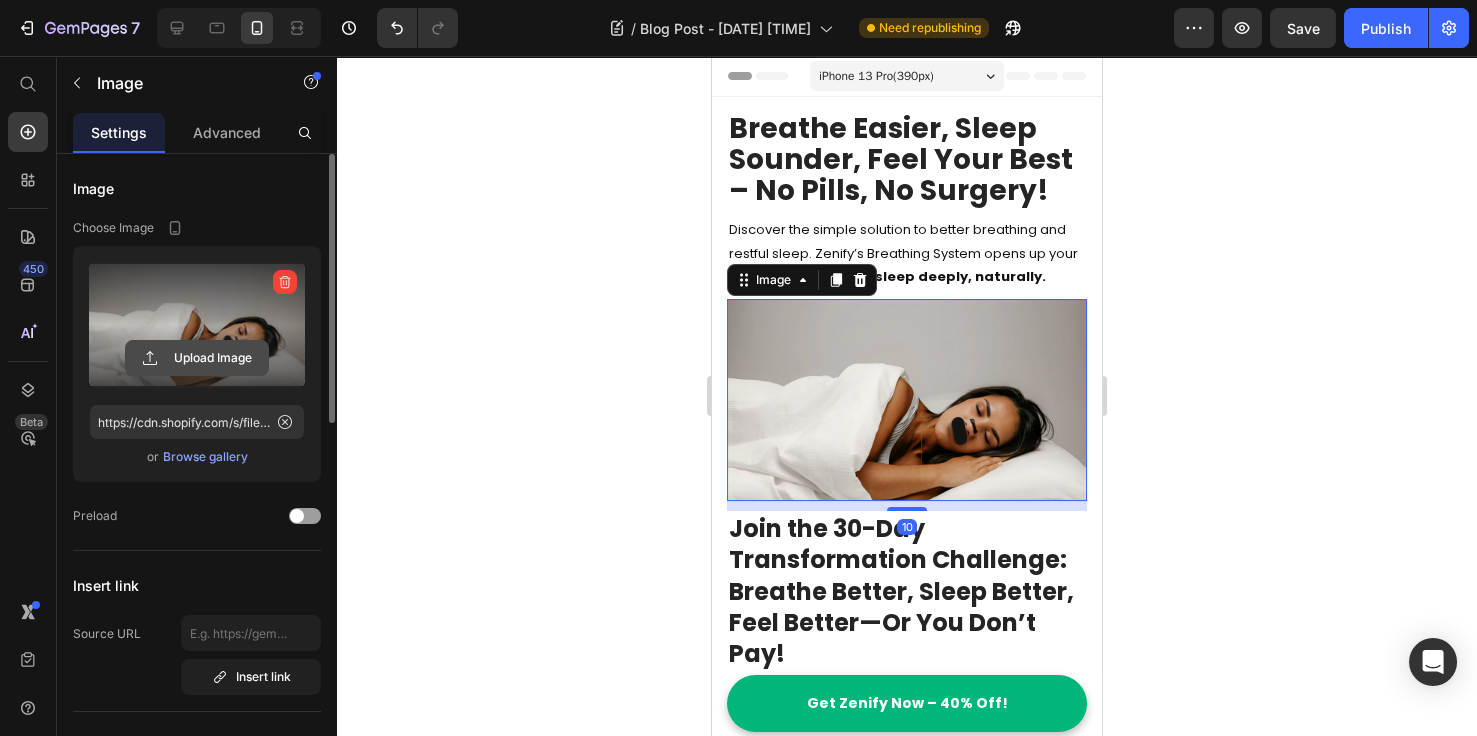 click 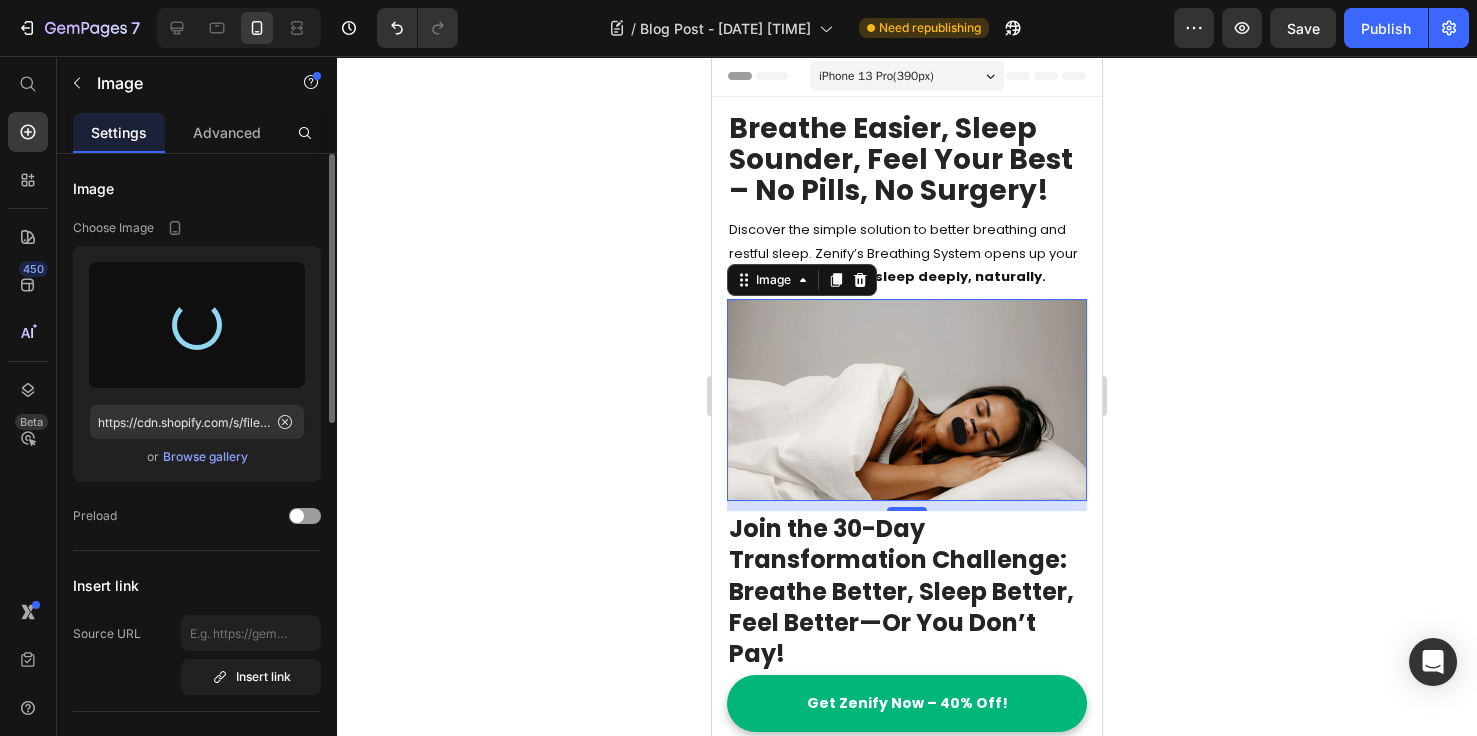 type on "https://cdn.shopify.com/s/files/1/0903/5530/2736/files/gempages_573717510520570770-89d782eb-6b7f-4af0-b28b-2616d8676773.png" 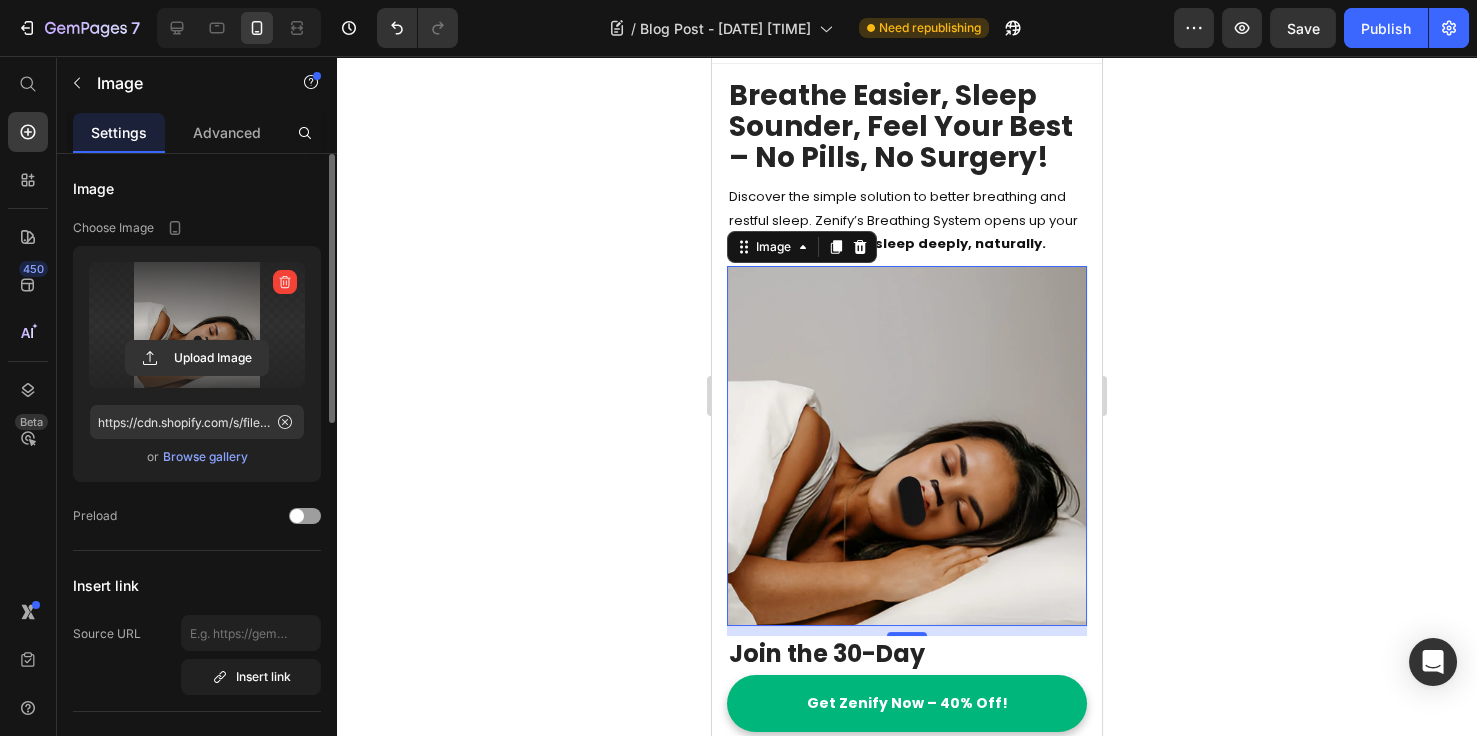 scroll, scrollTop: 0, scrollLeft: 0, axis: both 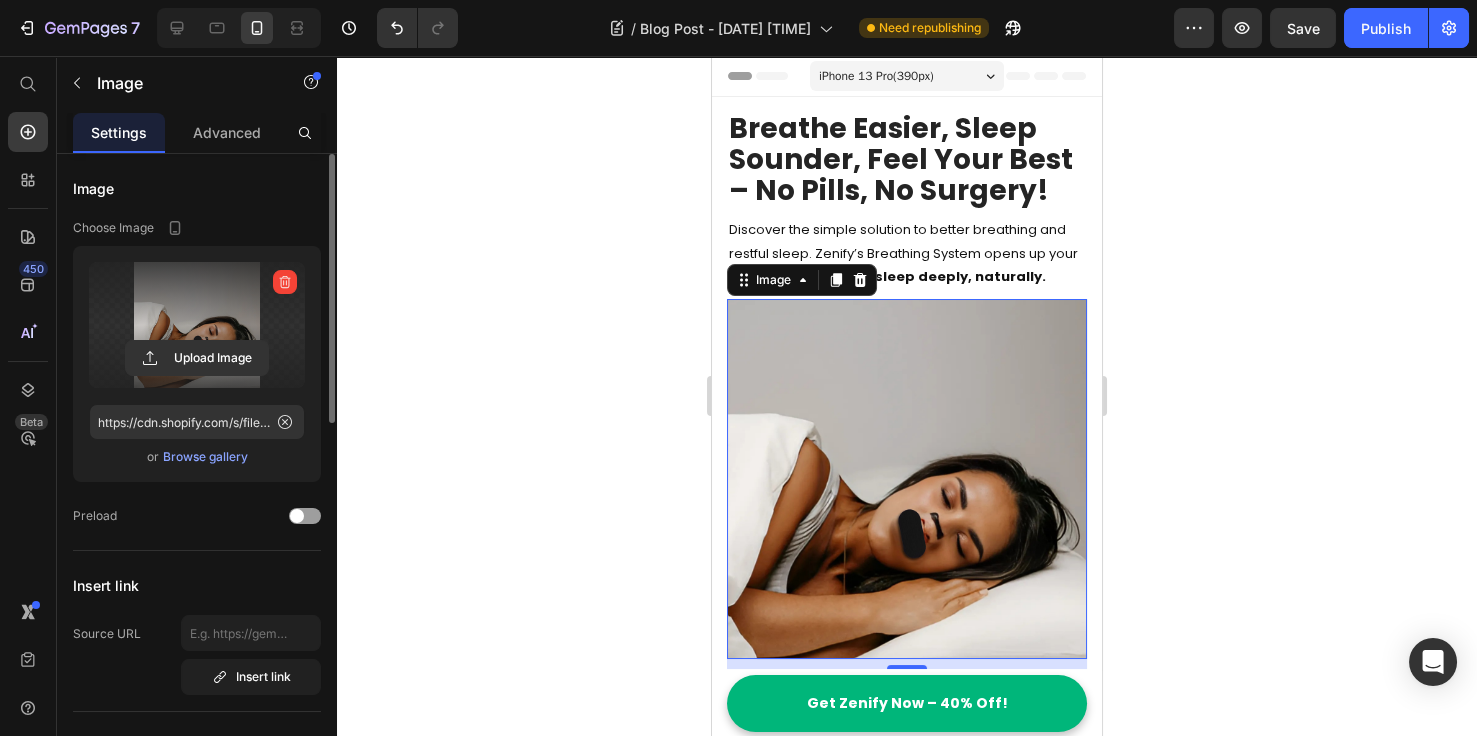 click at bounding box center (907, 479) 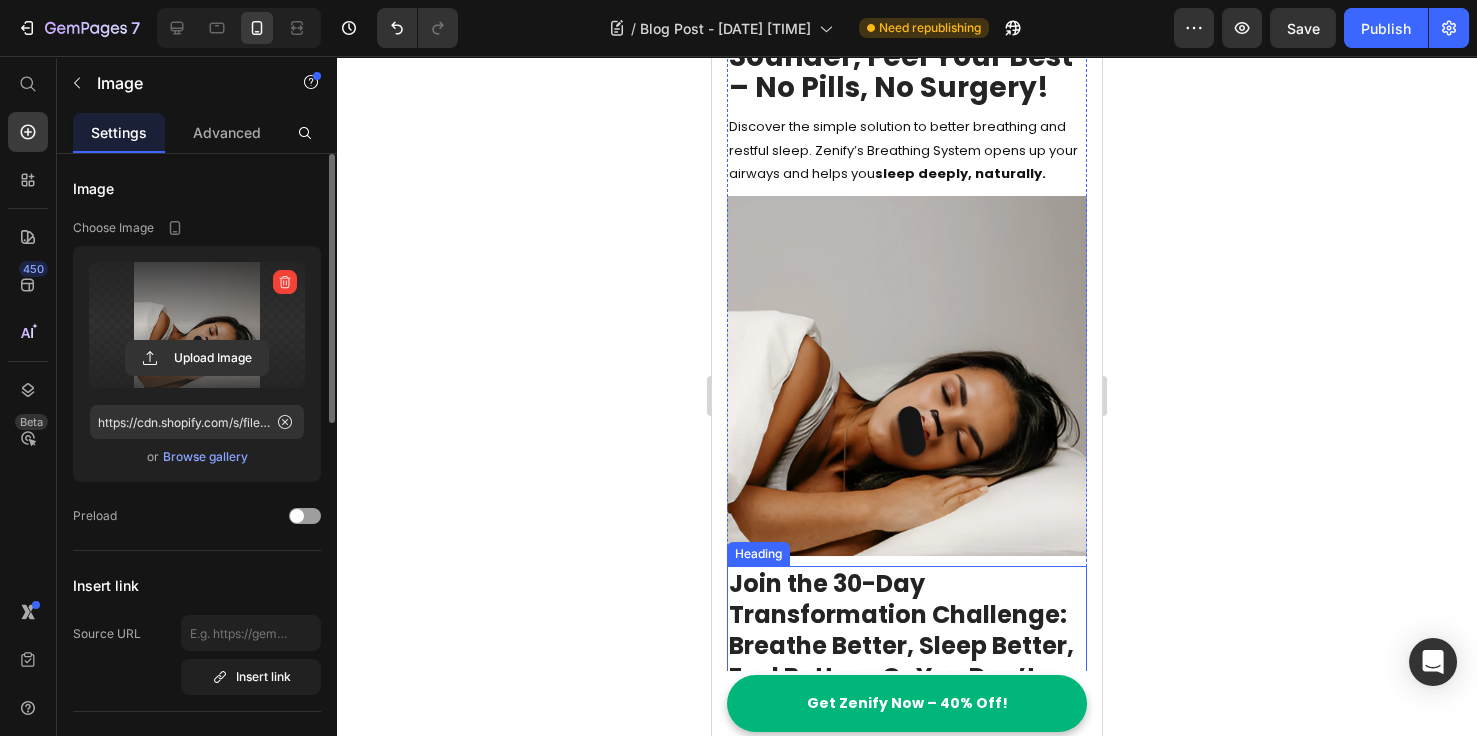 scroll, scrollTop: 0, scrollLeft: 0, axis: both 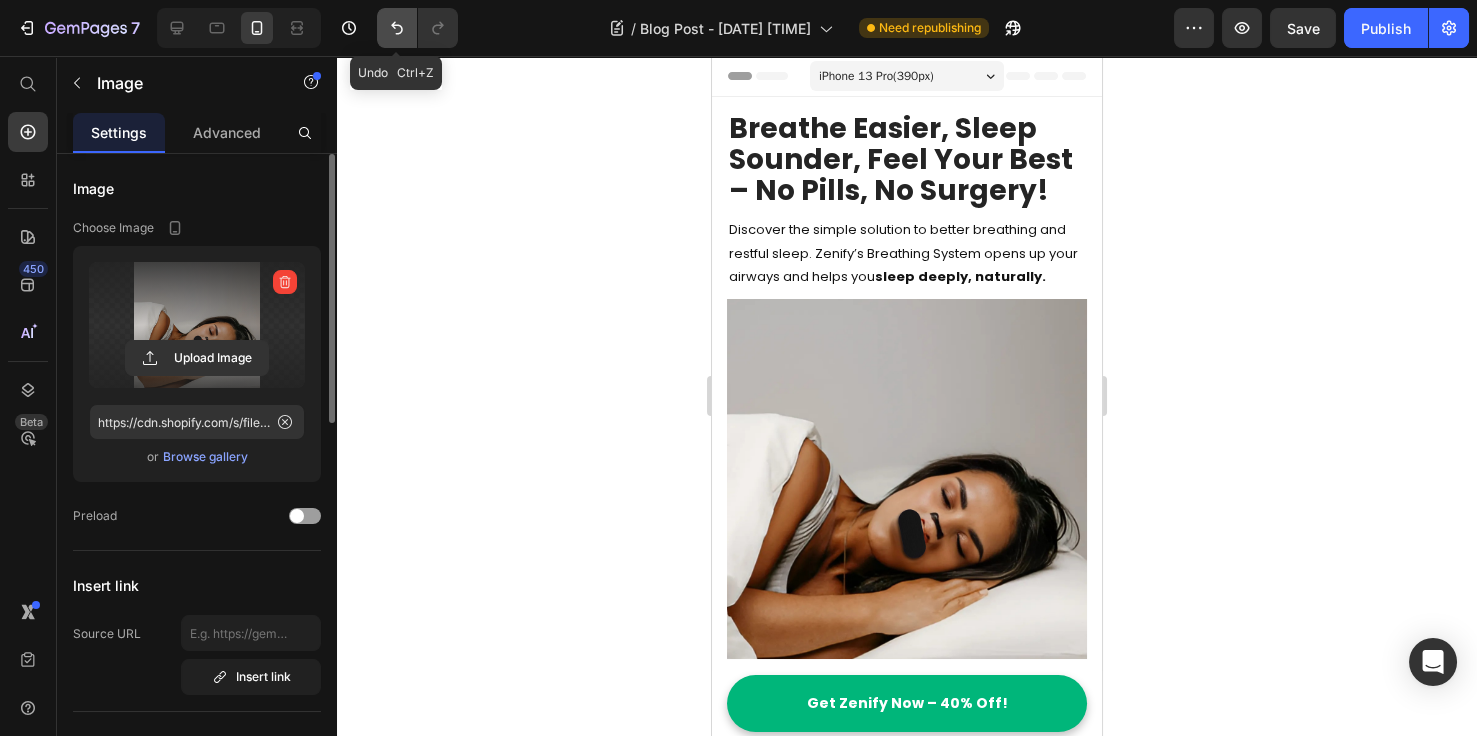 click 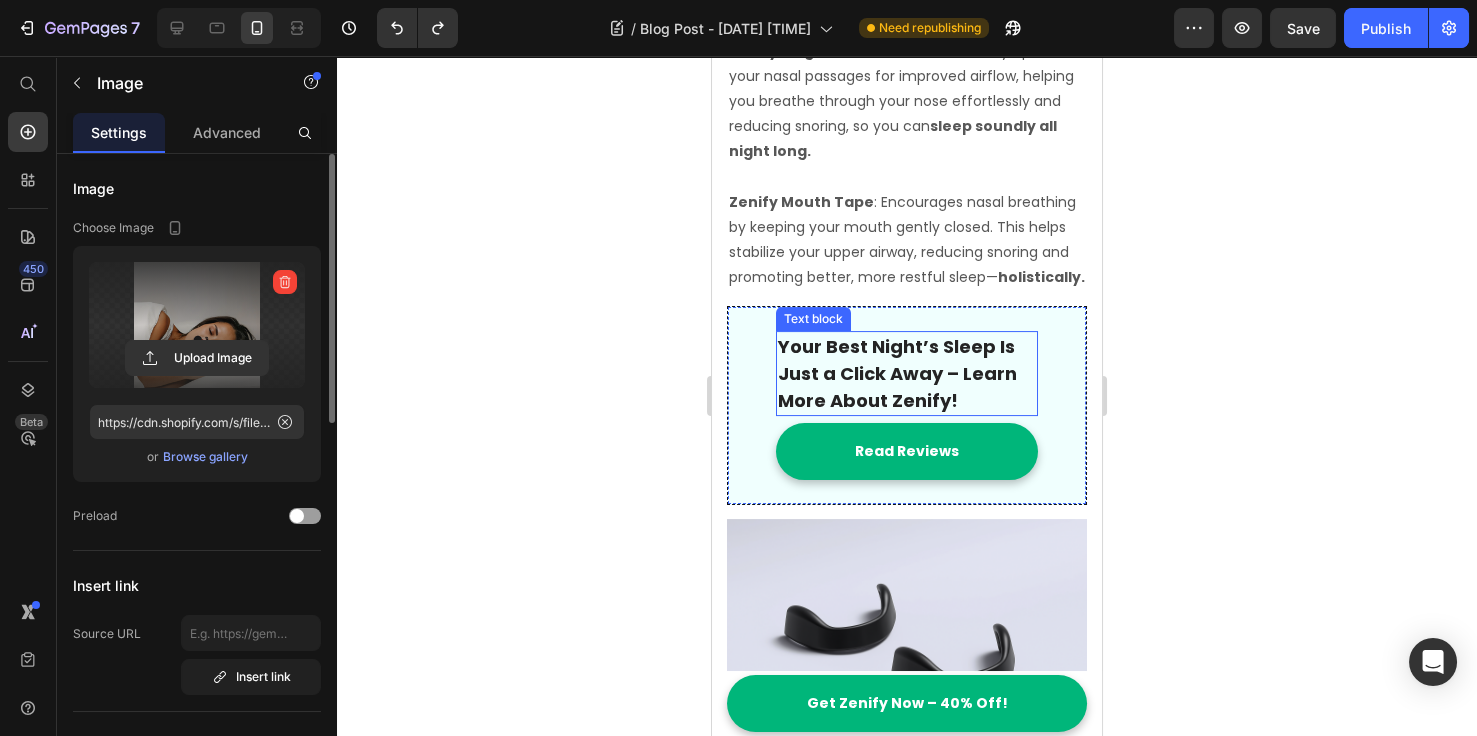 scroll, scrollTop: 1000, scrollLeft: 0, axis: vertical 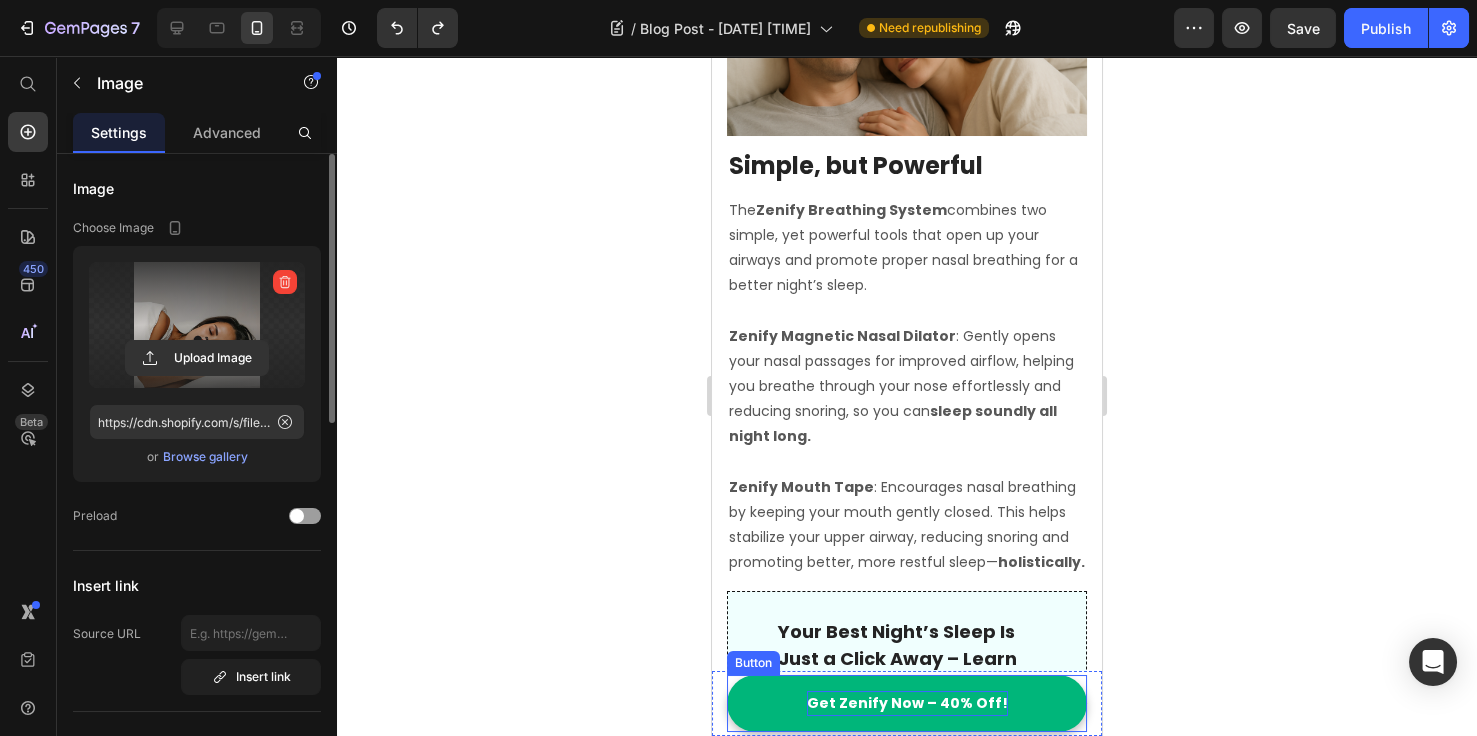 click on "Get Zenify Now – 40% Off!" at bounding box center [907, 703] 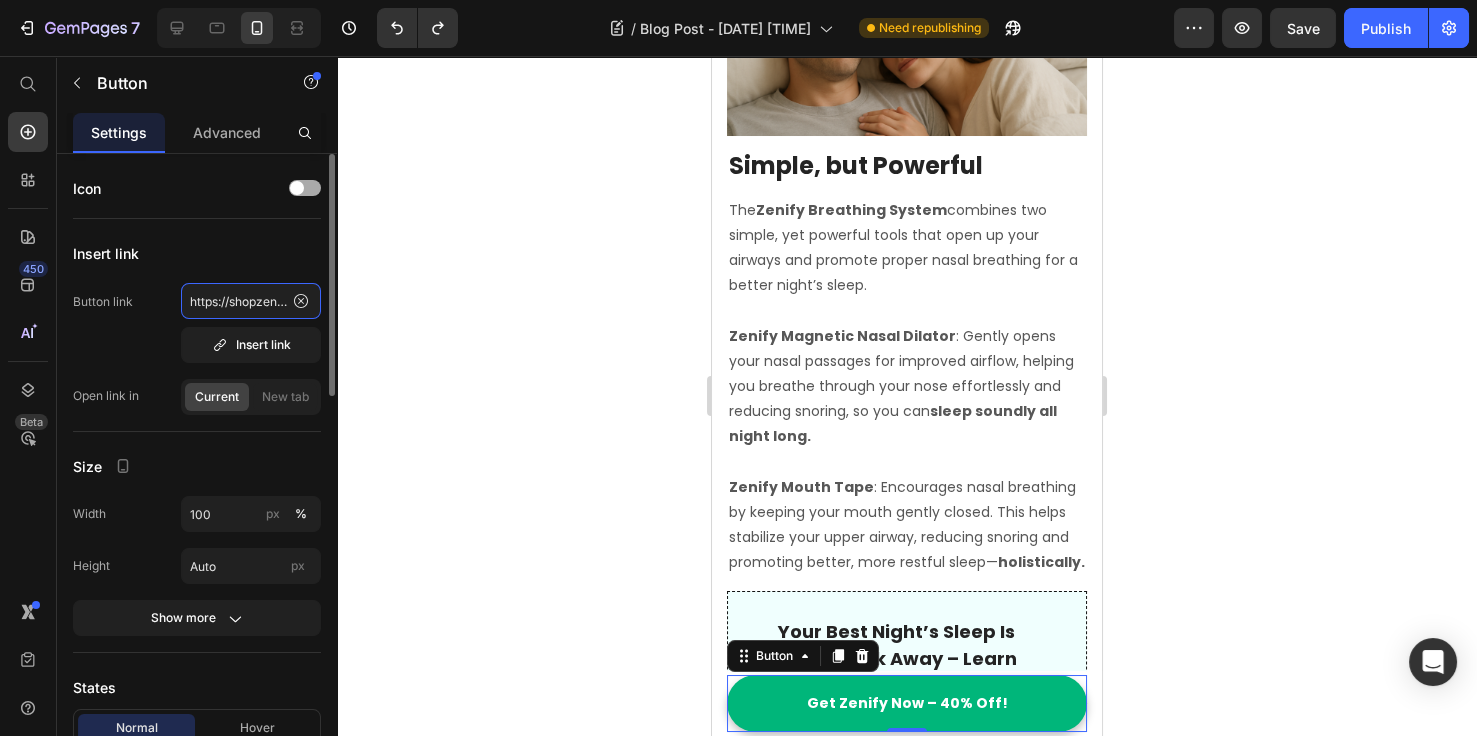click on "https://shopzenify.com/products/breathing-lkit" 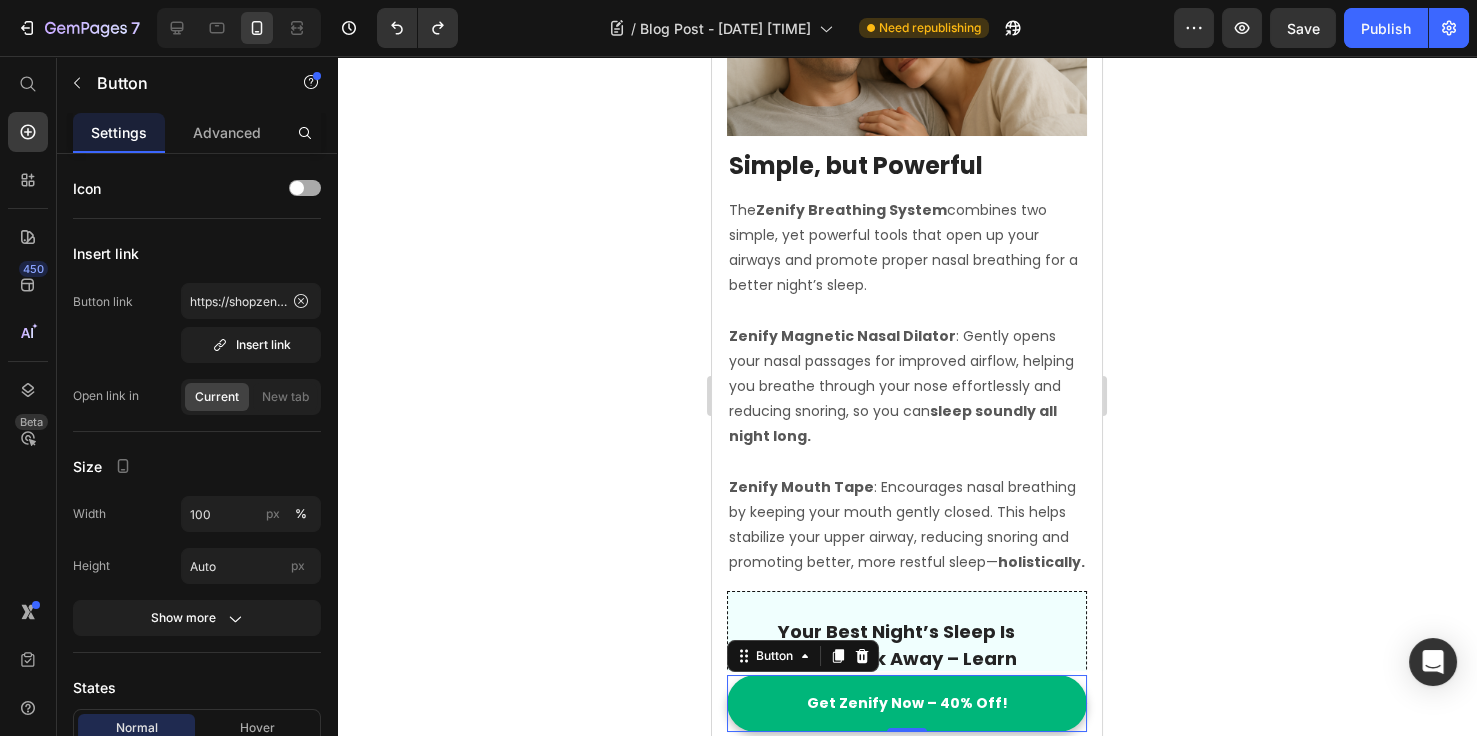 click 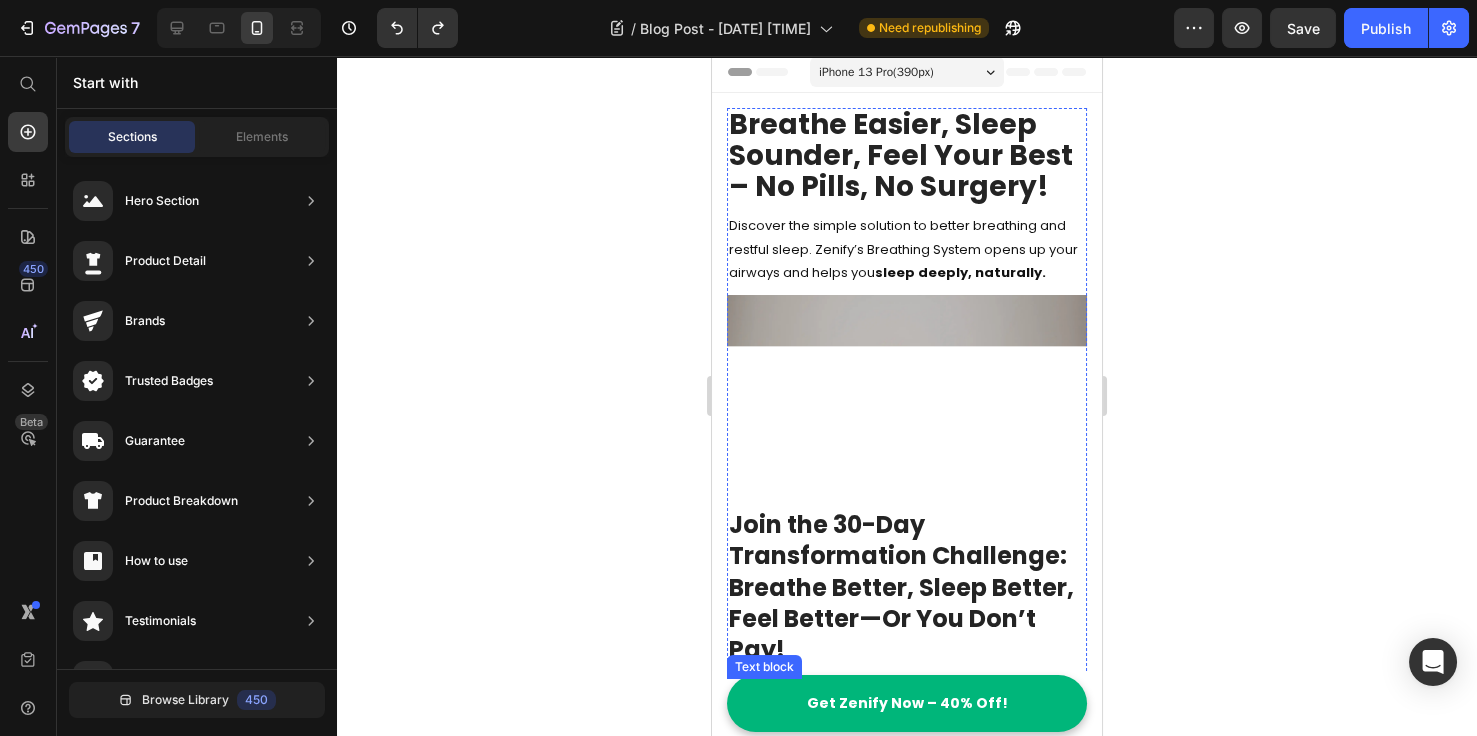 scroll, scrollTop: 0, scrollLeft: 0, axis: both 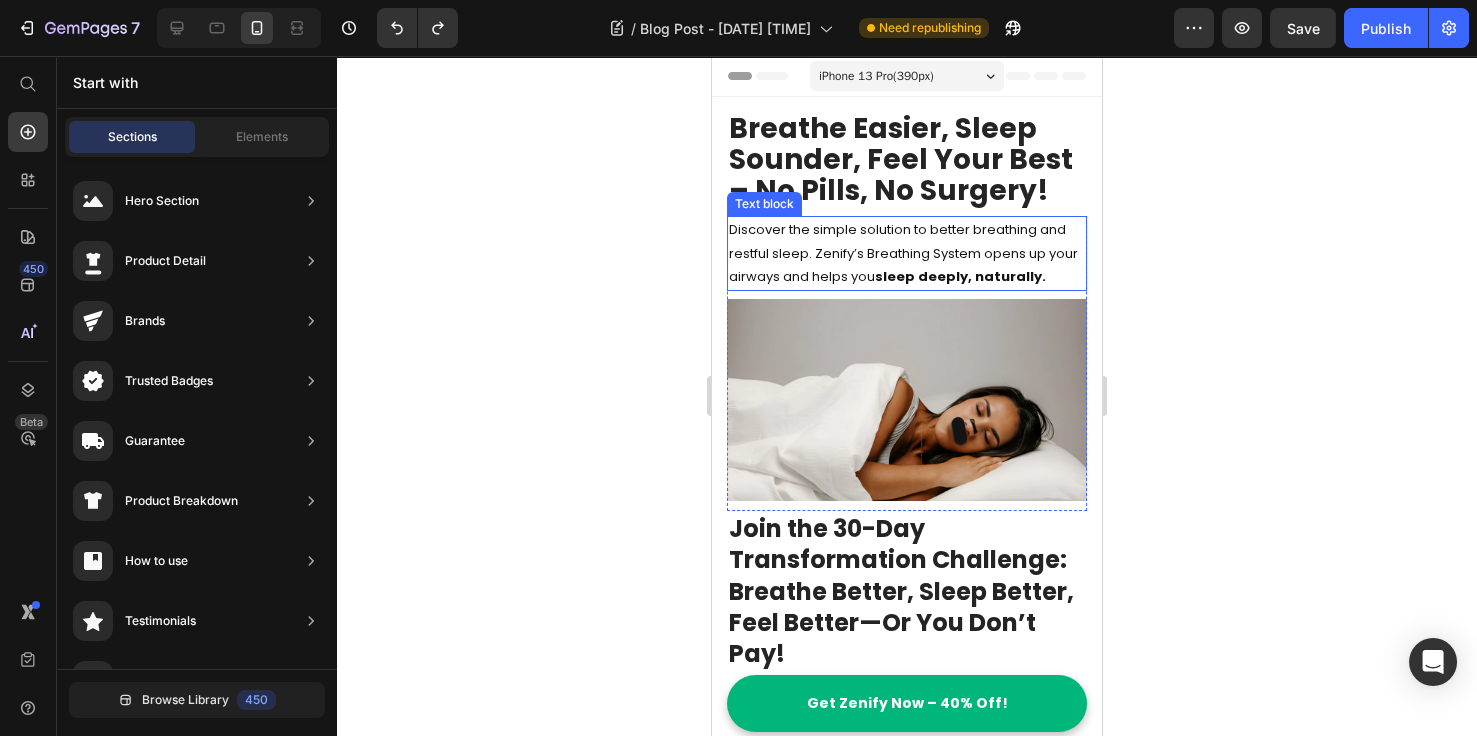 click on "sleep deeply, naturally." at bounding box center (960, 276) 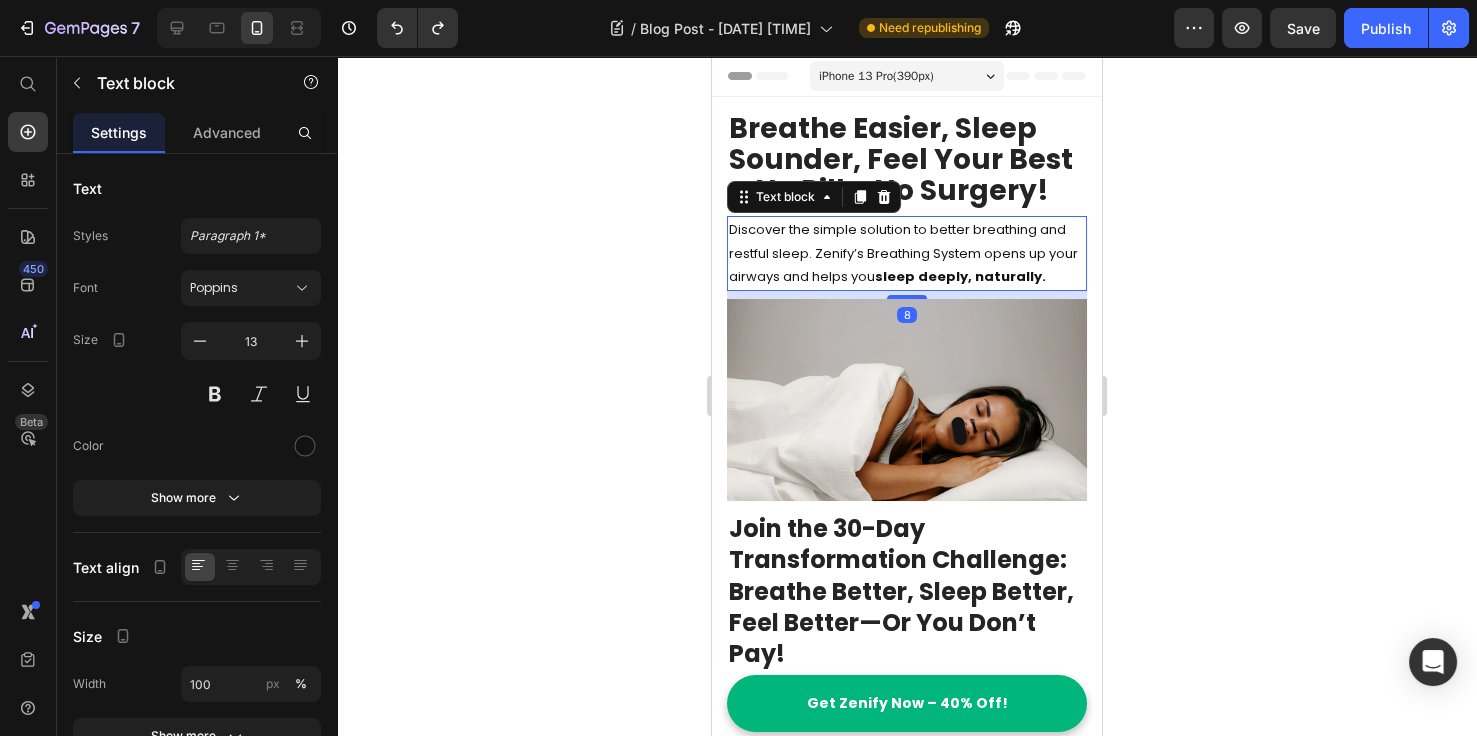 click on "Discover the simple solution to better breathing and restful sleep. Zenify’s Breathing System opens up your airways and helps you  sleep deeply, naturally." at bounding box center [907, 253] 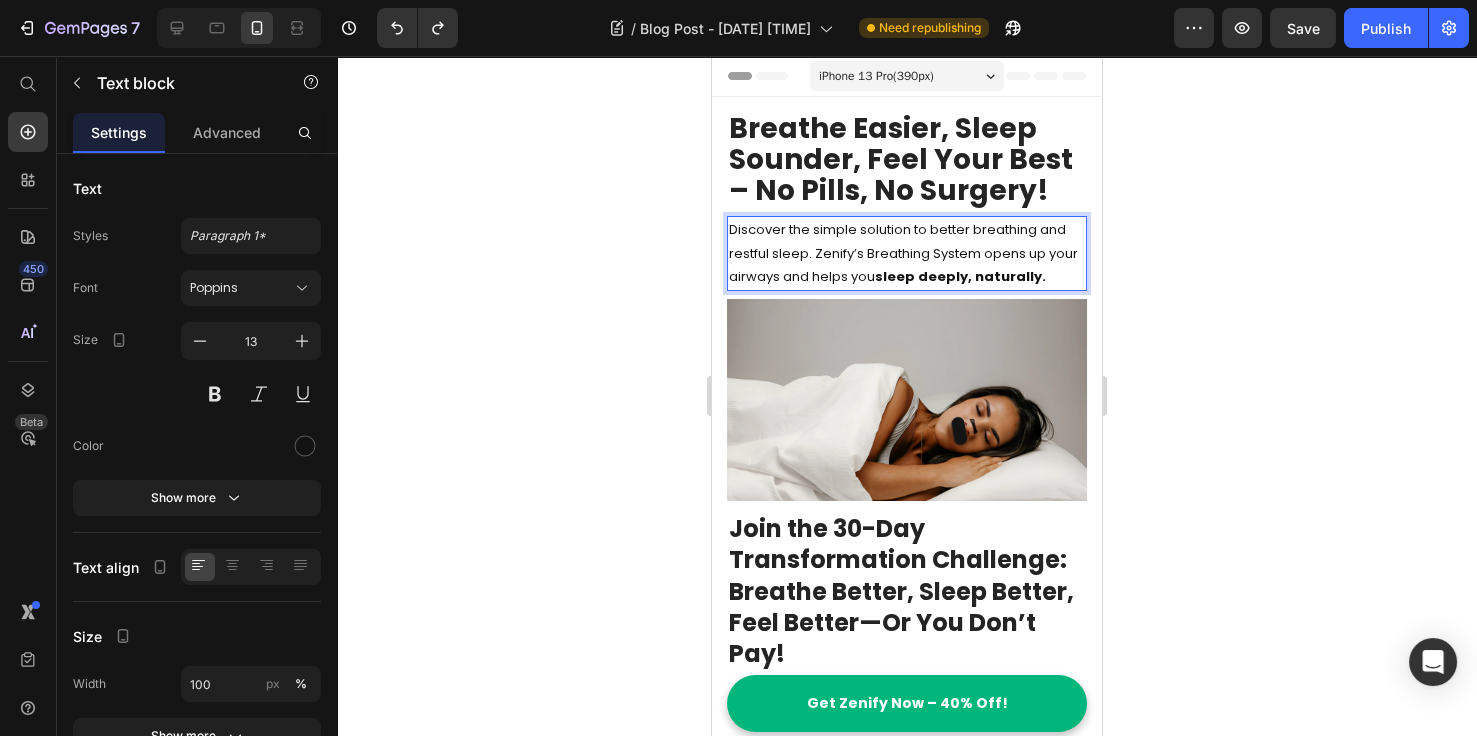 drag, startPoint x: 812, startPoint y: 249, endPoint x: 813, endPoint y: 261, distance: 12.0415945 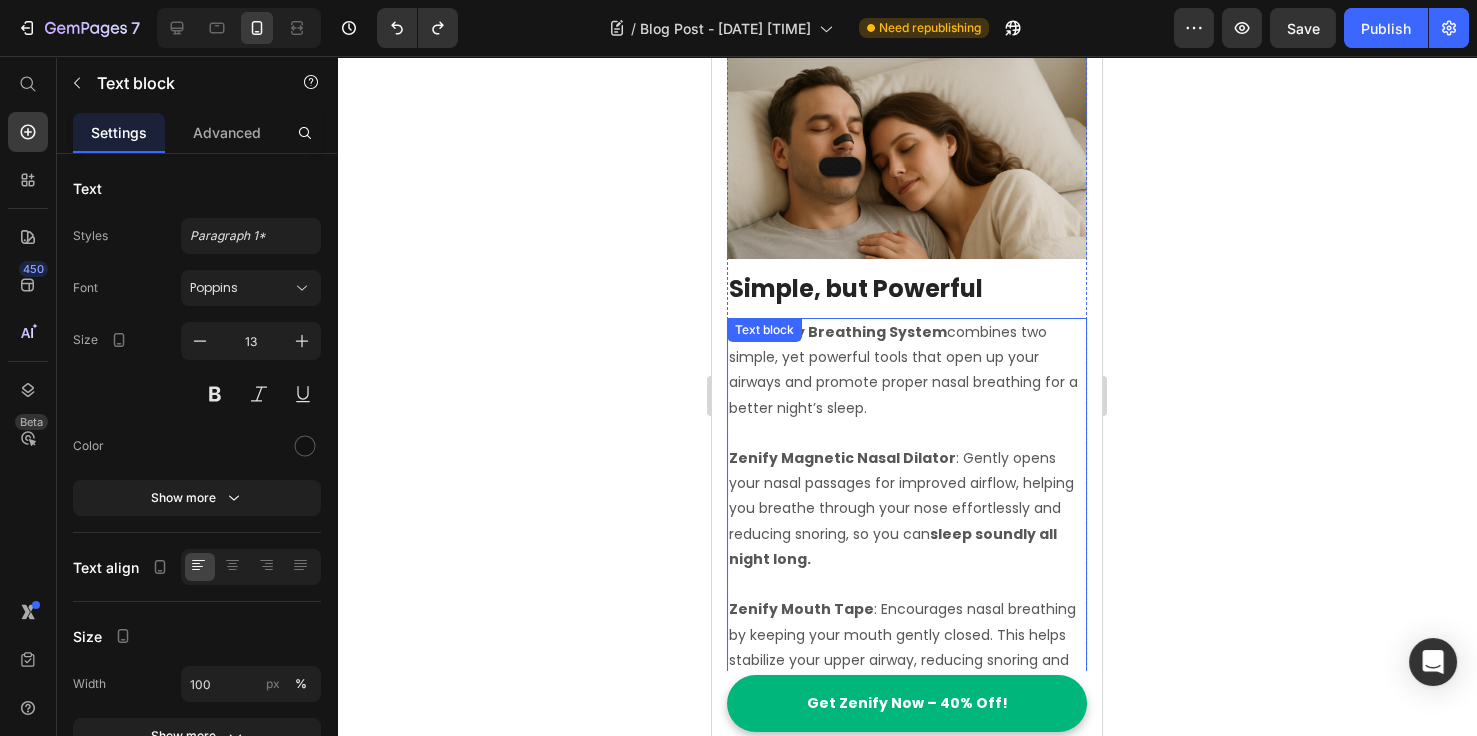 scroll, scrollTop: 846, scrollLeft: 0, axis: vertical 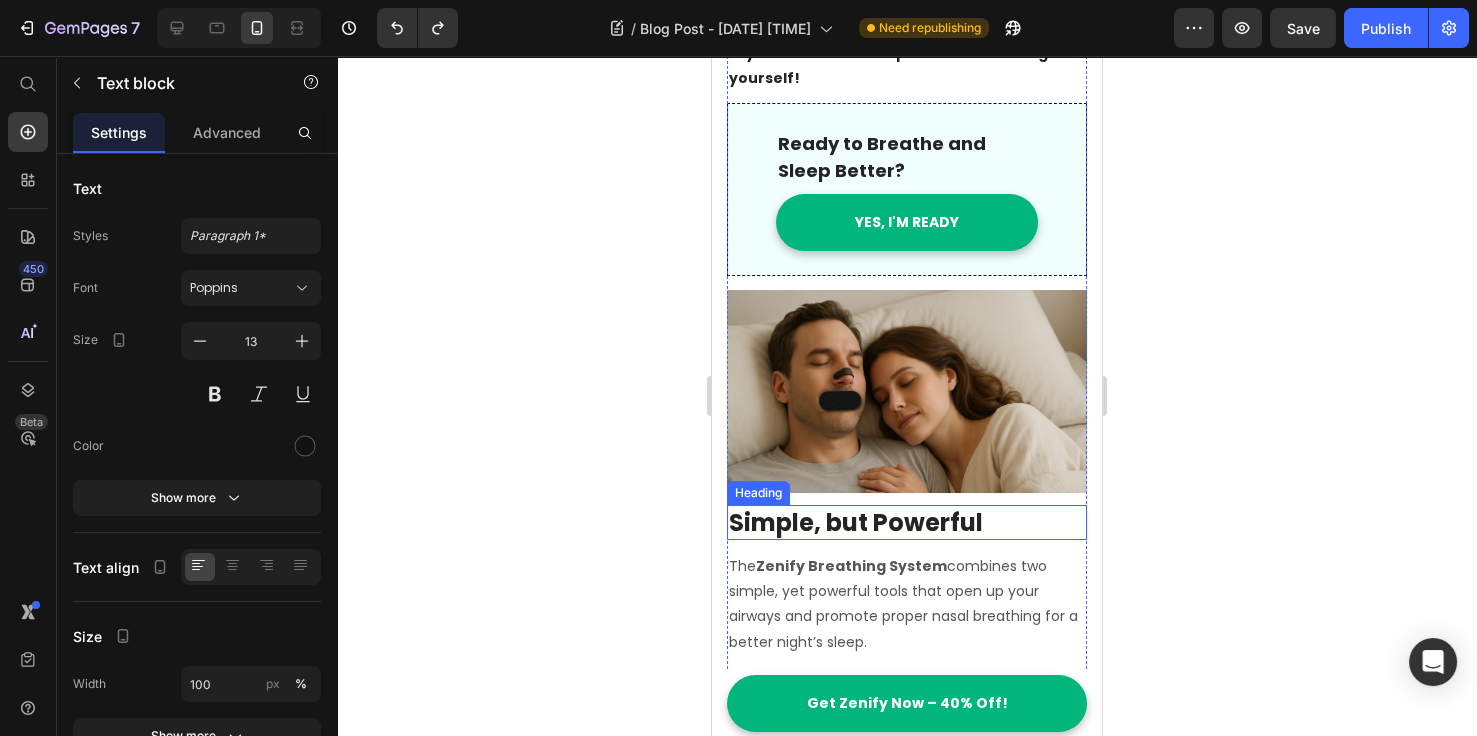click on "Simple, but Powerful" at bounding box center [907, 522] 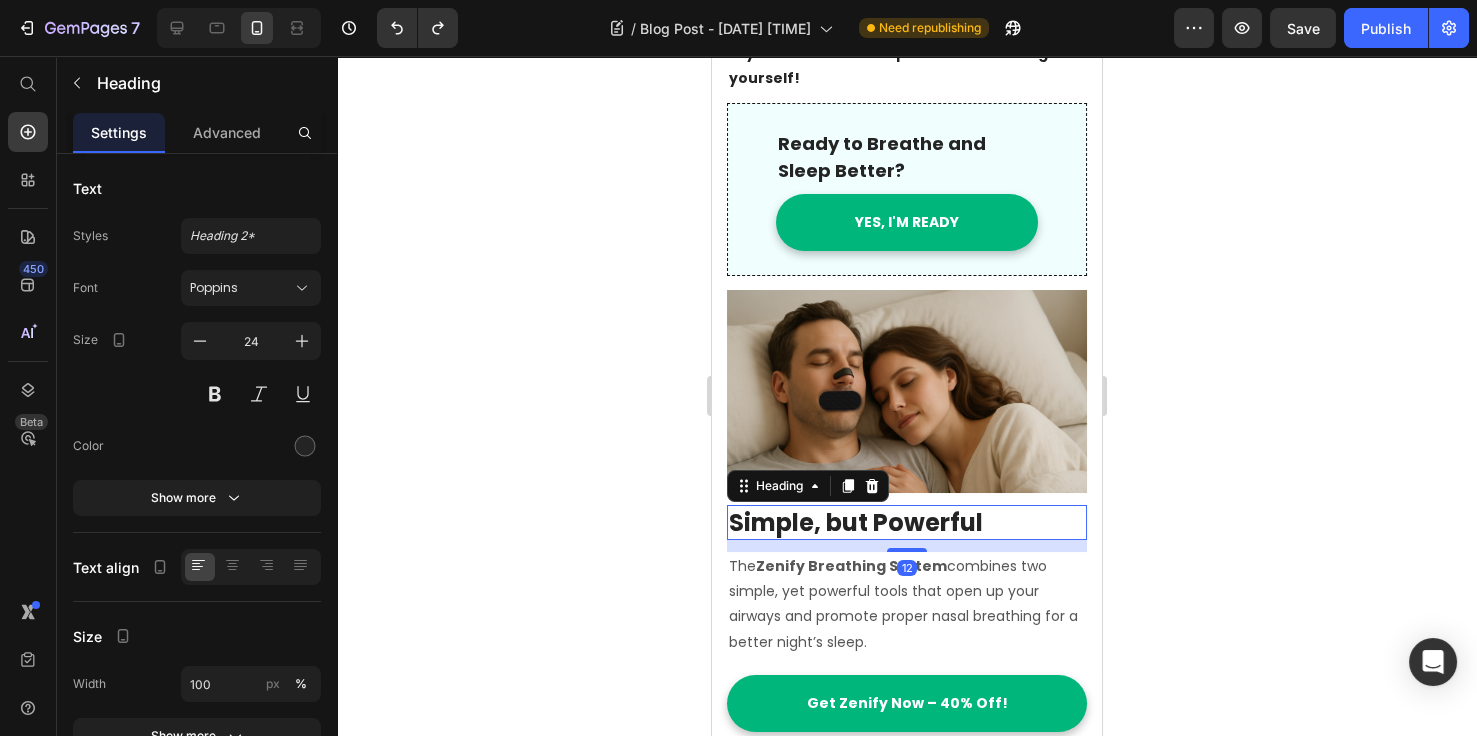 click on "Simple, but Powerful" at bounding box center (907, 522) 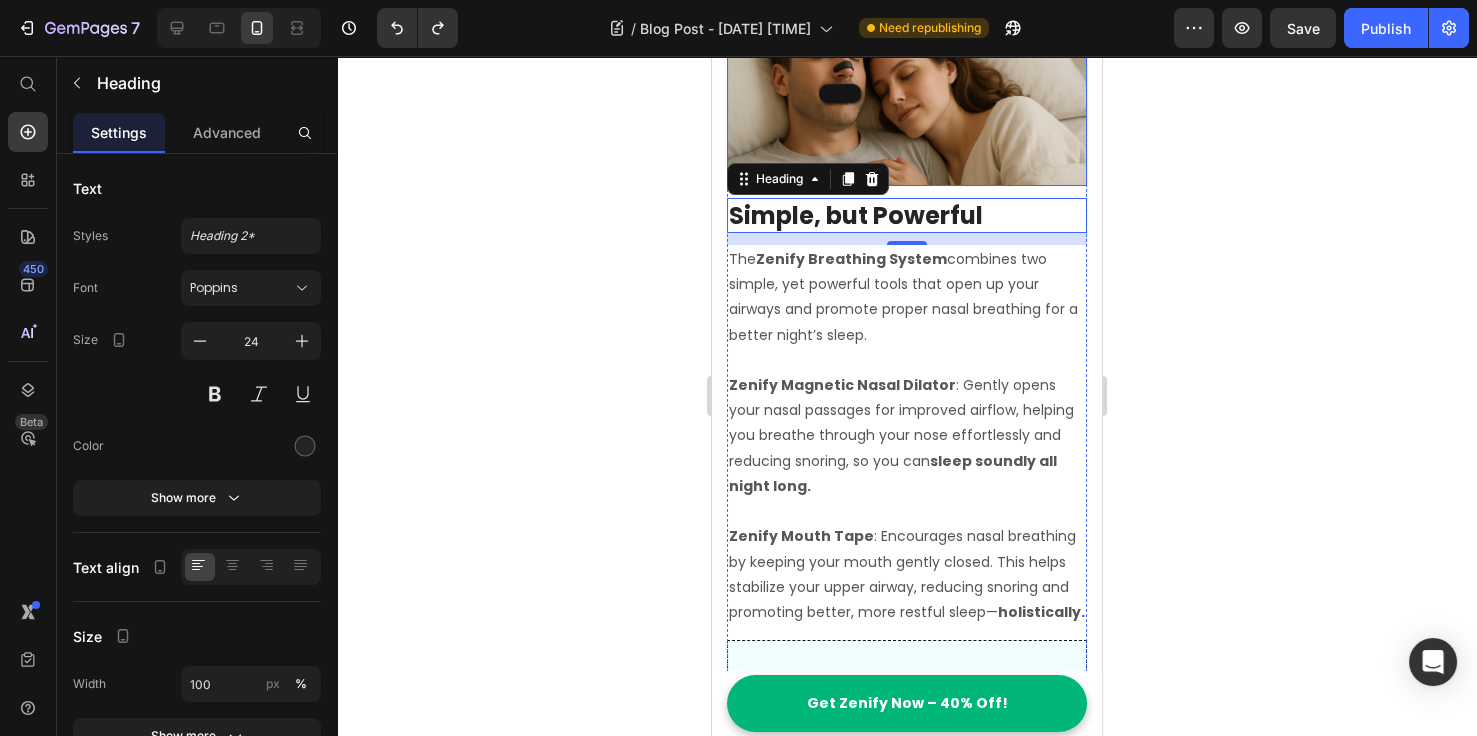 scroll, scrollTop: 1153, scrollLeft: 0, axis: vertical 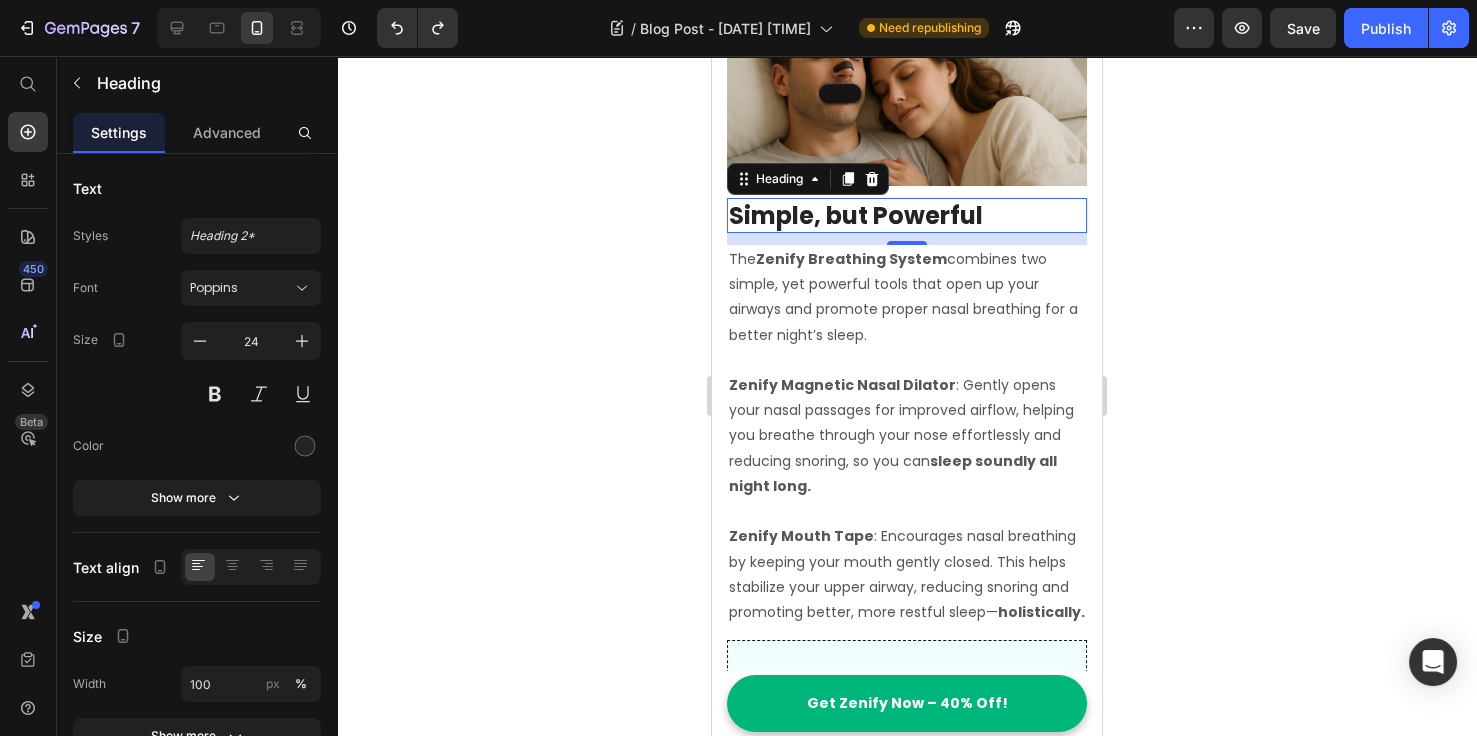 click on "Simple, but Powerful" at bounding box center (907, 215) 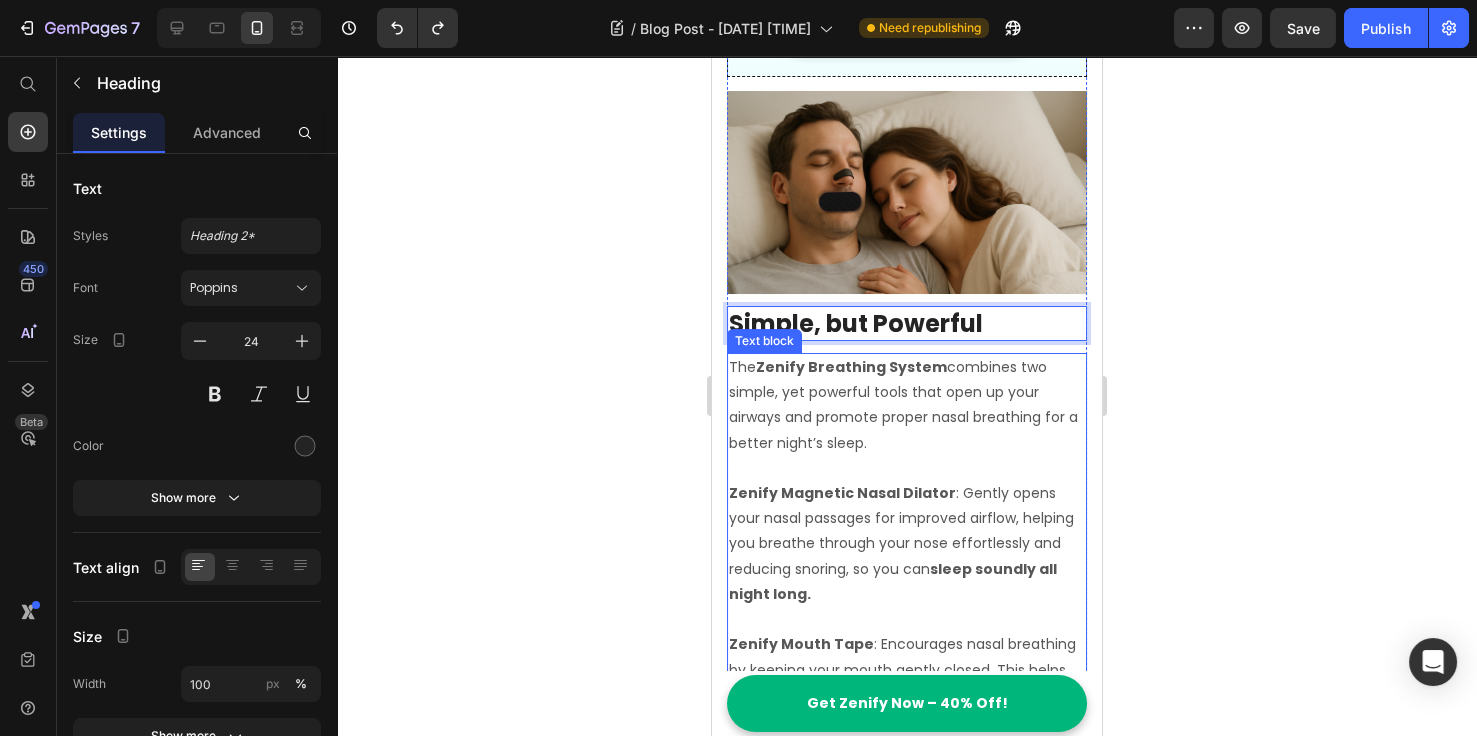 scroll, scrollTop: 1076, scrollLeft: 0, axis: vertical 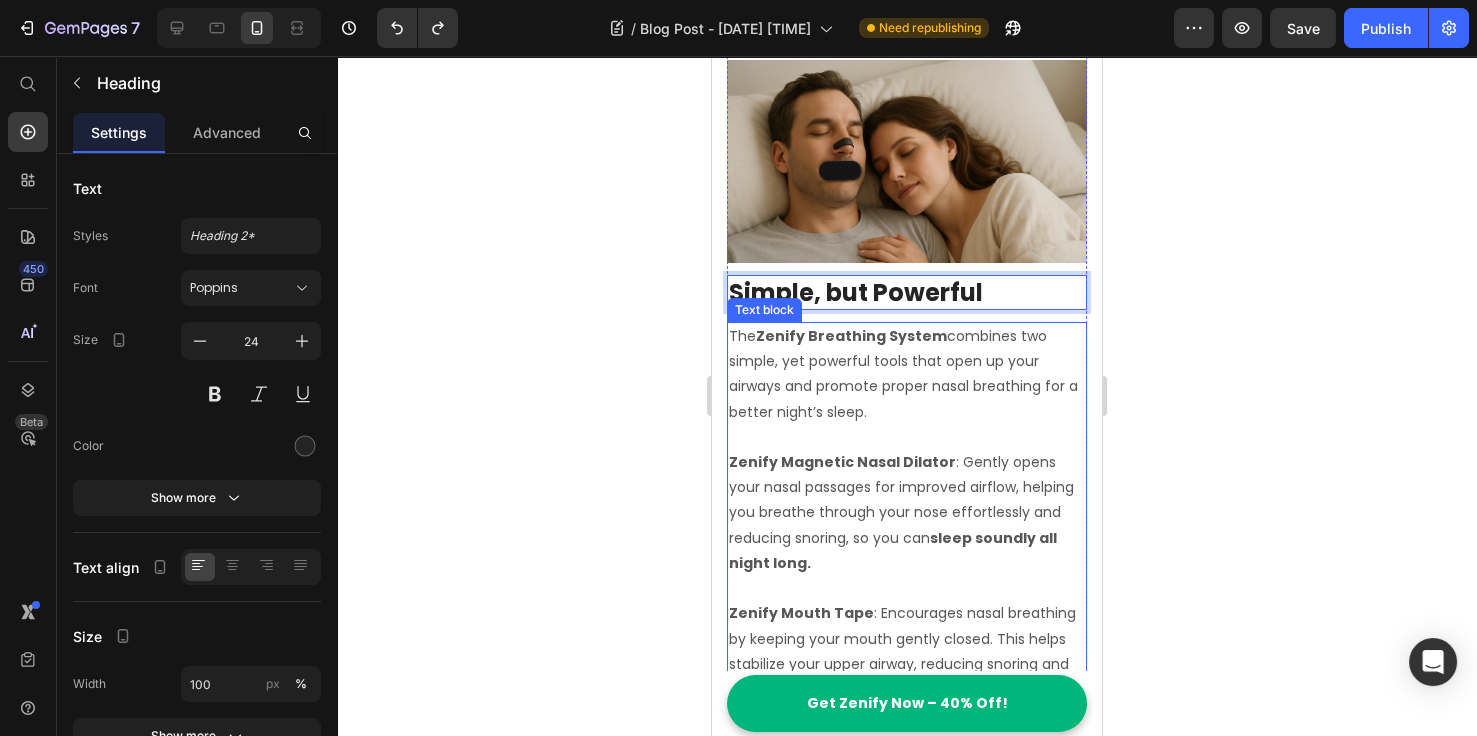 click on "The  Zenify Breathing System  combines two simple, yet powerful tools that open up your airways and promote proper nasal breathing for a better night’s sleep." at bounding box center [907, 374] 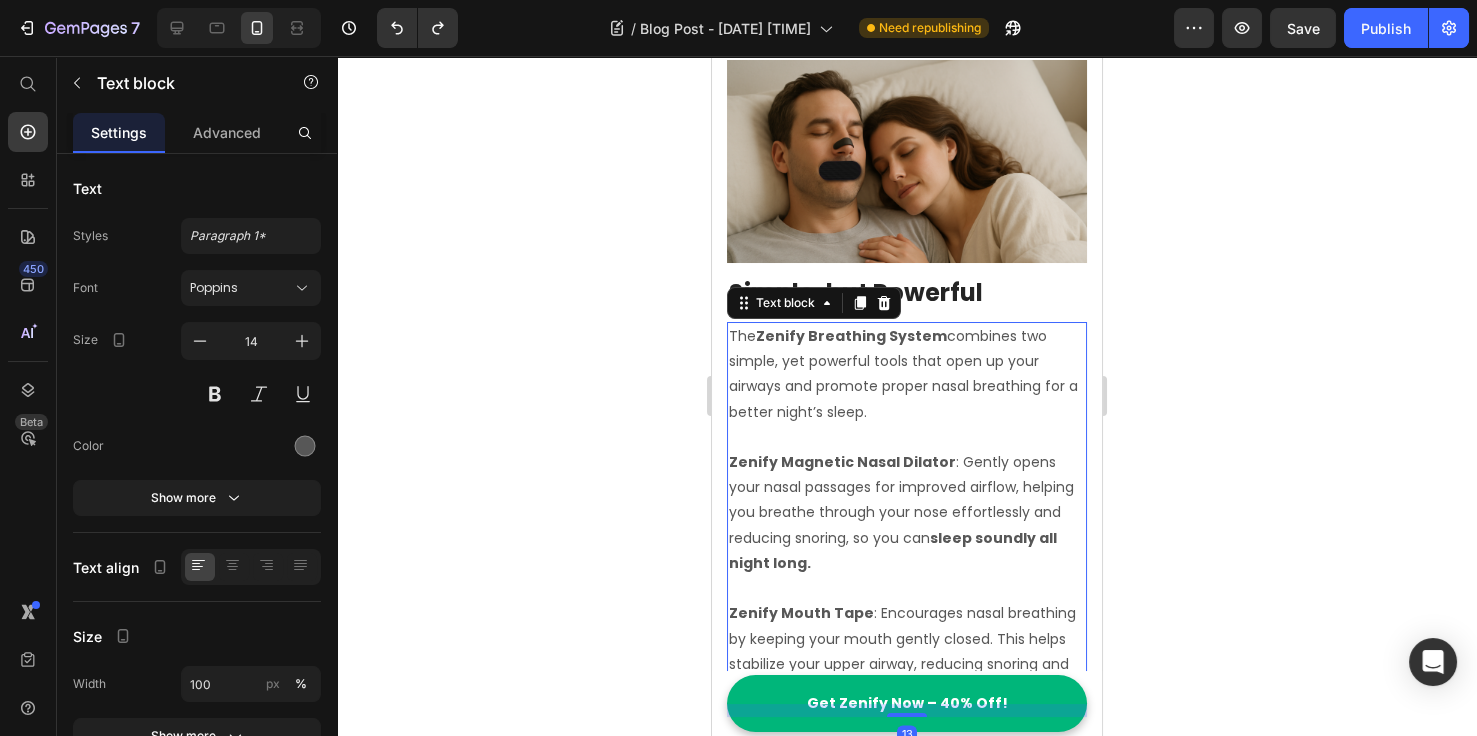 click at bounding box center (907, 437) 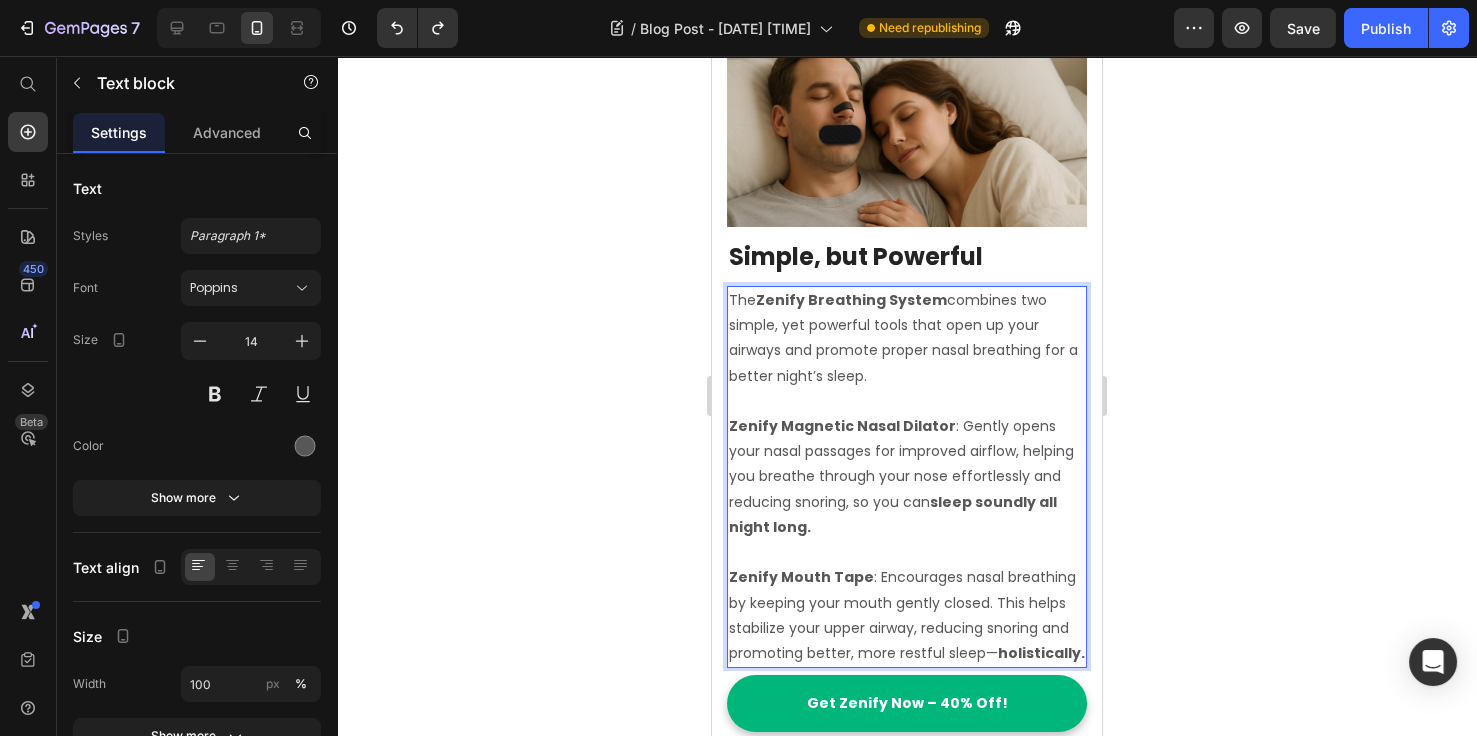 scroll, scrollTop: 1230, scrollLeft: 0, axis: vertical 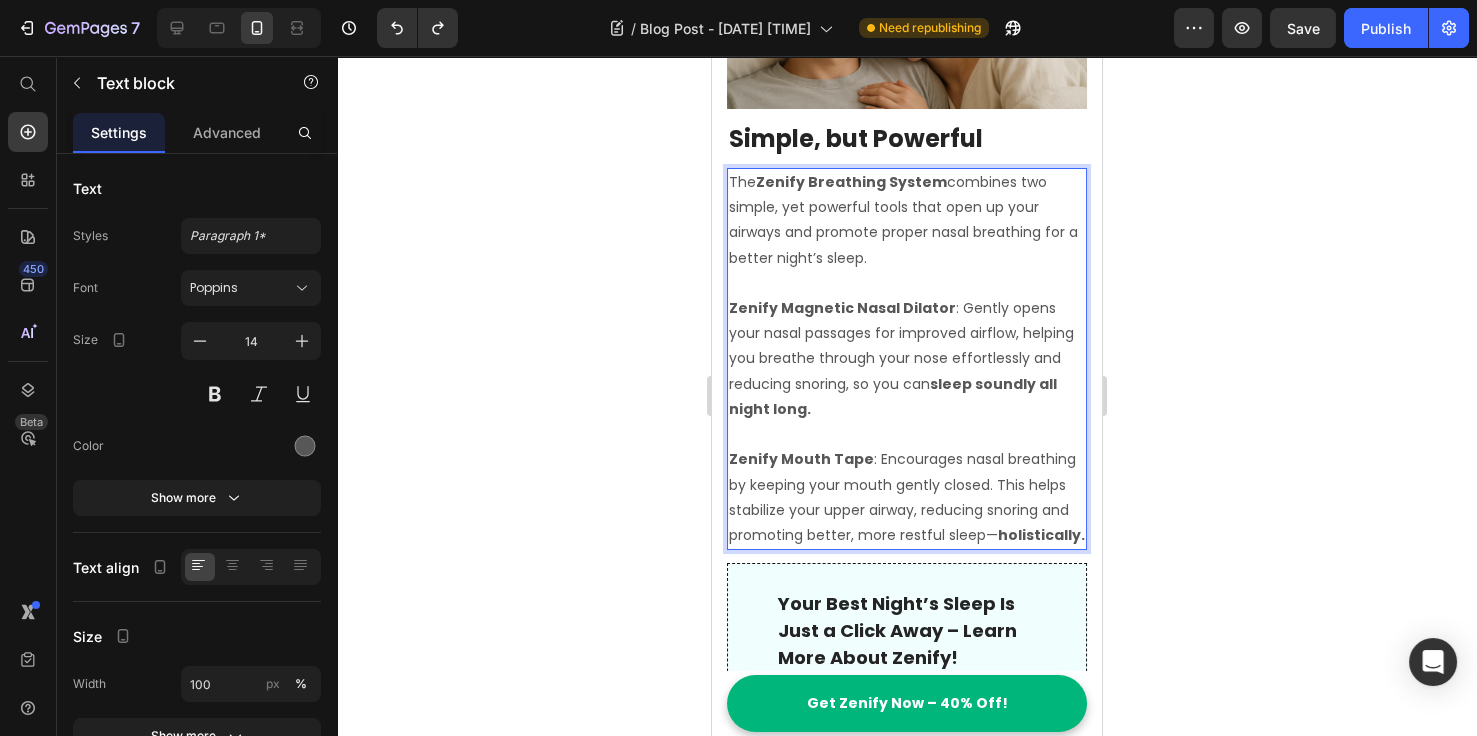 click on "Zenify Magnetic Nasal Dilator : Gently opens your nasal passages for improved airflow, helping you breathe through your nose effortlessly and reducing snoring, so you can sleep soundly all night long." at bounding box center [907, 359] 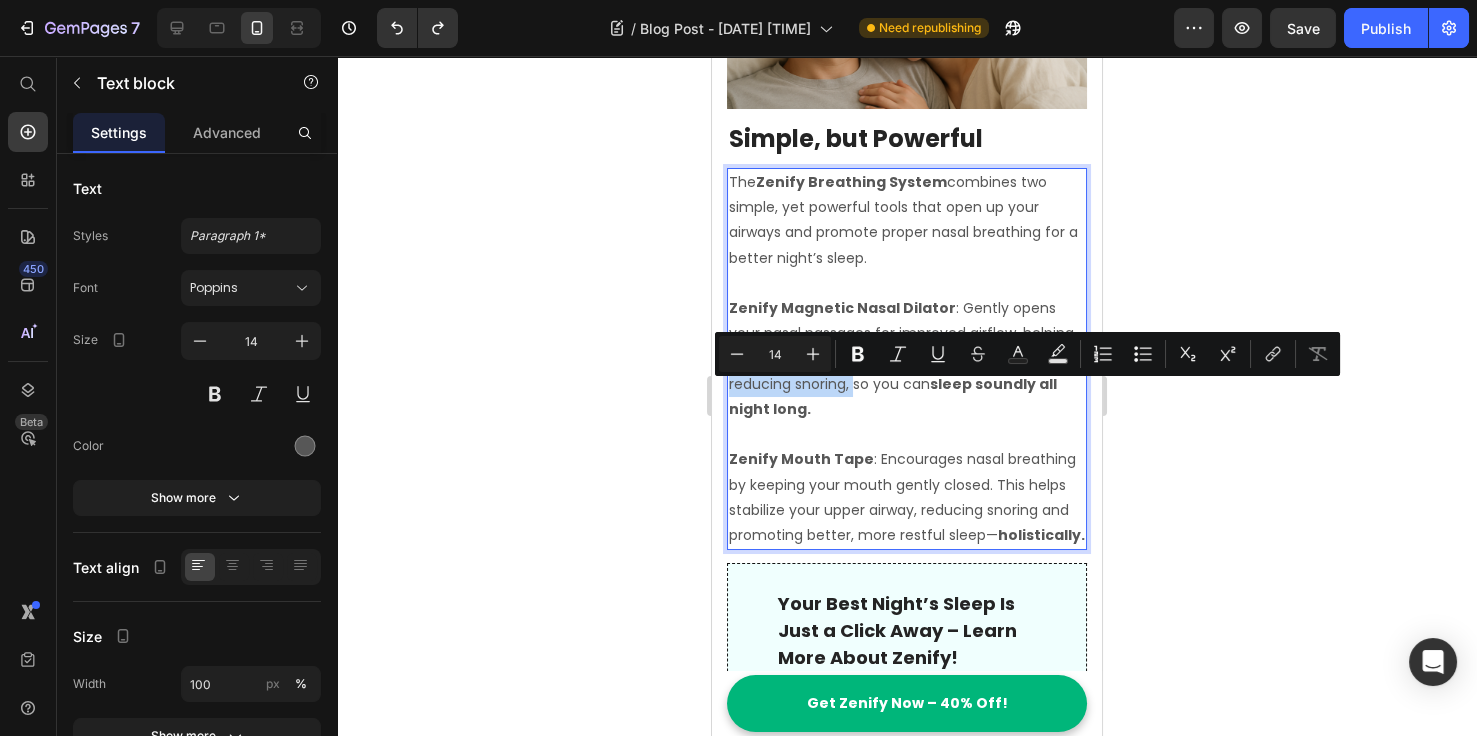 drag, startPoint x: 964, startPoint y: 400, endPoint x: 808, endPoint y: 406, distance: 156.11534 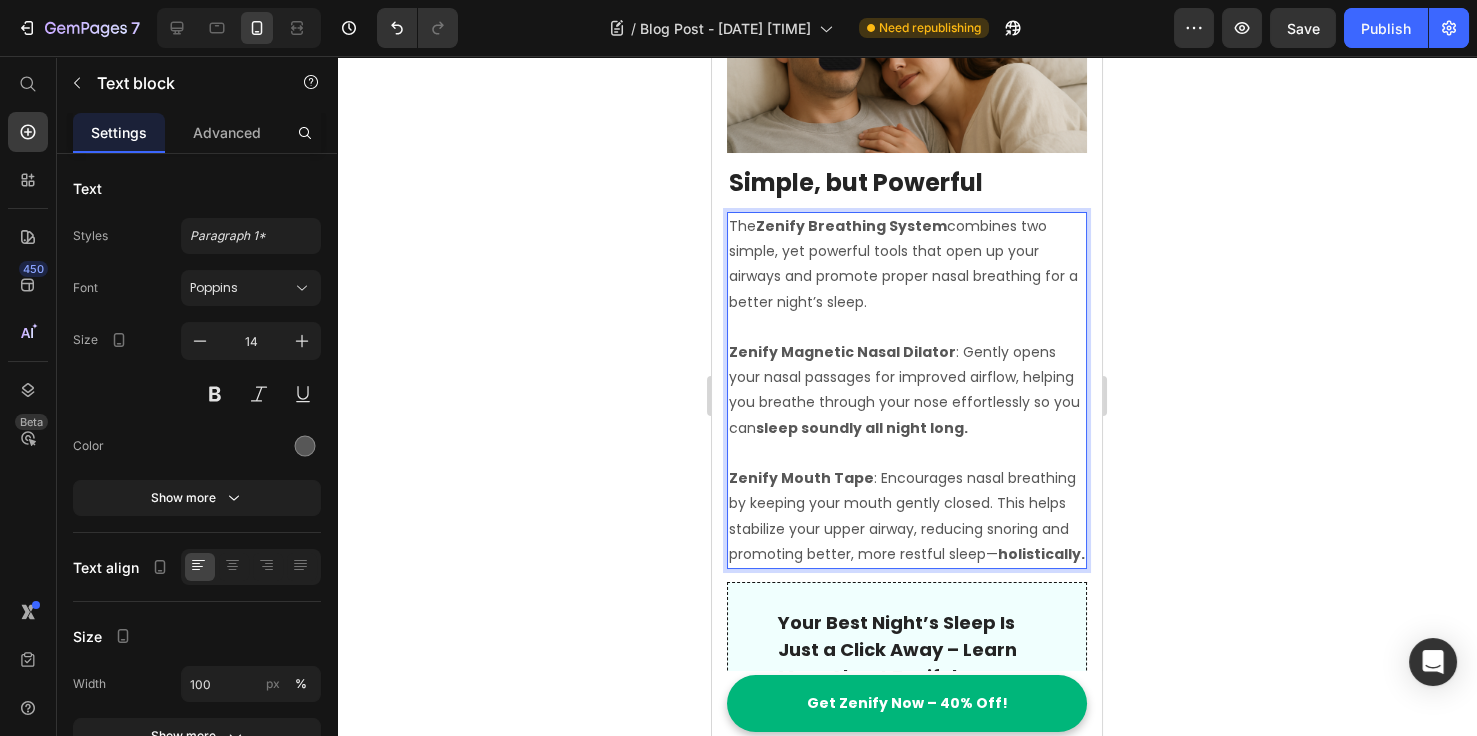 scroll, scrollTop: 1153, scrollLeft: 0, axis: vertical 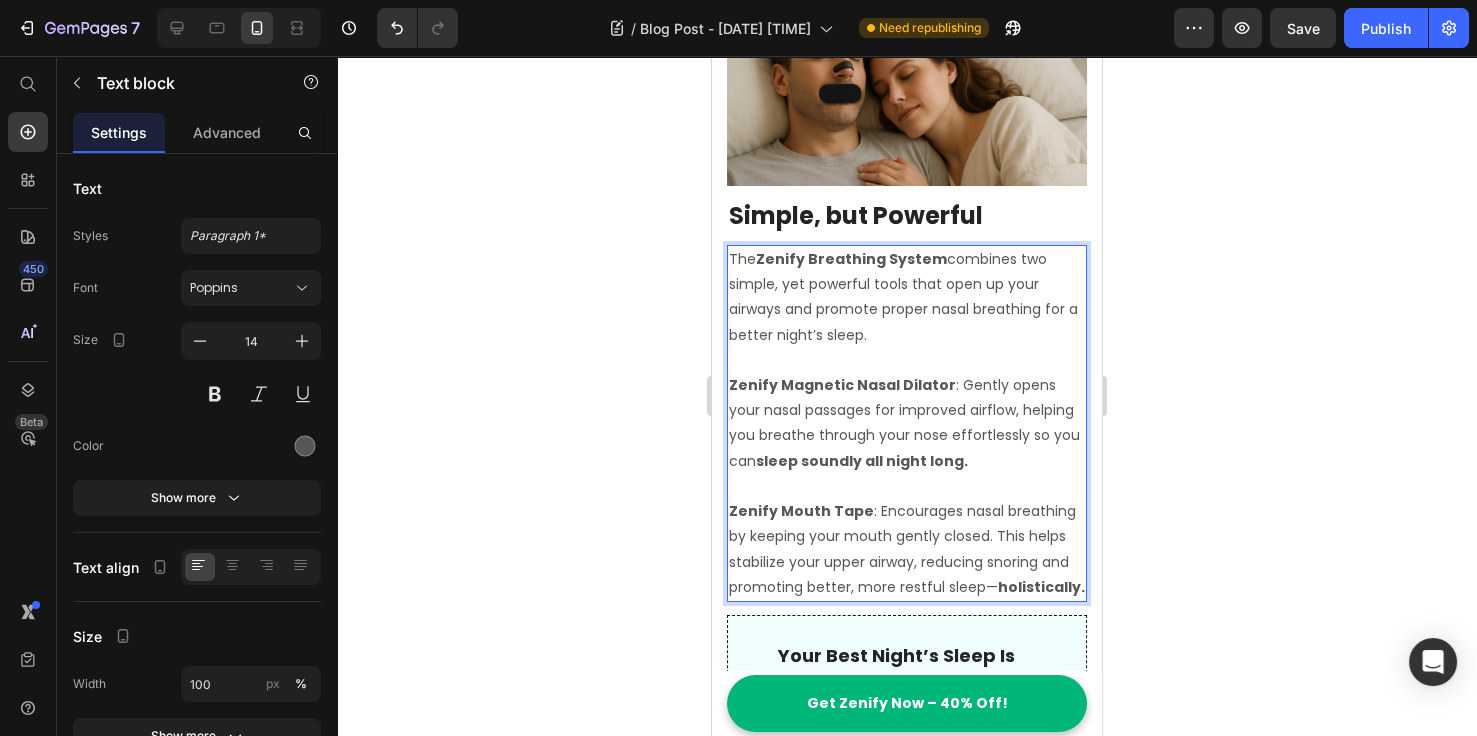 click on "The  Zenify Breathing System  combines two simple, yet powerful tools that open up your airways and promote proper nasal breathing for a better night’s sleep." at bounding box center (907, 297) 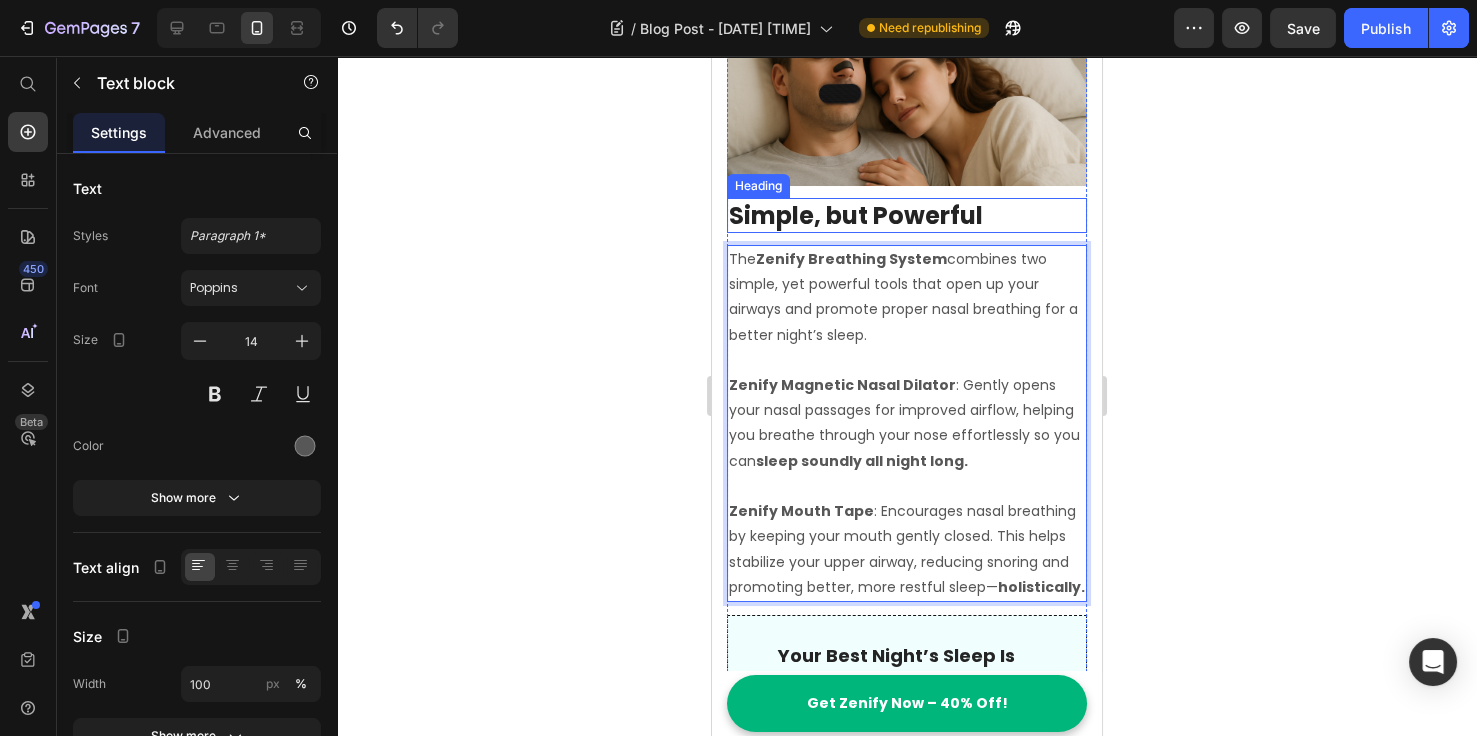 click on "Breathe Easier, Sleep Sounder, Feel Your Best – No Pills, No Surgery! Heading Discover the simple solution to better breathing and restful sleep. Zenify’s Breathing System opens up your airways and helps you sleep deeply, naturally. Text block Image Row Join the 30-Day Transformation Challenge: Breathe Better, Sleep Better, Feel Better—Or You Don’t Pay! Heading Ready for a change? Take the 30-Day Zenify Challenge and experience a transformation in your breathing, sleep, and overall energy. In just 30 days, you’ll breathe easier, sleep sounder, and feel more energized—naturally. If you don’t notice a real improvement, simply reach out, and we’ll refund your purchase. No questions asked. Try it risk-free and experience the change for yourself! Text block Ready to Breathe and Sleep Better? Text block YES, I'M READY Button Row Image Simple, but Powerful Heading The Zenify Breathing System Zenify Magnetic Nasal Dilator sleep soundly all night long. Zenify Mouth Tape holistically. 13" at bounding box center (907, 1108) 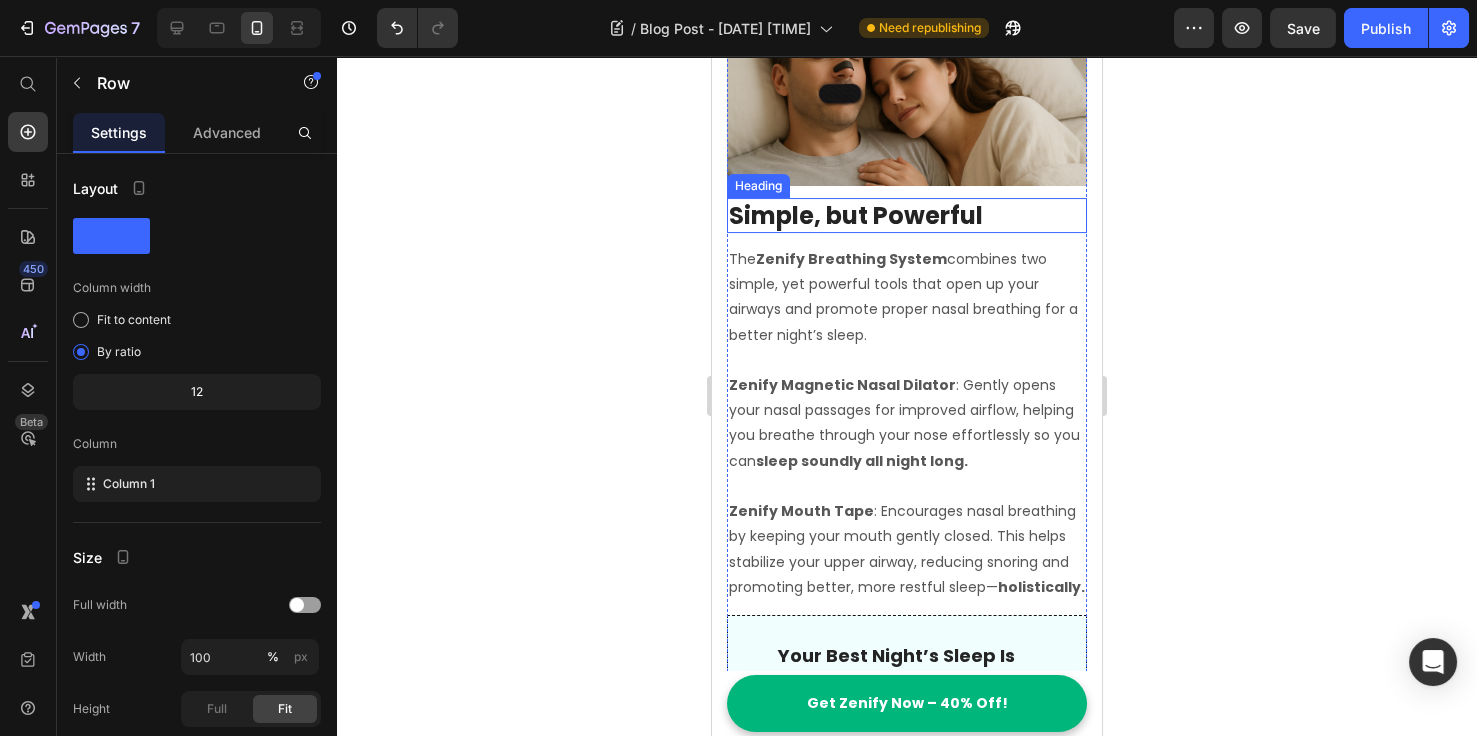 click on "Simple, but Powerful" at bounding box center (907, 215) 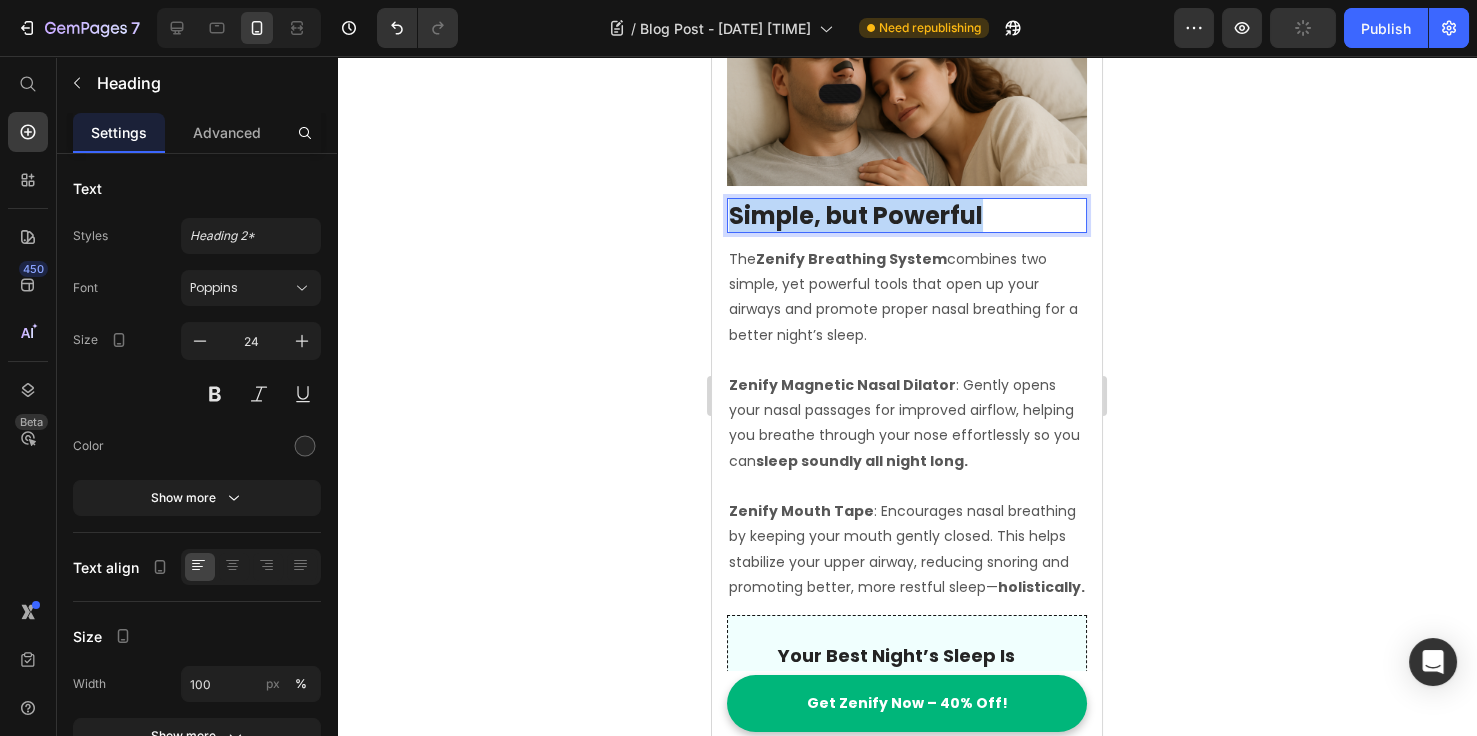 drag, startPoint x: 988, startPoint y: 231, endPoint x: 589, endPoint y: 222, distance: 399.1015 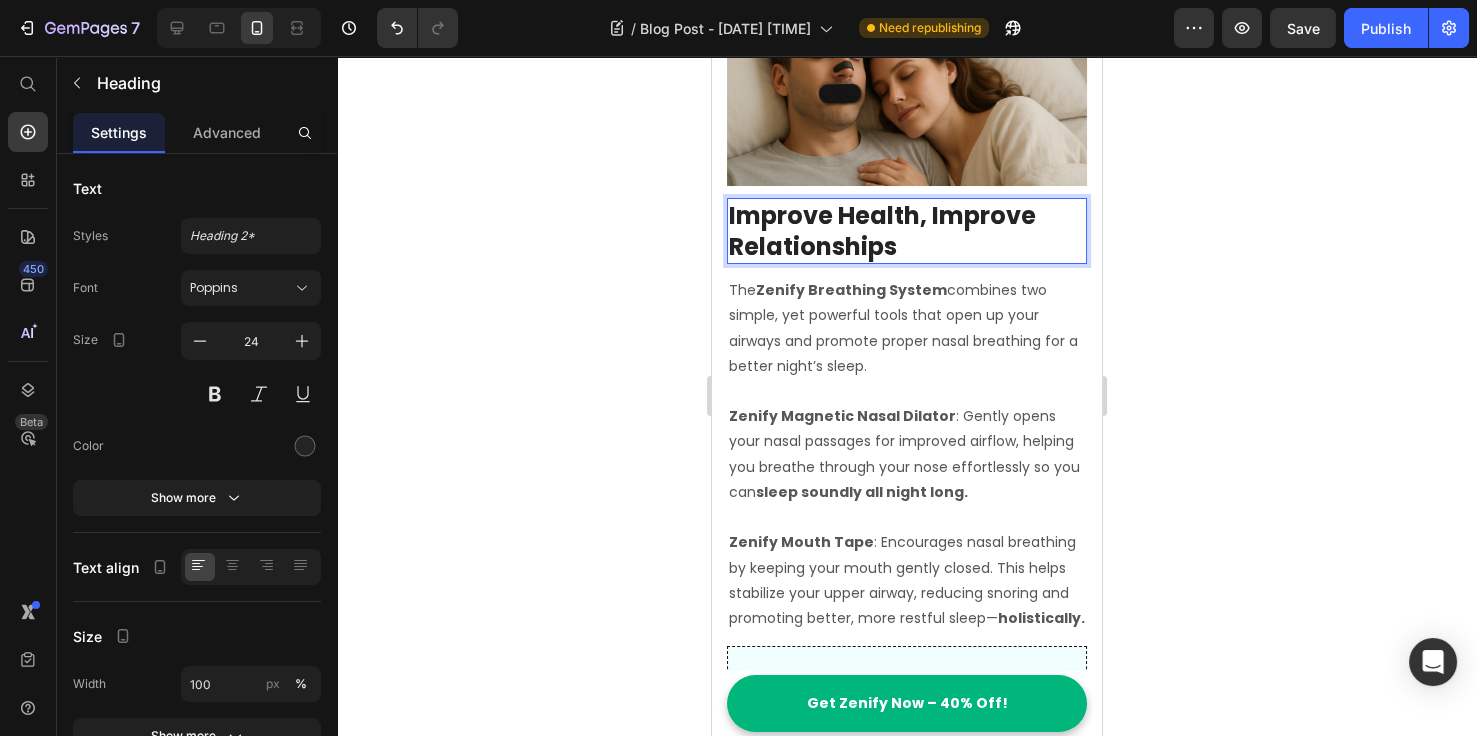 click 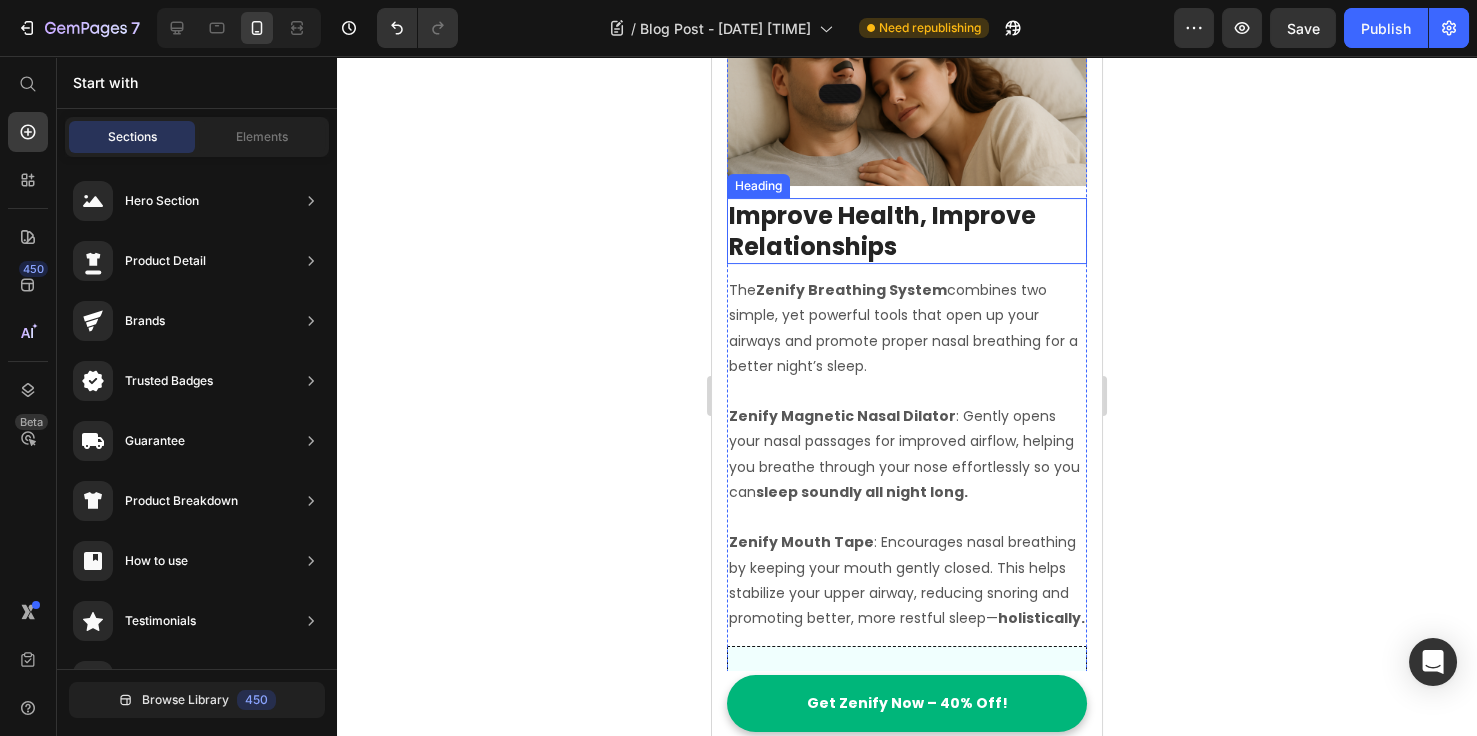 click on "Improve Health, Improve Relationships" at bounding box center (907, 231) 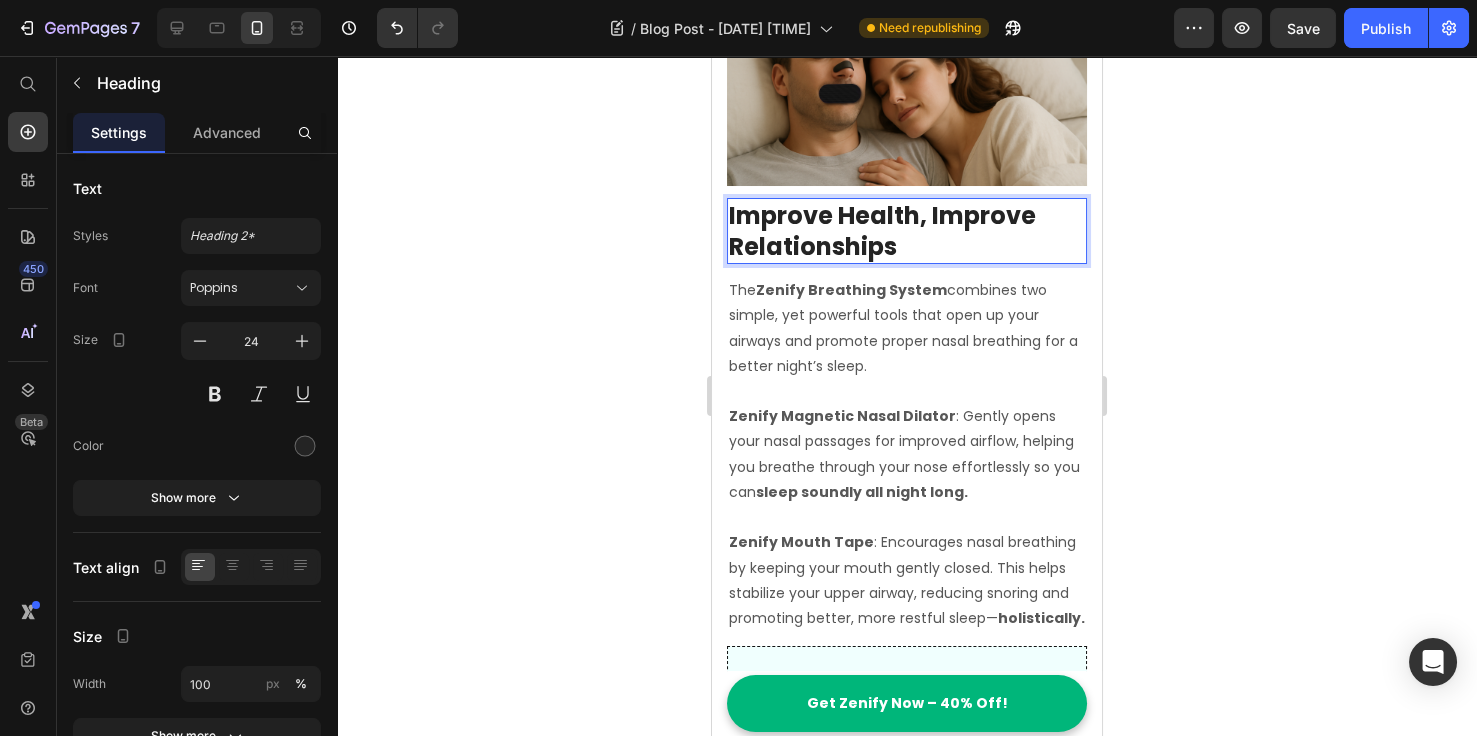 click on "Improve Health, Improve Relationships" at bounding box center (907, 231) 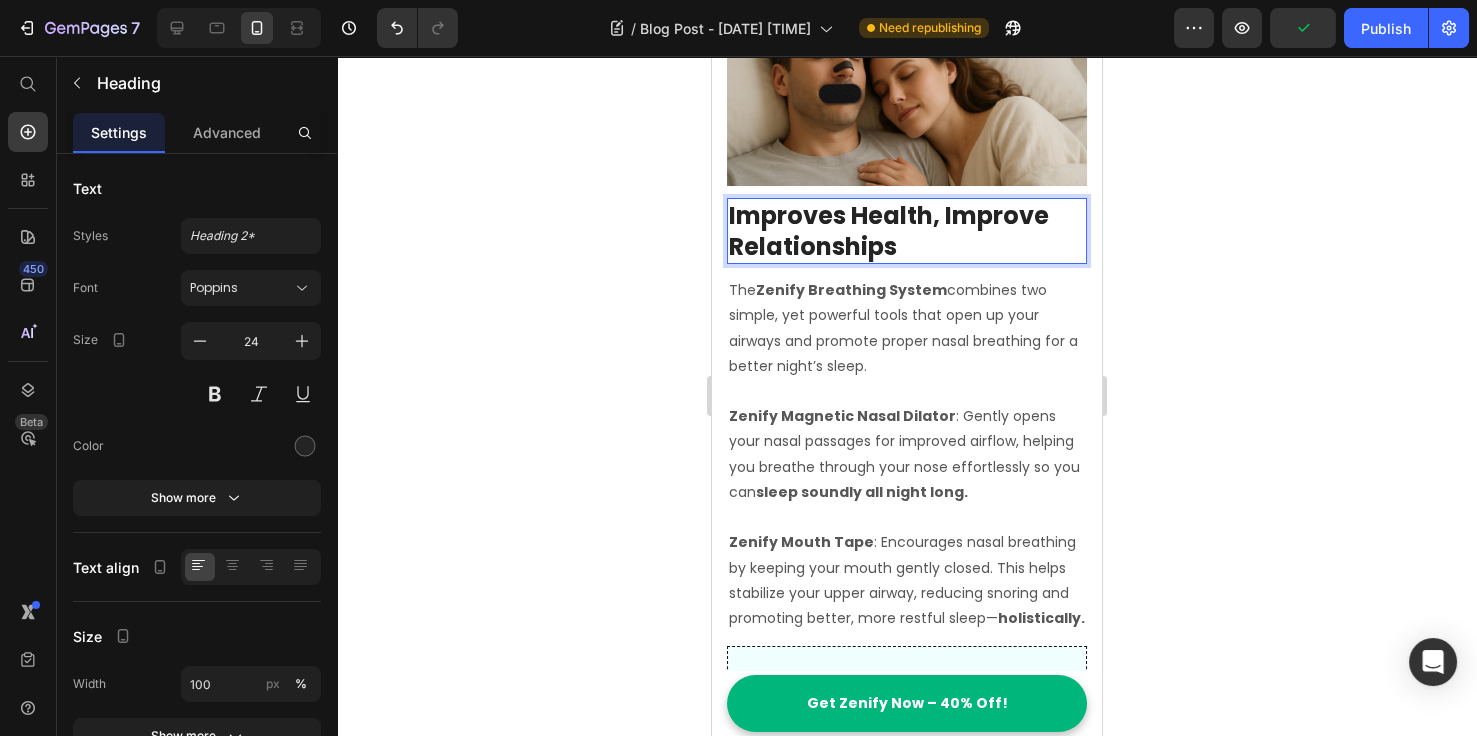 click on "Improves Health, Improve Relationships" at bounding box center (907, 231) 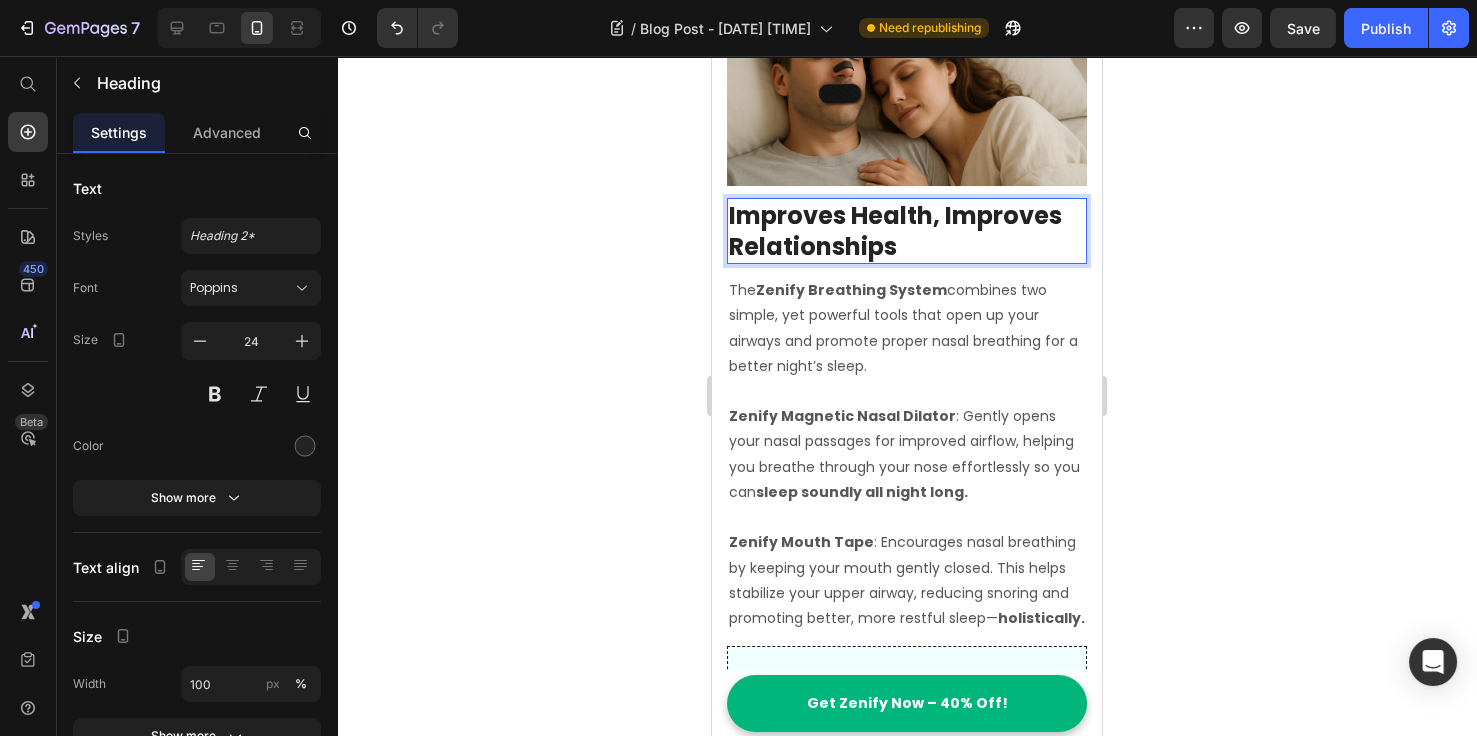 click on "Improves Health, Improves Relationships" at bounding box center [907, 231] 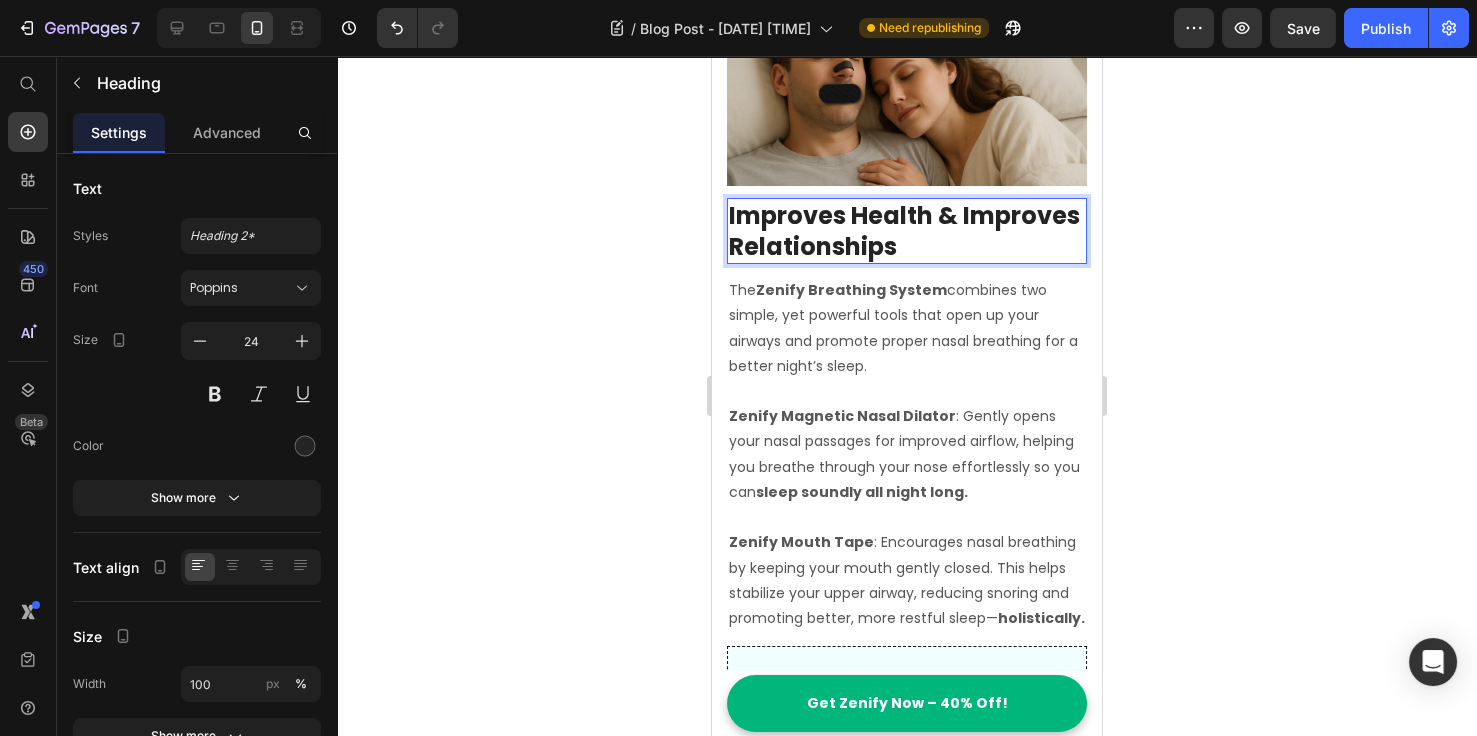 click 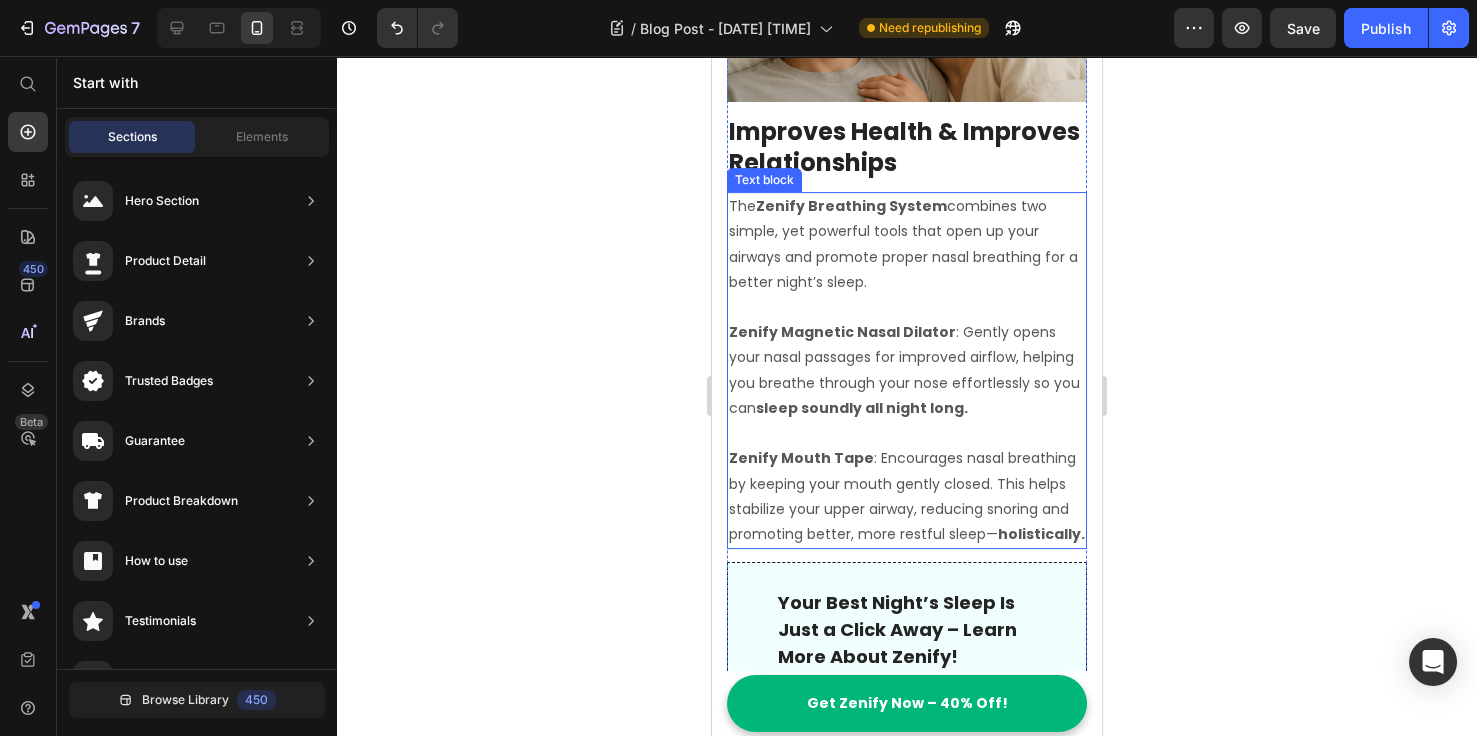 scroll, scrollTop: 1307, scrollLeft: 0, axis: vertical 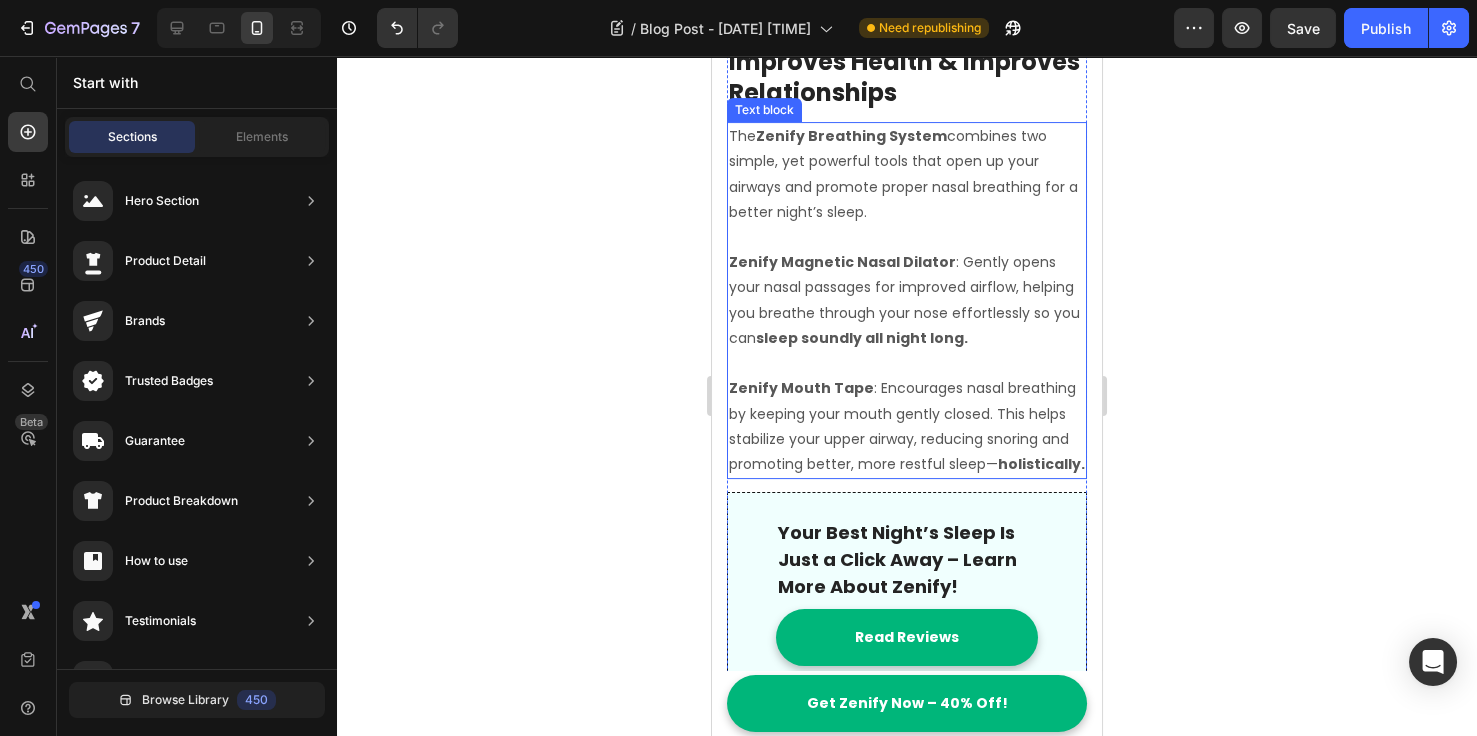 click on "The  Zenify Breathing System  combines two simple, yet powerful tools that open up your airways and promote proper nasal breathing for a better night’s sleep." at bounding box center [907, 174] 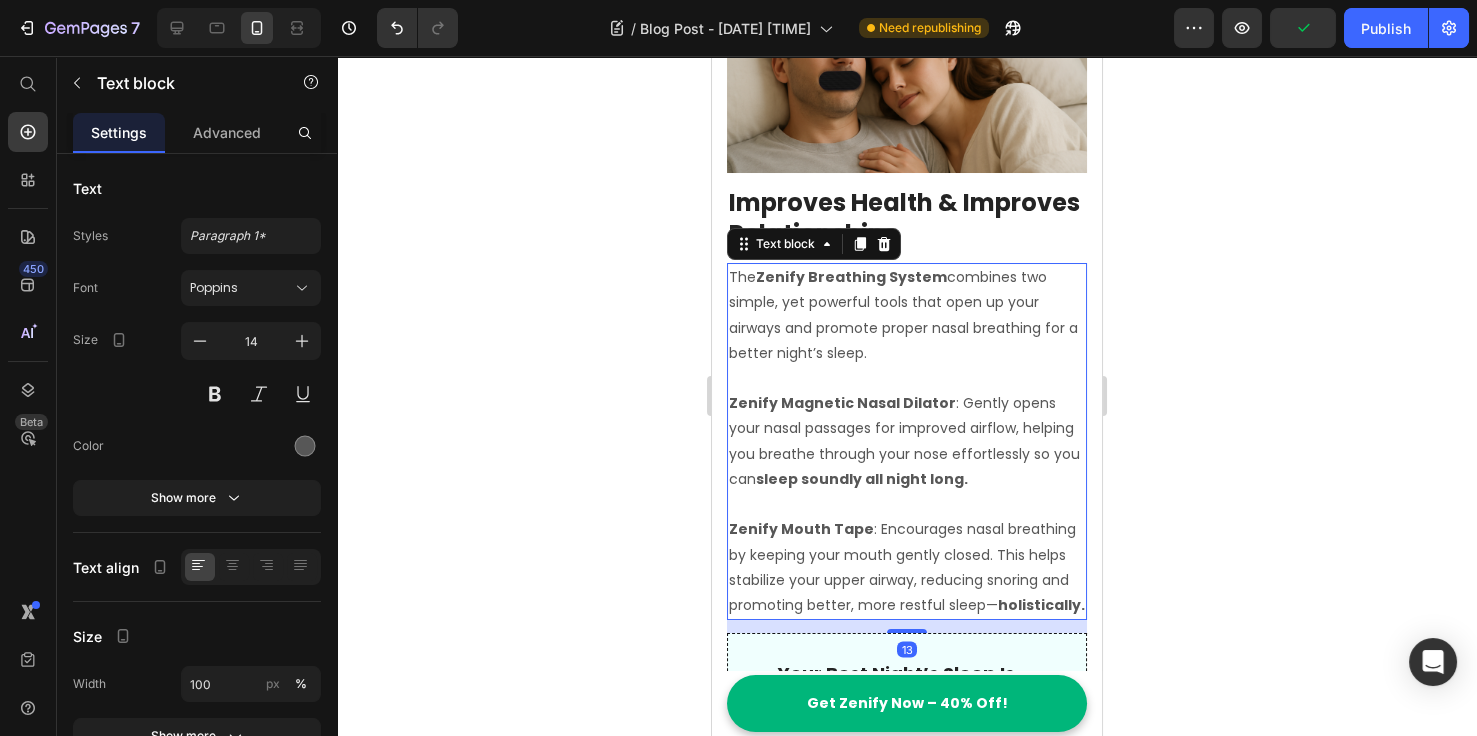 scroll, scrollTop: 1153, scrollLeft: 0, axis: vertical 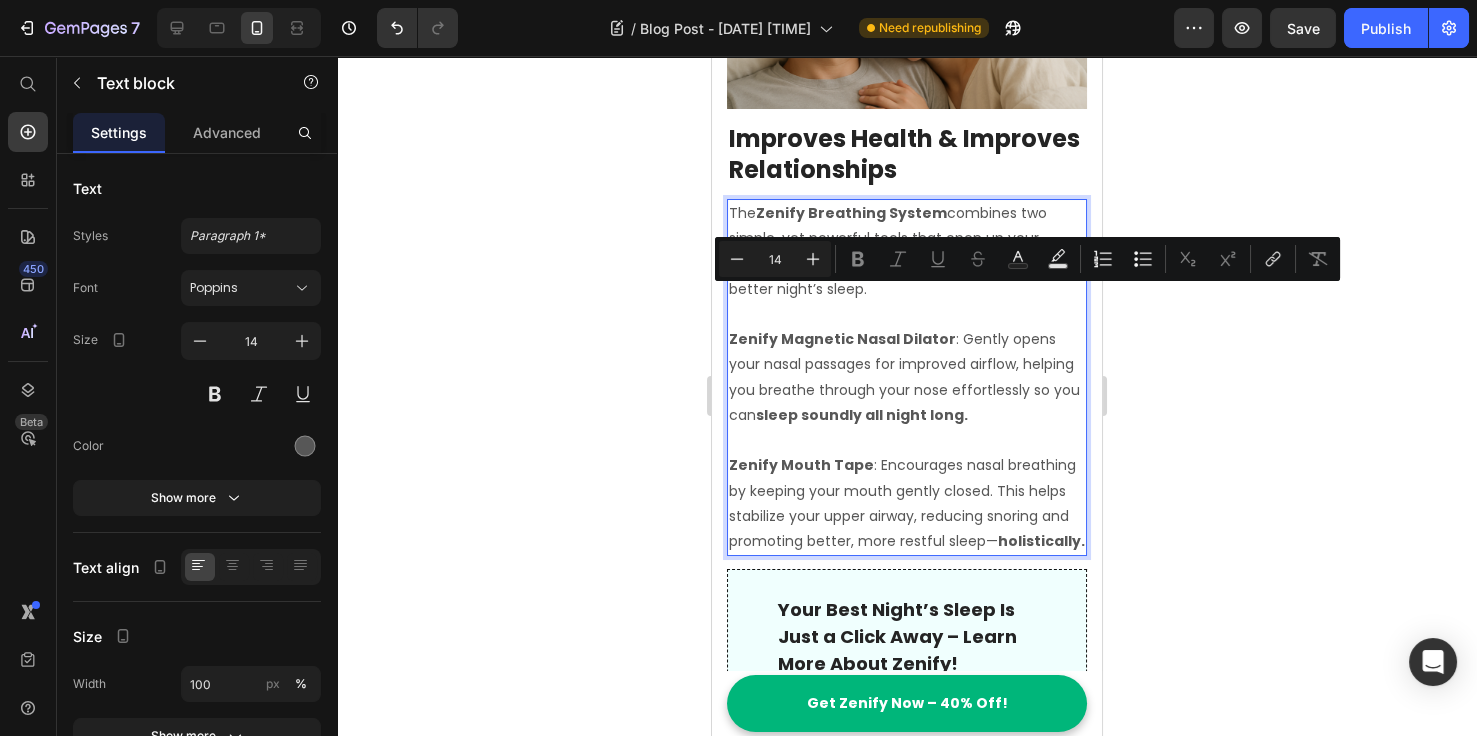 drag, startPoint x: 890, startPoint y: 305, endPoint x: 892, endPoint y: 319, distance: 14.142136 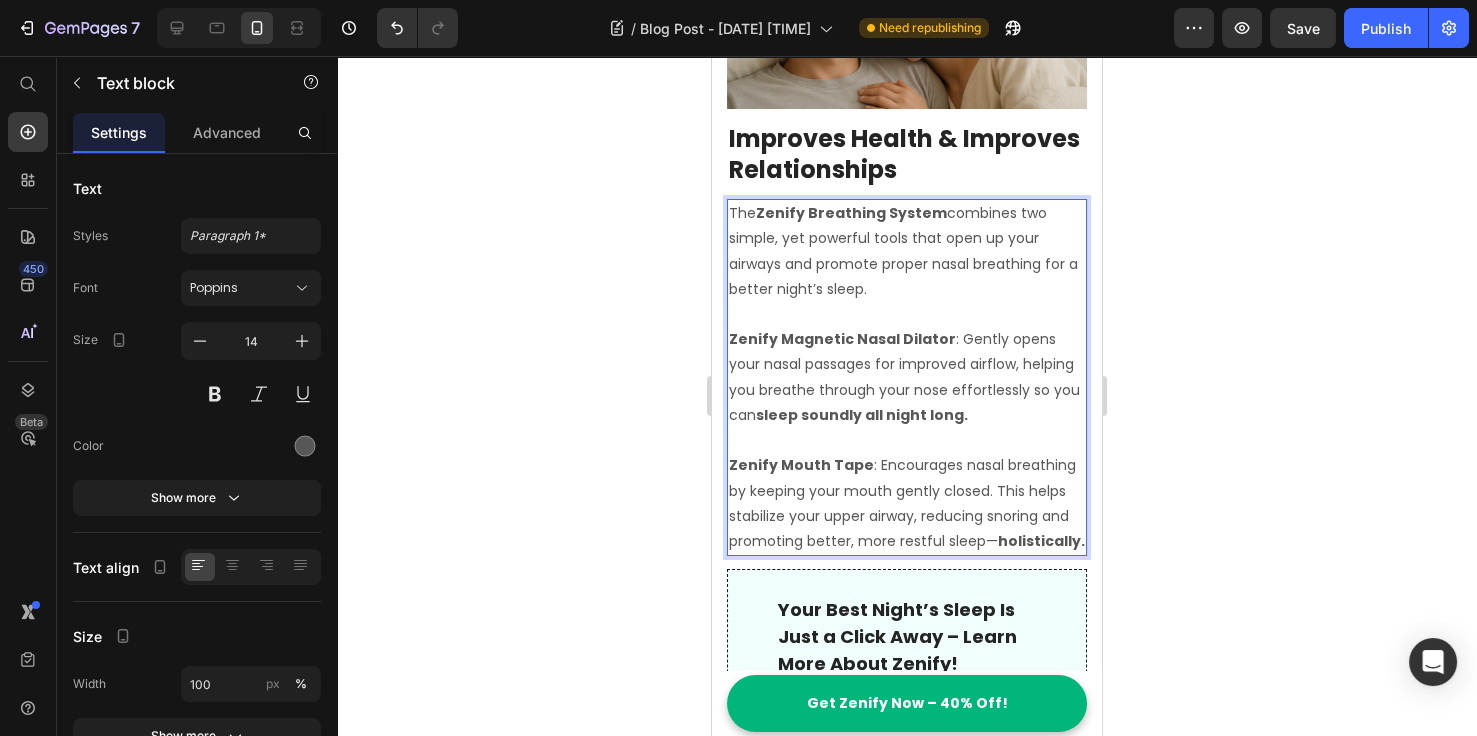 click on "The  Zenify Breathing System  combines two simple, yet powerful tools that open up your airways and promote proper nasal breathing for a better night’s sleep." at bounding box center [907, 251] 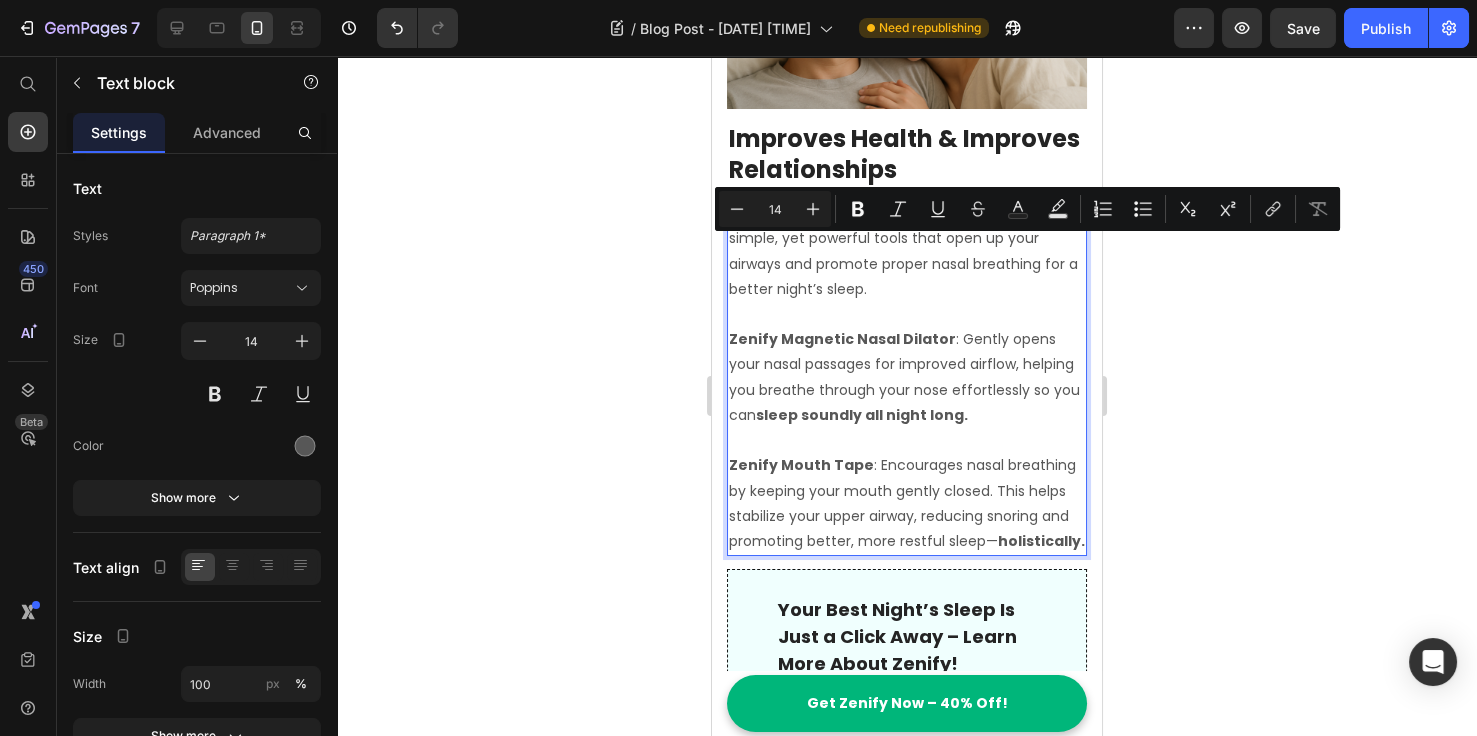 drag, startPoint x: 916, startPoint y: 305, endPoint x: 910, endPoint y: 251, distance: 54.33231 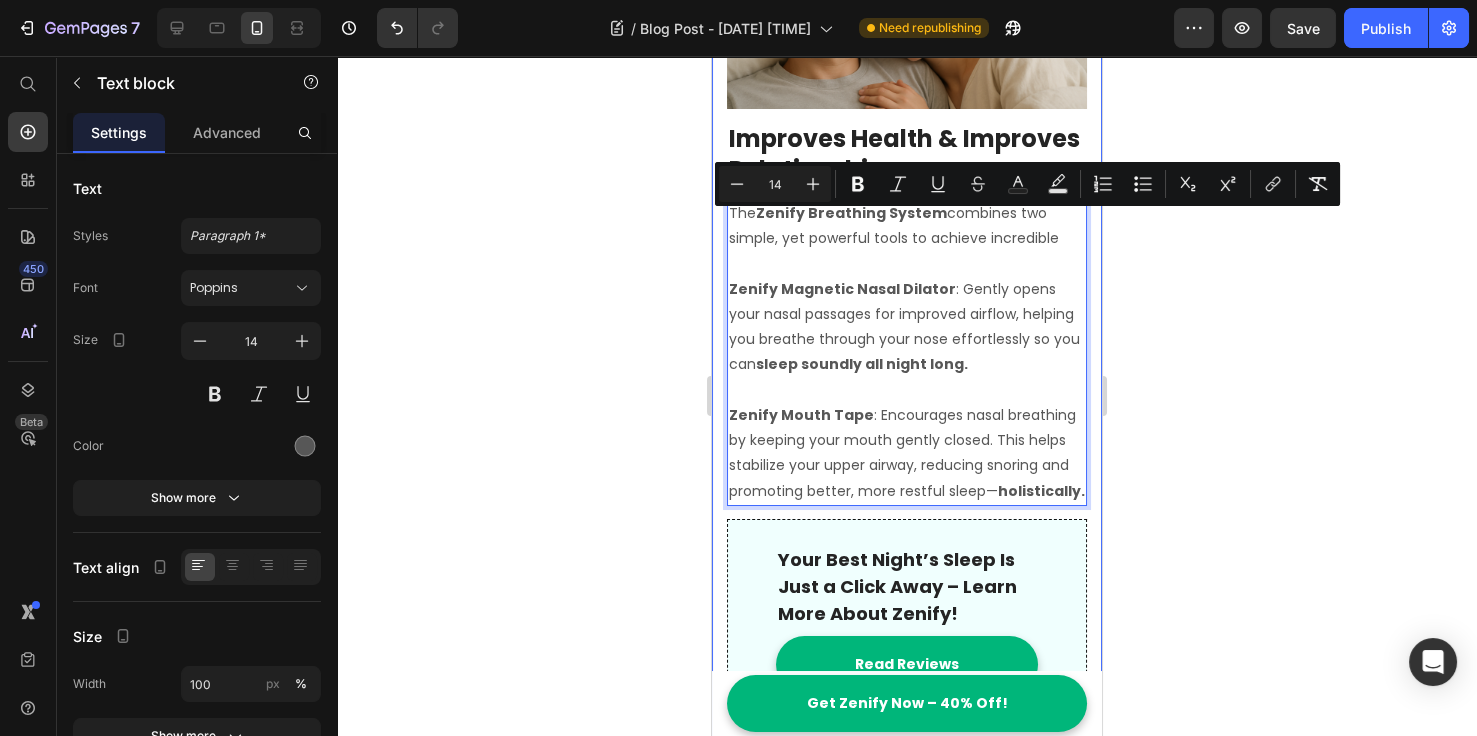 drag, startPoint x: 1060, startPoint y: 247, endPoint x: 712, endPoint y: 226, distance: 348.63306 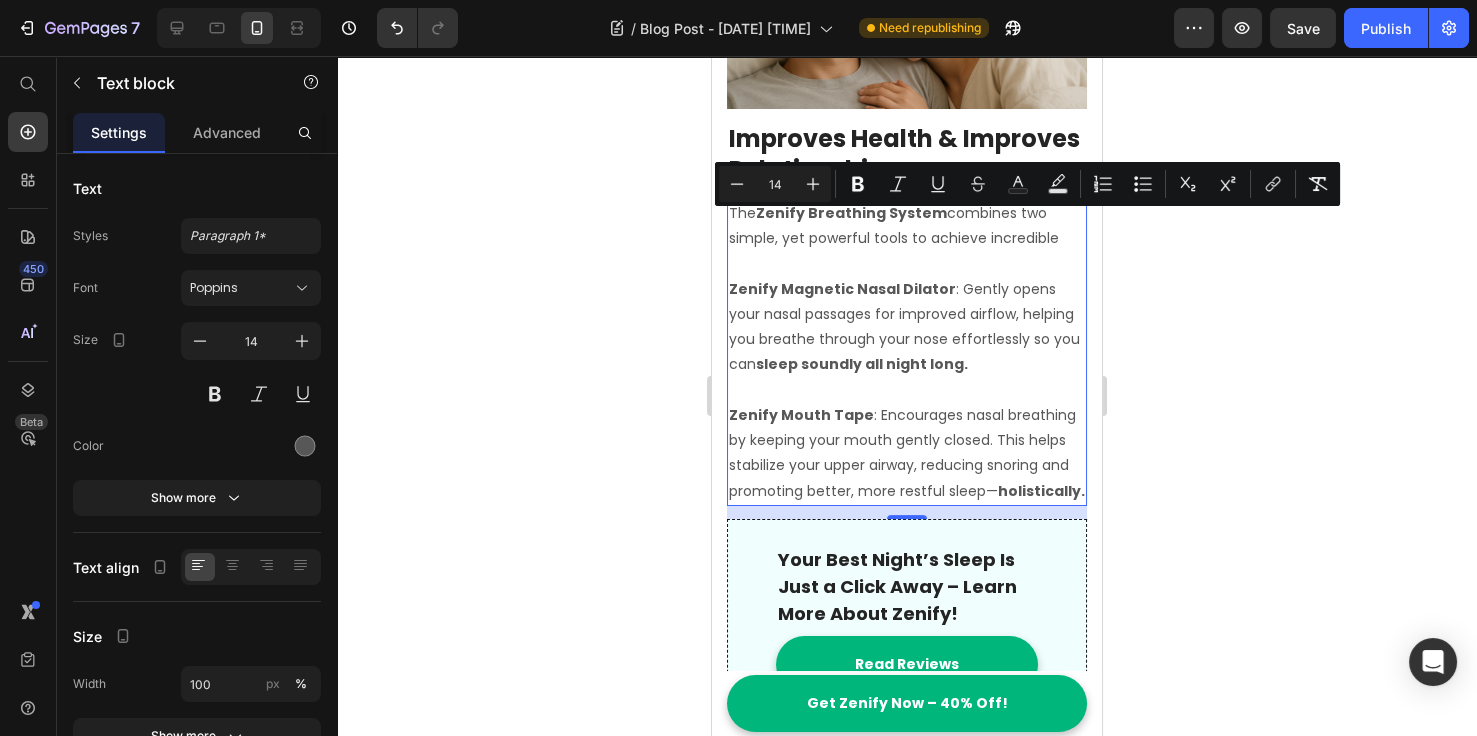 drag, startPoint x: 993, startPoint y: 270, endPoint x: 1024, endPoint y: 260, distance: 32.572994 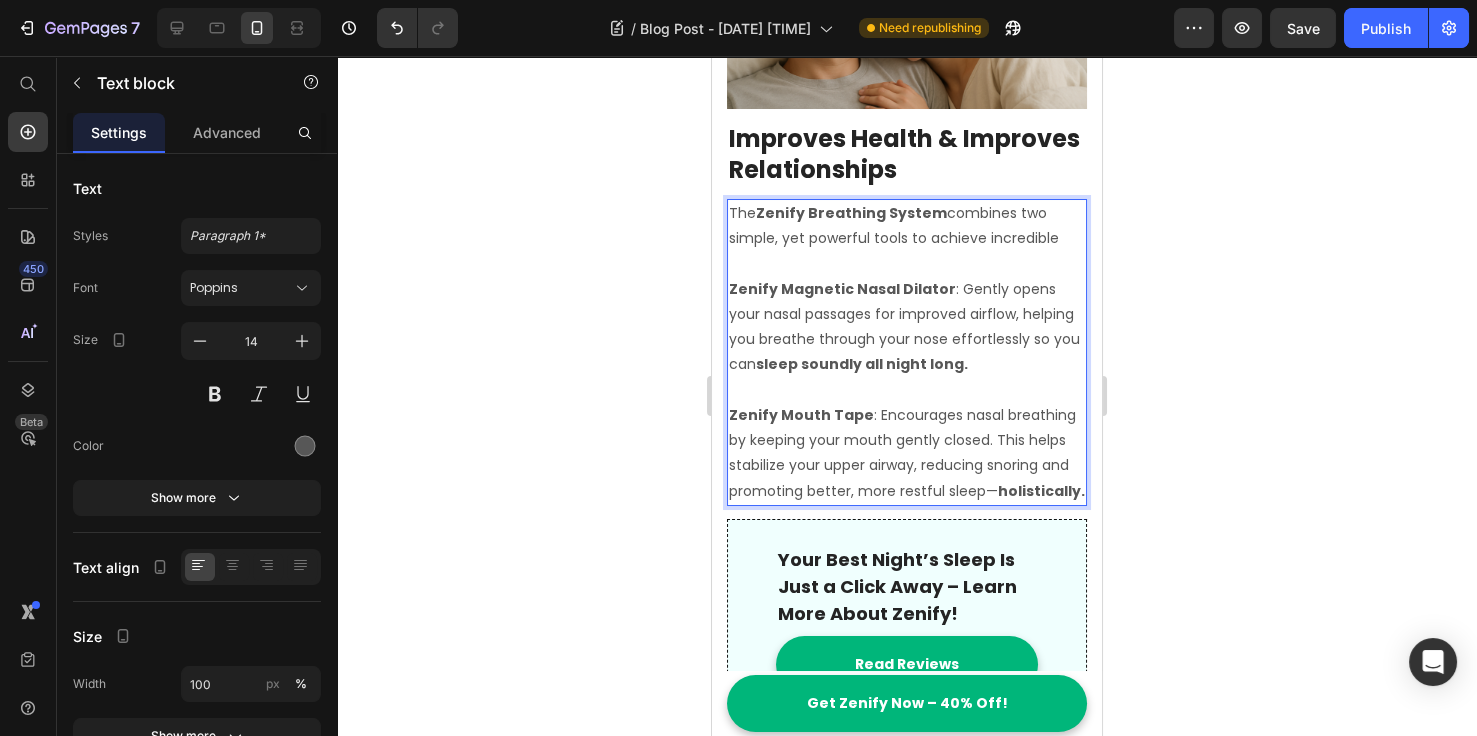 click on "The Zenify Breathing System combines two simple, yet powerful tools to achieve incredible" at bounding box center (907, 226) 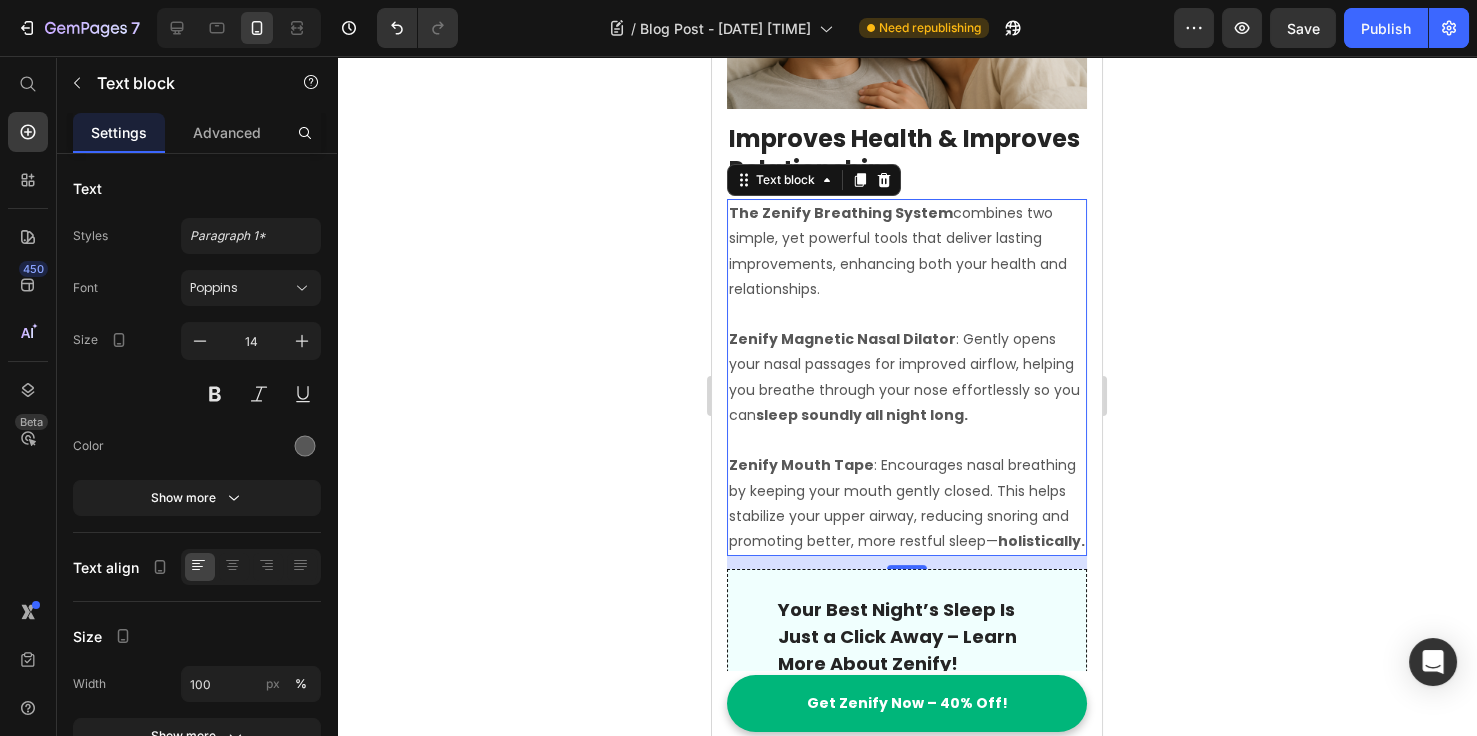 drag, startPoint x: 1342, startPoint y: 468, endPoint x: 1308, endPoint y: 467, distance: 34.0147 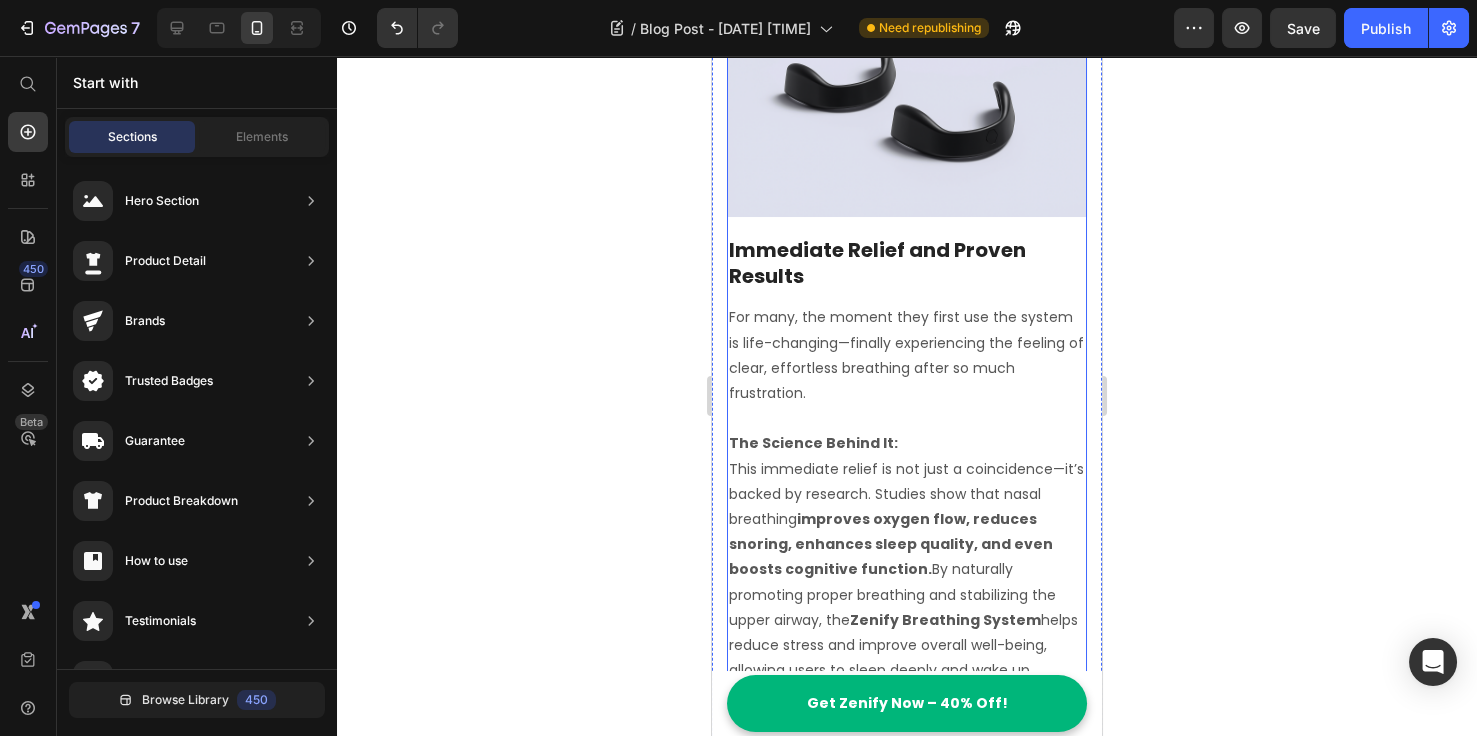 scroll, scrollTop: 2076, scrollLeft: 0, axis: vertical 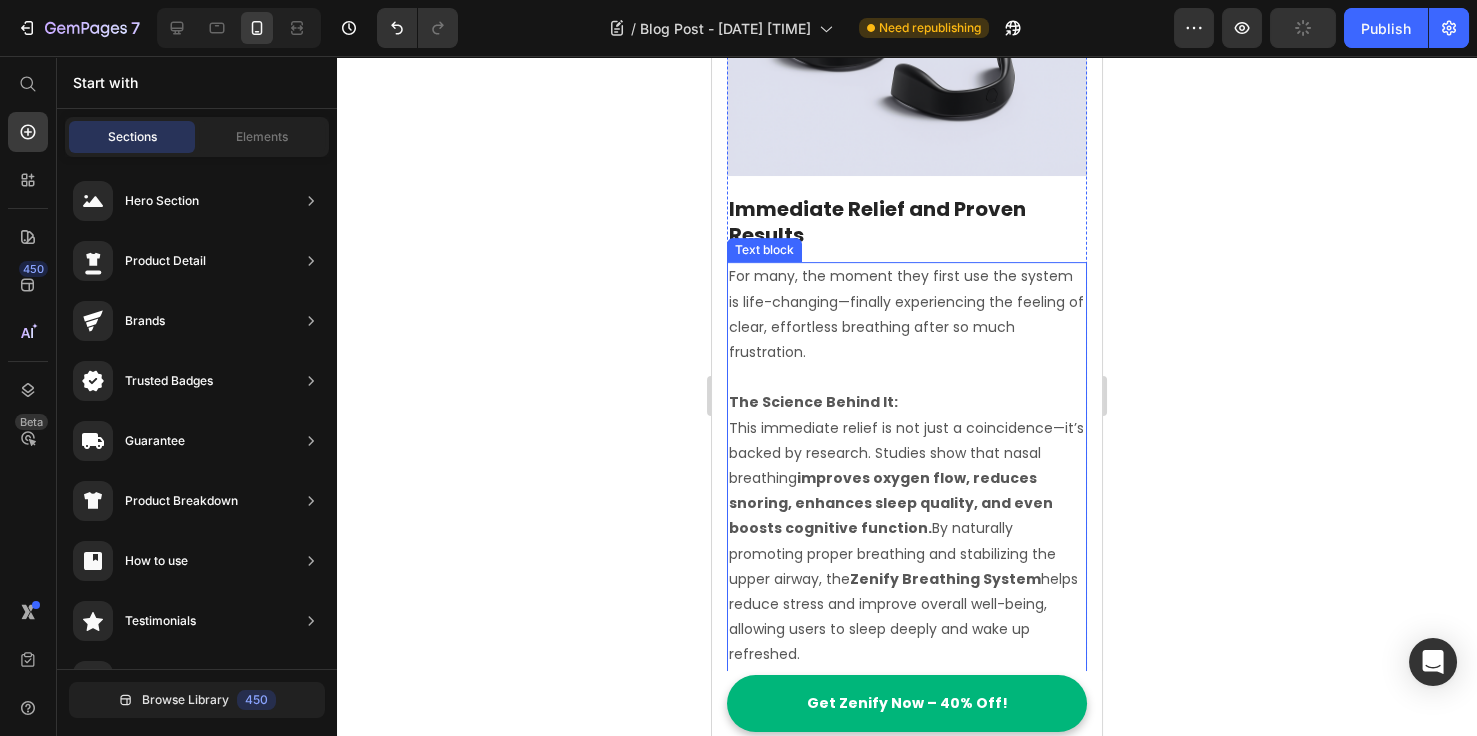 click on "For many, the moment they first use the system is life-changing—finally experiencing the feeling of clear, effortless breathing after so much frustration." at bounding box center (907, 314) 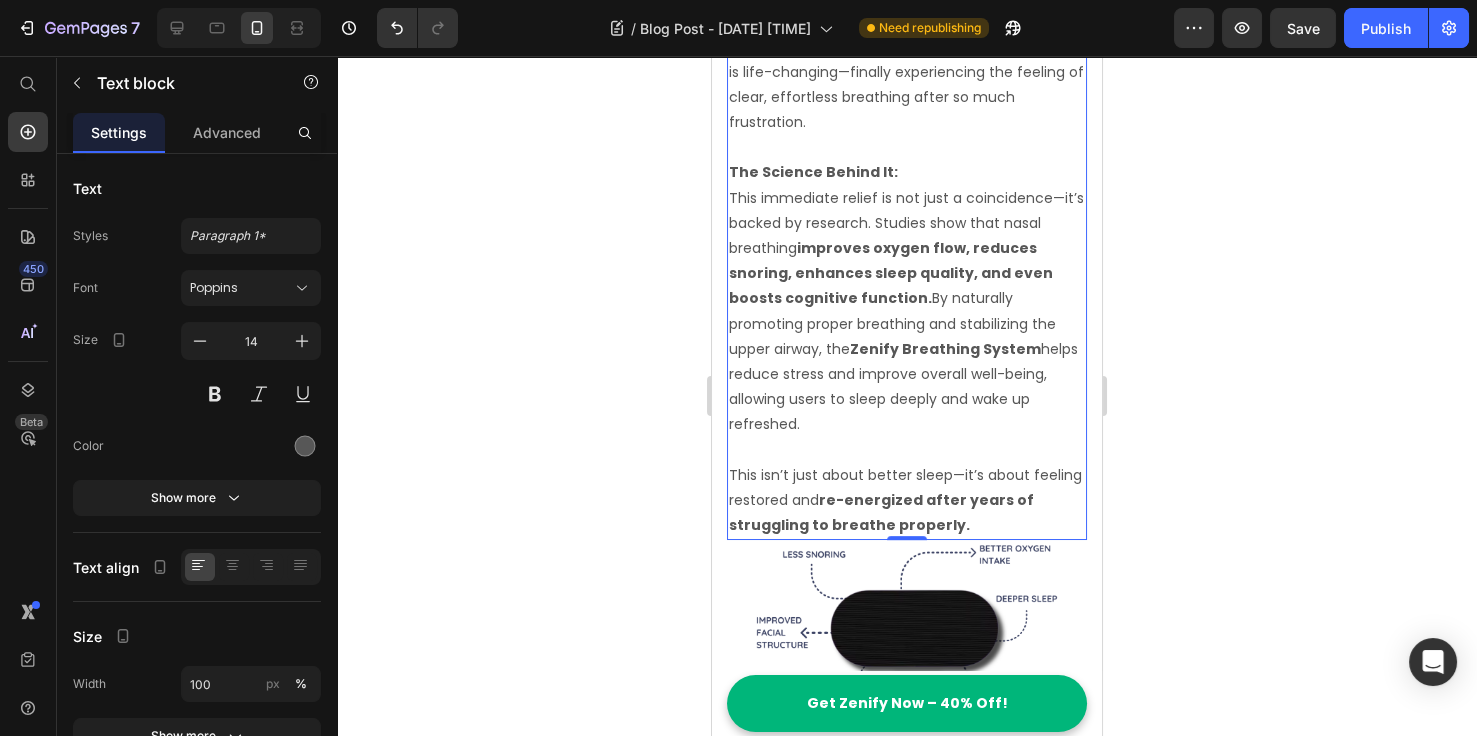 scroll, scrollTop: 2307, scrollLeft: 0, axis: vertical 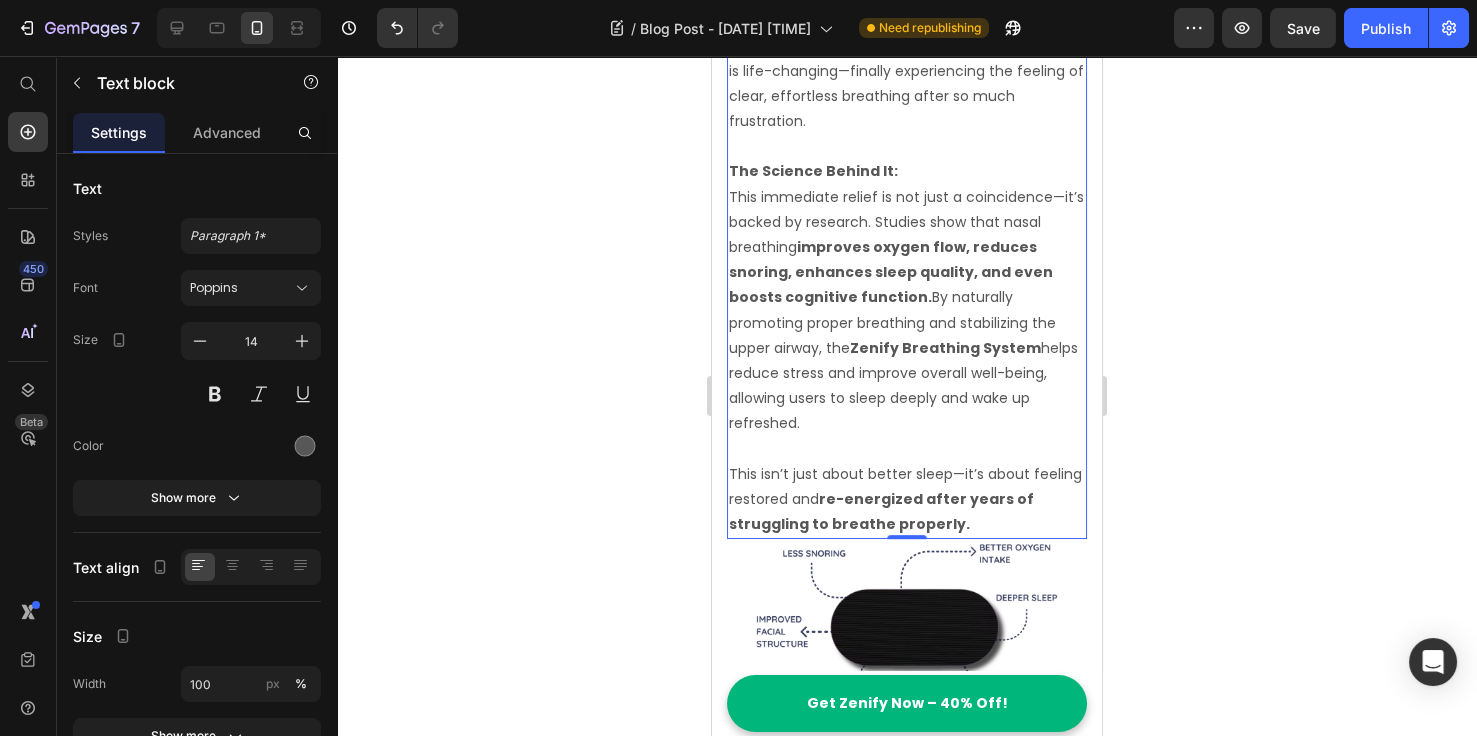 click on "The Science Behind It: This immediate relief is not just a coincidence—it’s backed by research. Studies show that nasal breathing  improves oxygen flow, reduces snoring, enhances sleep quality, and even boosts cognitive function.  By naturally promoting proper breathing and stabilizing the upper airway, the  Zenify Breathing System  helps reduce stress and improve overall well-being, allowing users to sleep deeply and wake up refreshed." at bounding box center [907, 297] 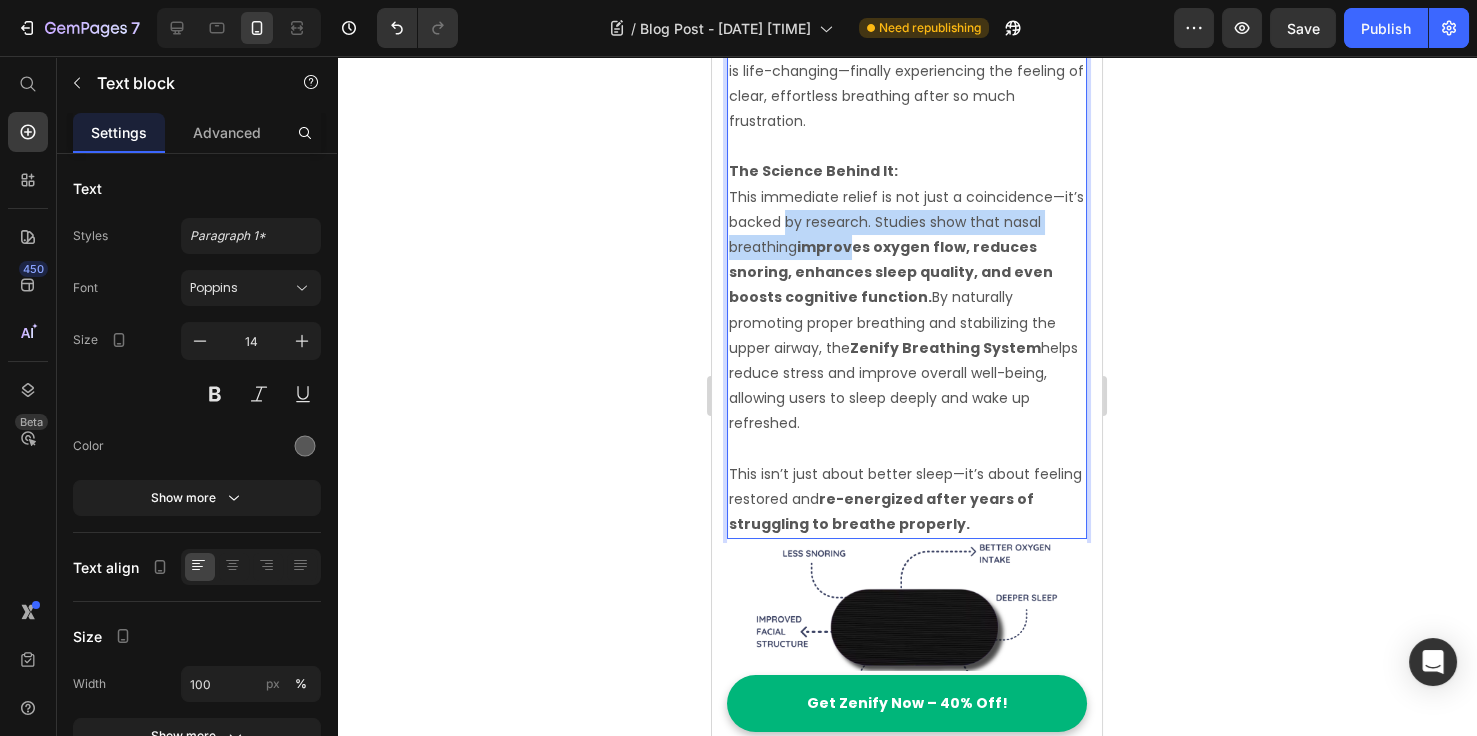 click on "The Science Behind It: This immediate relief is not just a coincidence—it’s backed by research. Studies show that nasal breathing  improves oxygen flow, reduces snoring, enhances sleep quality, and even boosts cognitive function.  By naturally promoting proper breathing and stabilizing the upper airway, the  Zenify Breathing System  helps reduce stress and improve overall well-being, allowing users to sleep deeply and wake up refreshed." at bounding box center [907, 297] 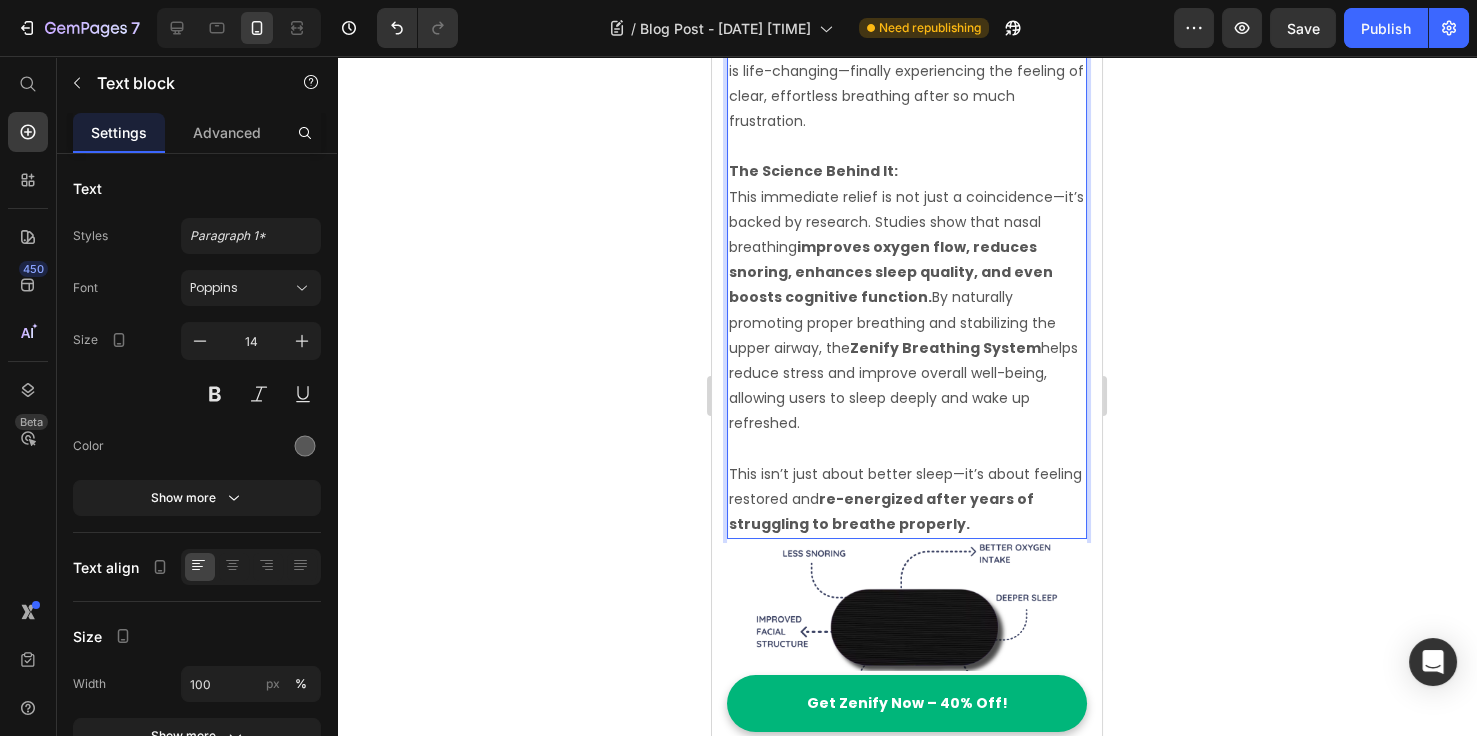 click on "The Science Behind It: This immediate relief is not just a coincidence—it’s backed by research. Studies show that nasal breathing  improves oxygen flow, reduces snoring, enhances sleep quality, and even boosts cognitive function.  By naturally promoting proper breathing and stabilizing the upper airway, the  Zenify Breathing System  helps reduce stress and improve overall well-being, allowing users to sleep deeply and wake up refreshed." at bounding box center [907, 297] 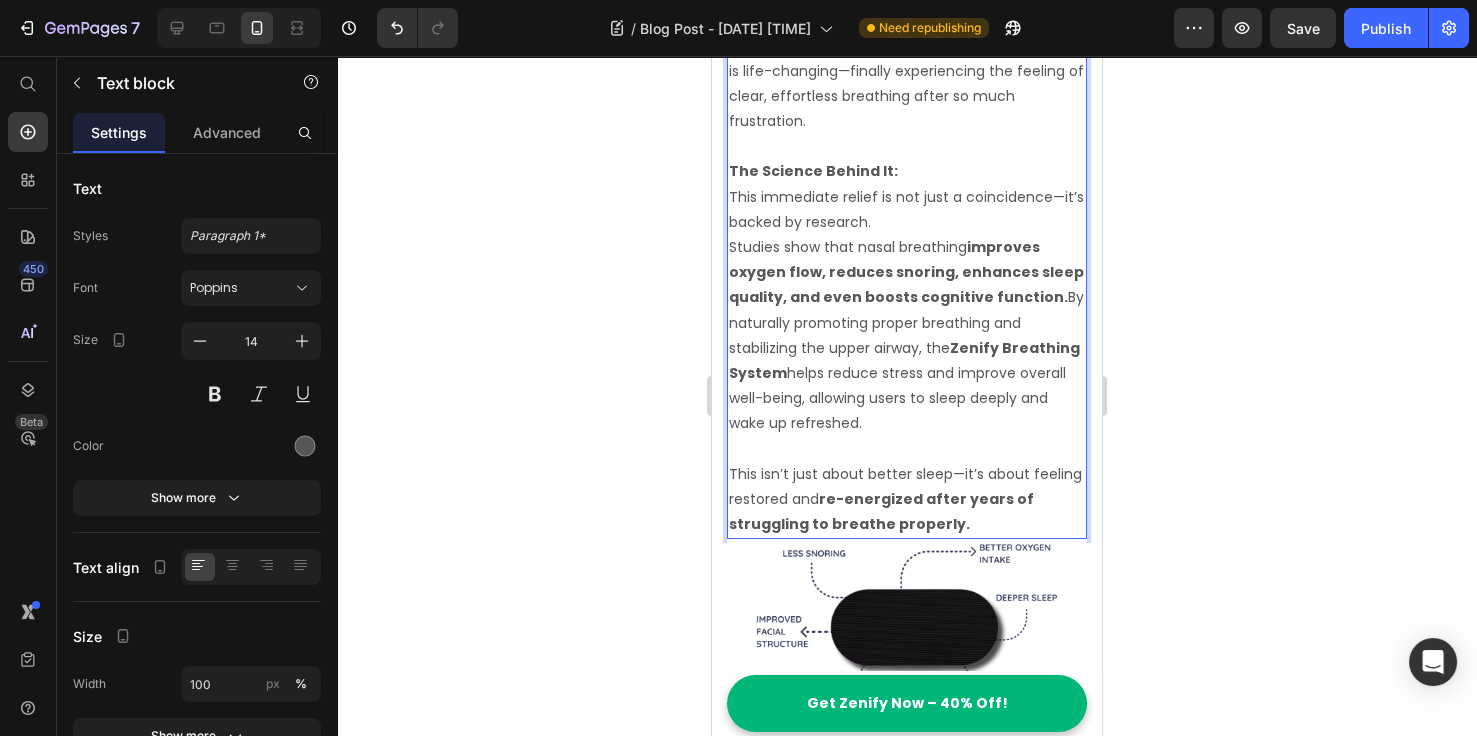 click on "The Science Behind It: This immediate relief is not just a coincidence—it’s backed by research." at bounding box center [907, 197] 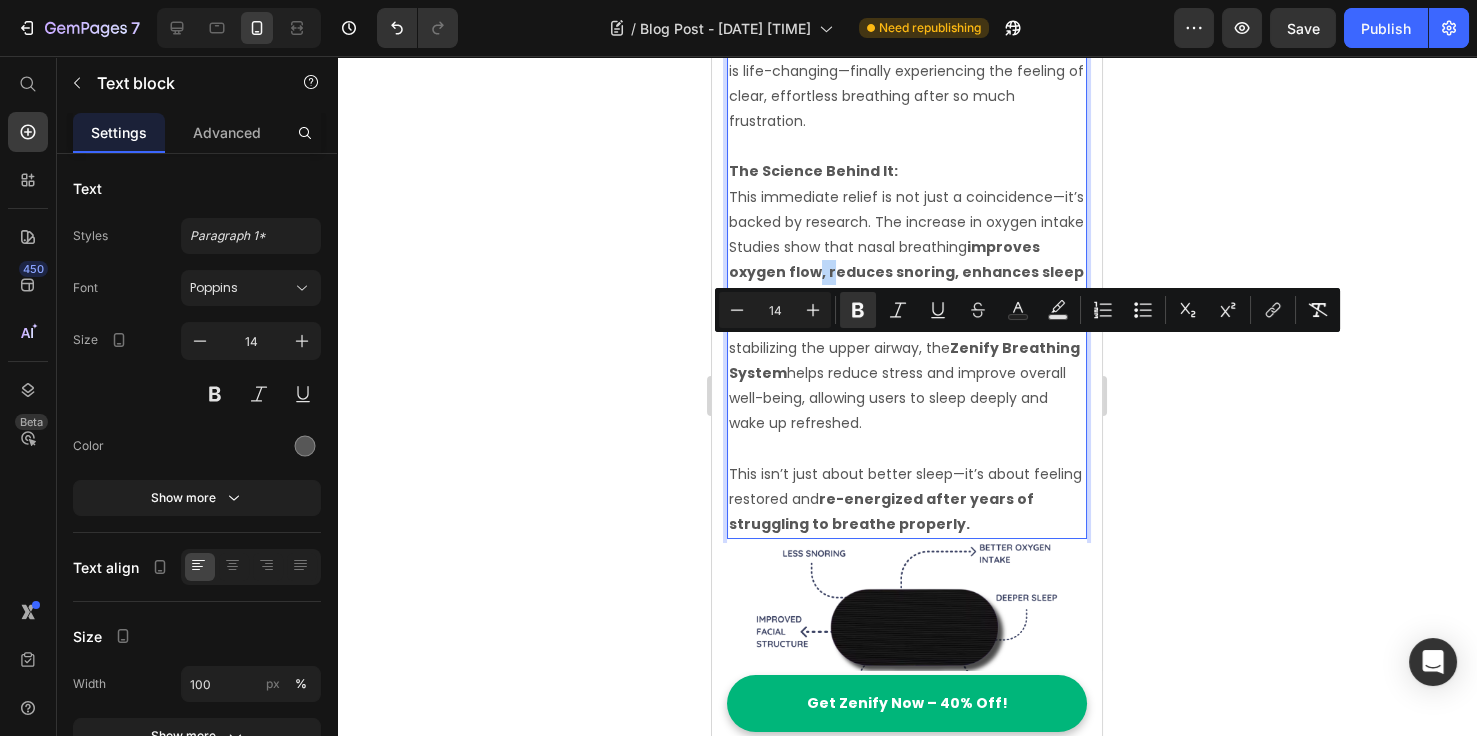 drag, startPoint x: 826, startPoint y: 353, endPoint x: 812, endPoint y: 347, distance: 15.231546 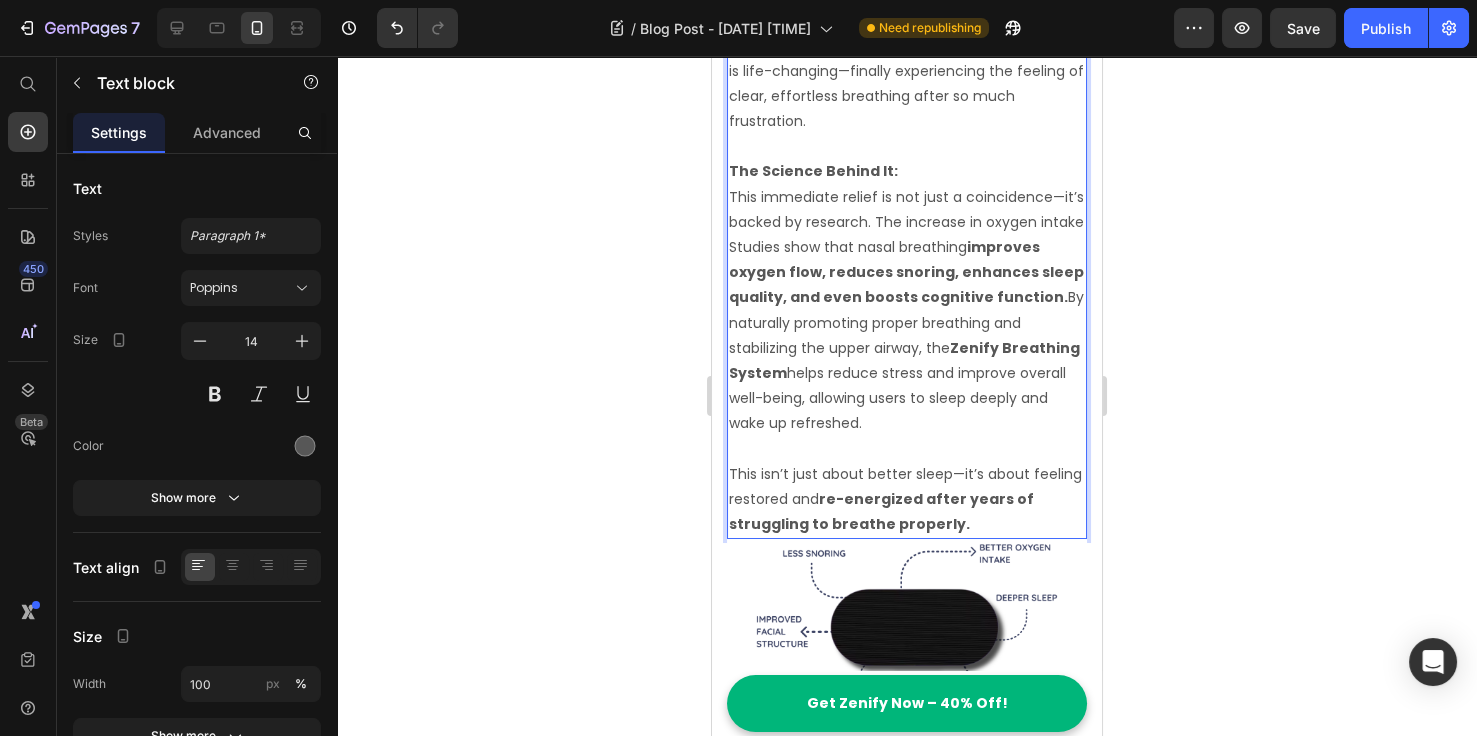click on "The Science Behind It: This immediate relief is not just a coincidence—it’s backed by research. The increase in oxygen intake" at bounding box center (907, 197) 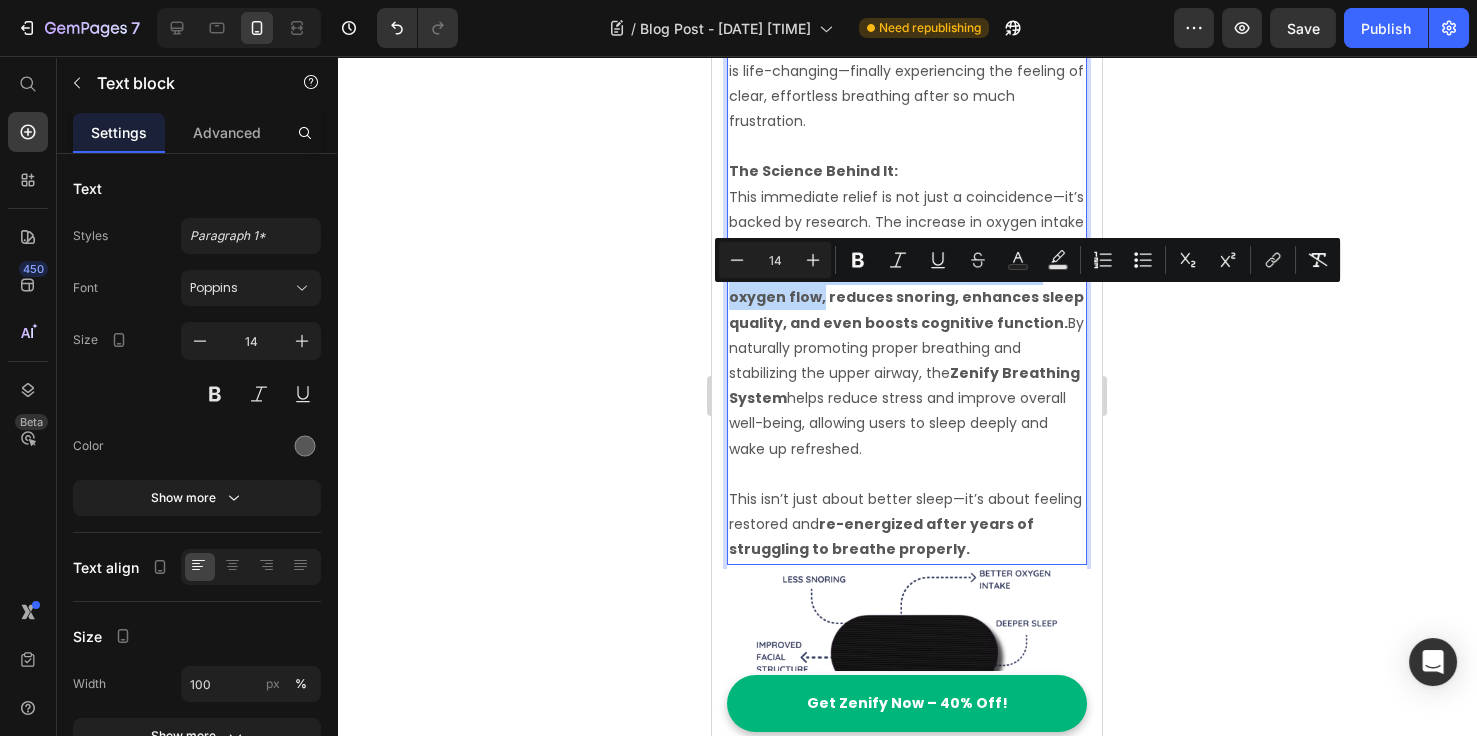 drag, startPoint x: 819, startPoint y: 350, endPoint x: 853, endPoint y: 303, distance: 58.00862 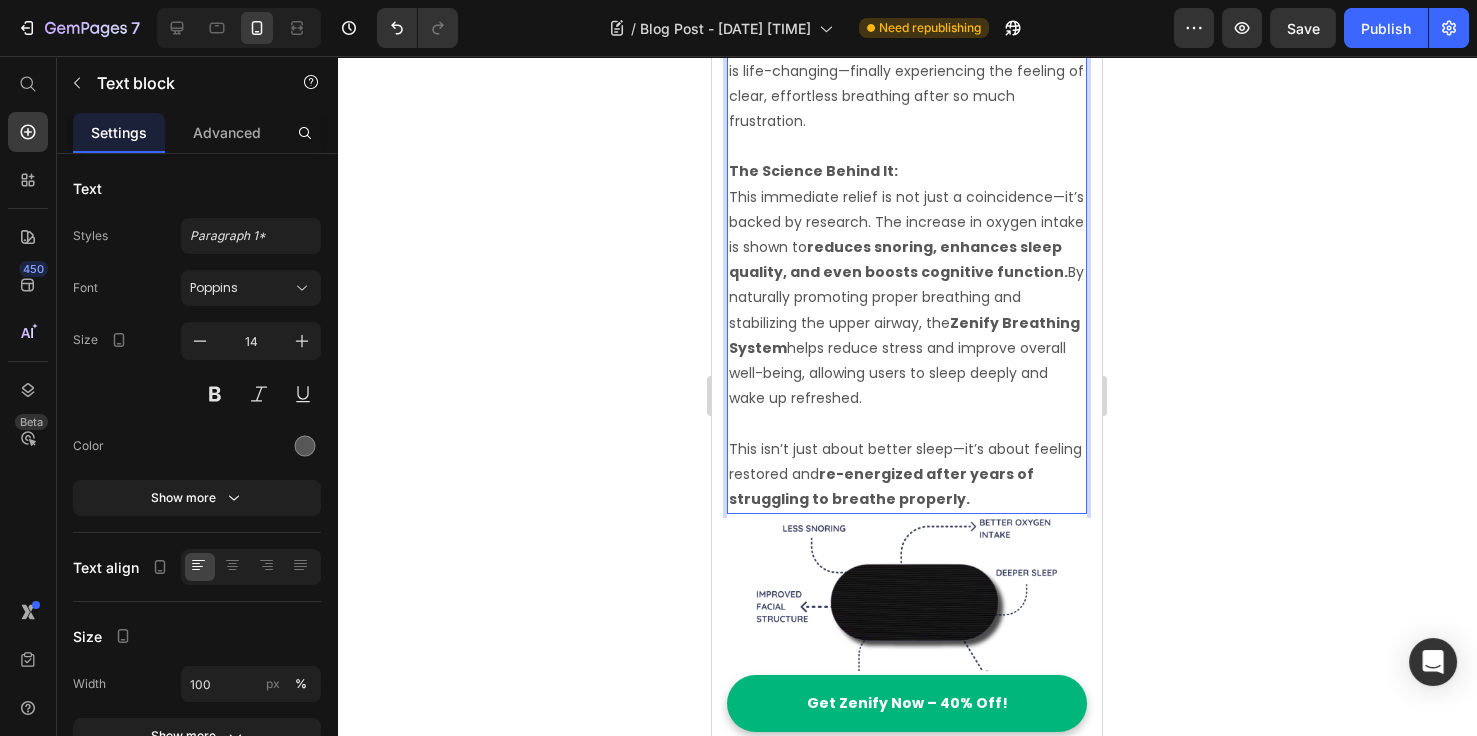 click on "The Science Behind It: This immediate relief is not just a coincidence—it’s backed by research. The increase in oxygen intake is shown to reduces snoring, enhances sleep quality, and even boosts cognitive function. By naturally promoting proper breathing and stabilizing the upper airway, the Zenify Breathing System helps reduce stress and improve overall well-being, allowing users to sleep deeply and wake up refreshed." at bounding box center [907, 285] 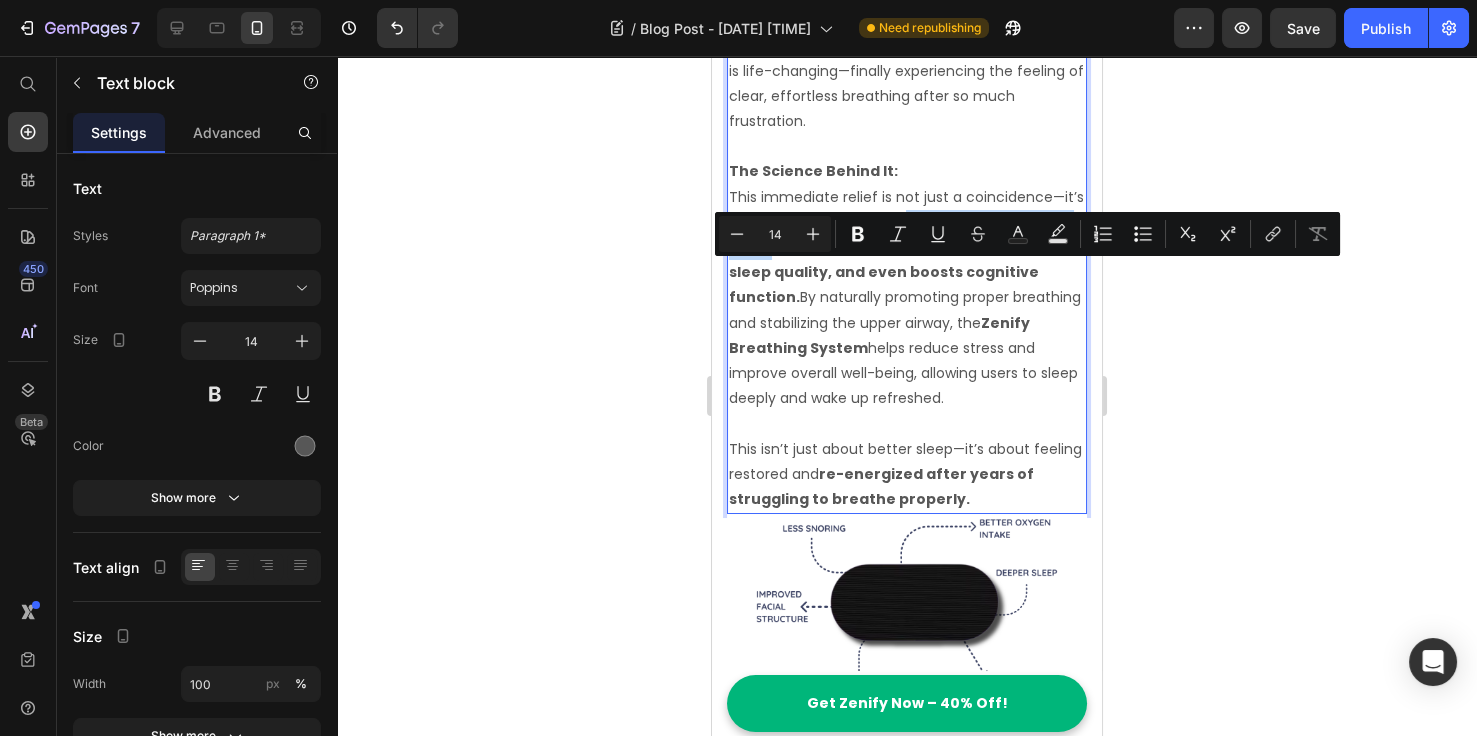 drag, startPoint x: 930, startPoint y: 276, endPoint x: 824, endPoint y: 302, distance: 109.14211 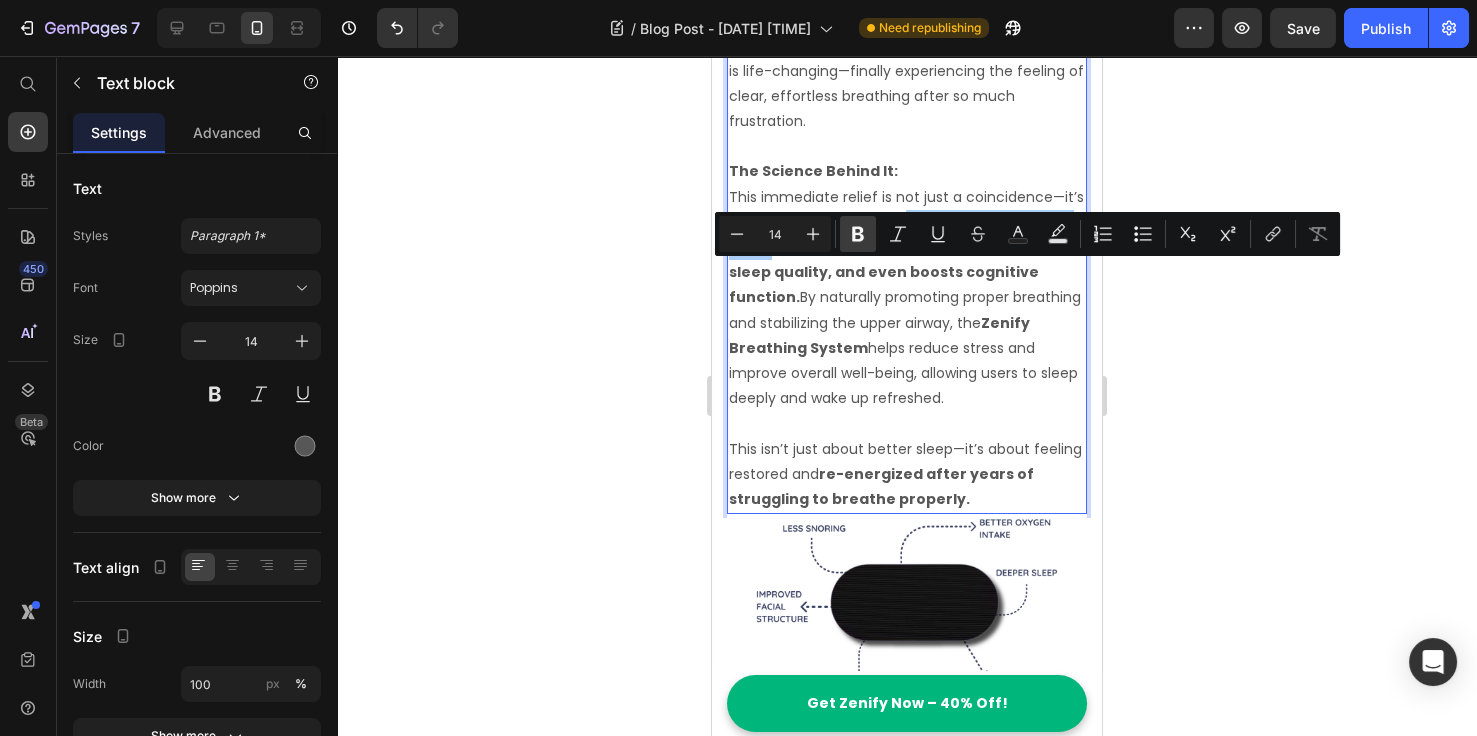 click 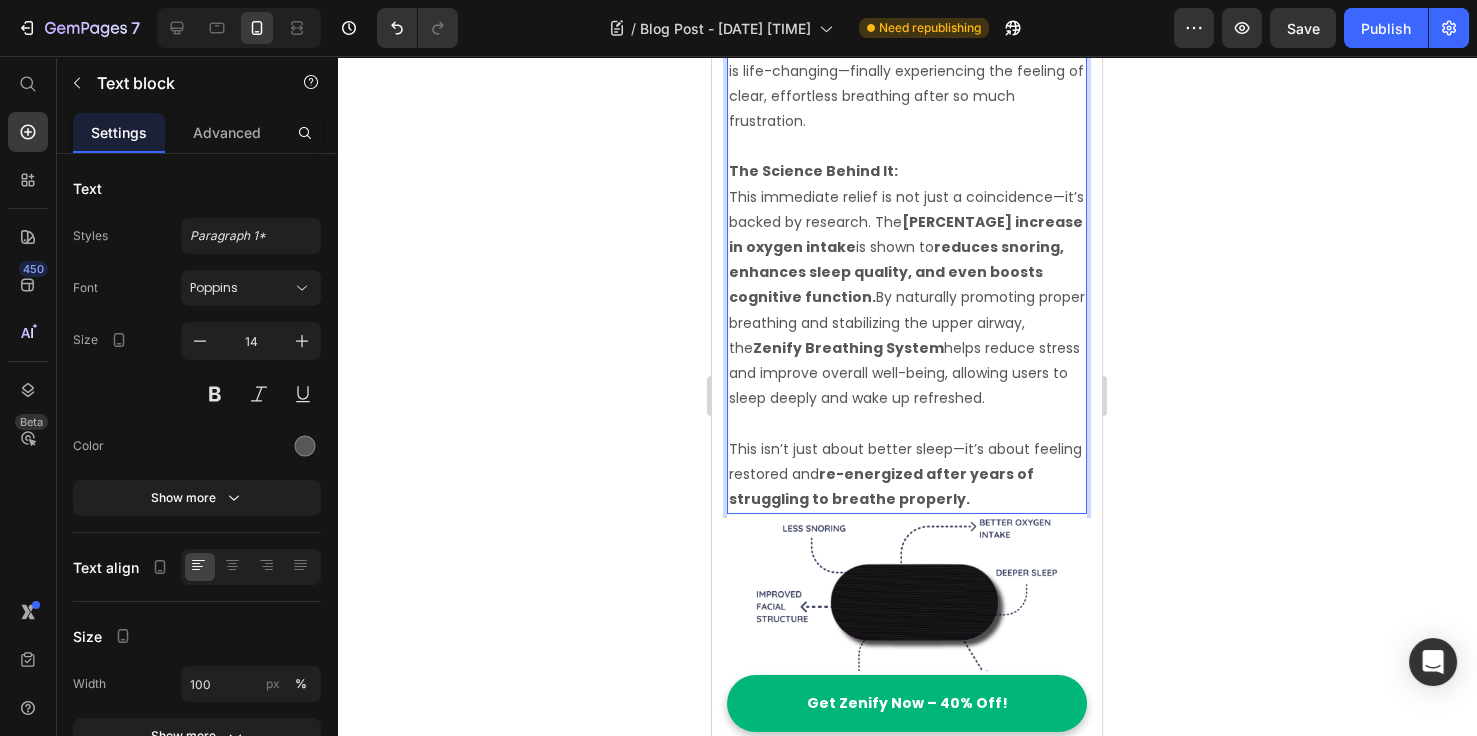 click on "The Science Behind It: This immediate relief is not just a coincidence—it’s backed by research. The 80% increase in oxygen intake is shown to reduces snoring, enhances sleep quality, and even boosts cognitive function. By naturally promoting proper breathing and stabilizing the upper airway, the Zenify Breathing System helps reduce stress and improve overall well-being, allowing users to sleep deeply and wake up refreshed." at bounding box center [907, 285] 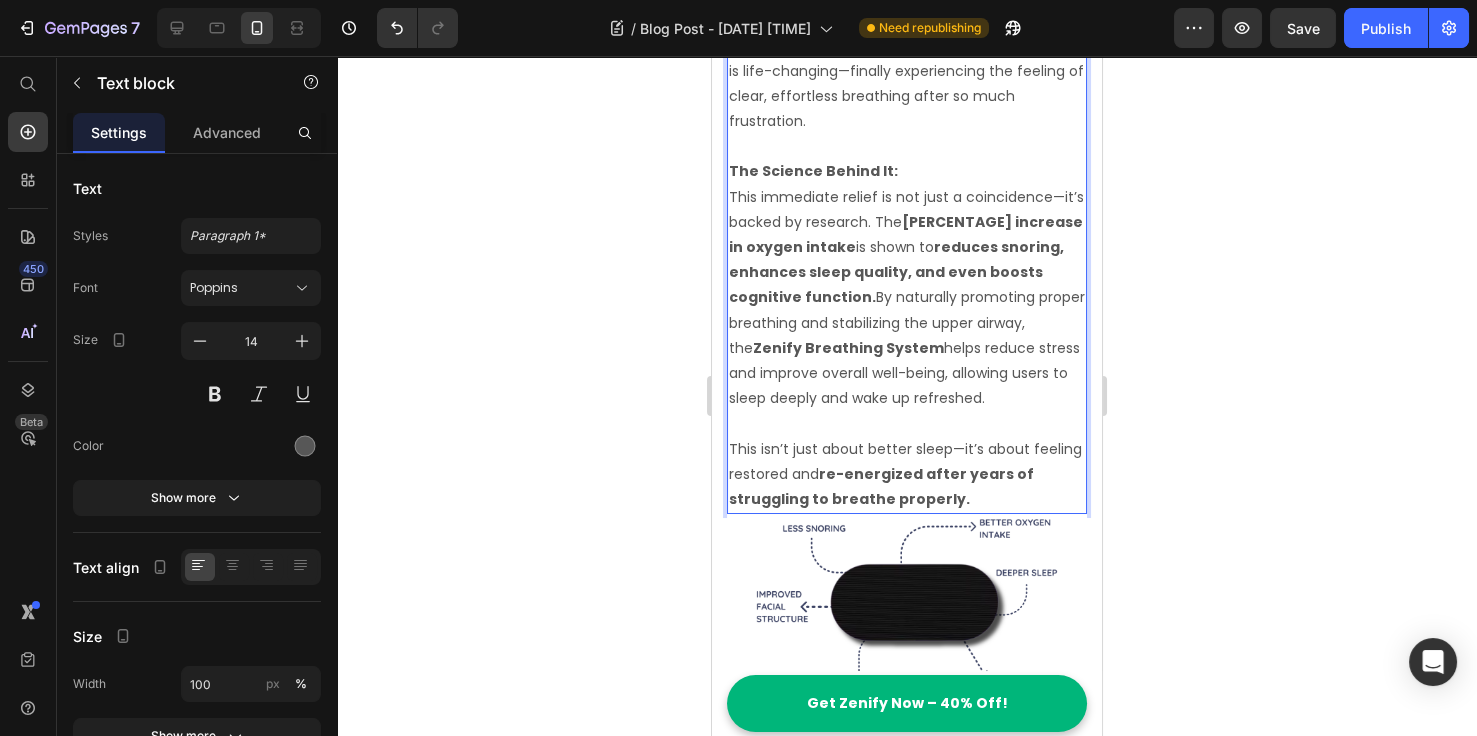 drag, startPoint x: 826, startPoint y: 482, endPoint x: 880, endPoint y: 488, distance: 54.33231 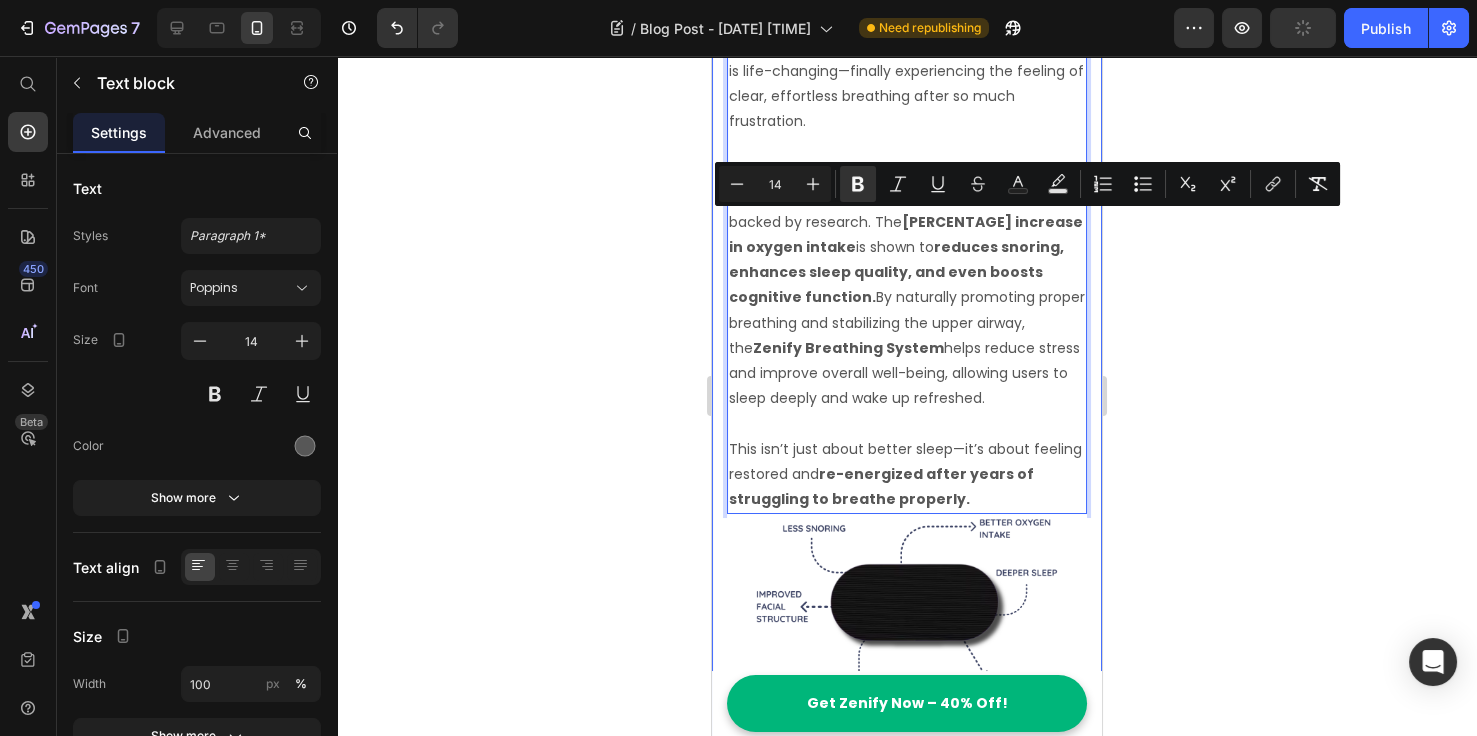 drag, startPoint x: 825, startPoint y: 476, endPoint x: 717, endPoint y: 226, distance: 272.3307 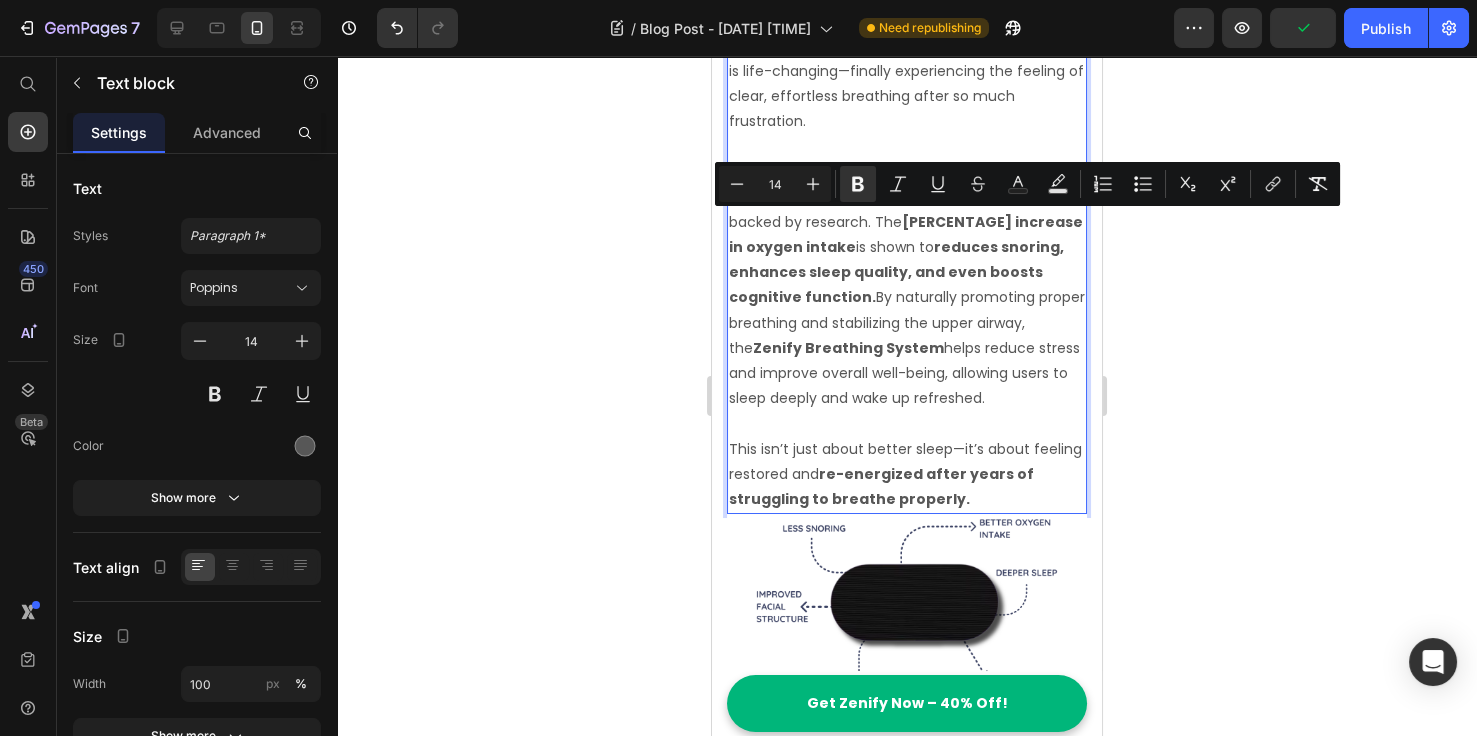 copy on "The Science Behind It: This immediate relief is not just a coincidence—it’s backed by research. The 80% increase in oxygen intake is shown to reduces snoring, enhances sleep quality, and even boosts cognitive function. By naturally promoting proper breathing and stabilizing the upper airway, the Zenify Breathing System helps reduce stress and improve overall well-being, allowing users to sleep deeply and wake up refreshed." 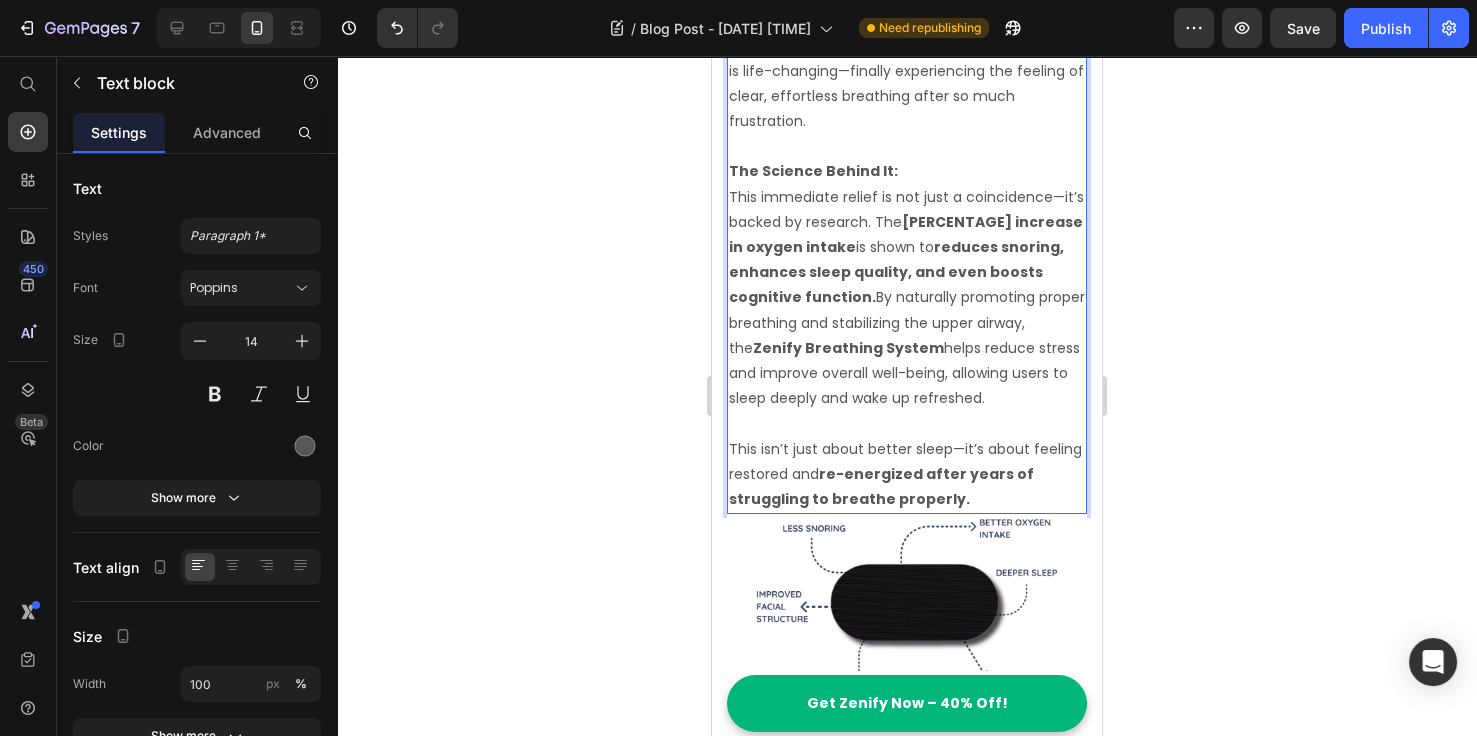 click on "Zenify Breathing System" at bounding box center (848, 348) 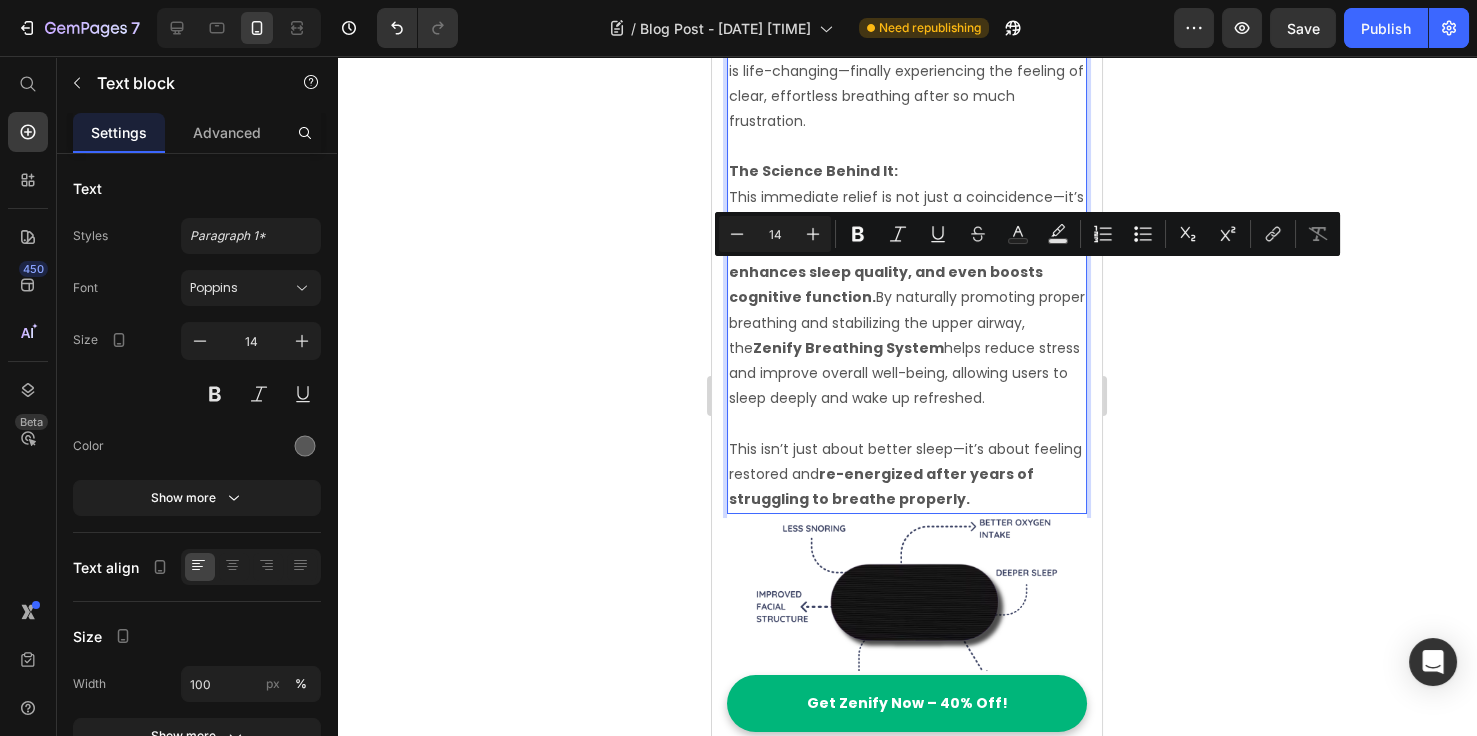 click on "The Science Behind It: This immediate relief is not just a coincidence—it’s backed by research. The 80% increase in oxygen intake is shown to reduces snoring, enhances sleep quality, and even boosts cognitive function. By naturally promoting proper breathing and stabilizing the upper airway, the Zenify Breathing System helps reduce stress and improve overall well-being, allowing users to sleep deeply and wake up refreshed." at bounding box center (907, 285) 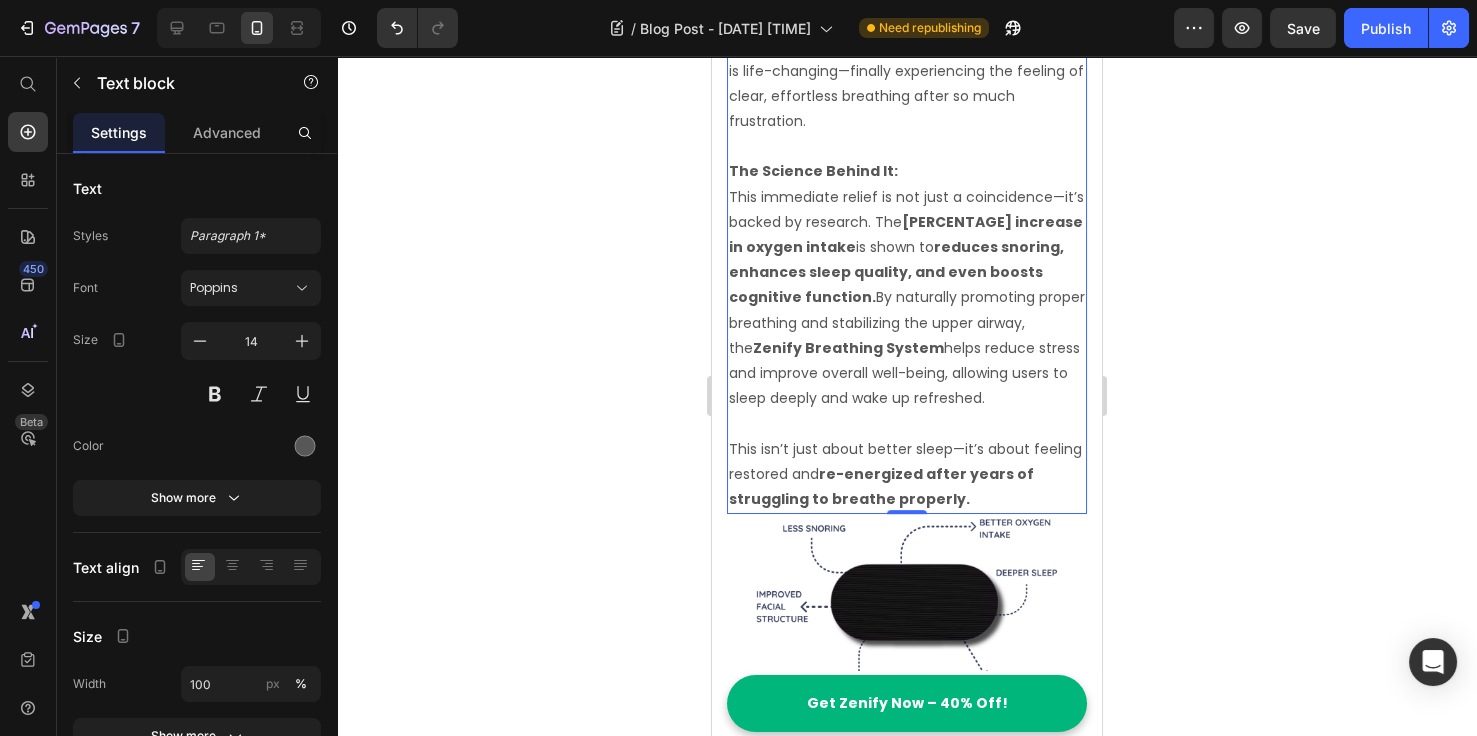 click on "reduces snoring, enhances sleep quality, and even boosts cognitive function." at bounding box center [896, 272] 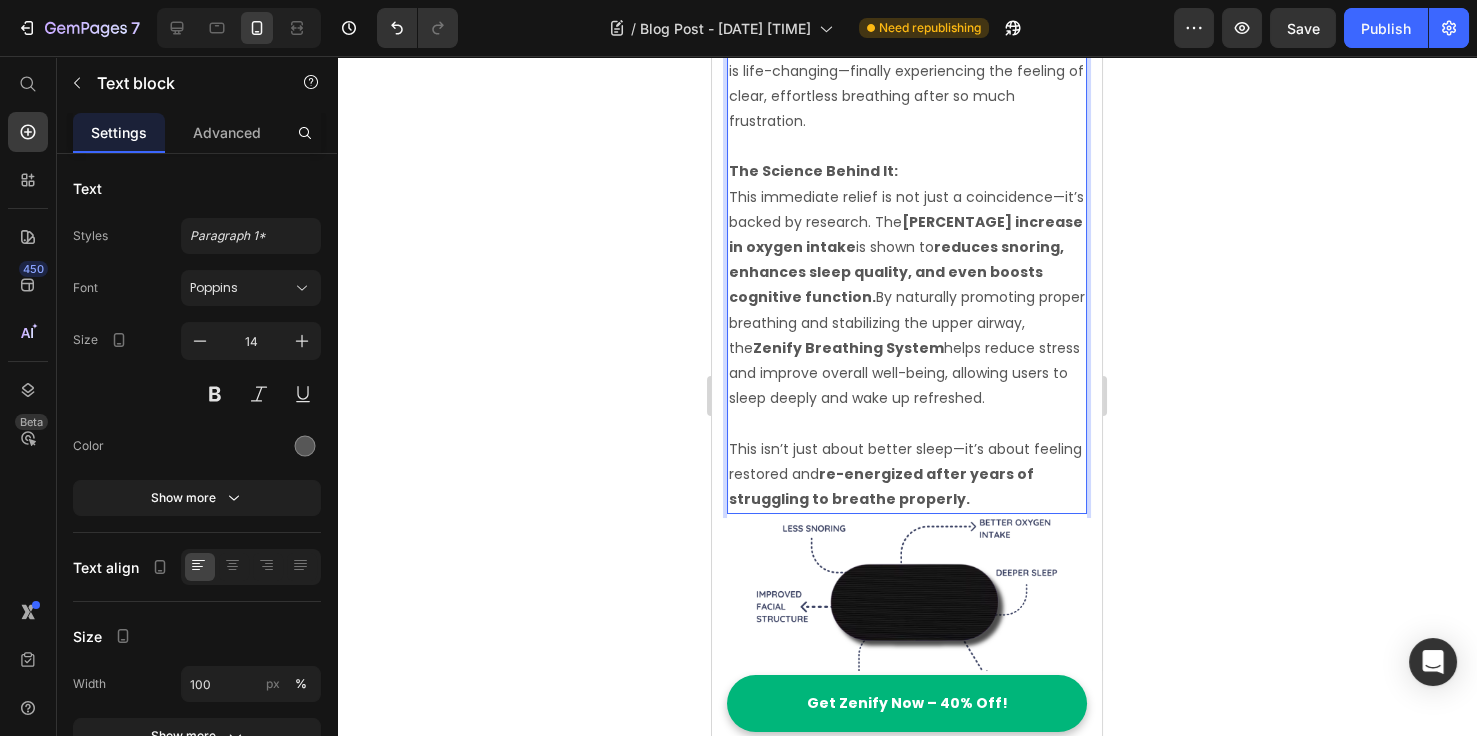 click on "[PERCENTAGE] increase in oxygen intake" at bounding box center (906, 234) 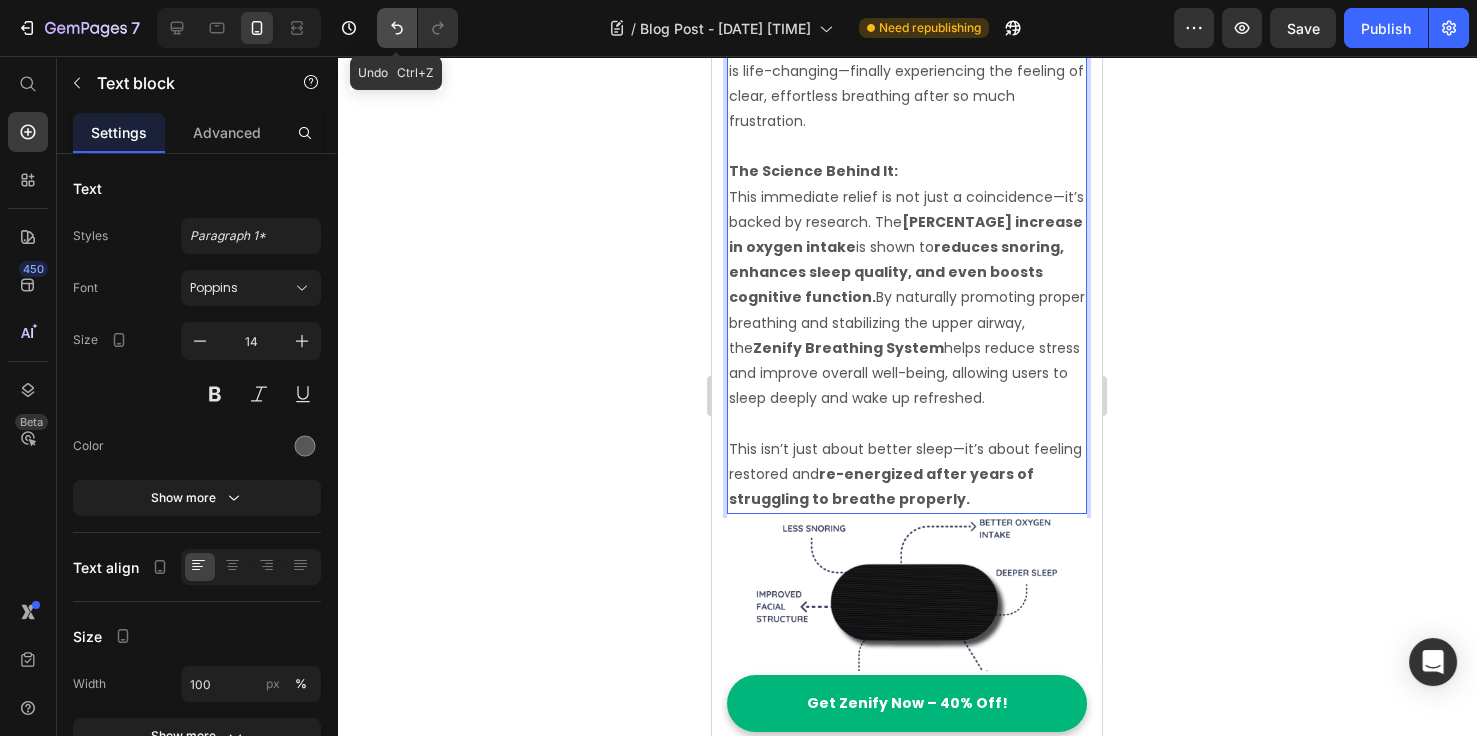 click 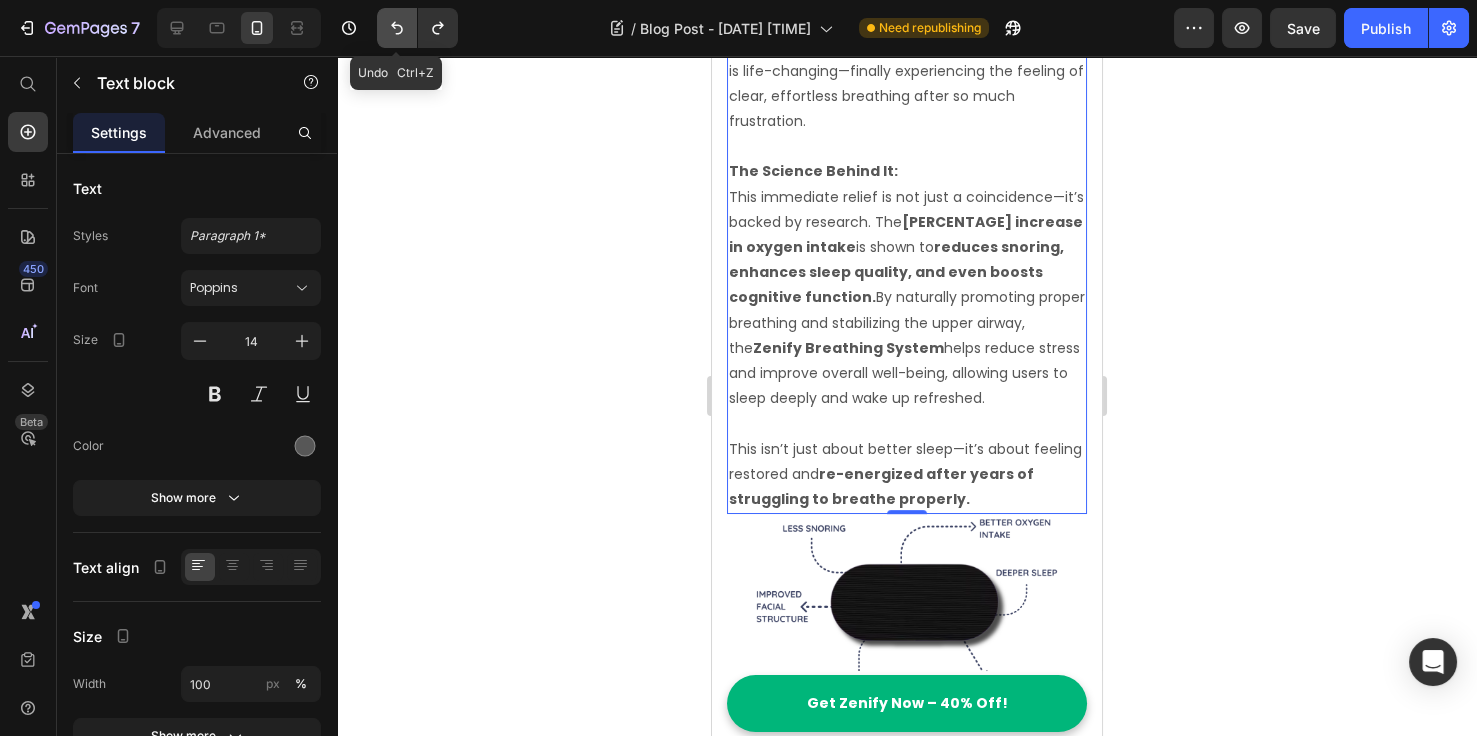click 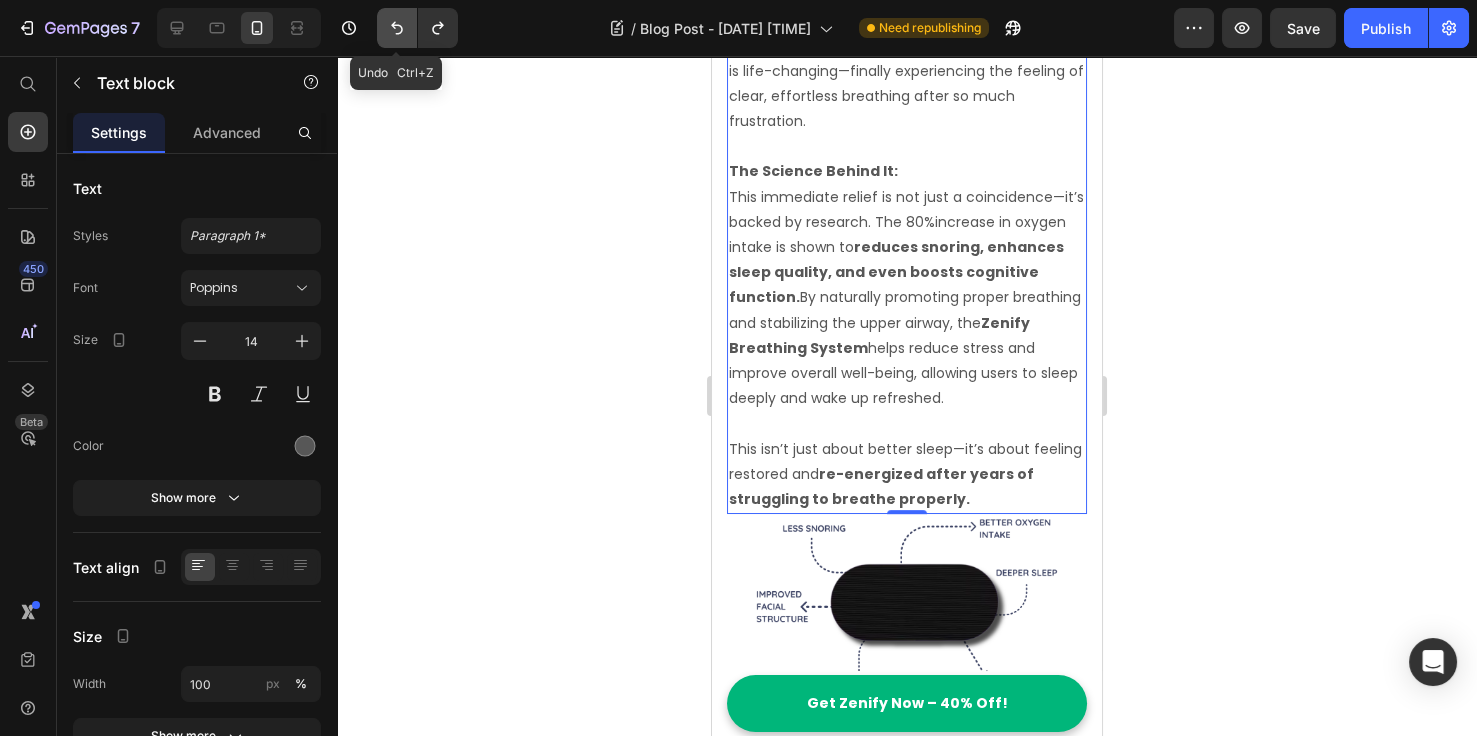 click 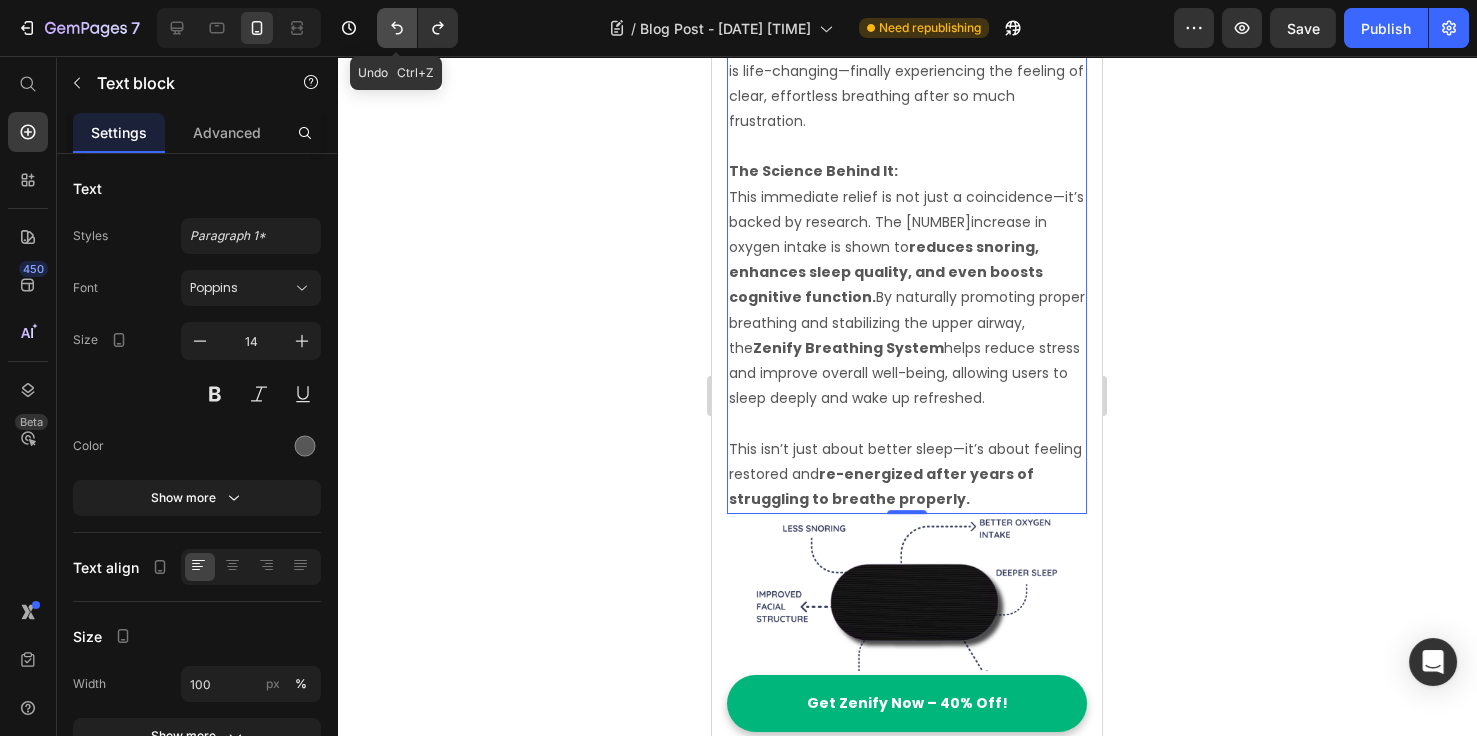 click 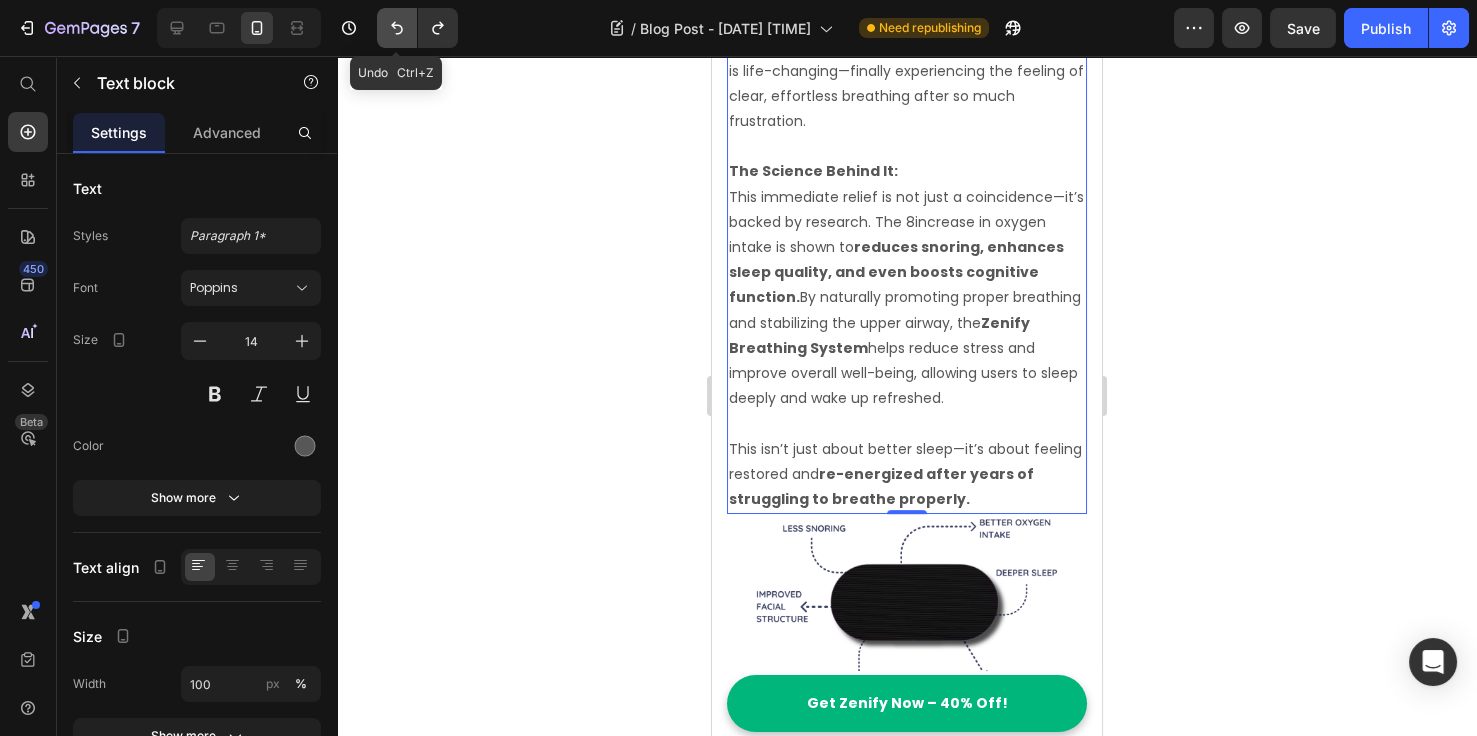 click 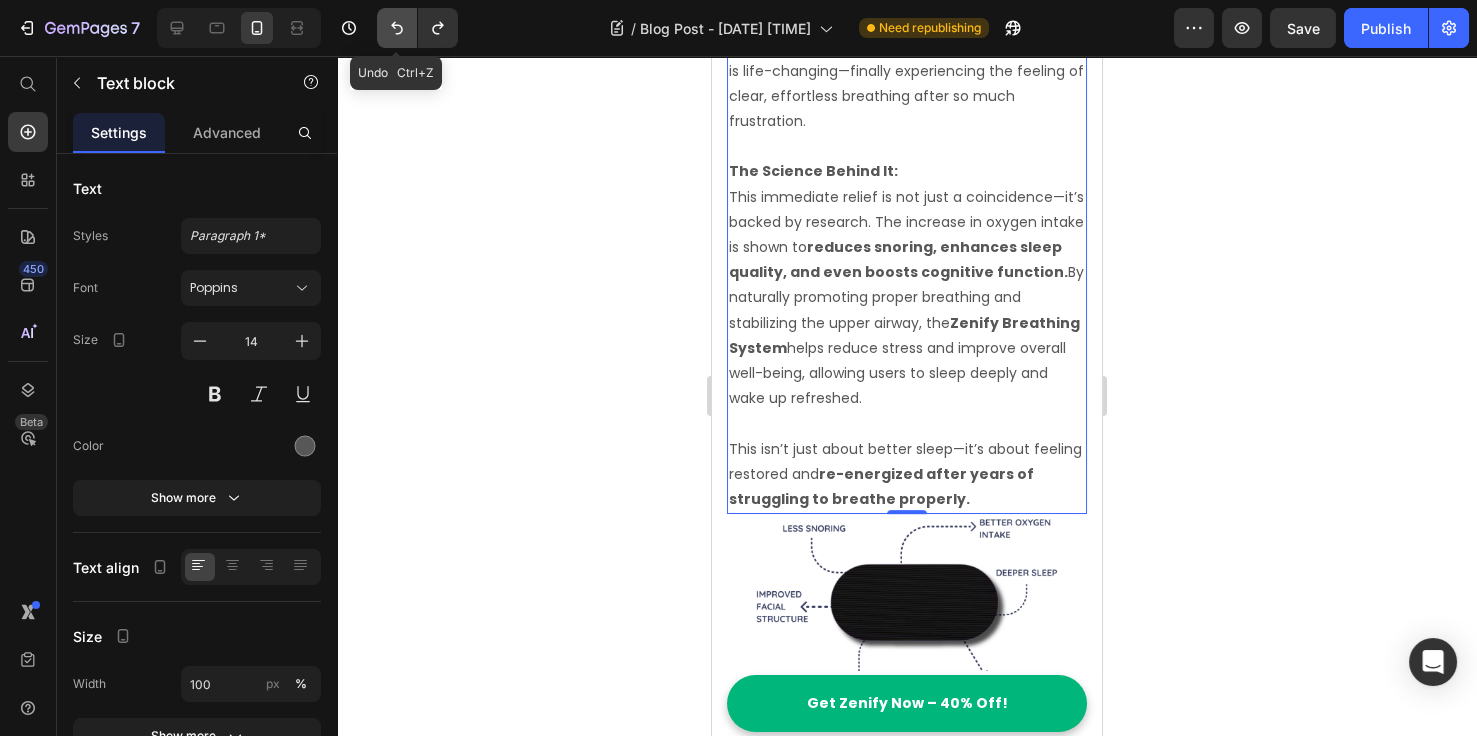 click 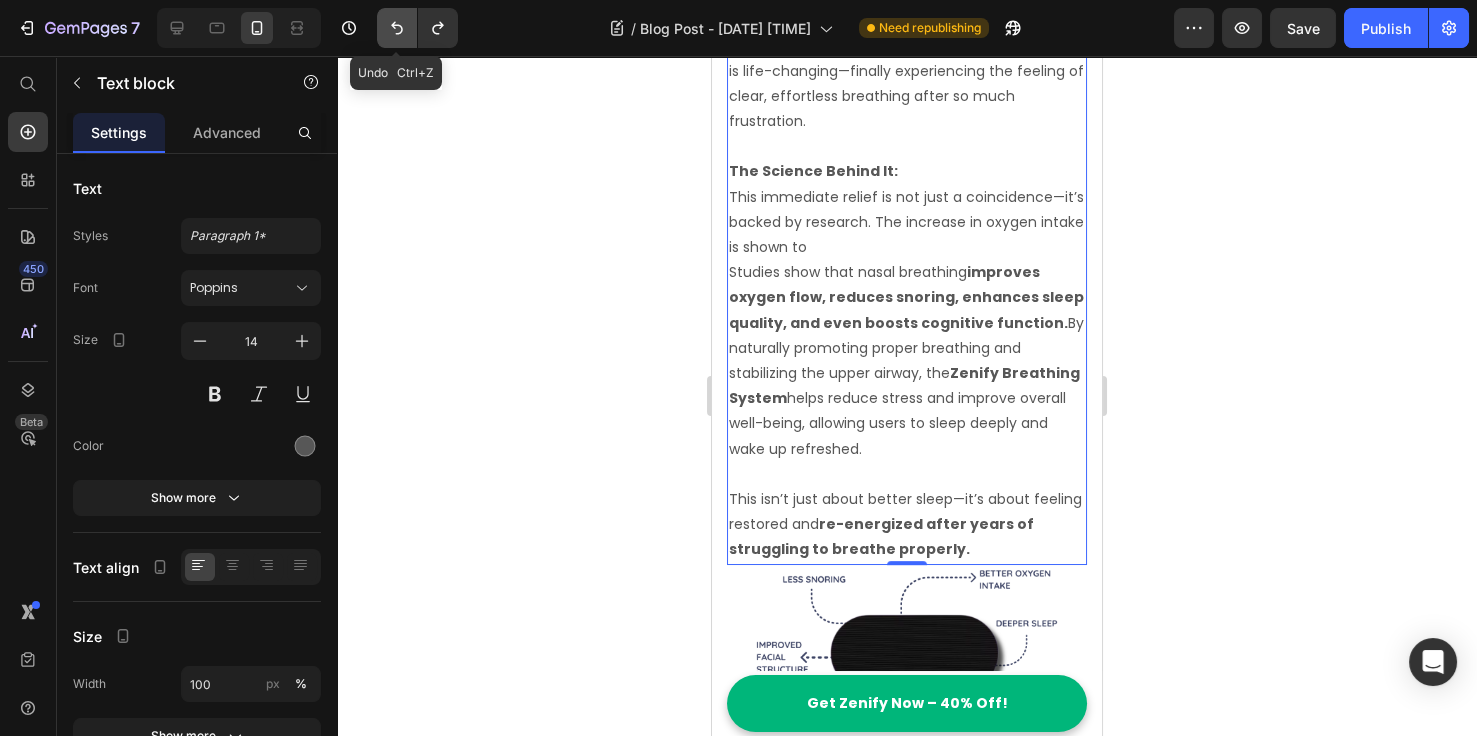 click 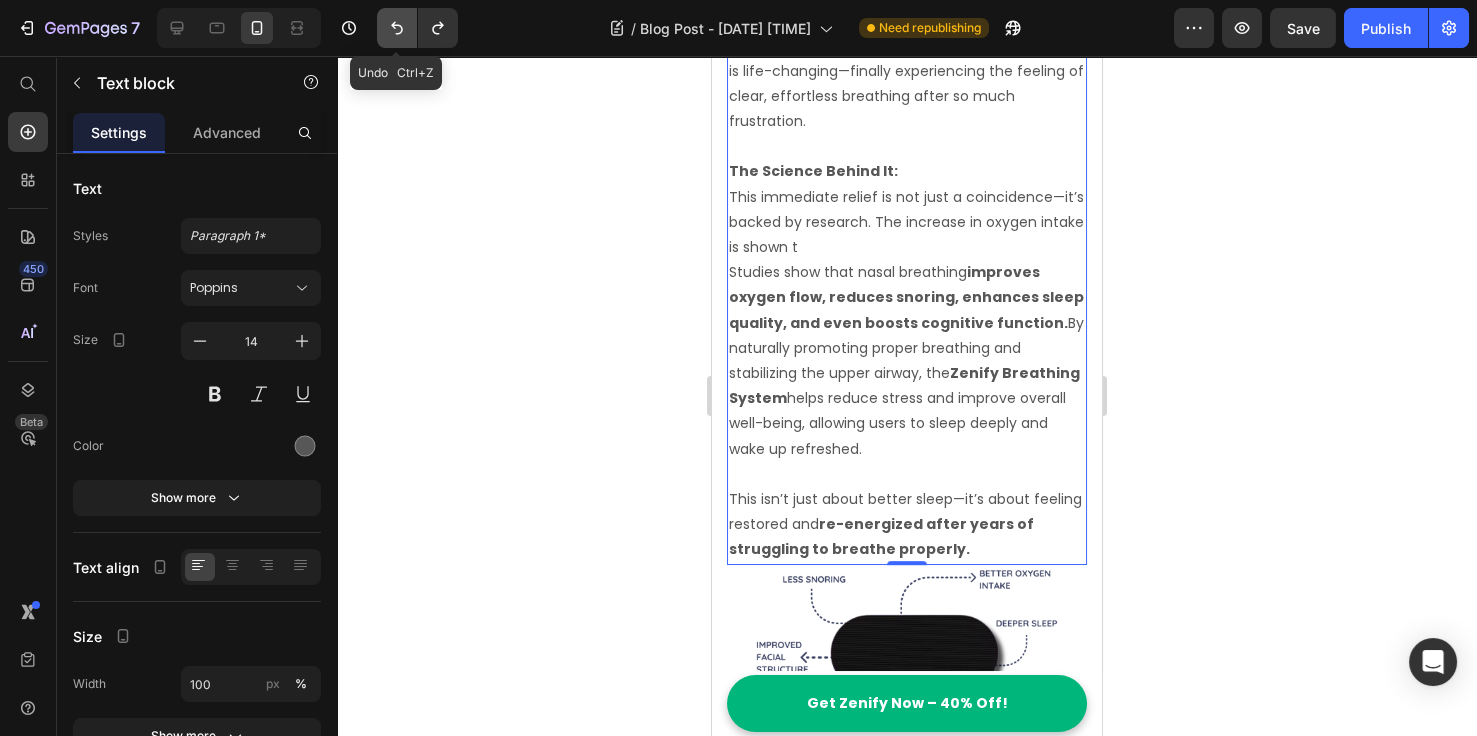 click 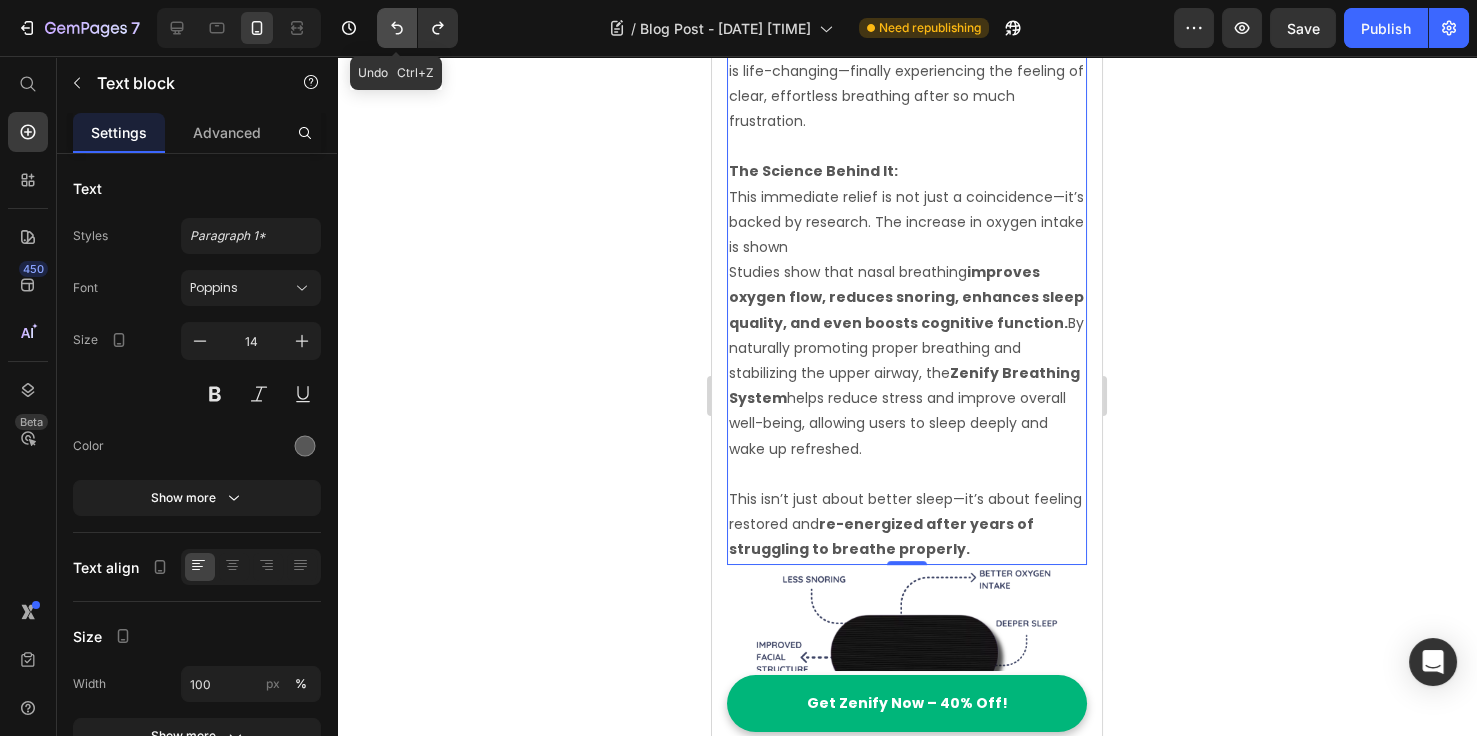 click 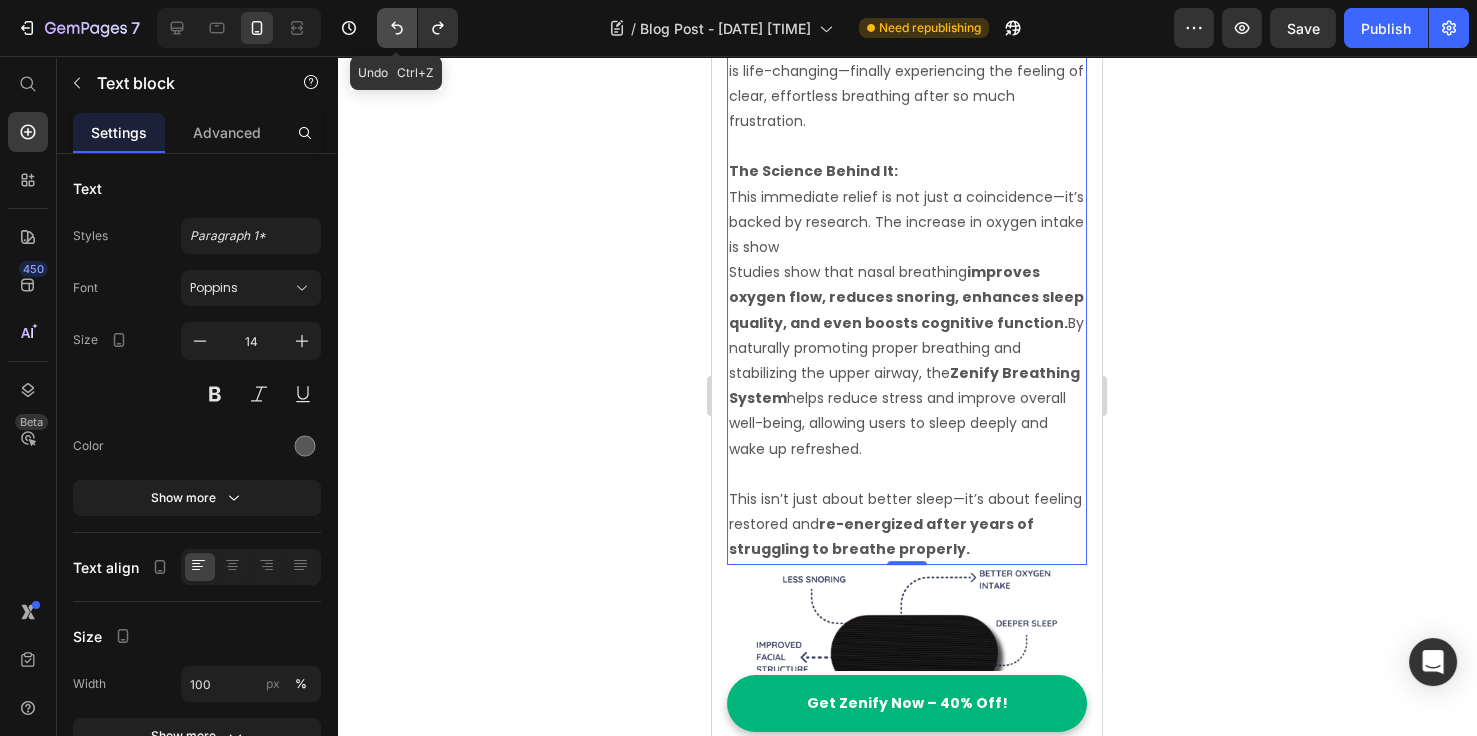 click 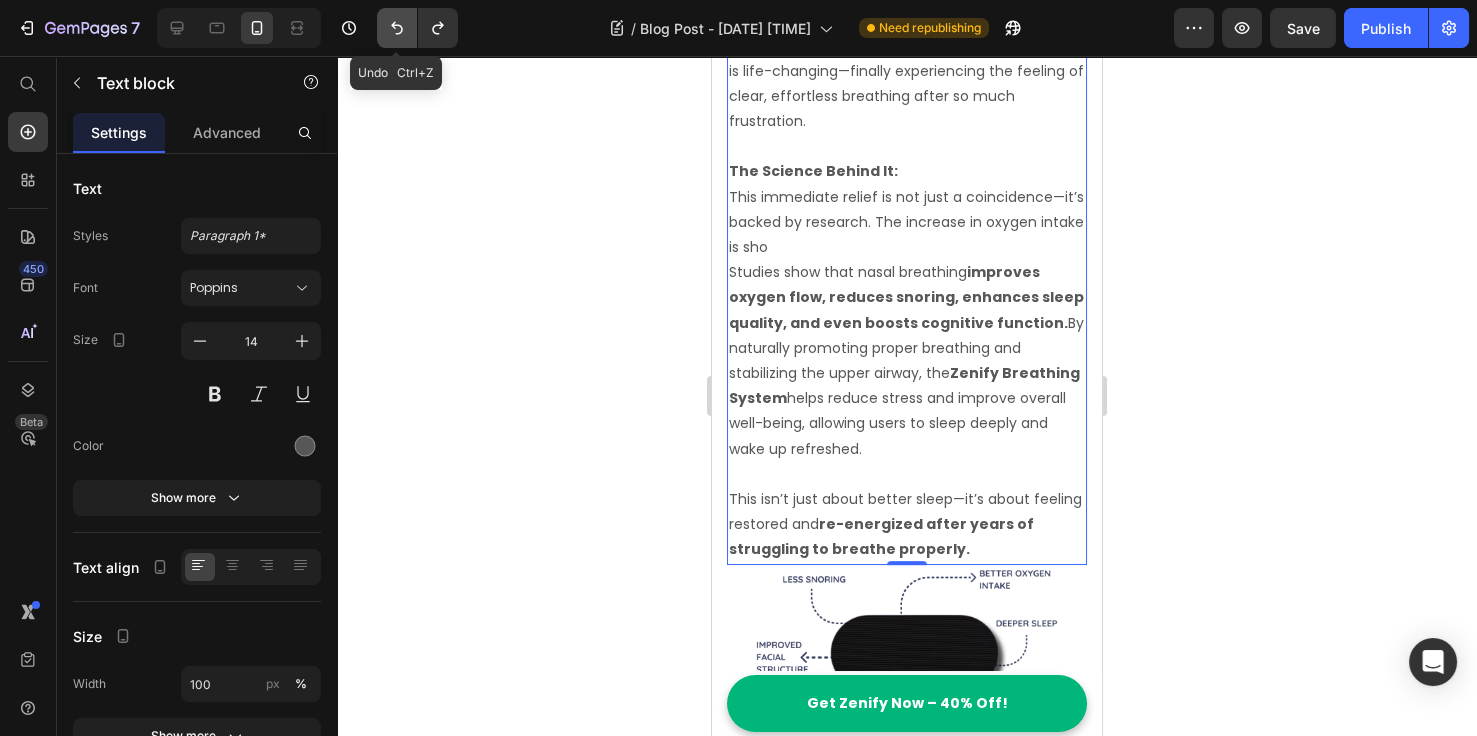 click 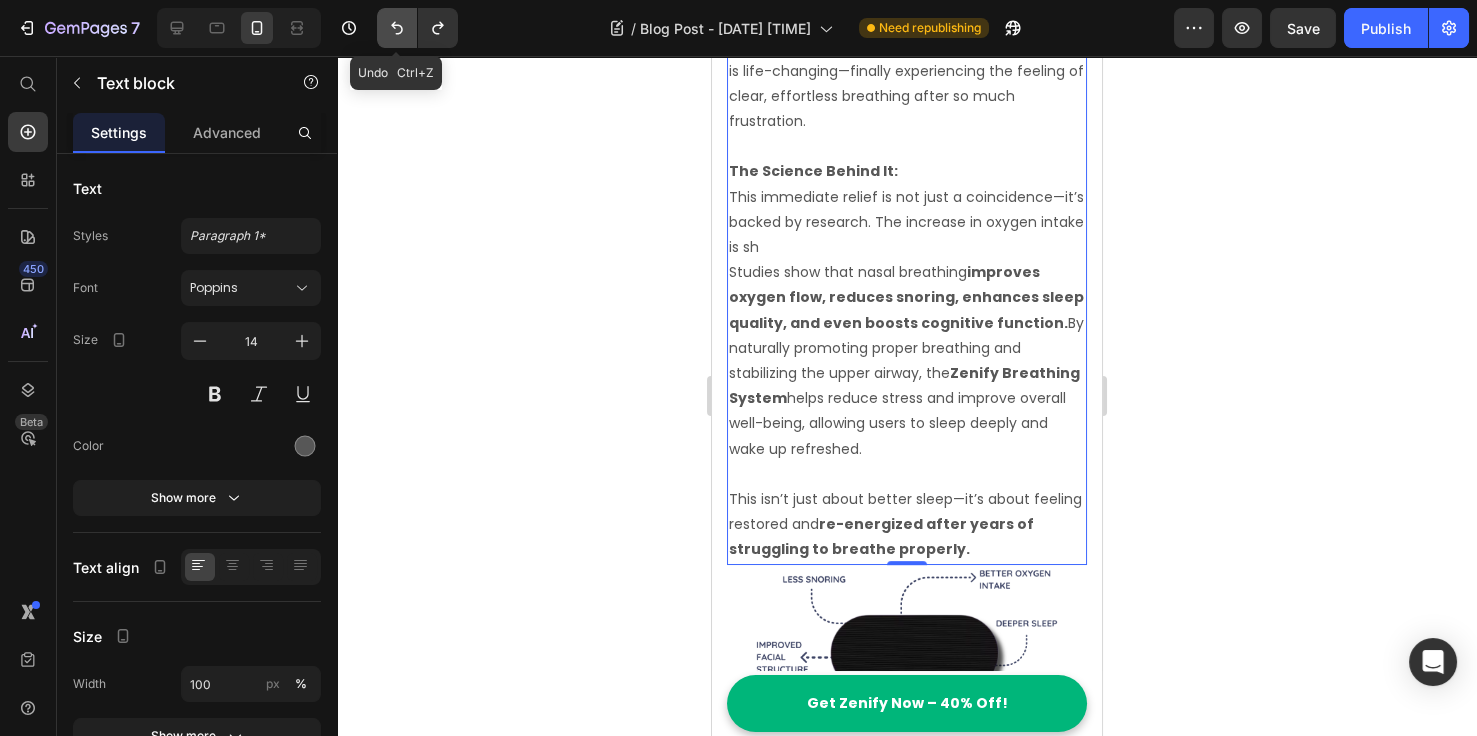click 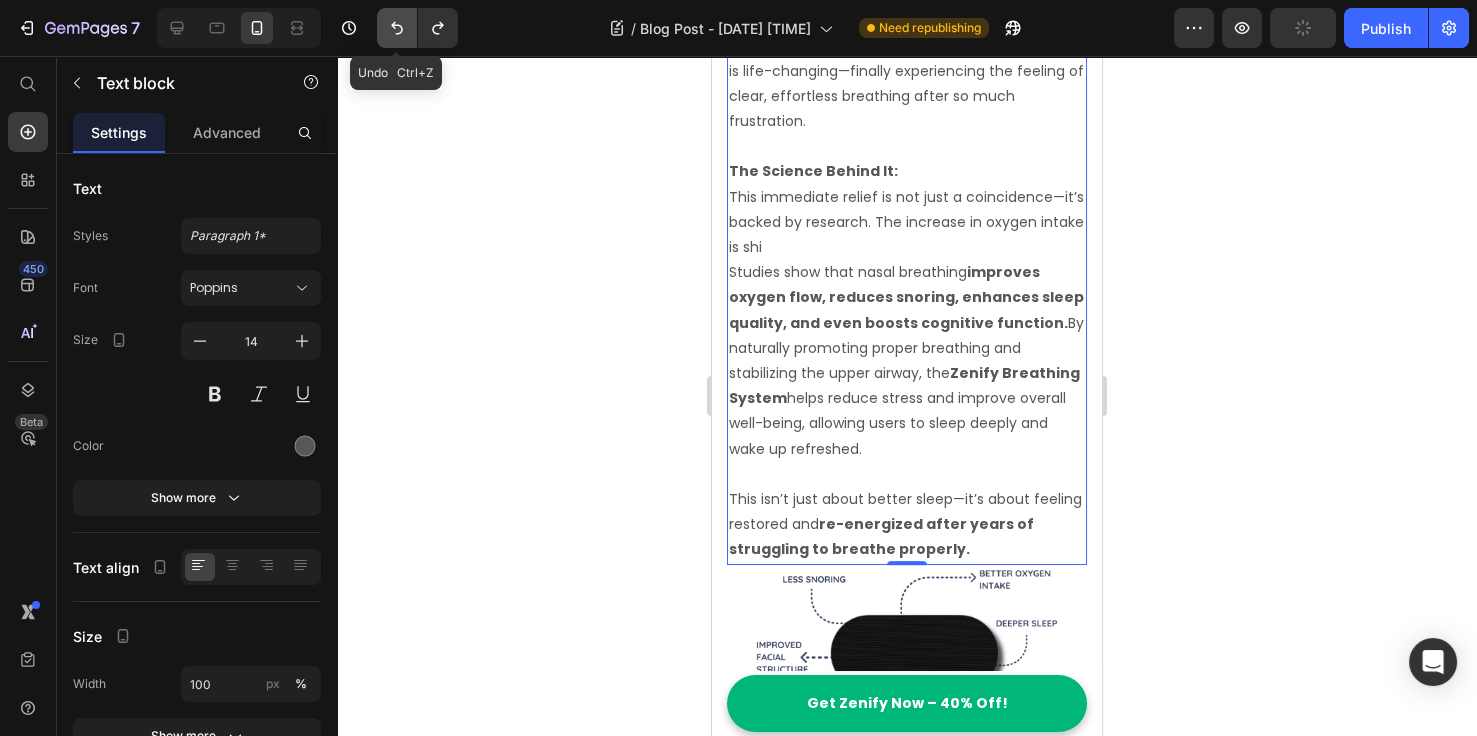 click 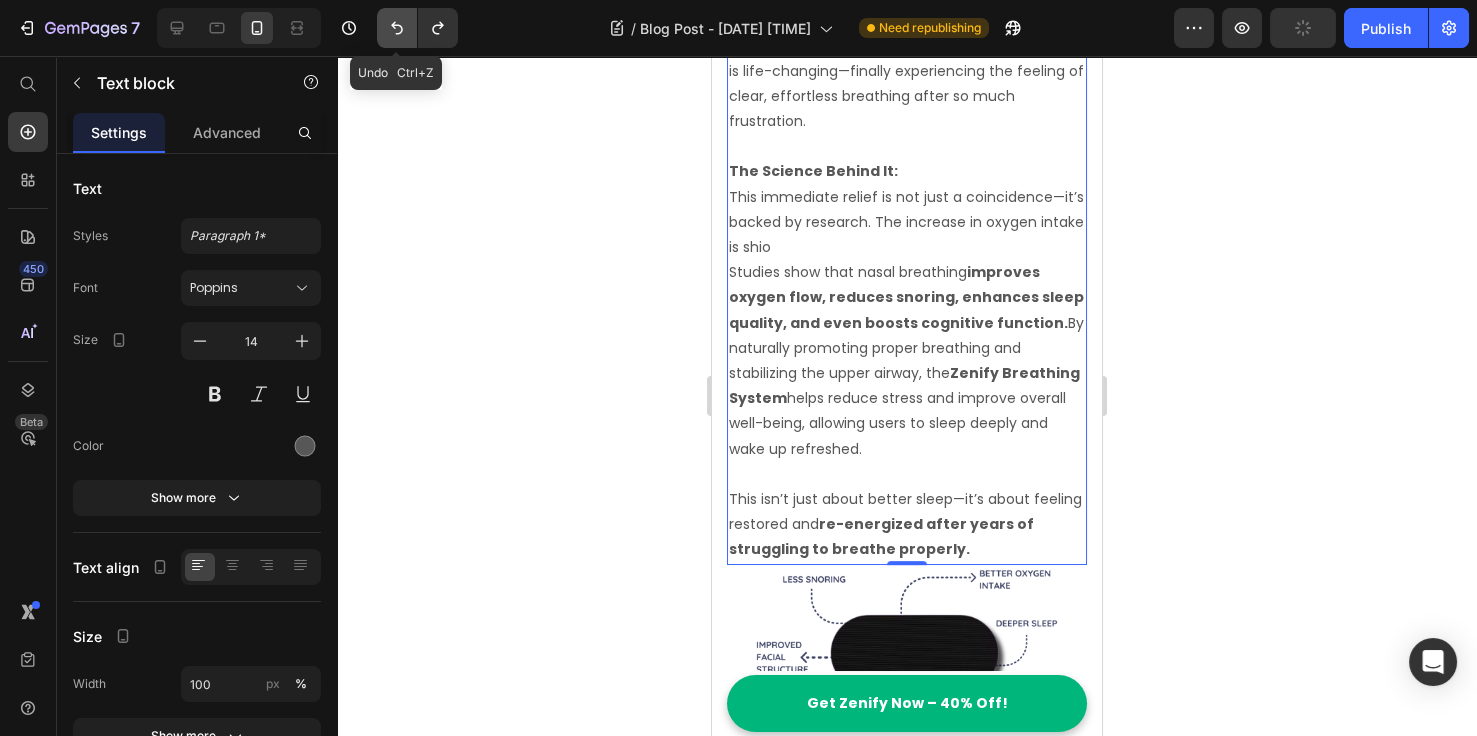click 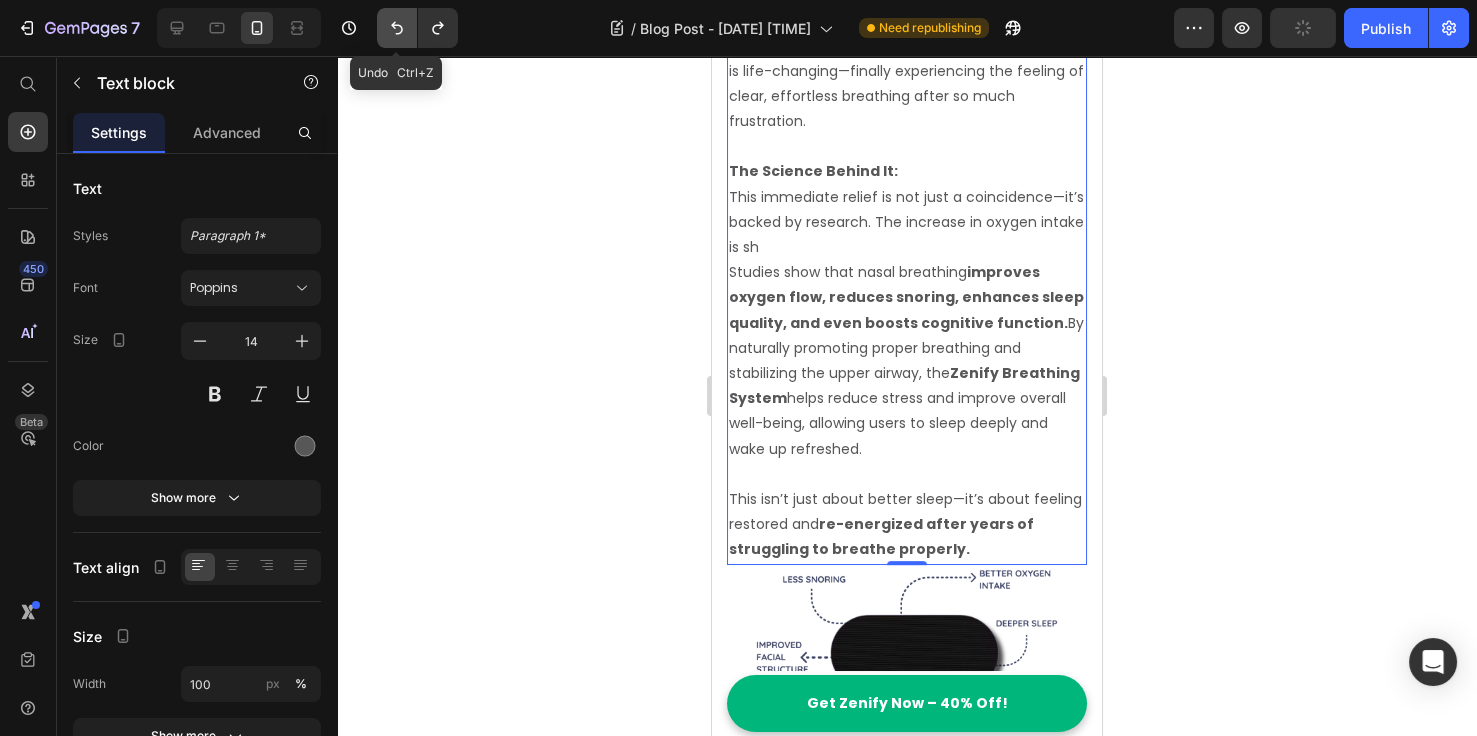 click 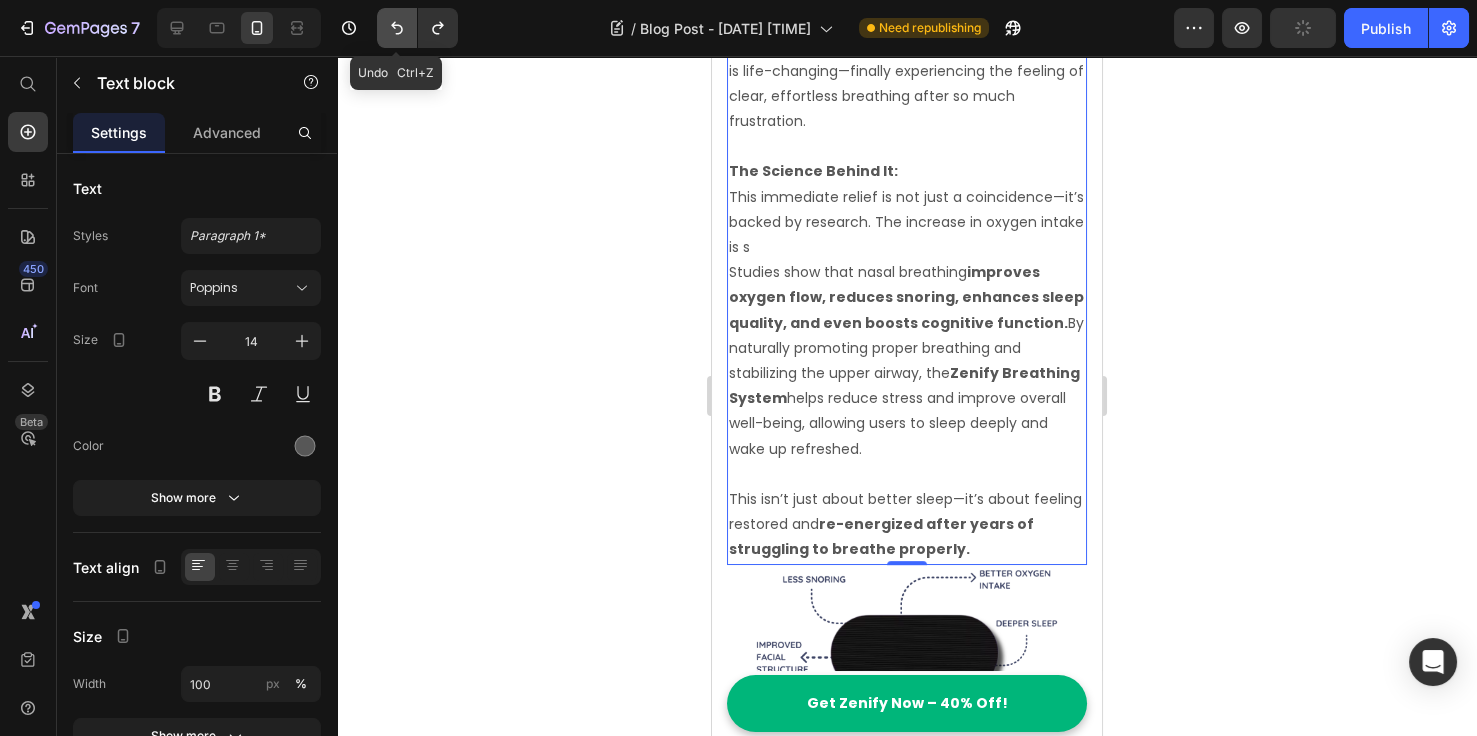click 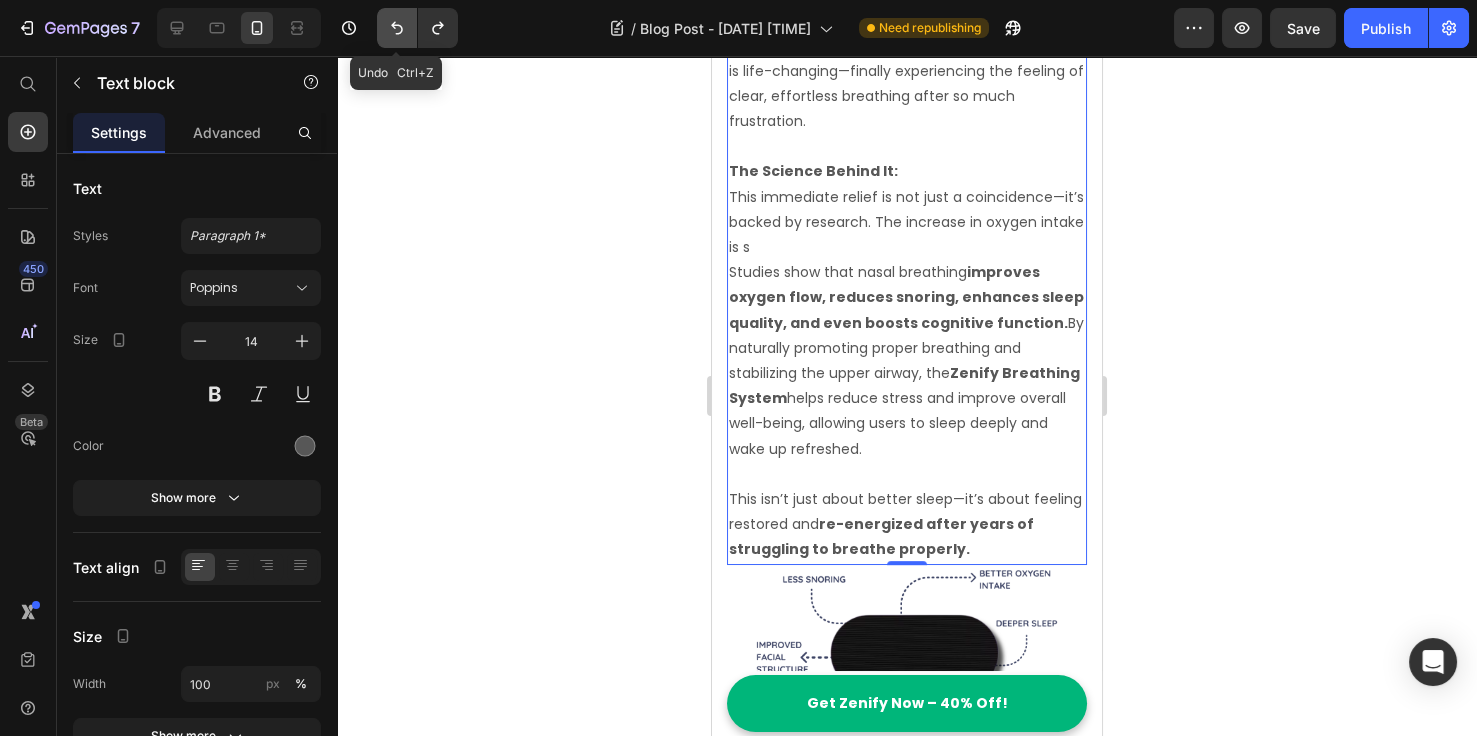 click 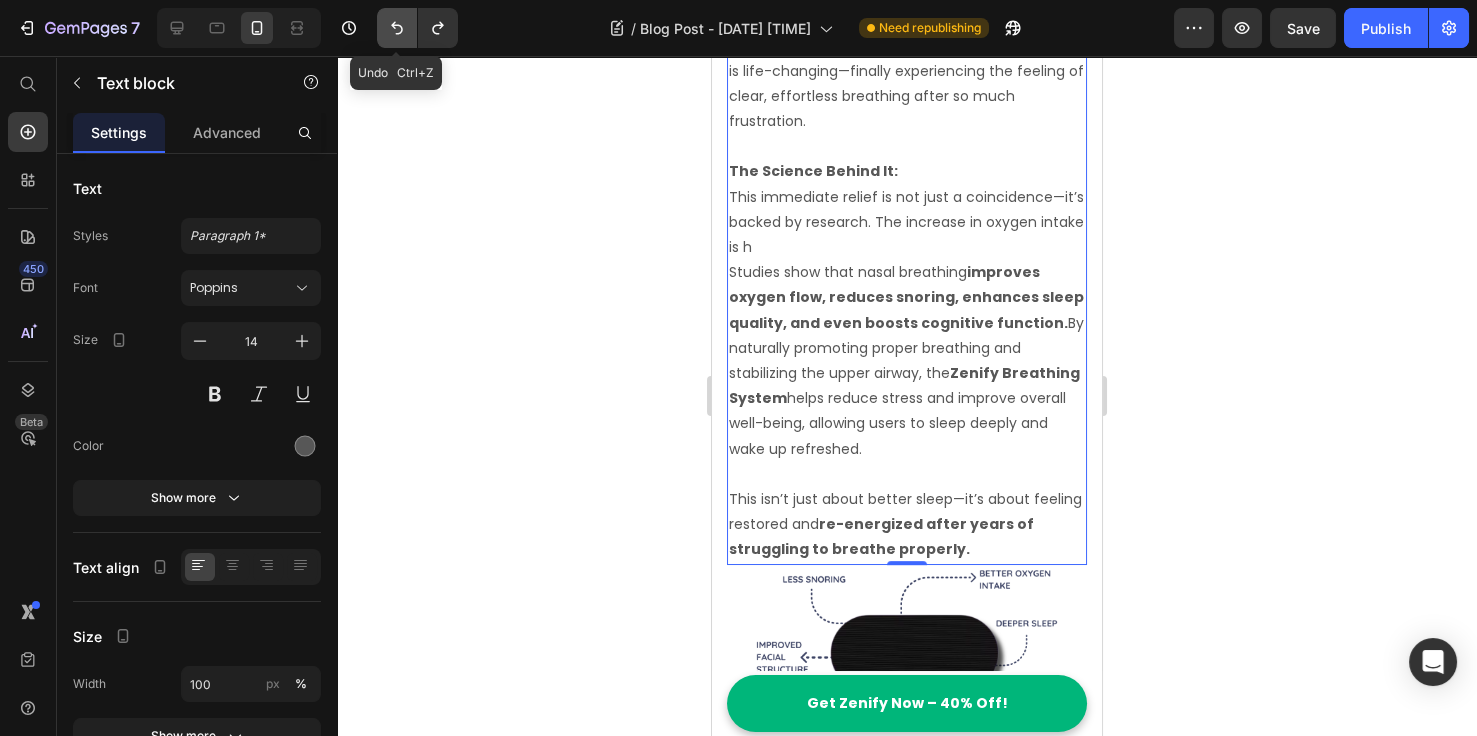 click 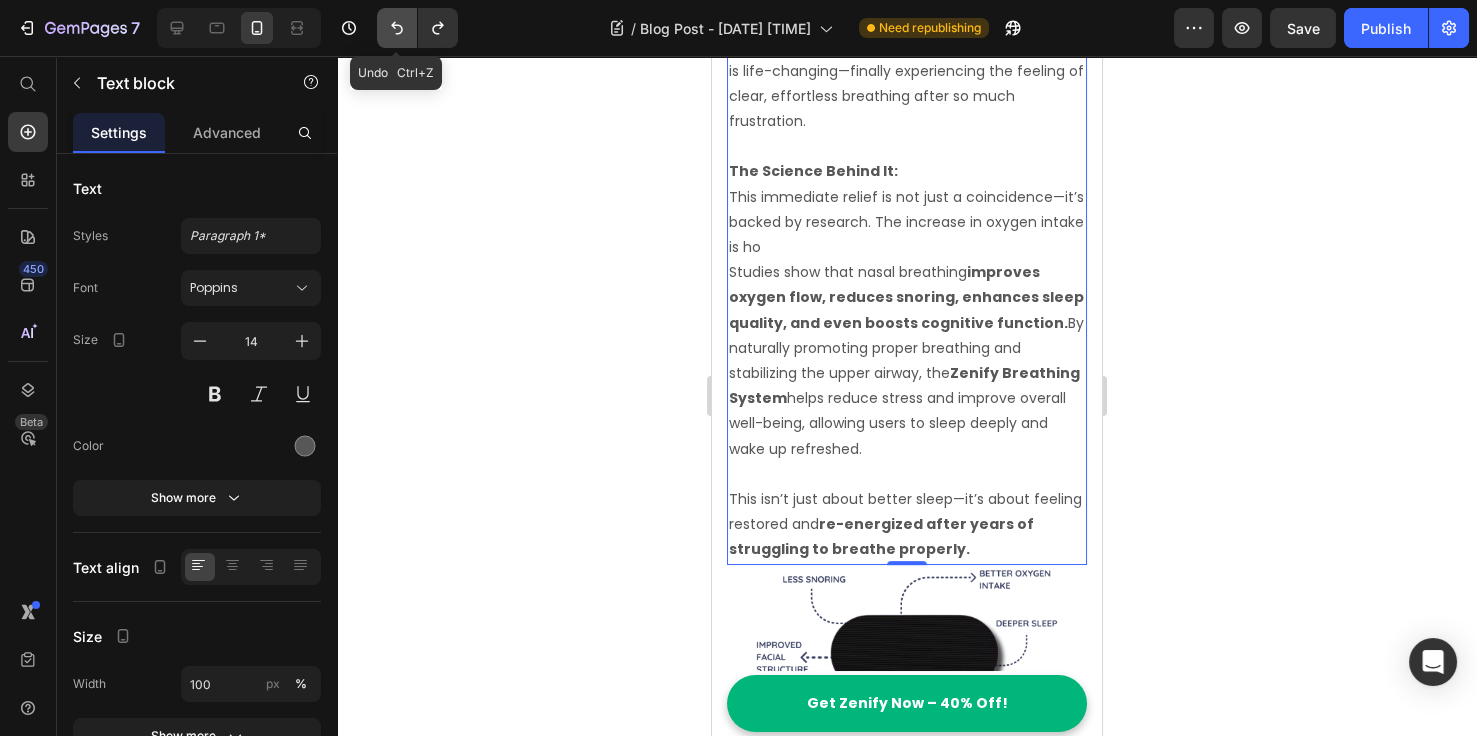 click 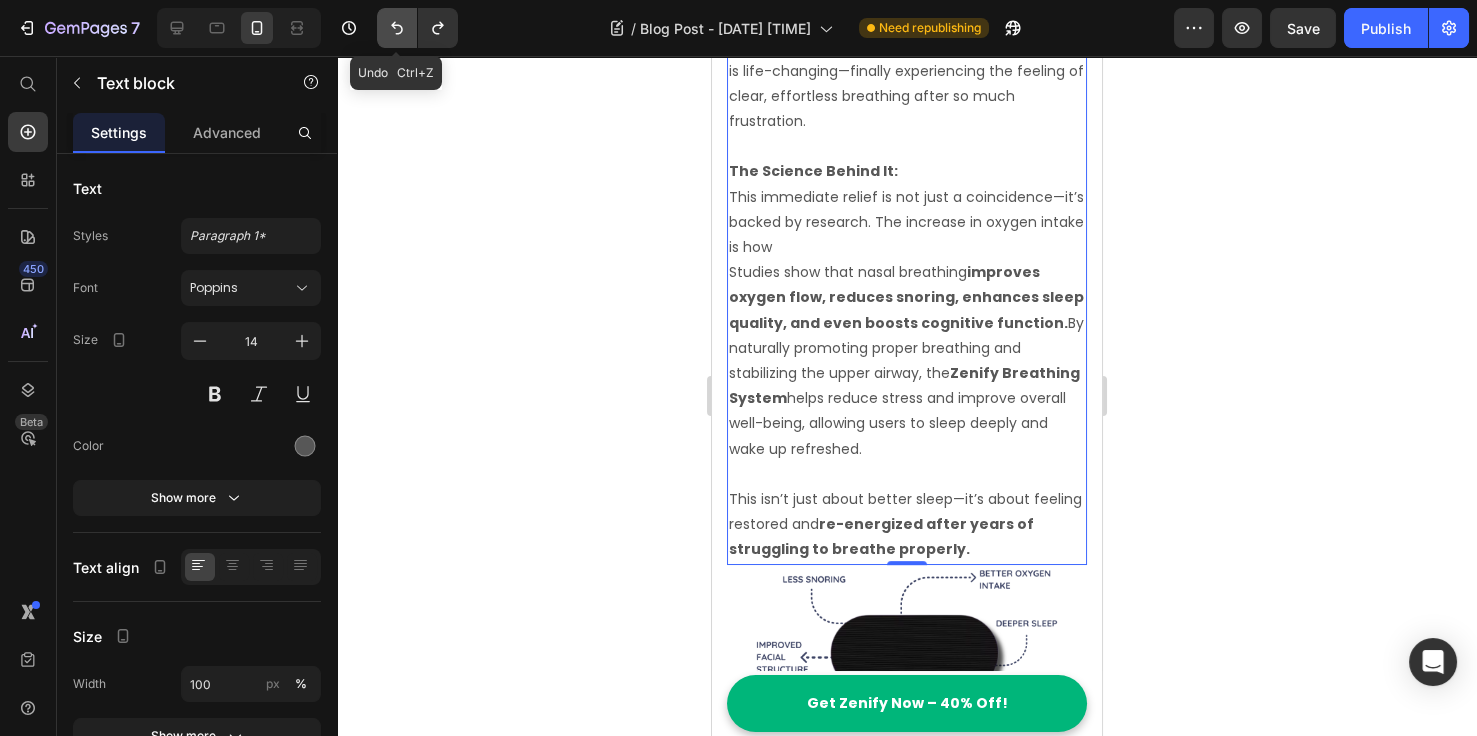click 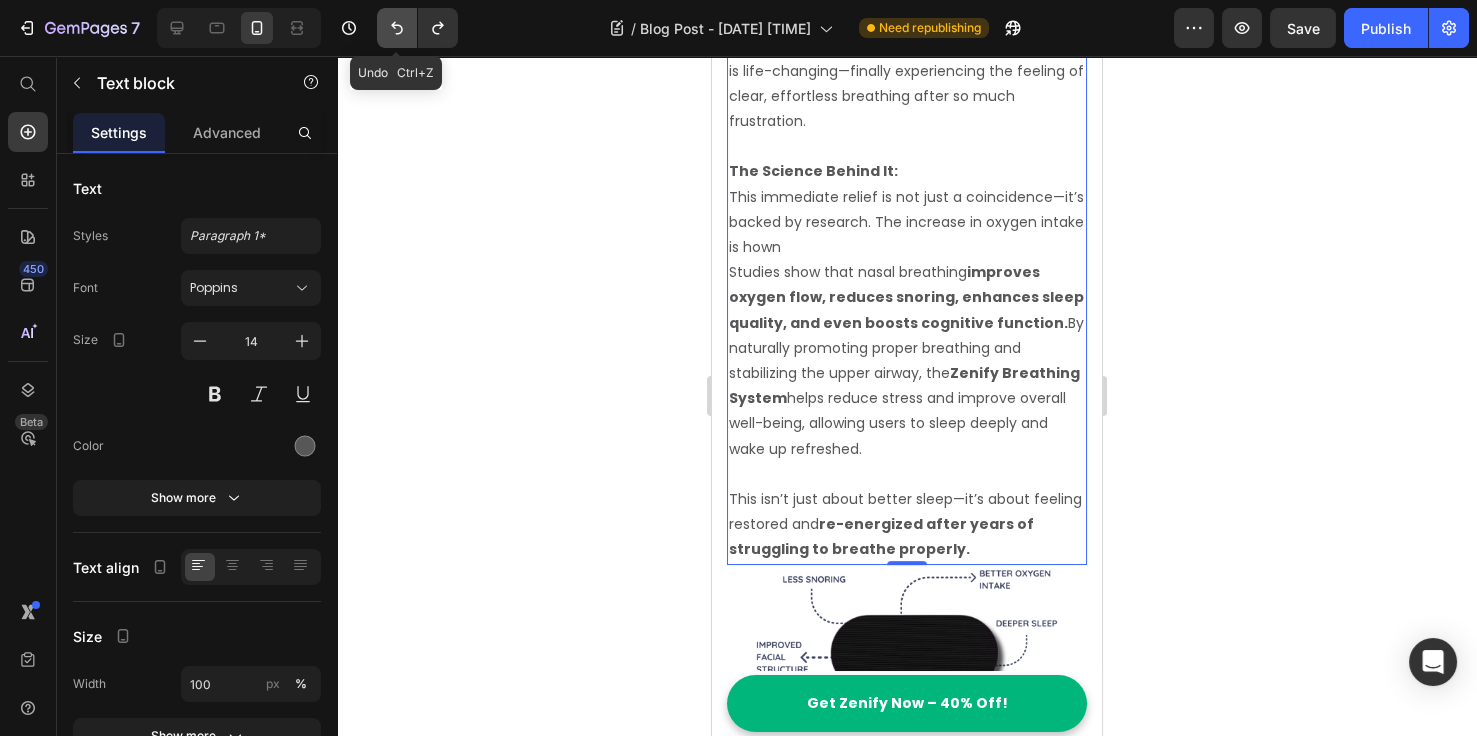 click 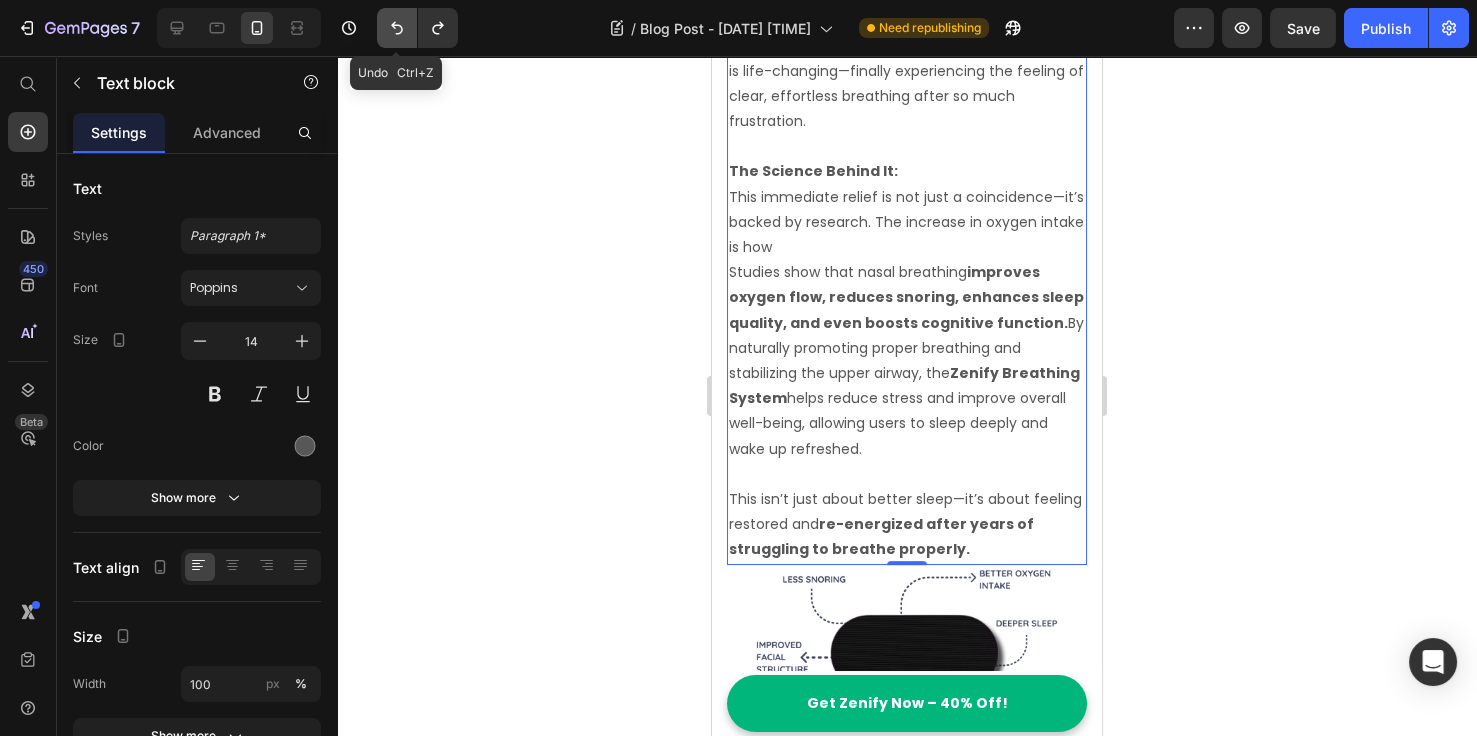 click 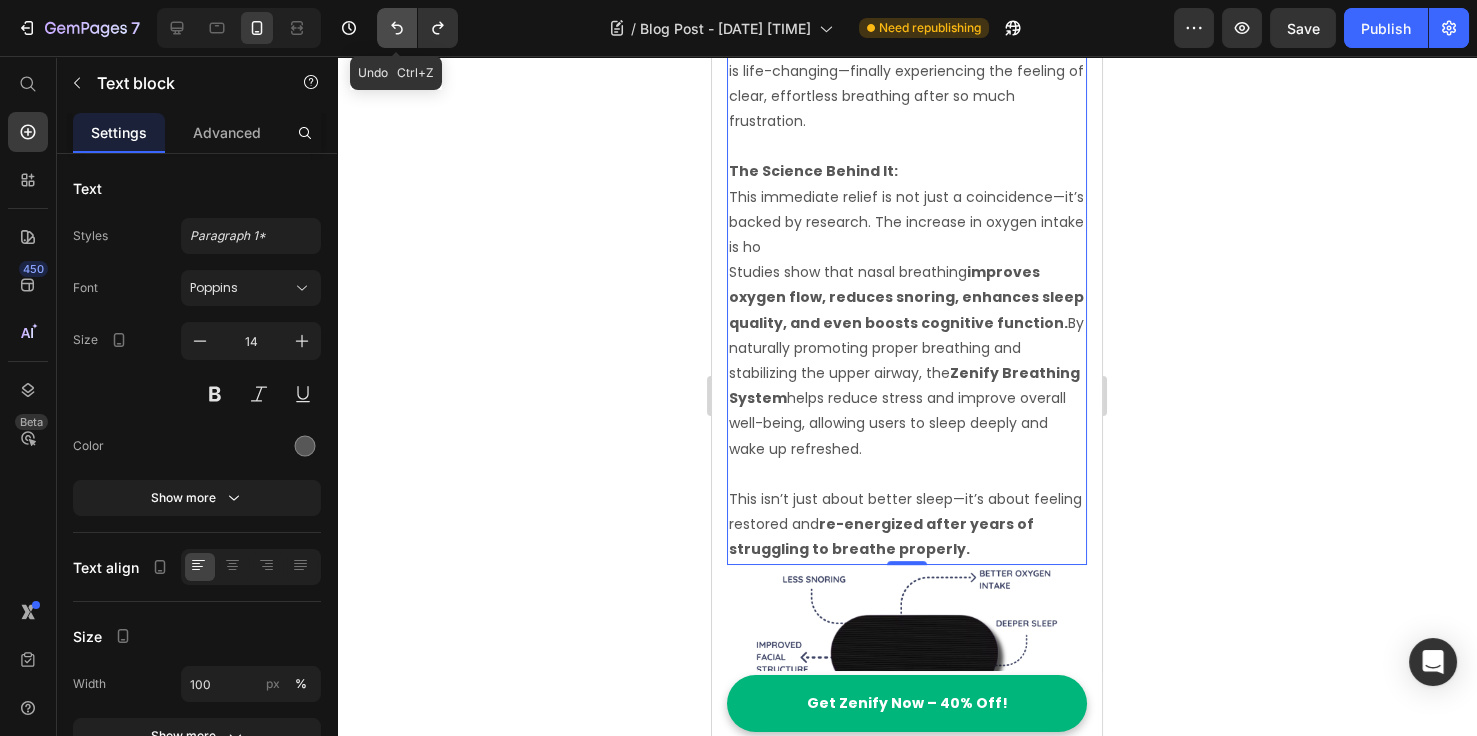 click 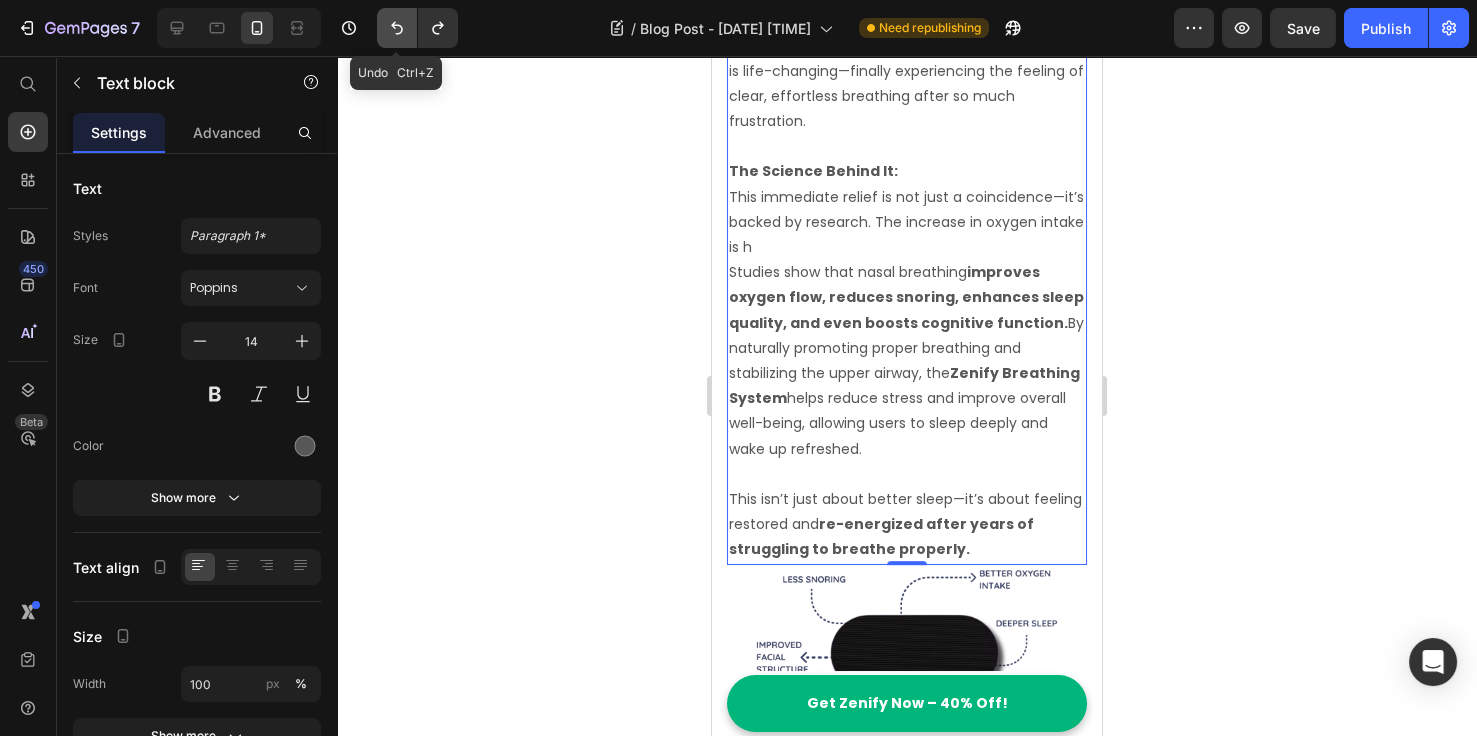 click 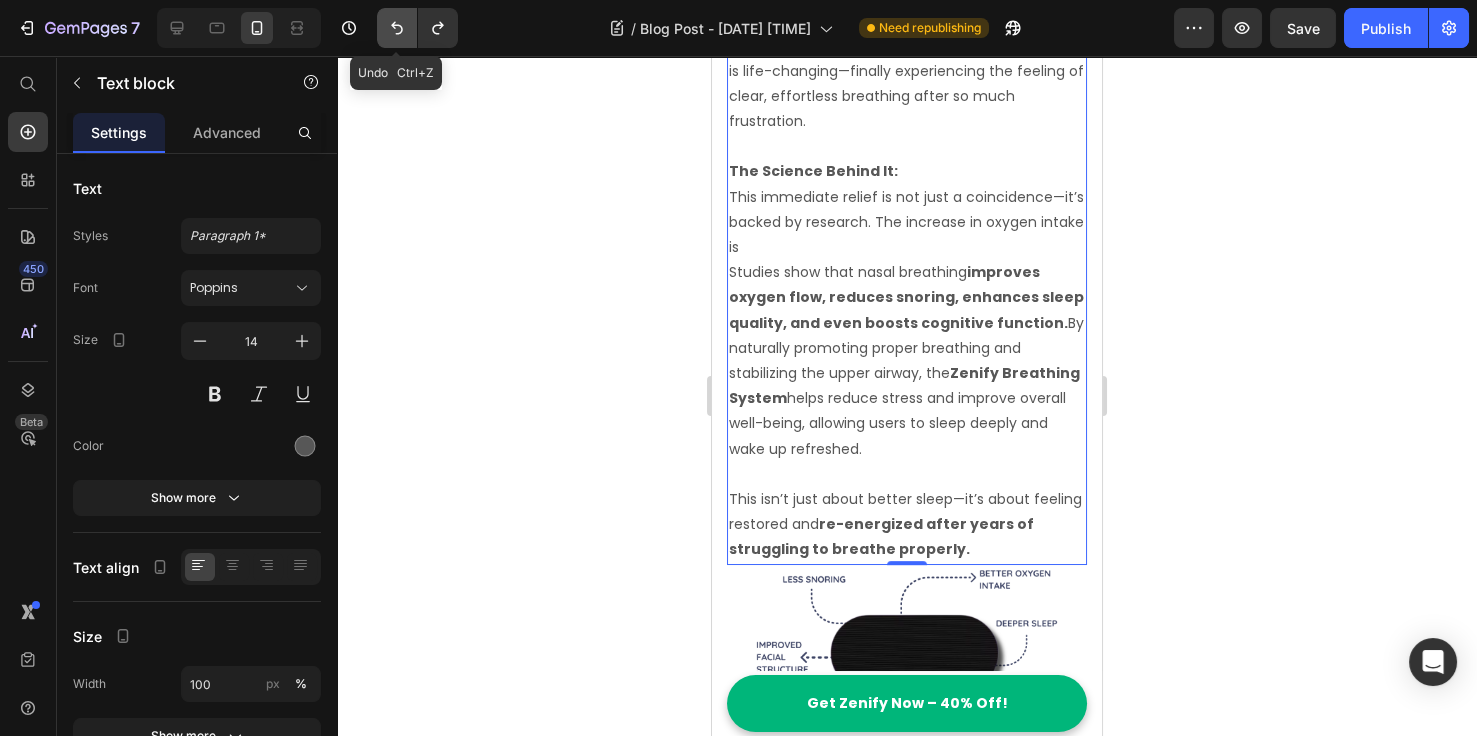 click 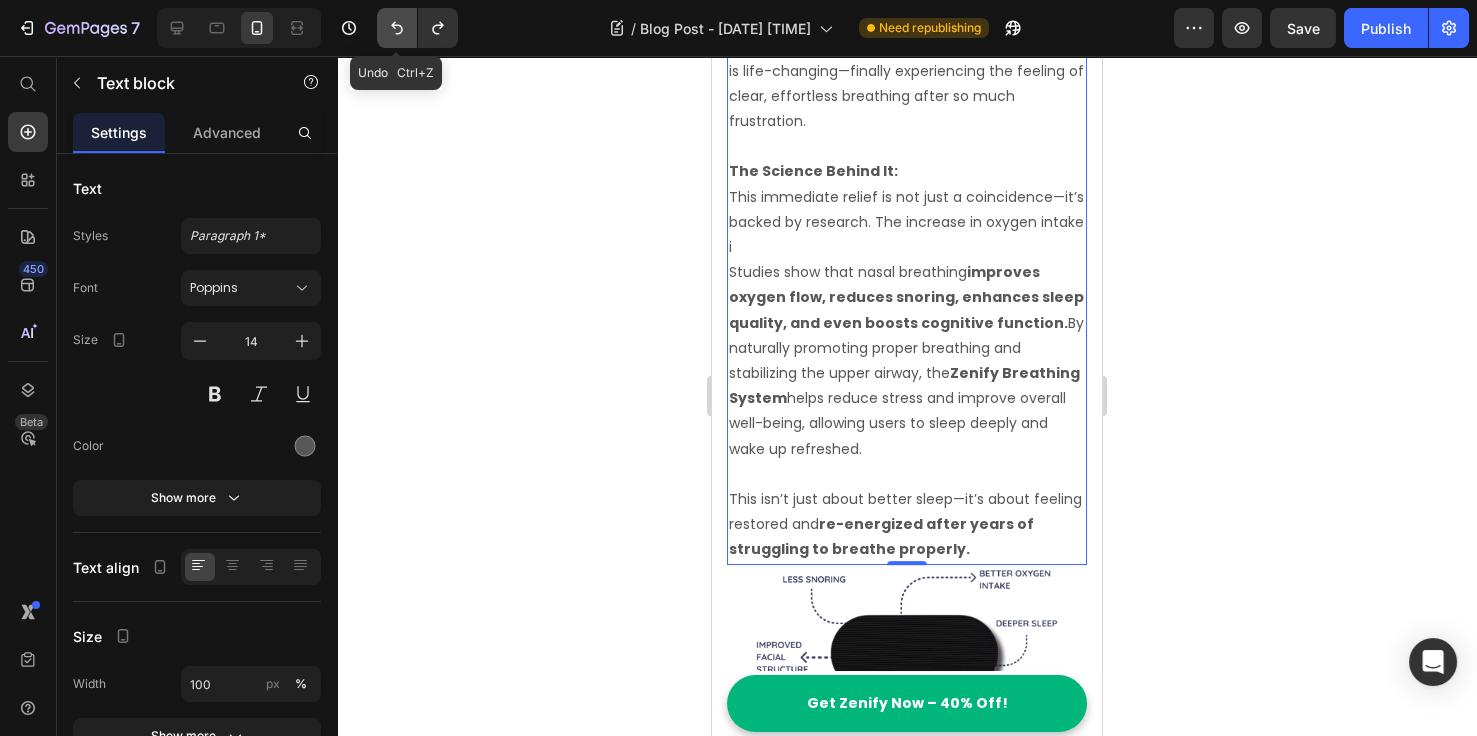 click 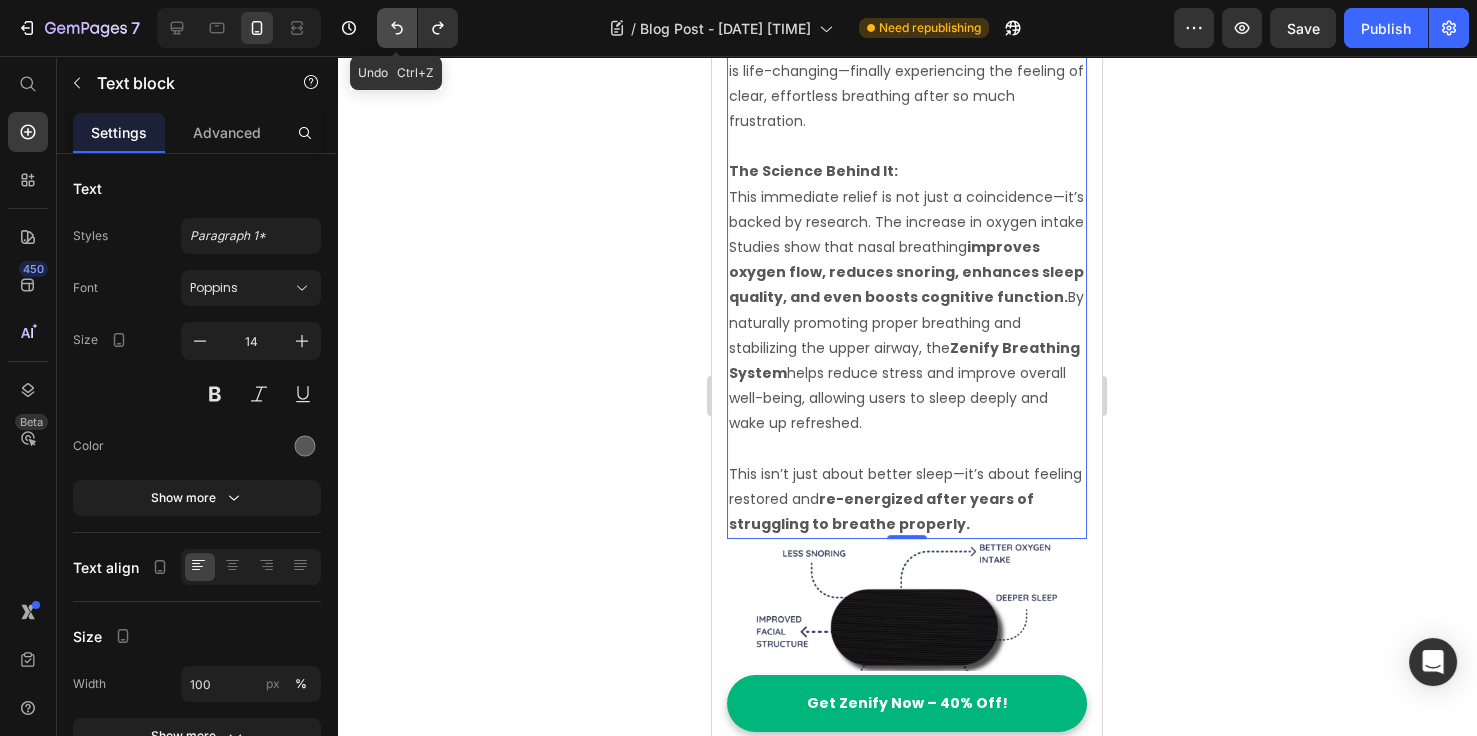 click 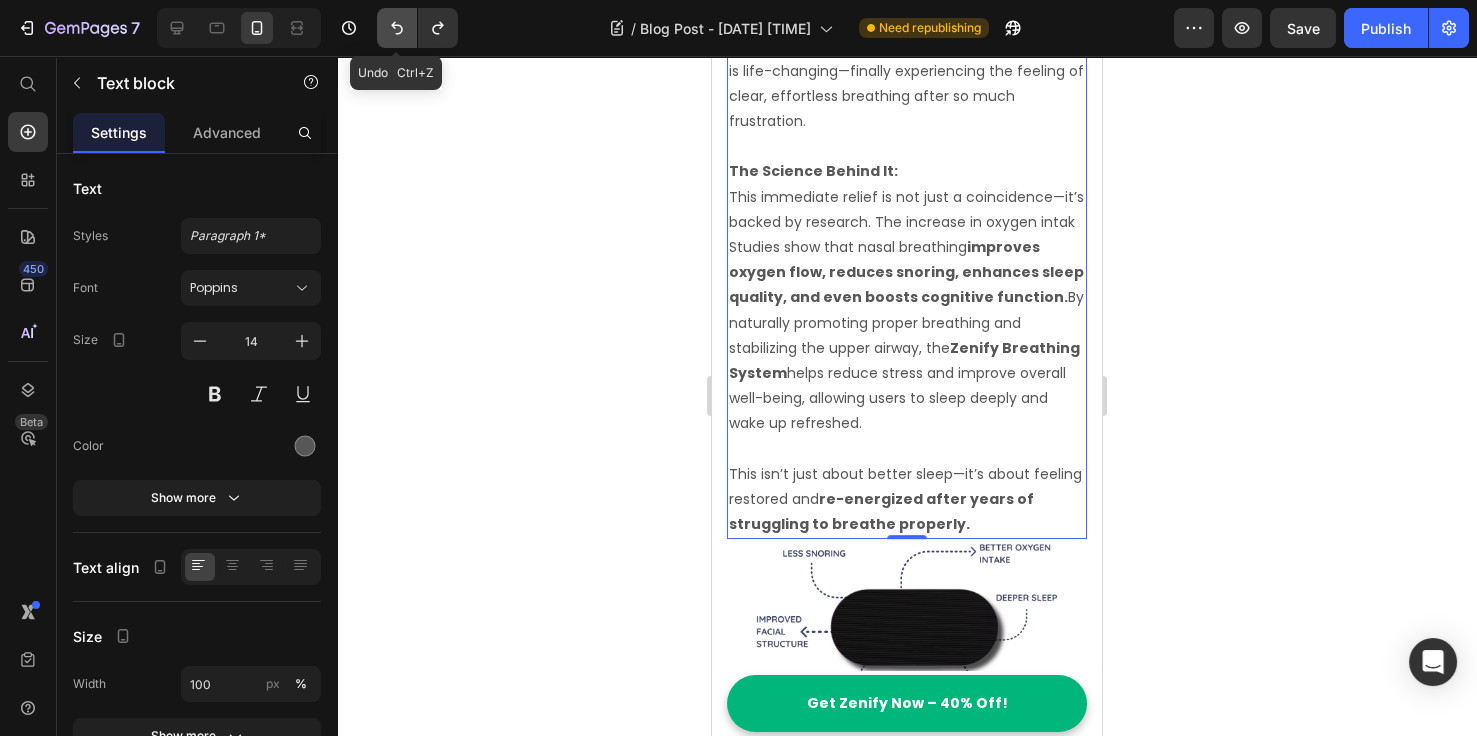 click 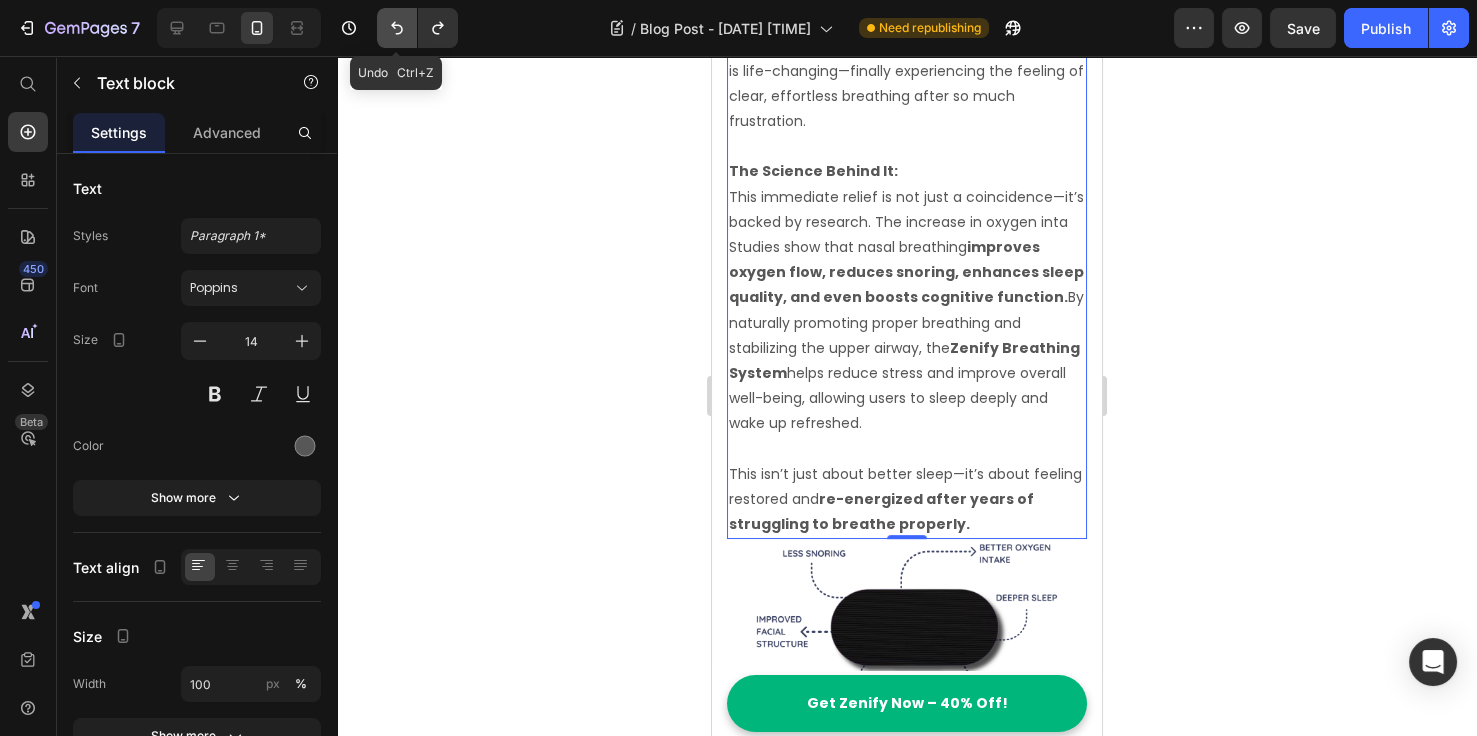 click 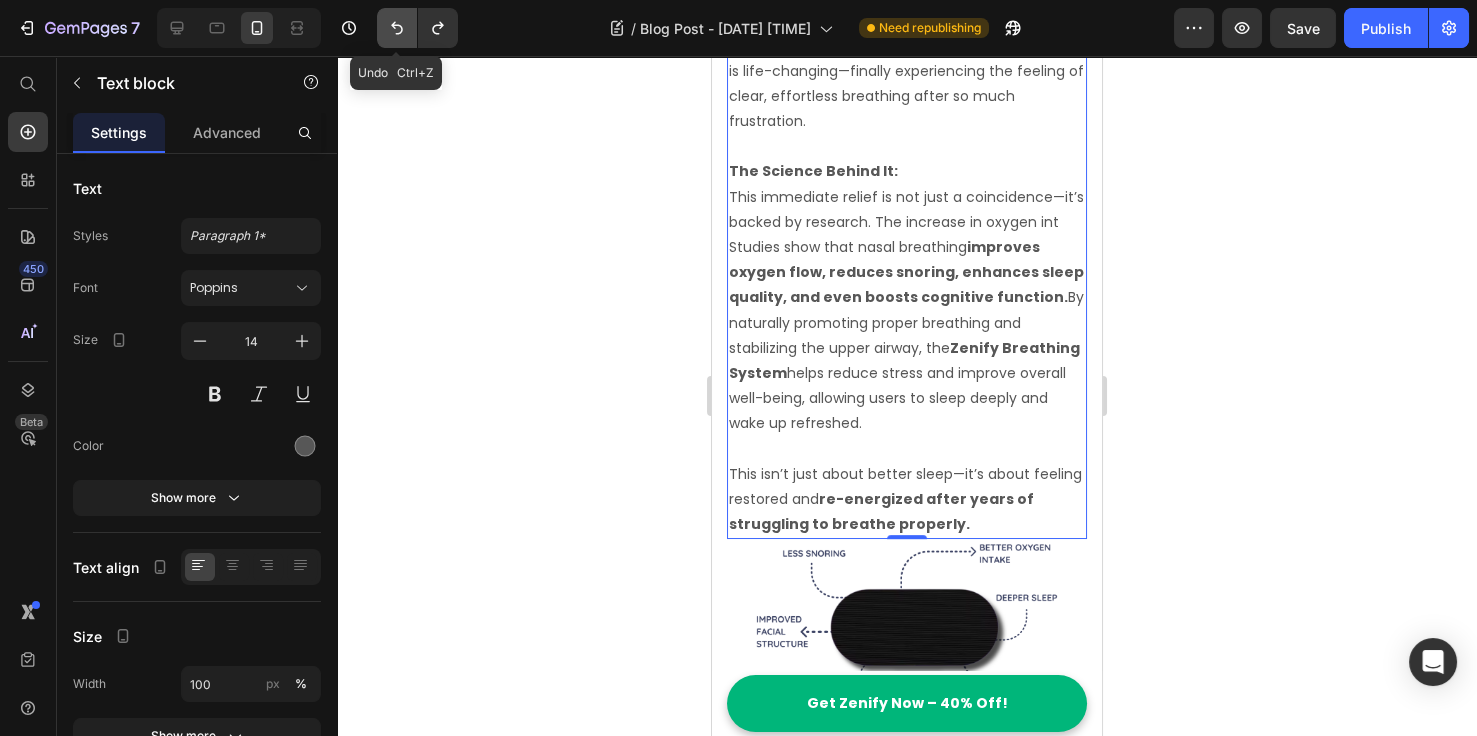 click 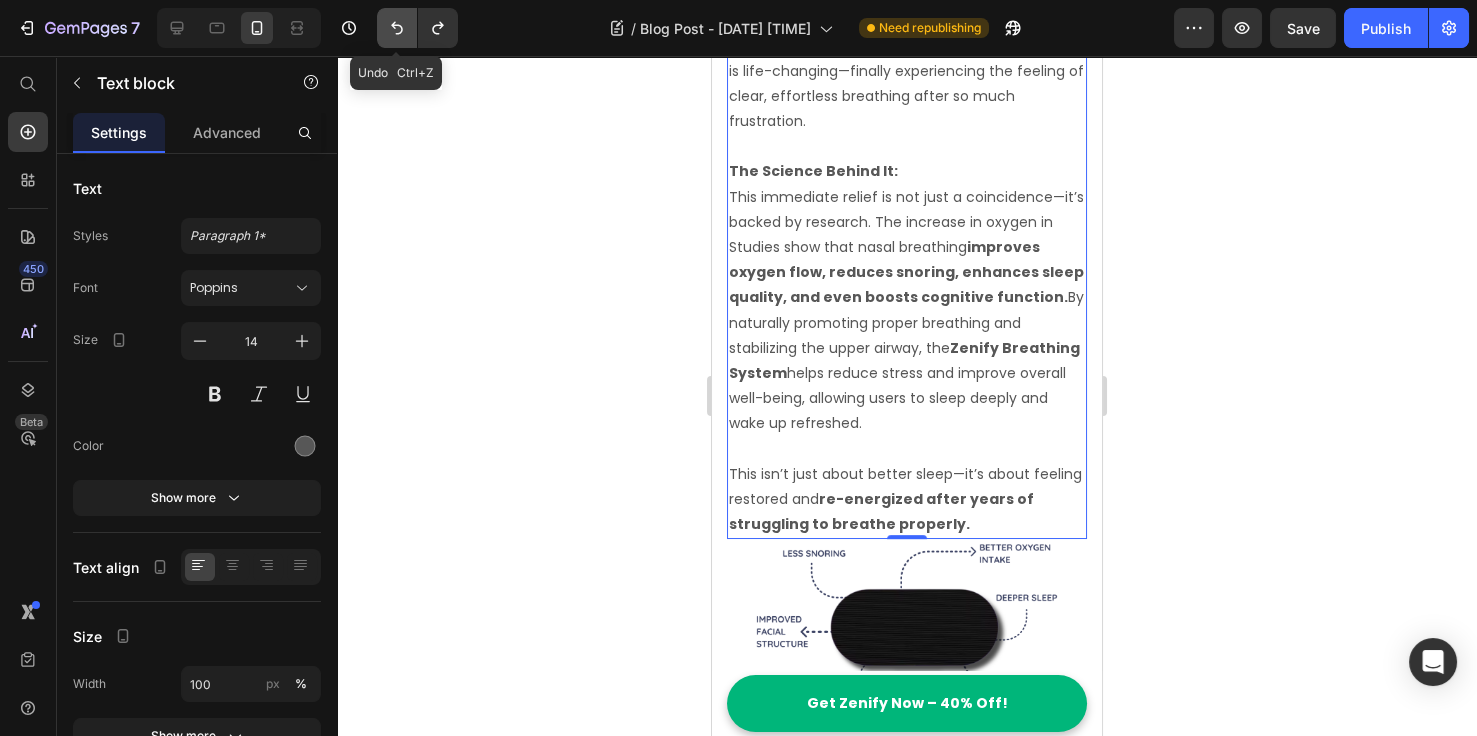 click 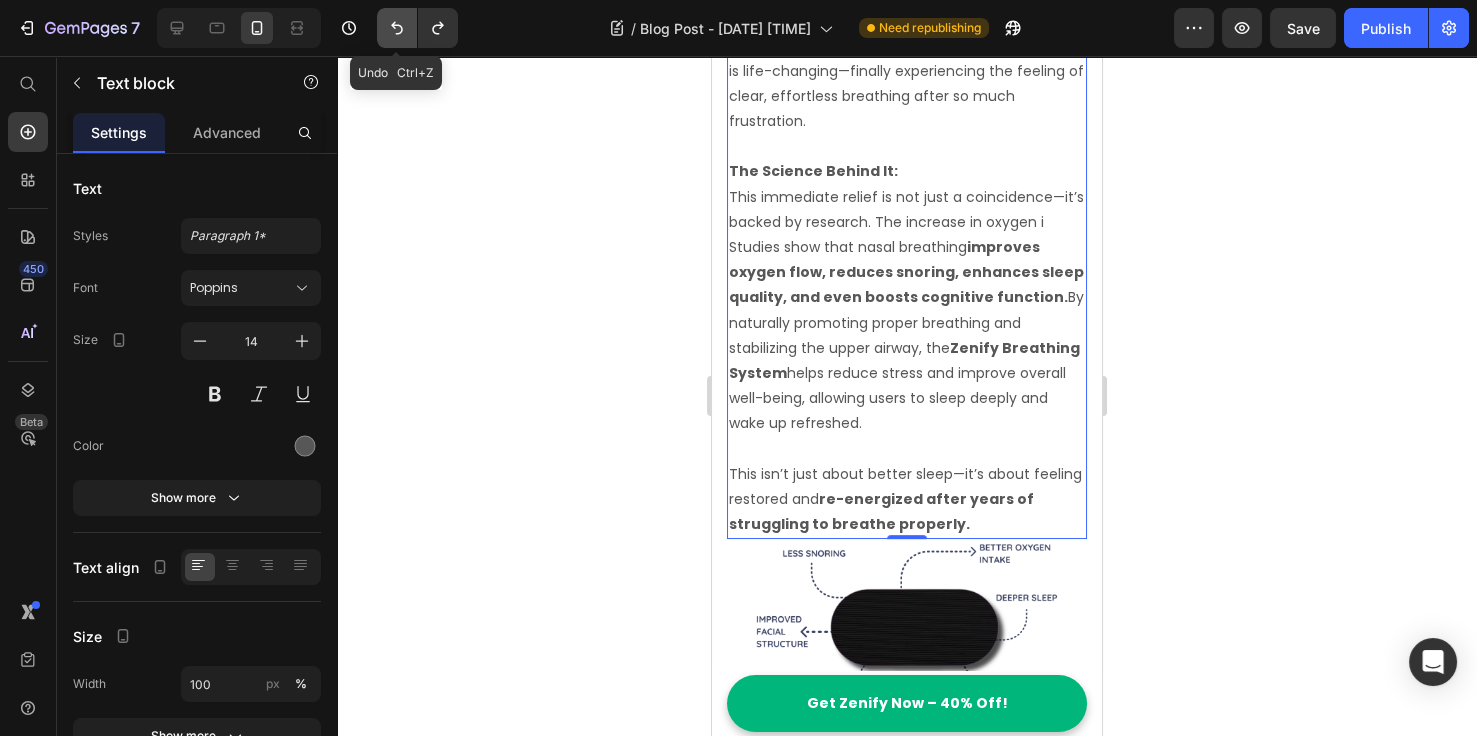 click 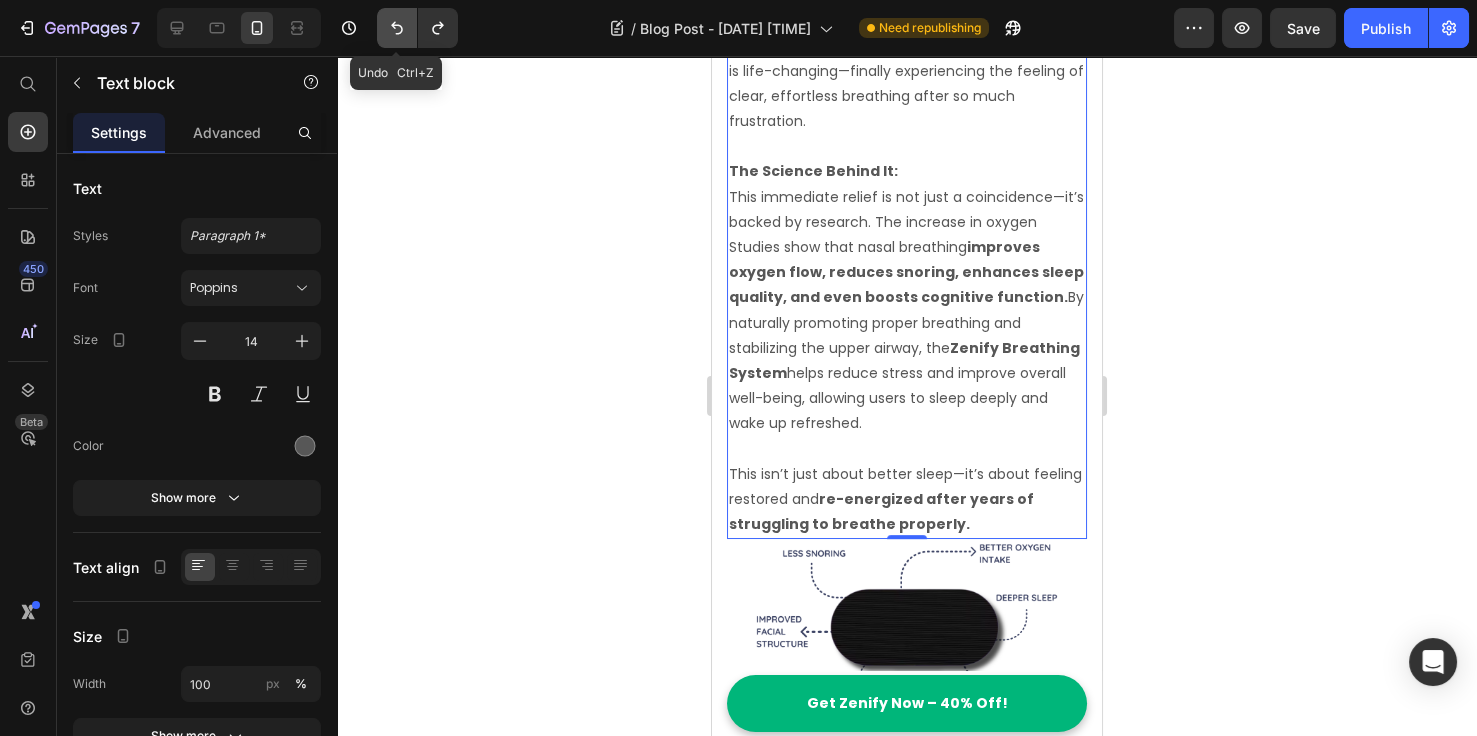 click 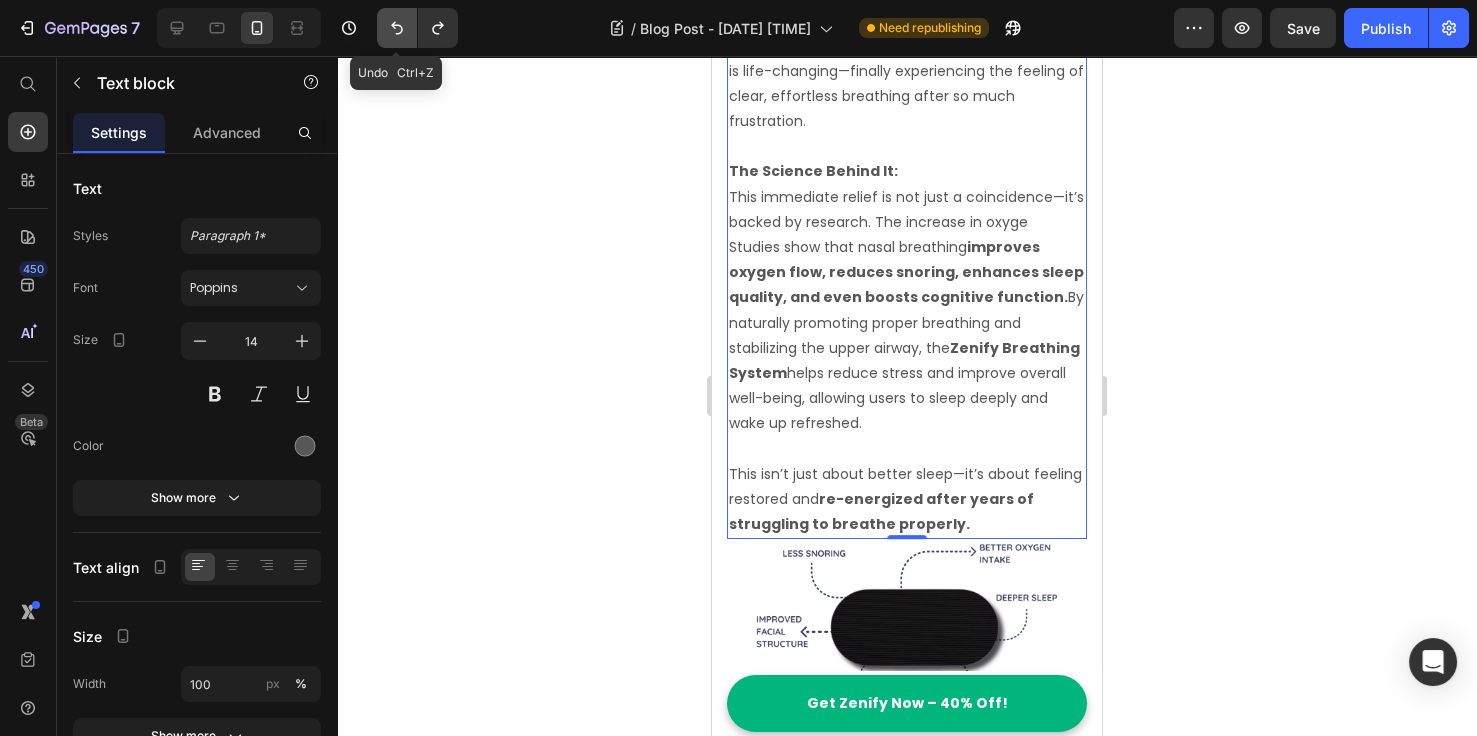 click 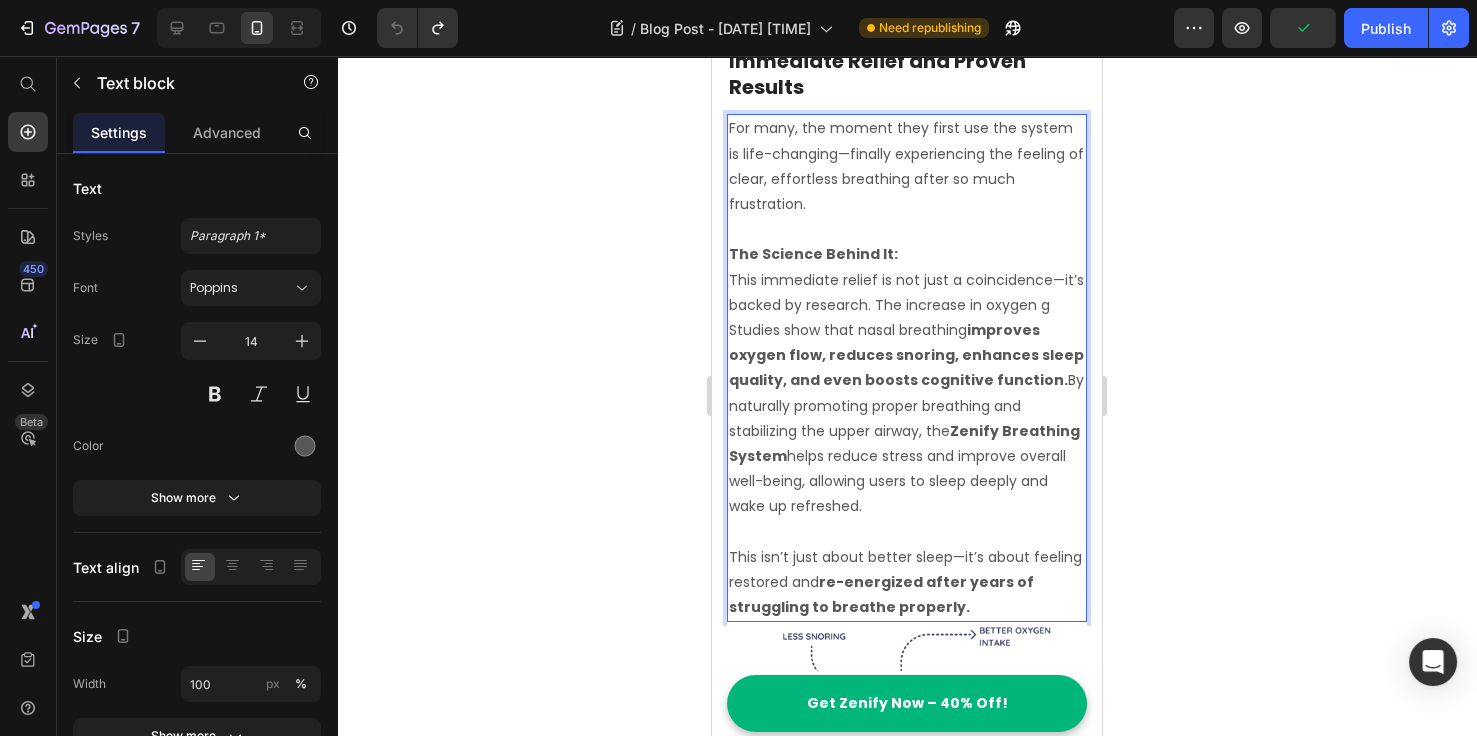 scroll, scrollTop: 2230, scrollLeft: 0, axis: vertical 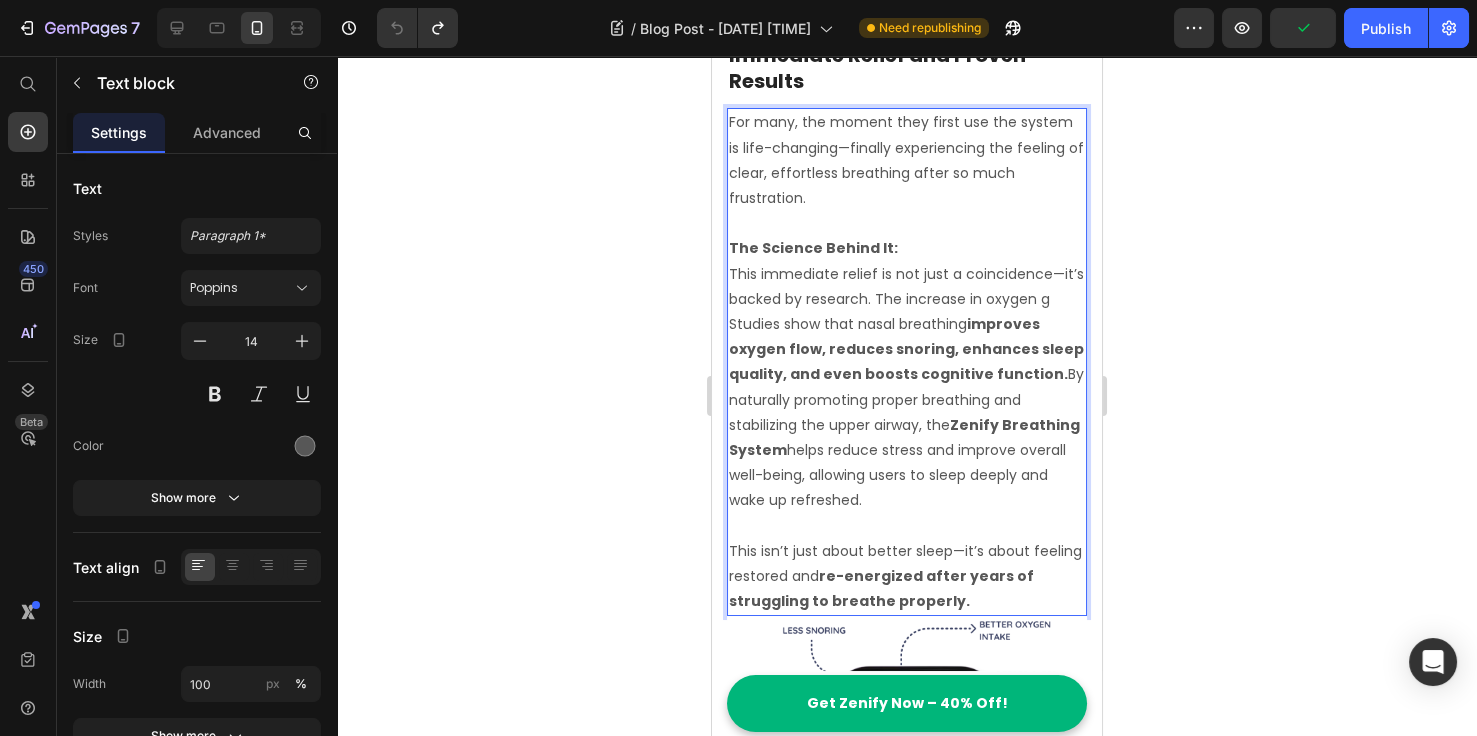 click on "The Science Behind It: This immediate relief is not just a coincidence—it’s backed by research. The increase in oxyg" at bounding box center (907, 274) 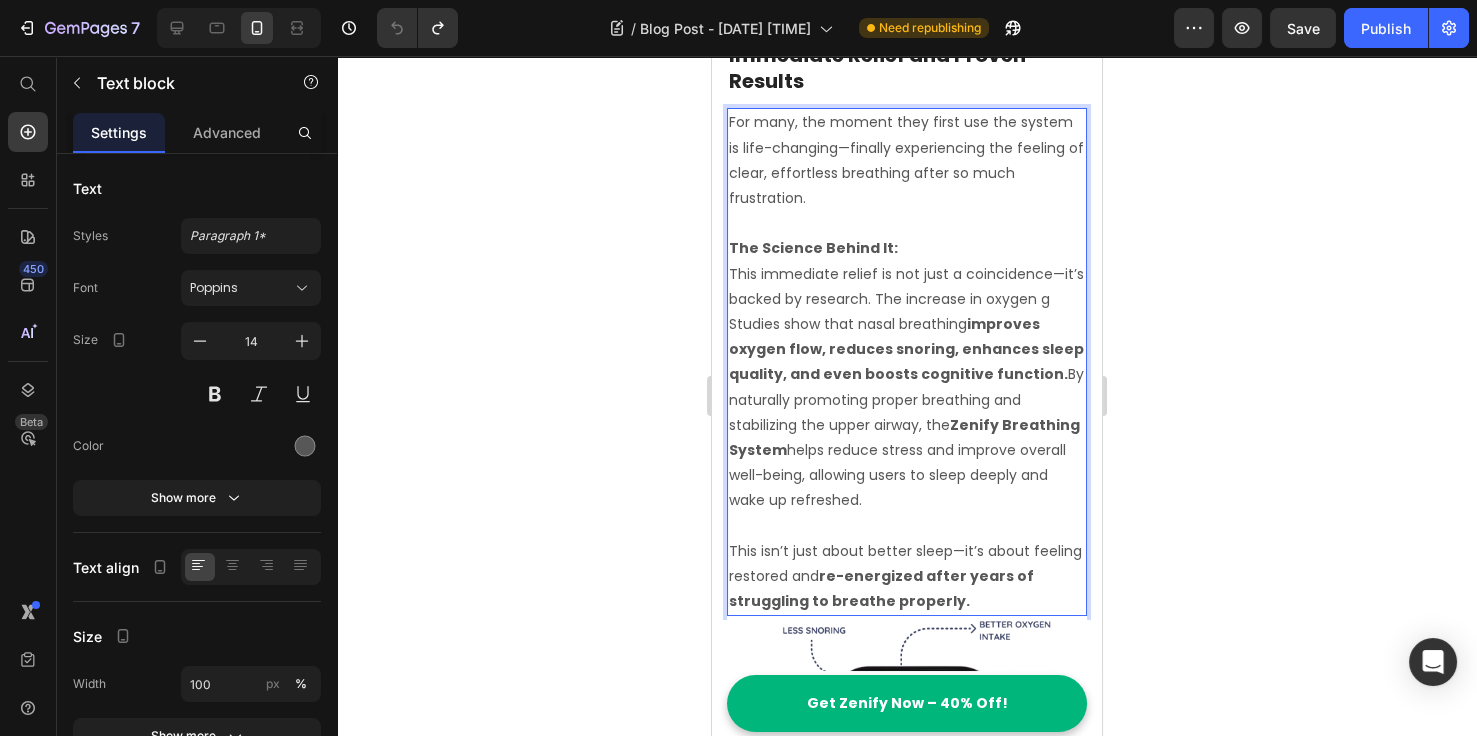 click on "Studies show that nasal breathing improves oxygen flow, reduces snoring, enhances sleep quality, and even boosts cognitive function. By naturally promoting proper breathing and stabilizing the upper airway, the Zenify Breathing System helps reduce stress and improve overall well-being, allowing users to sleep deeply and wake up refreshed." at bounding box center (907, 413) 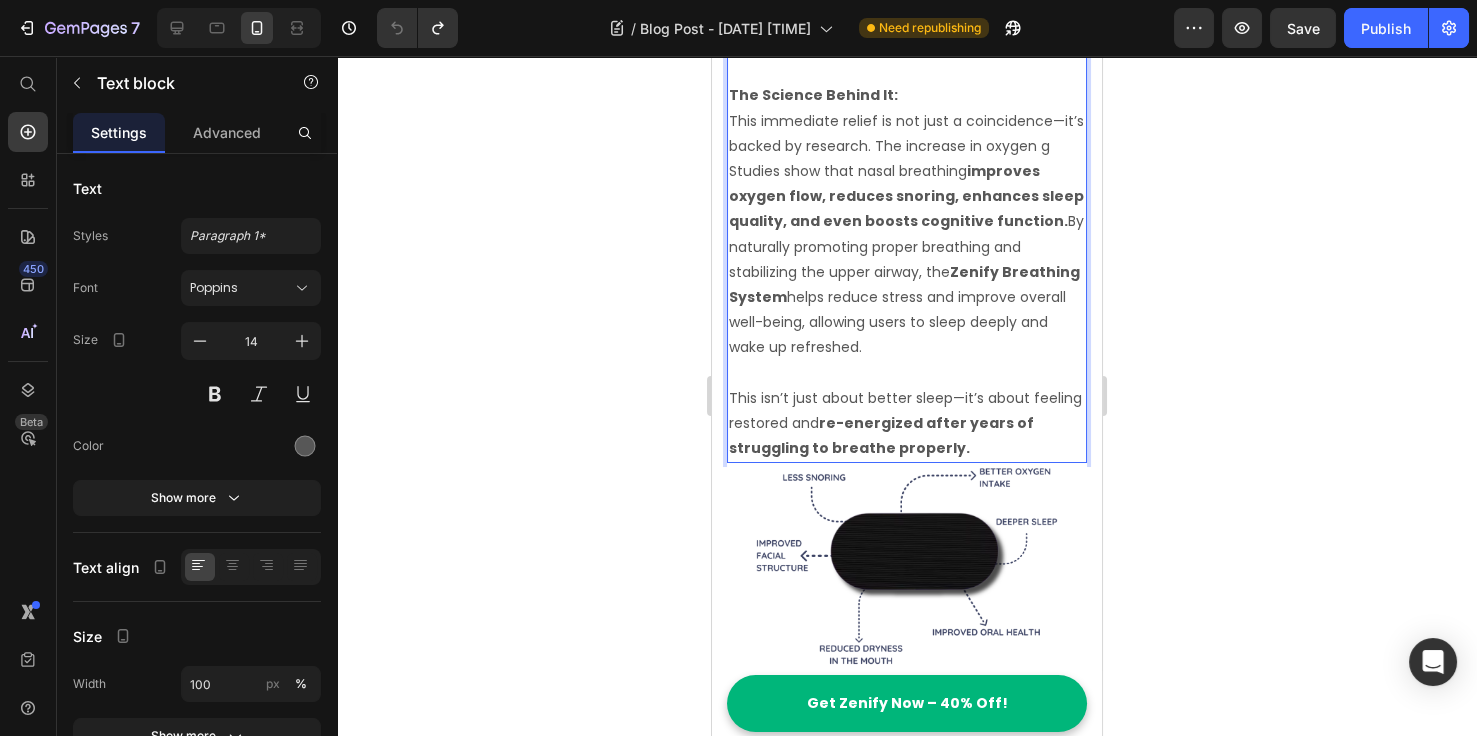 scroll, scrollTop: 2384, scrollLeft: 0, axis: vertical 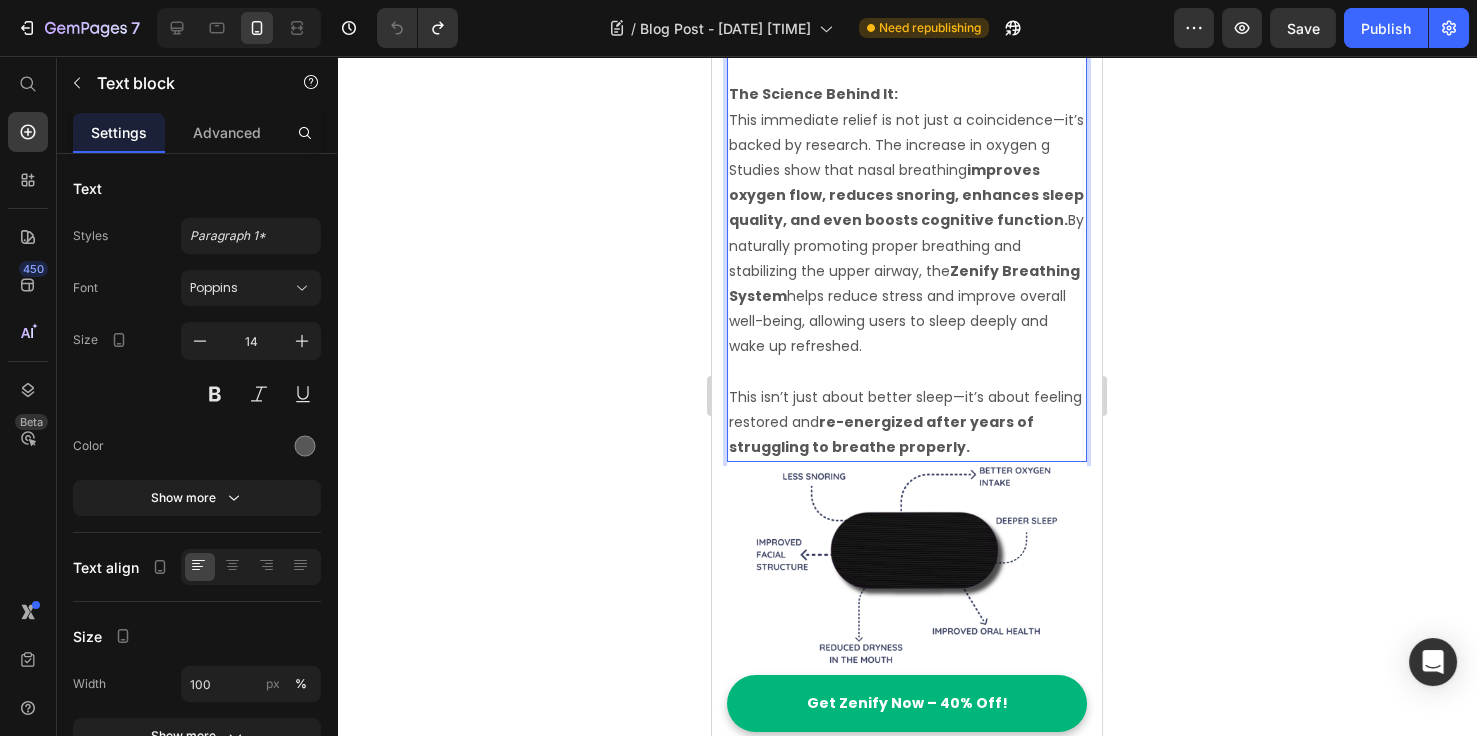 click on "Studies show that nasal breathing improves oxygen flow, reduces snoring, enhances sleep quality, and even boosts cognitive function. By naturally promoting proper breathing and stabilizing the upper airway, the Zenify Breathing System helps reduce stress and improve overall well-being, allowing users to sleep deeply and wake up refreshed." at bounding box center (907, 259) 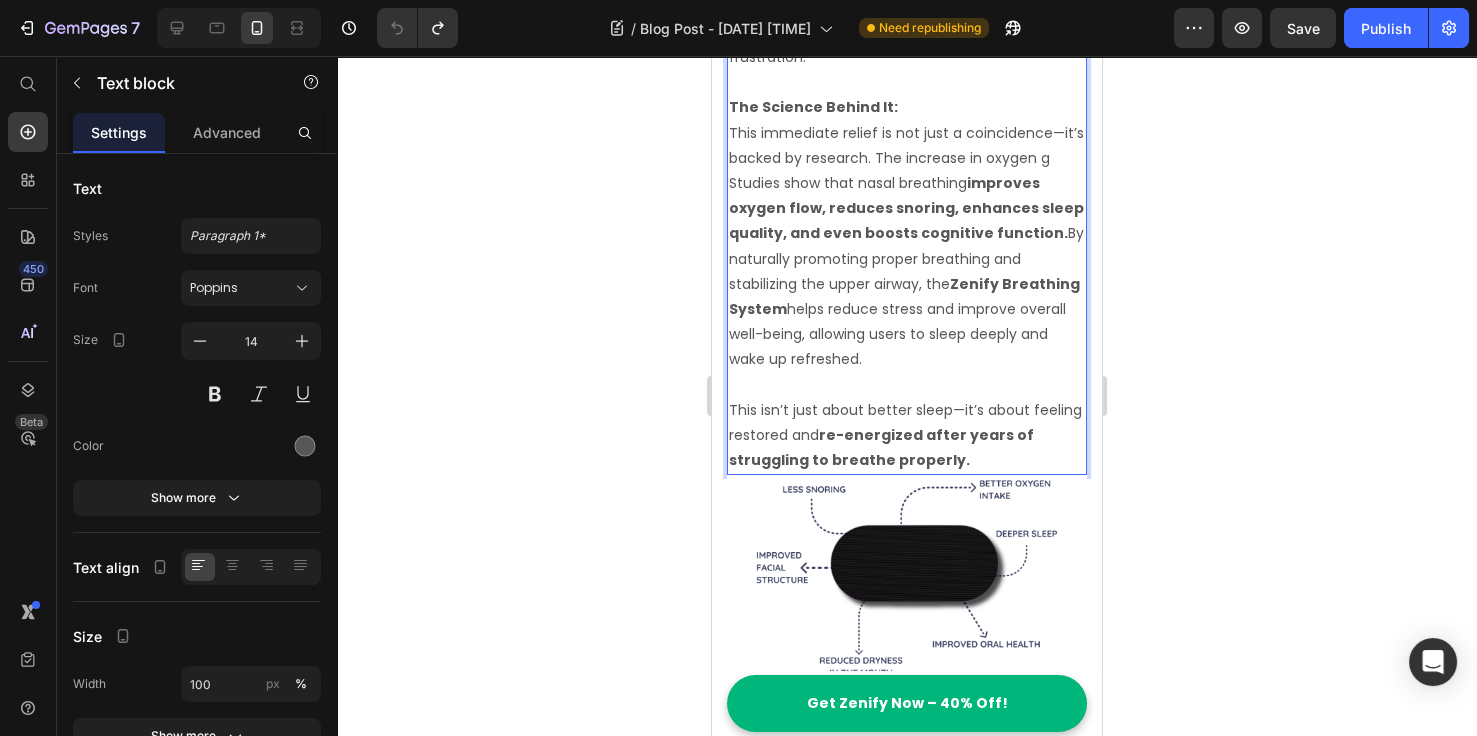 scroll, scrollTop: 2384, scrollLeft: 0, axis: vertical 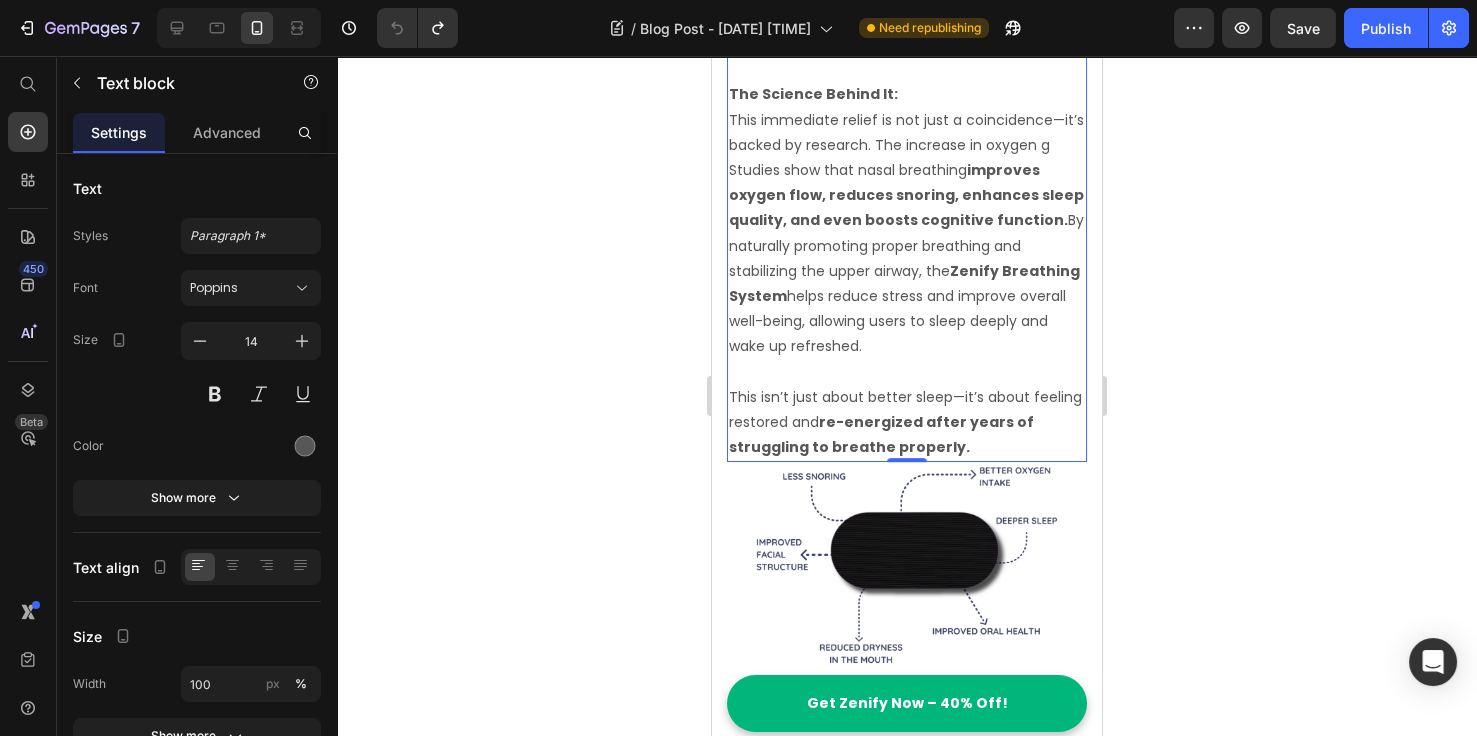 click on "improves oxygen flow, reduces snoring, enhances sleep quality, and even boosts cognitive function." at bounding box center (906, 195) 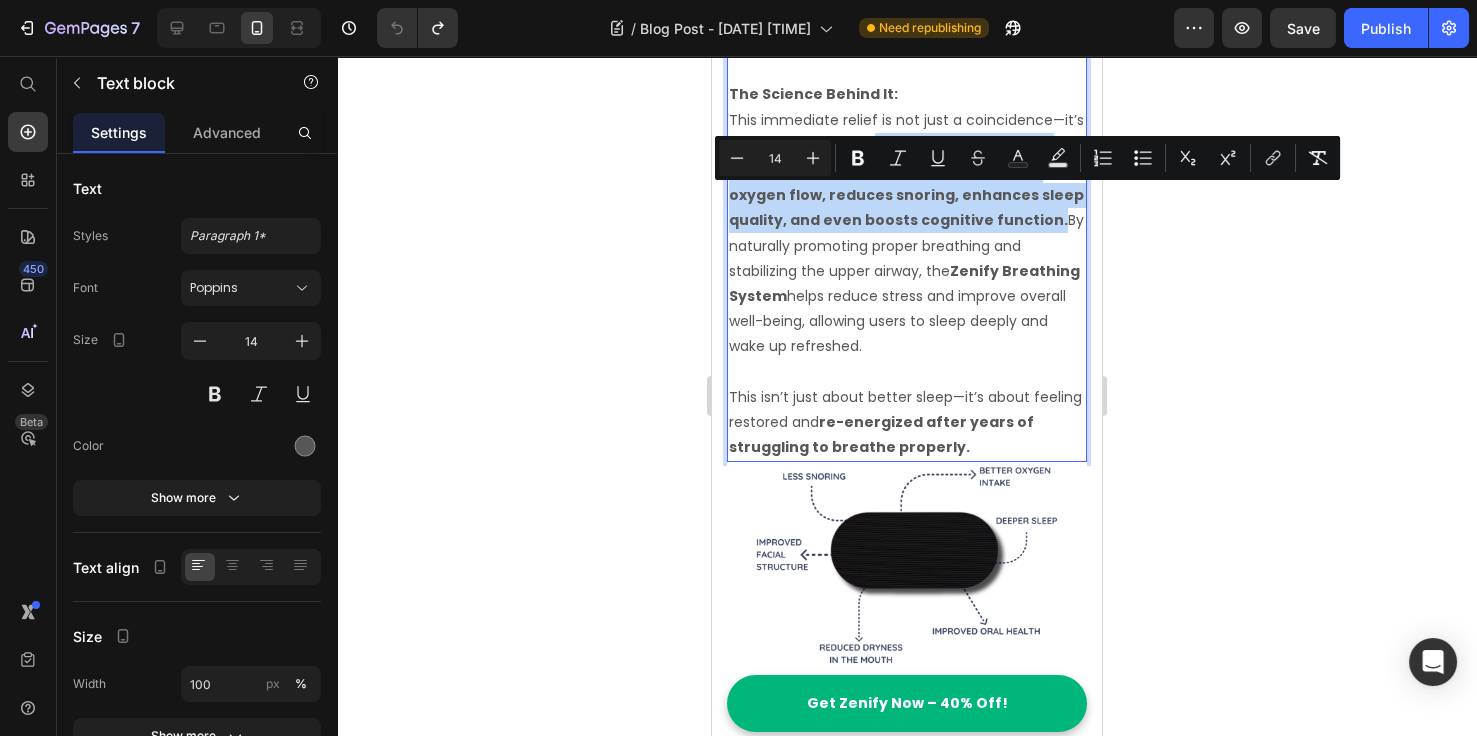drag, startPoint x: 900, startPoint y: 203, endPoint x: 1042, endPoint y: 275, distance: 159.21056 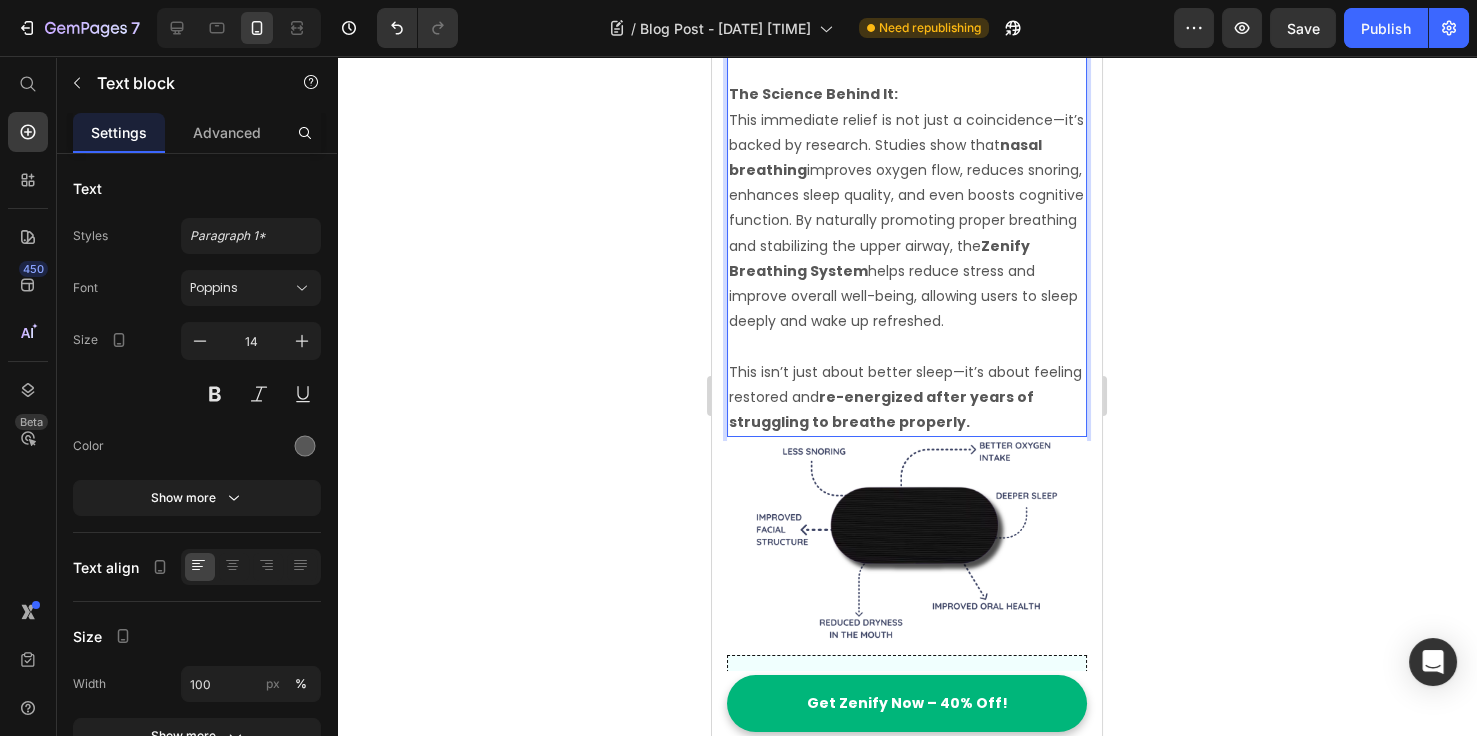 click on "The Science Behind It: This immediate relief is not just a coincidence—it’s backed by research. Studies show that  nasal breathing  improves oxygen flow, reduces snoring, enhances sleep quality, and even boosts cognitive function. By naturally promoting proper breathing and stabilizing the upper airway, the  Zenify Breathing System  helps reduce stress and improve overall well-being, allowing users to sleep deeply and wake up refreshed." at bounding box center [907, 208] 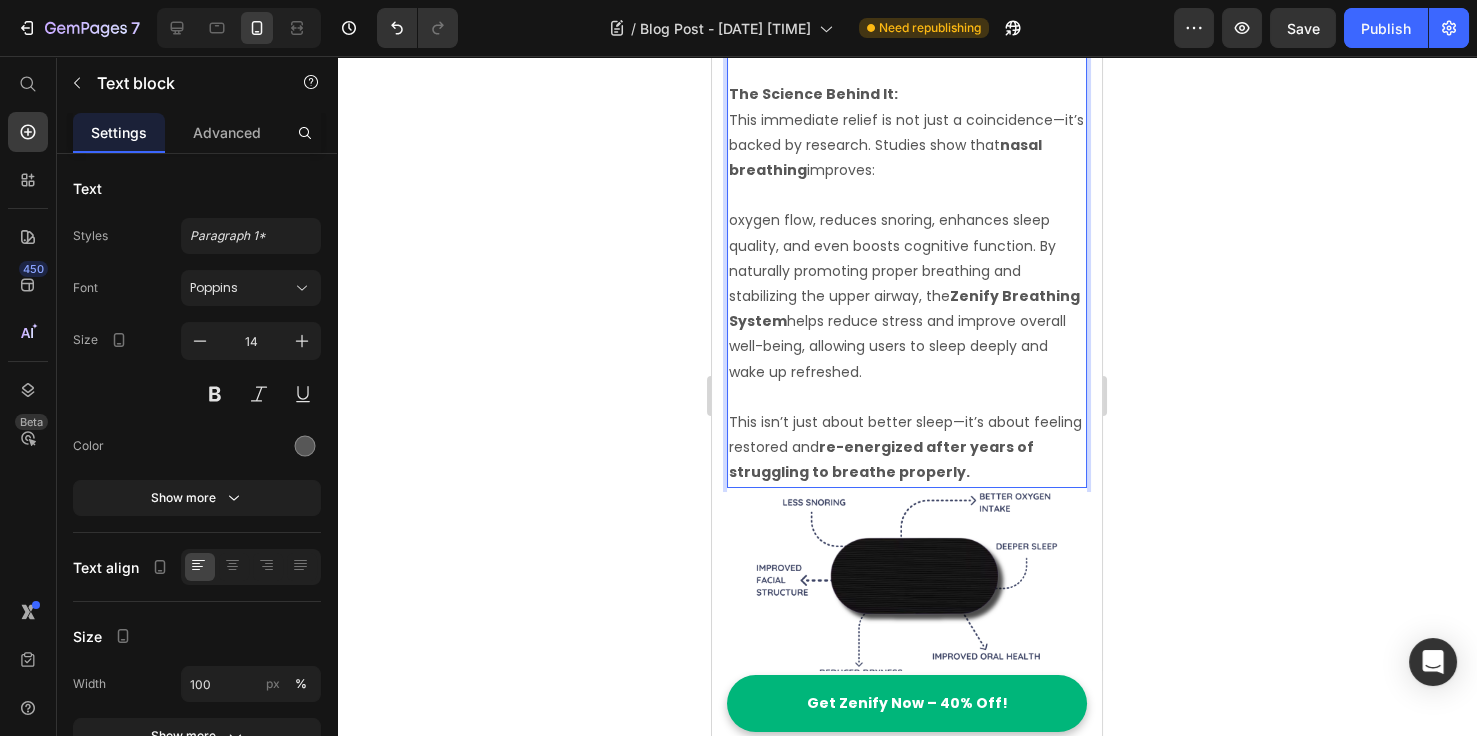 click on "oxygen flow, reduces snoring, enhances sleep quality, and even boosts cognitive function. By naturally promoting proper breathing and stabilizing the upper airway, the Zenify Breathing System helps reduce stress and improve overall well-being, allowing users to sleep deeply and wake up refreshed." at bounding box center [907, 296] 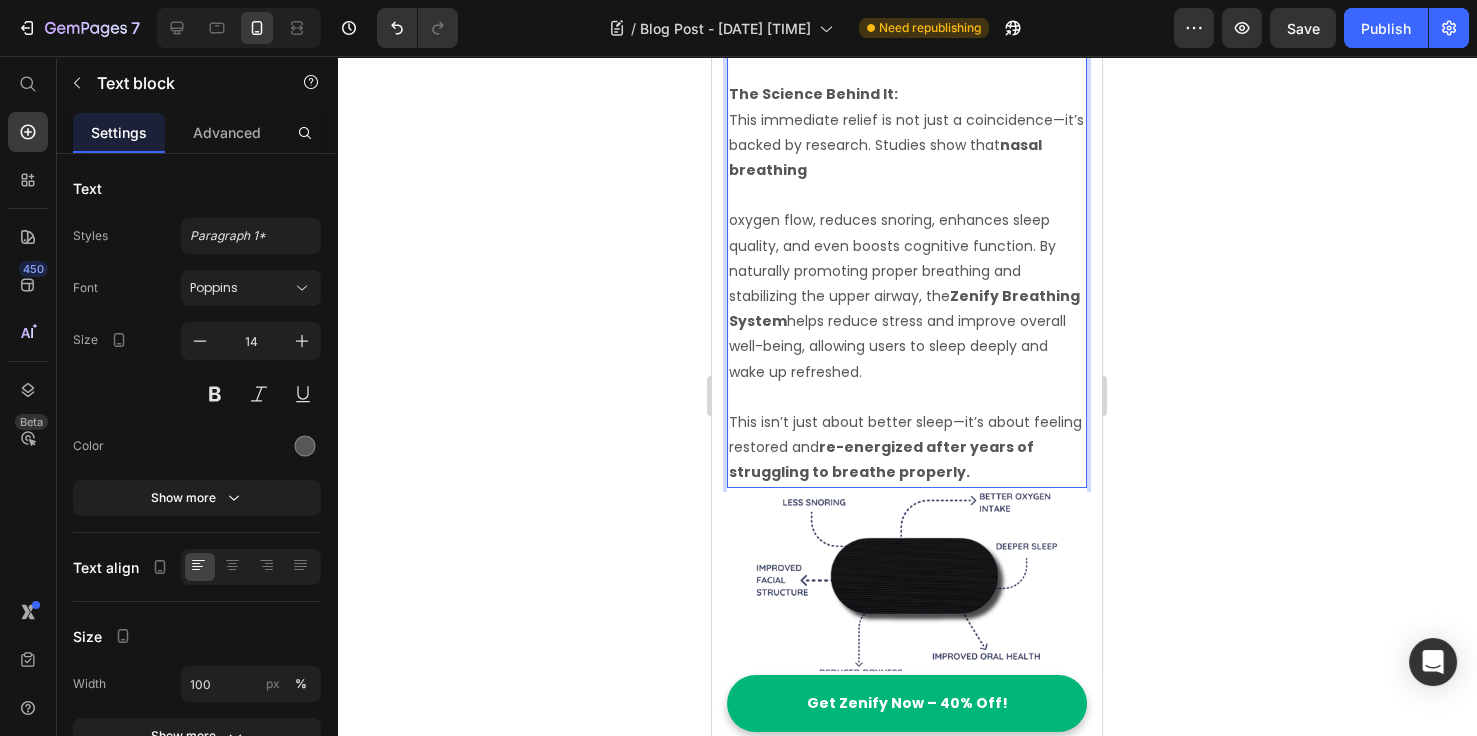click on "The Science Behind It: This immediate relief is not just a coincidence—it’s backed by research. Studies show that  nasal breathing" at bounding box center (907, 132) 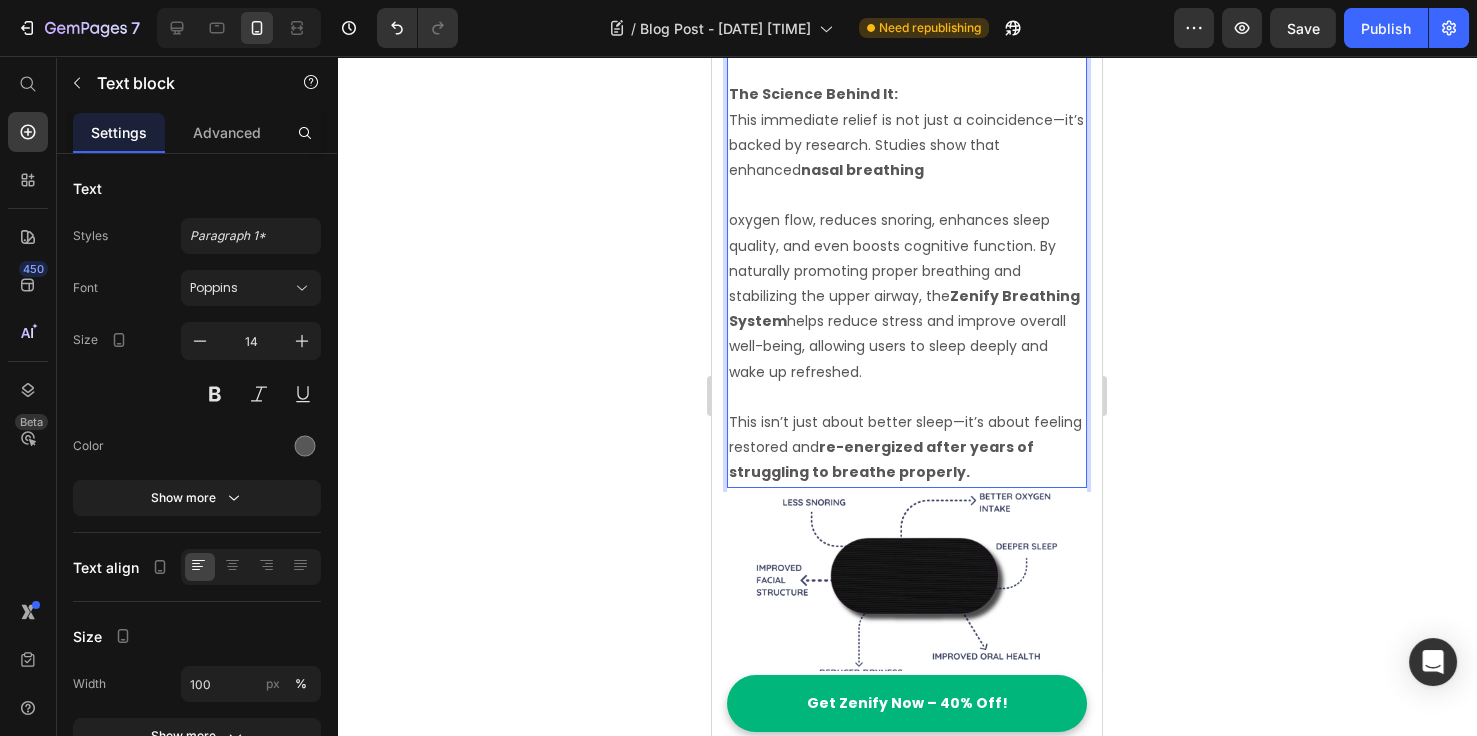 click on "The Science Behind It: This immediate relief is not just a coincidence—it’s backed by research. Studies show that enhanced nasal breathing" at bounding box center [907, 132] 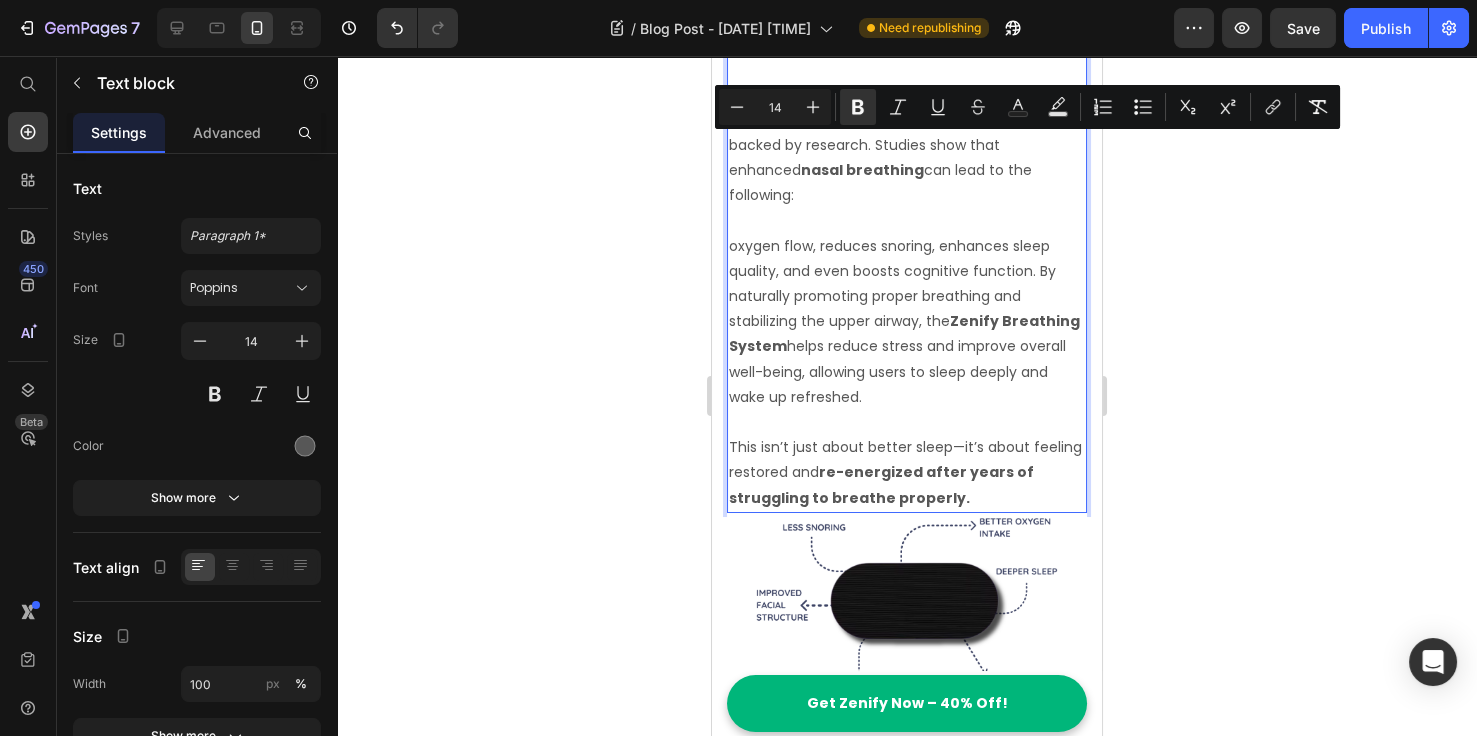 drag, startPoint x: 836, startPoint y: 250, endPoint x: 726, endPoint y: 153, distance: 146.65947 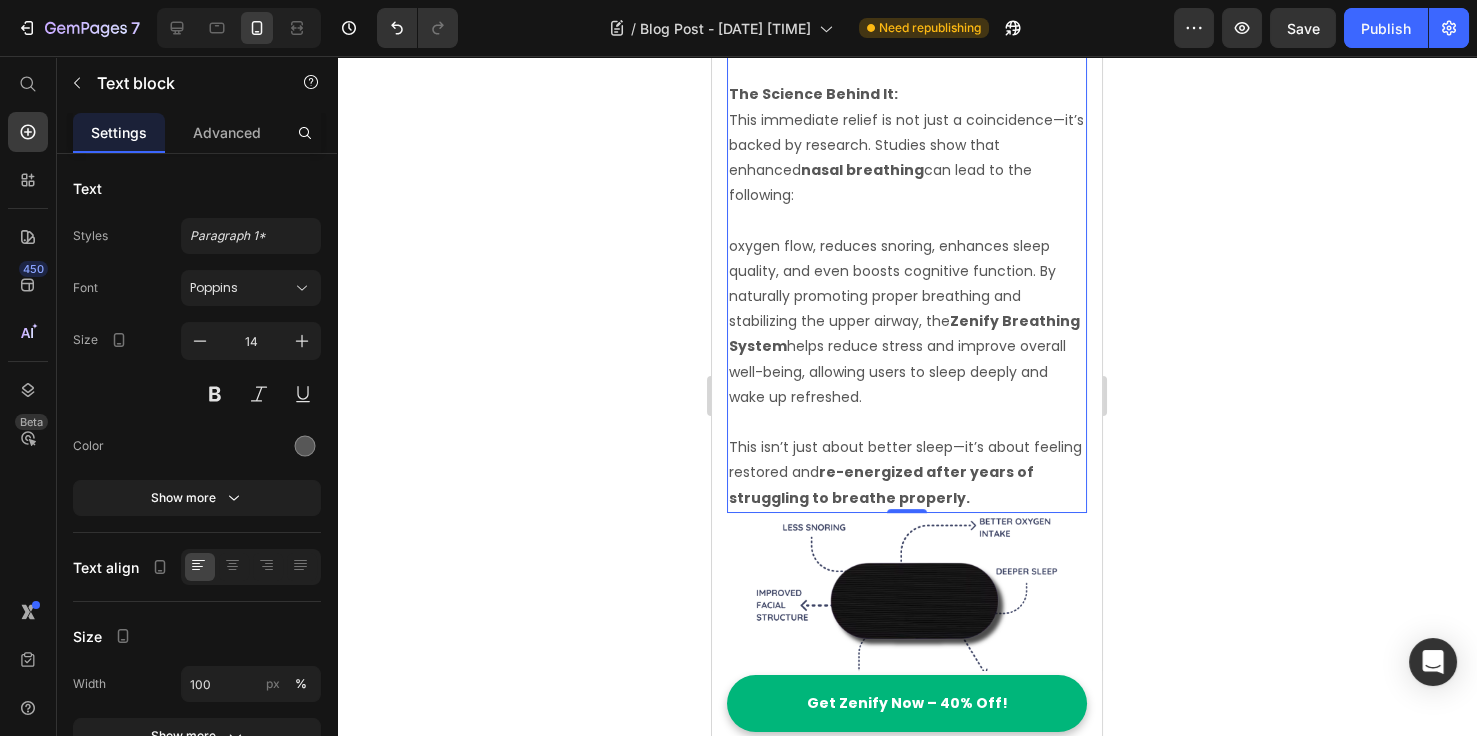click at bounding box center [907, 220] 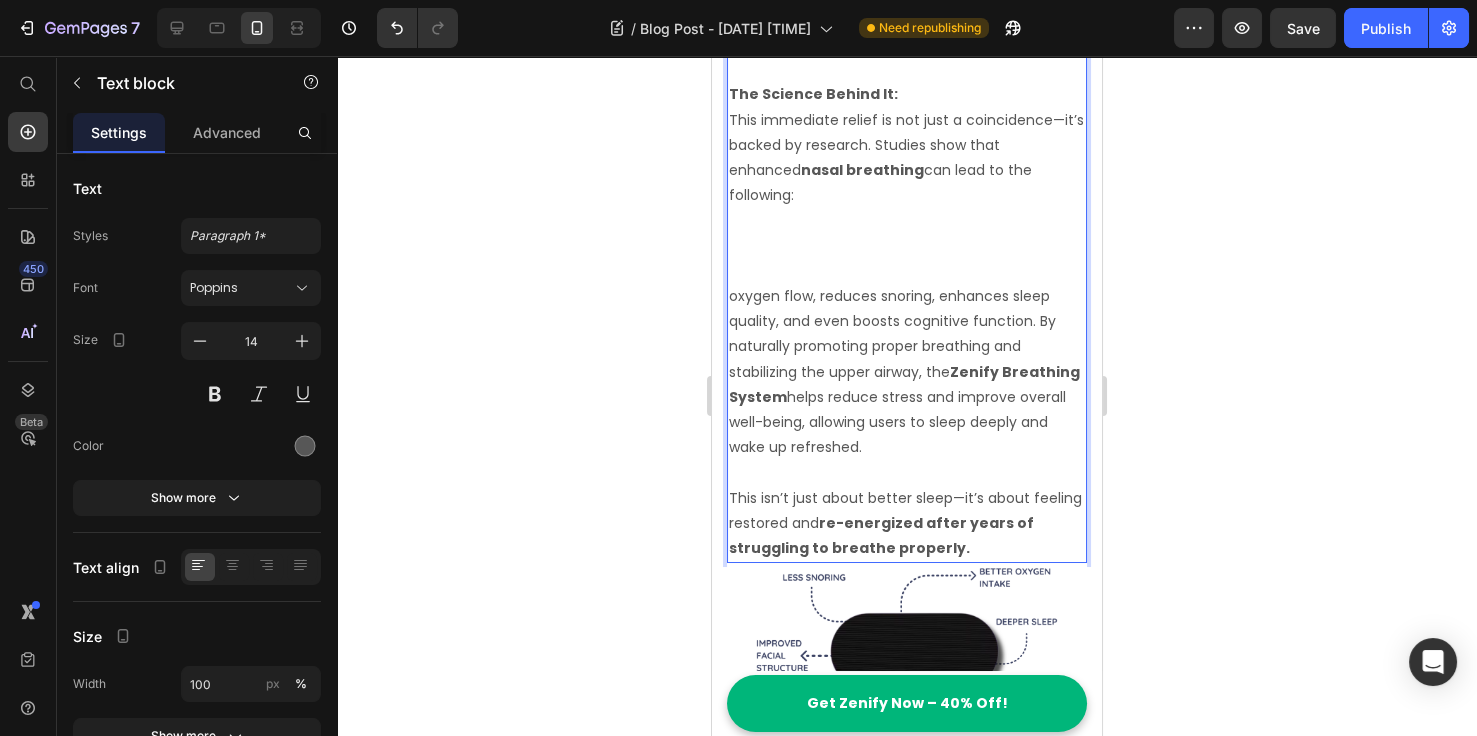 click at bounding box center (907, 220) 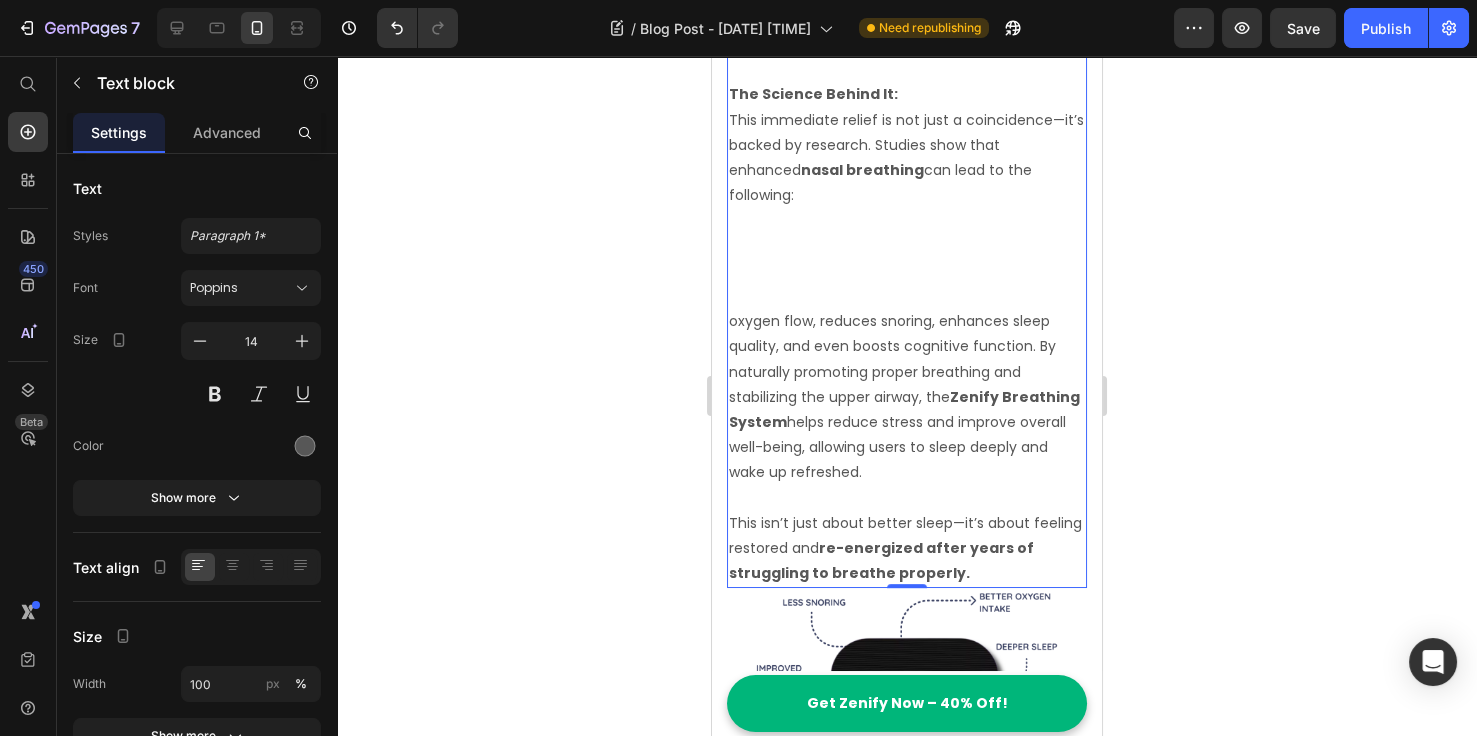 click at bounding box center [907, 246] 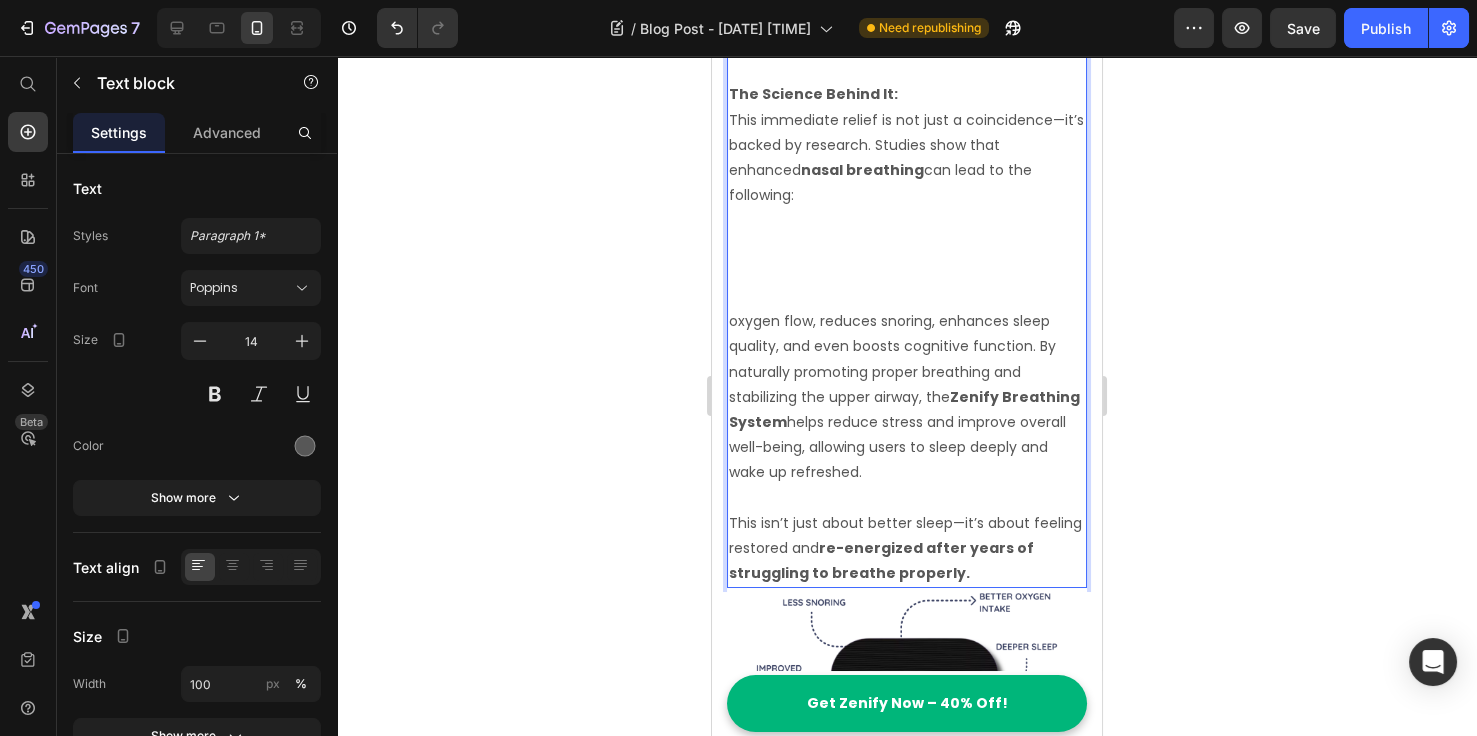 drag, startPoint x: 739, startPoint y: 278, endPoint x: 751, endPoint y: 287, distance: 15 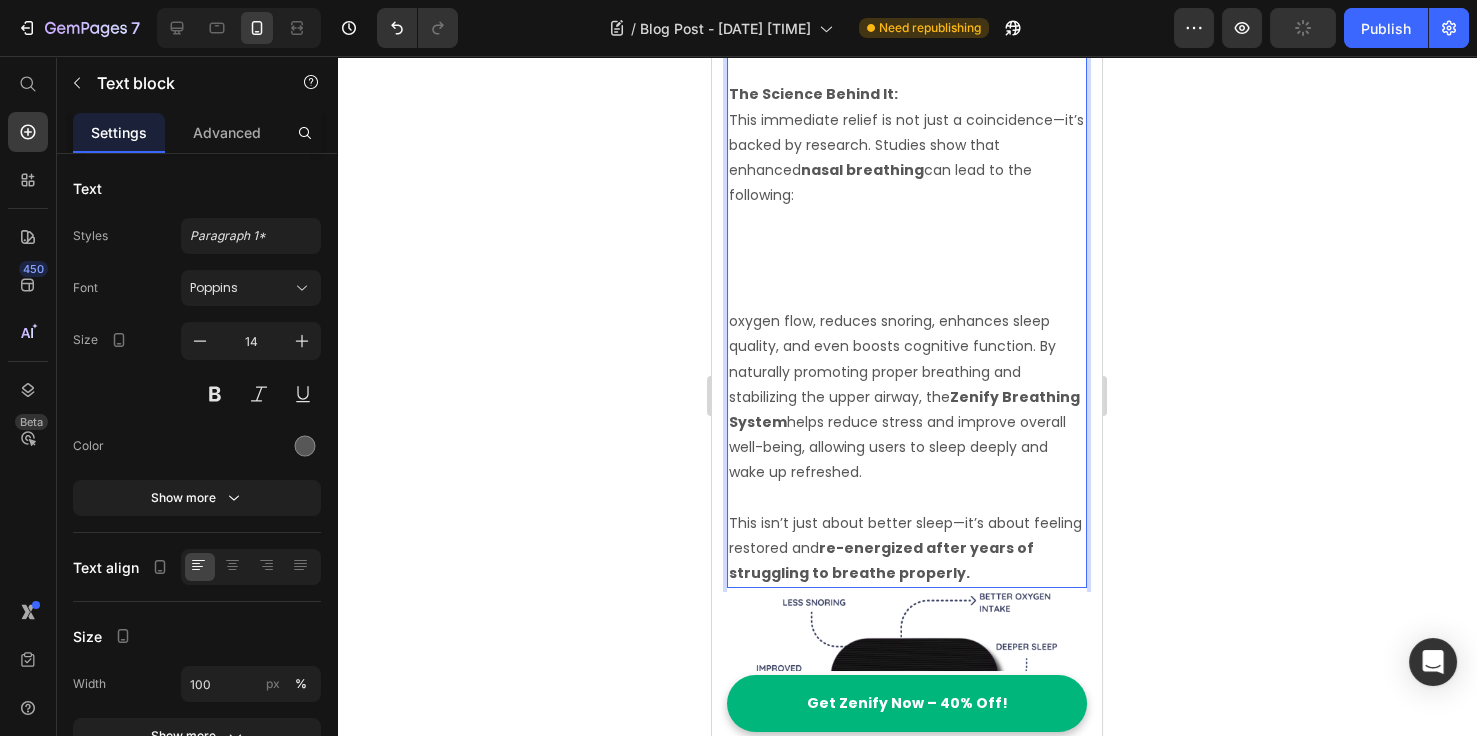 click at bounding box center [907, 220] 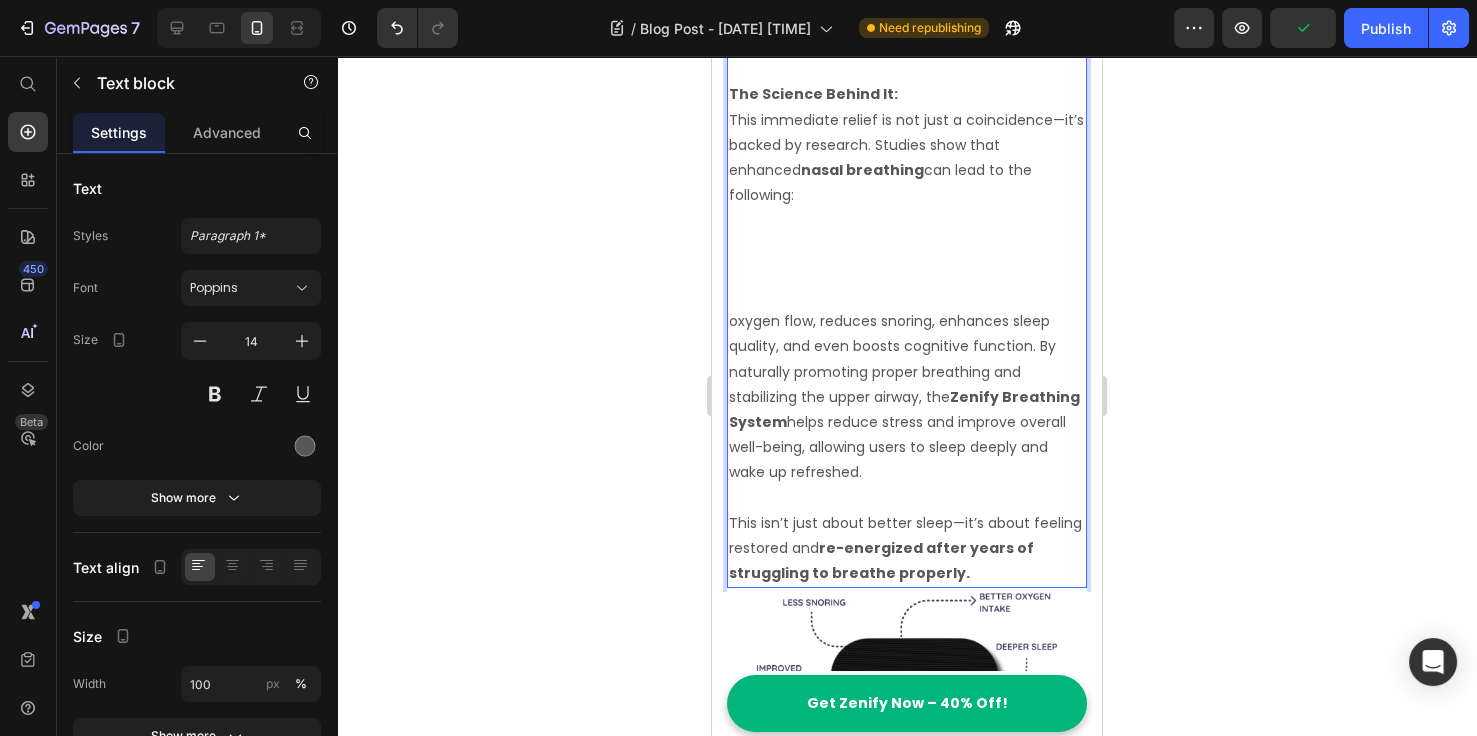 click at bounding box center [907, 246] 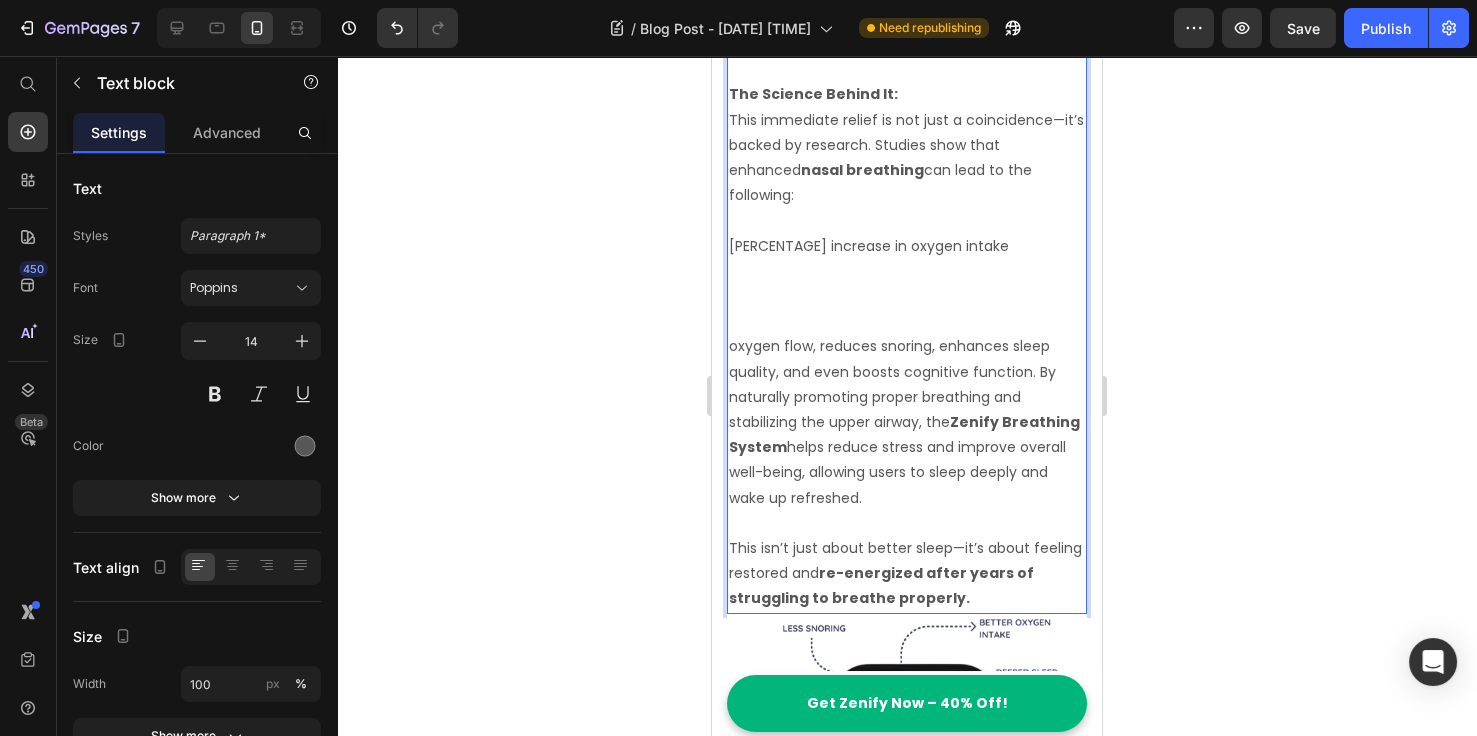 click at bounding box center (907, 271) 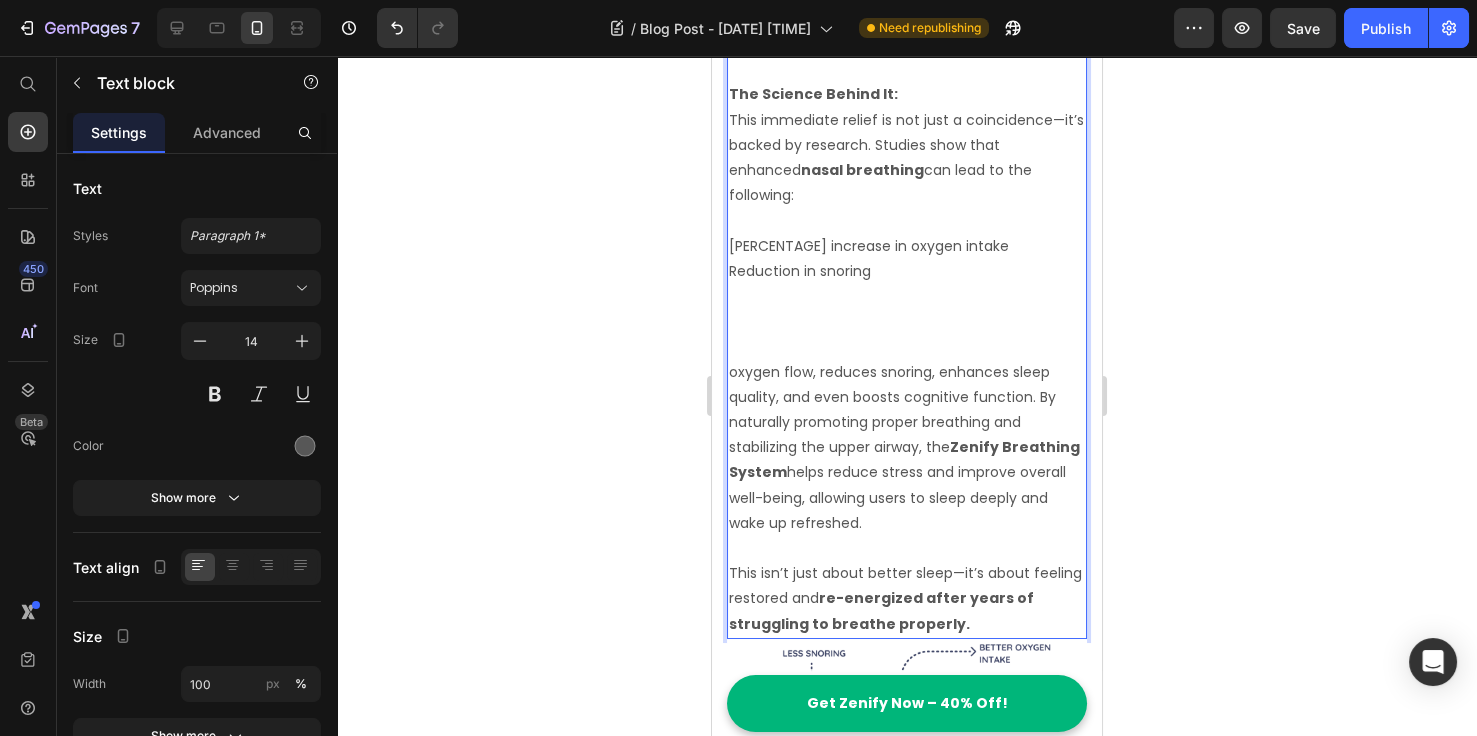 click on "[PERCENTAGE] increase in oxygen intake" at bounding box center (907, 246) 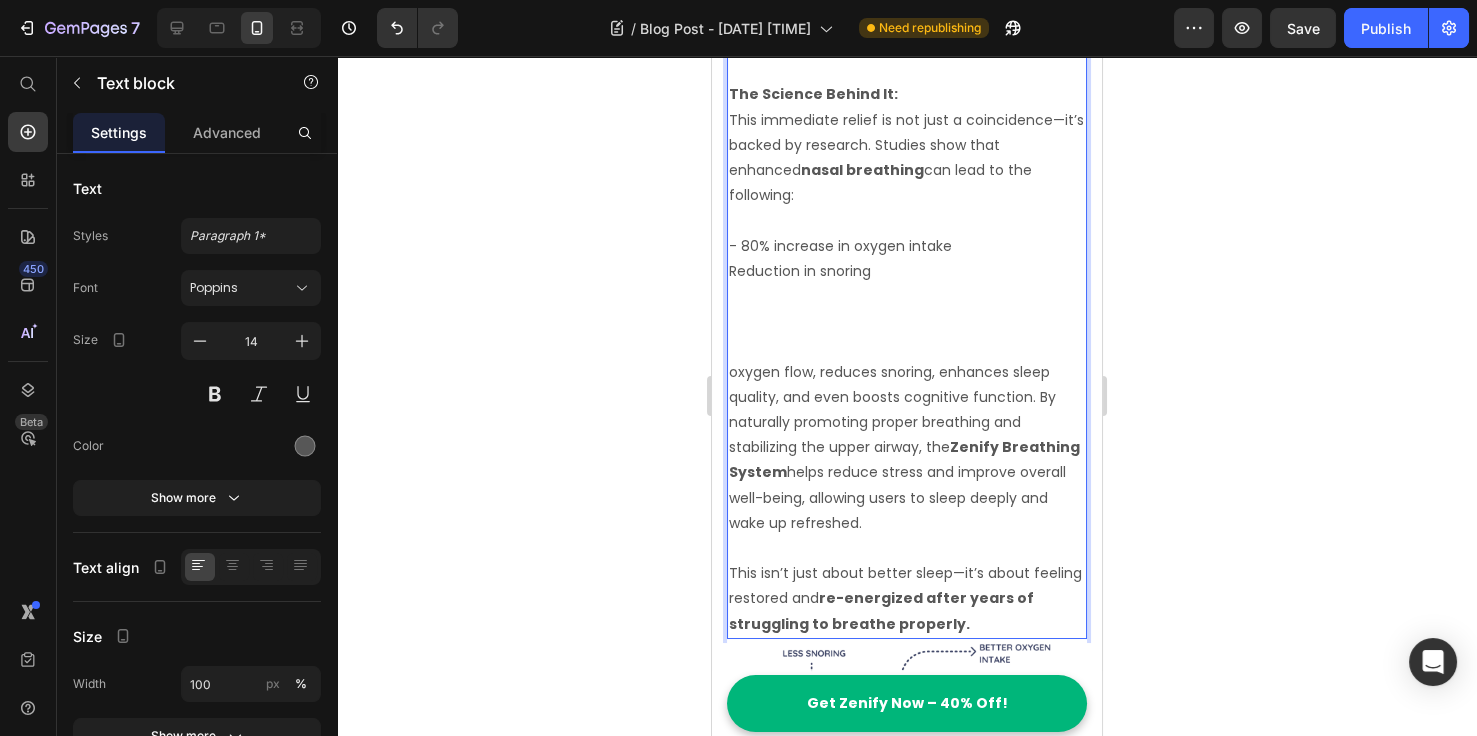 click on "Reduction in snoring" at bounding box center [907, 271] 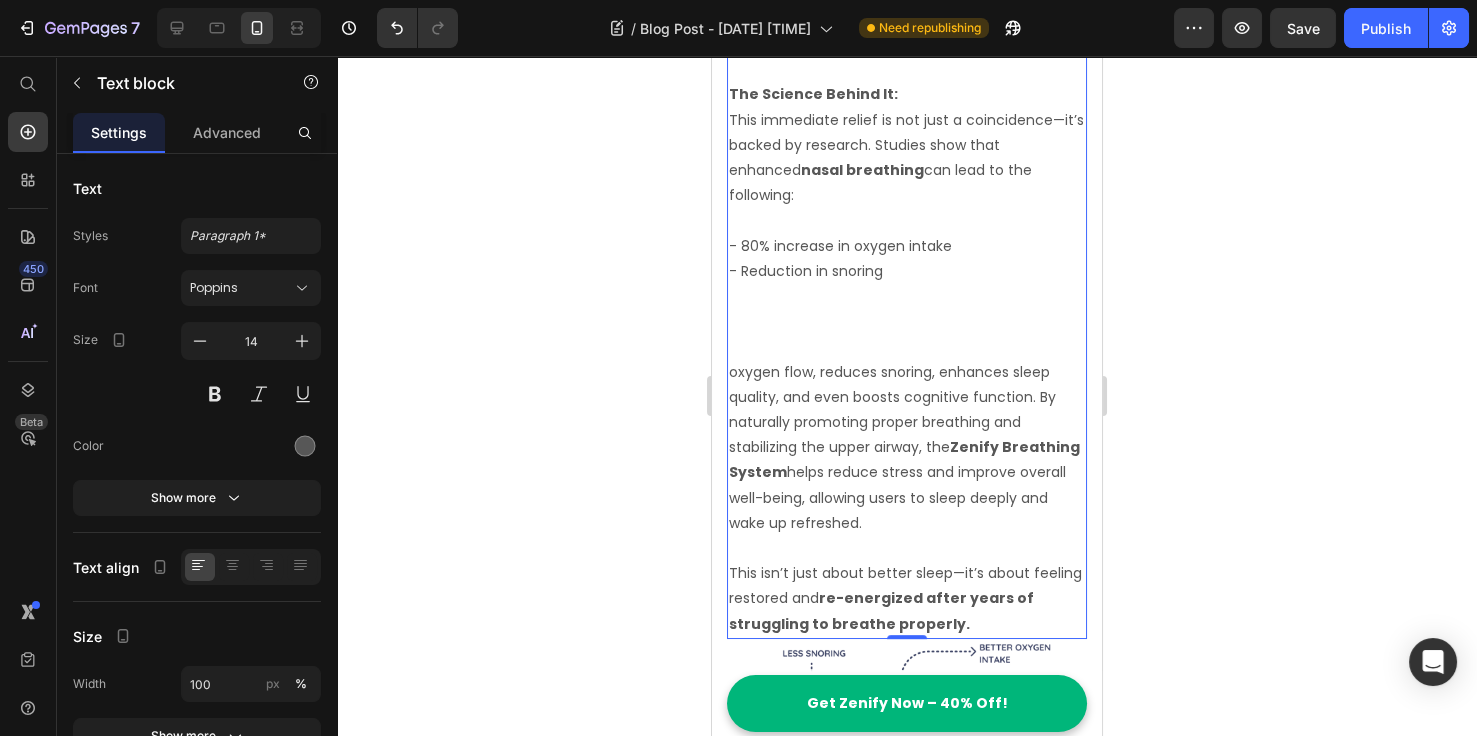 click at bounding box center (907, 296) 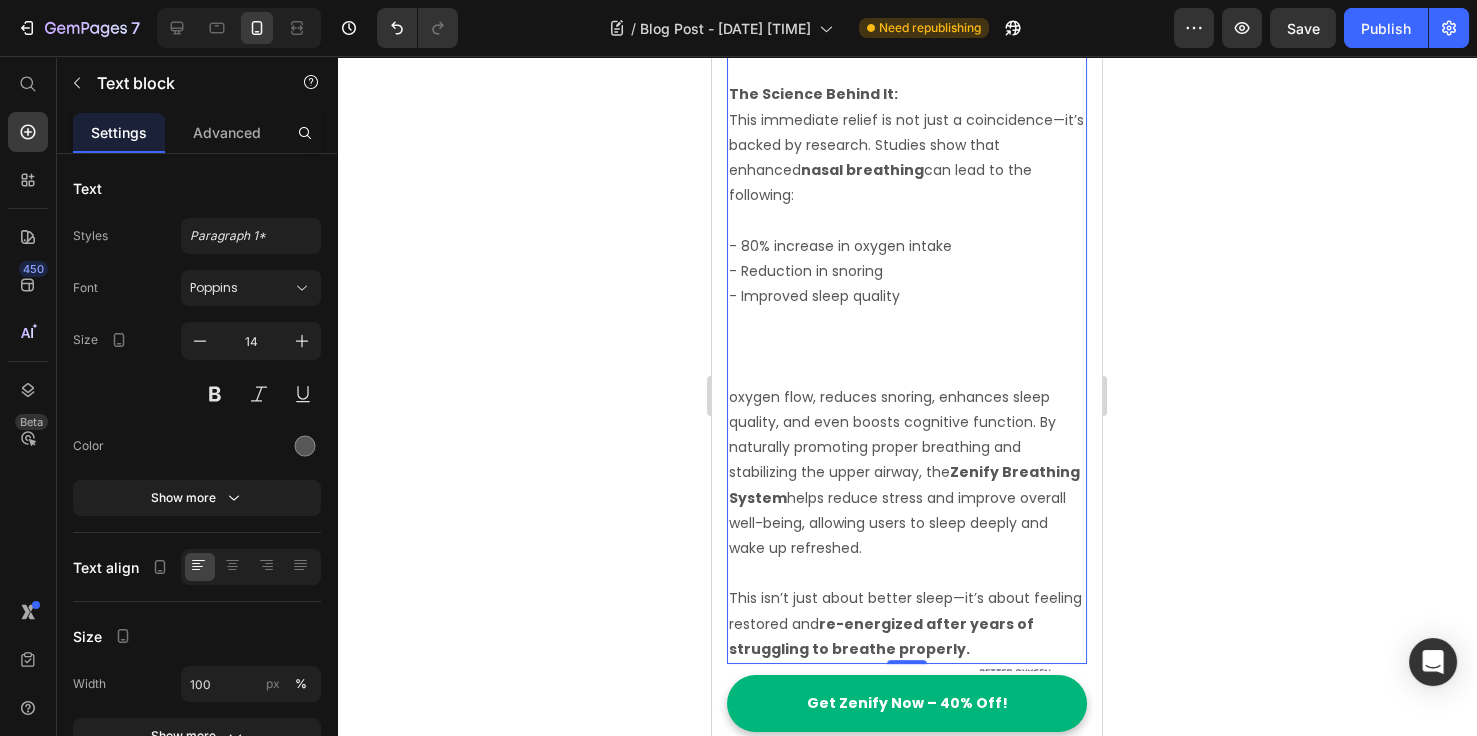 click on "Breathe Easier, Sleep Sounder, Feel Your Best – No Pills, No Surgery! Heading Discover the simple solution to better breathing and restful sleep. Zenify’s Breathing System opens up your airways and helps you sleep deeply, naturally. Text block Image Row Join the 30-Day Transformation Challenge: Breathe Better, Sleep Better, Feel Better—Or You Don’t Pay! Heading Ready for a change? Take the 30-Day Zenify Challenge and experience a transformation in your breathing, sleep, and overall energy. In just 30 days, you’ll breathe easier, sleep sounder, and feel more energized—naturally. If you don’t notice a real improvement, simply reach out, and we’ll refund your purchase. No questions asked. Try it risk-free and experience the change for yourself! Text block Ready to Breathe and Sleep Better? Text block YES, I'M READY Button Row Image Improves Health & Improves Relationships Heading The Zenify Breathing System Zenify Magnetic Nasal Dilator sleep soundly all night long. Zenify Mouth Tape" at bounding box center (907, -14) 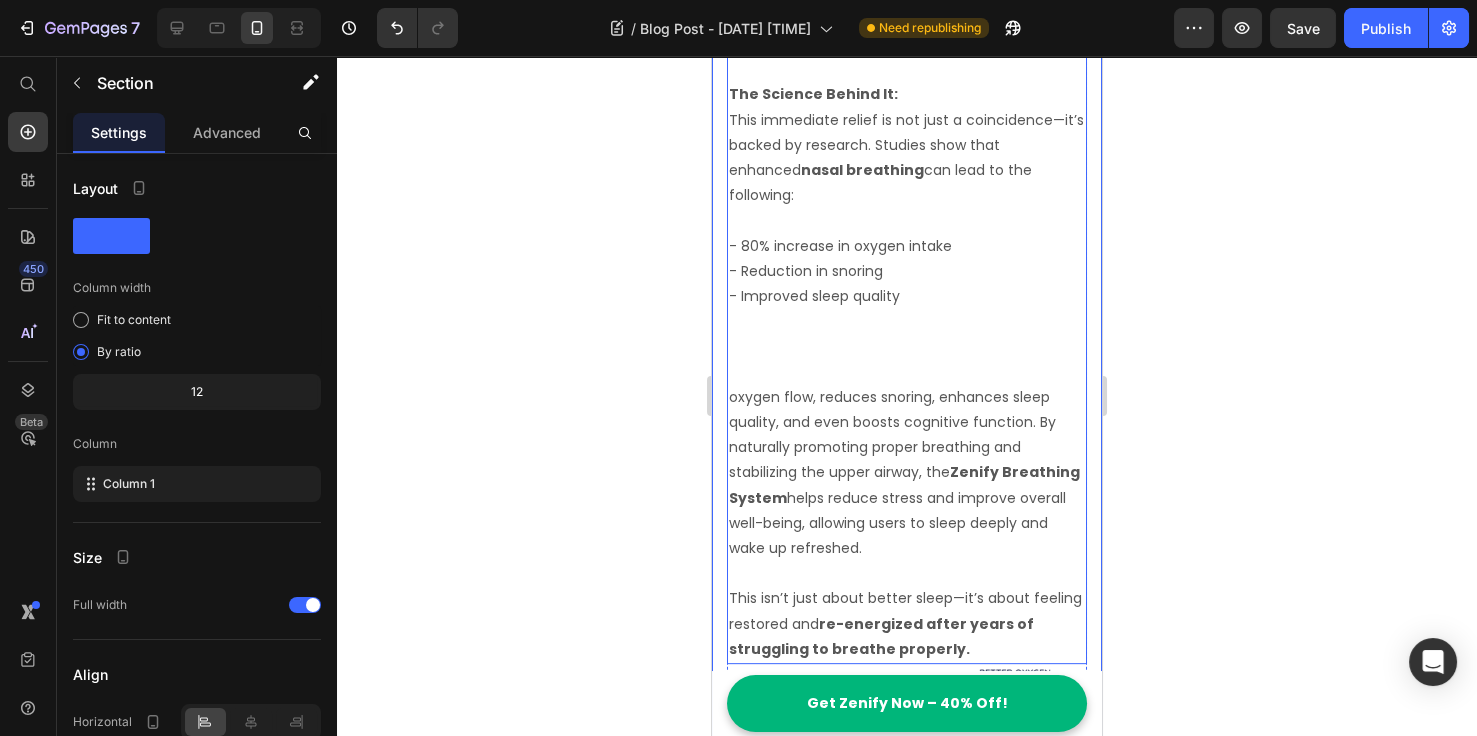 click at bounding box center [907, 321] 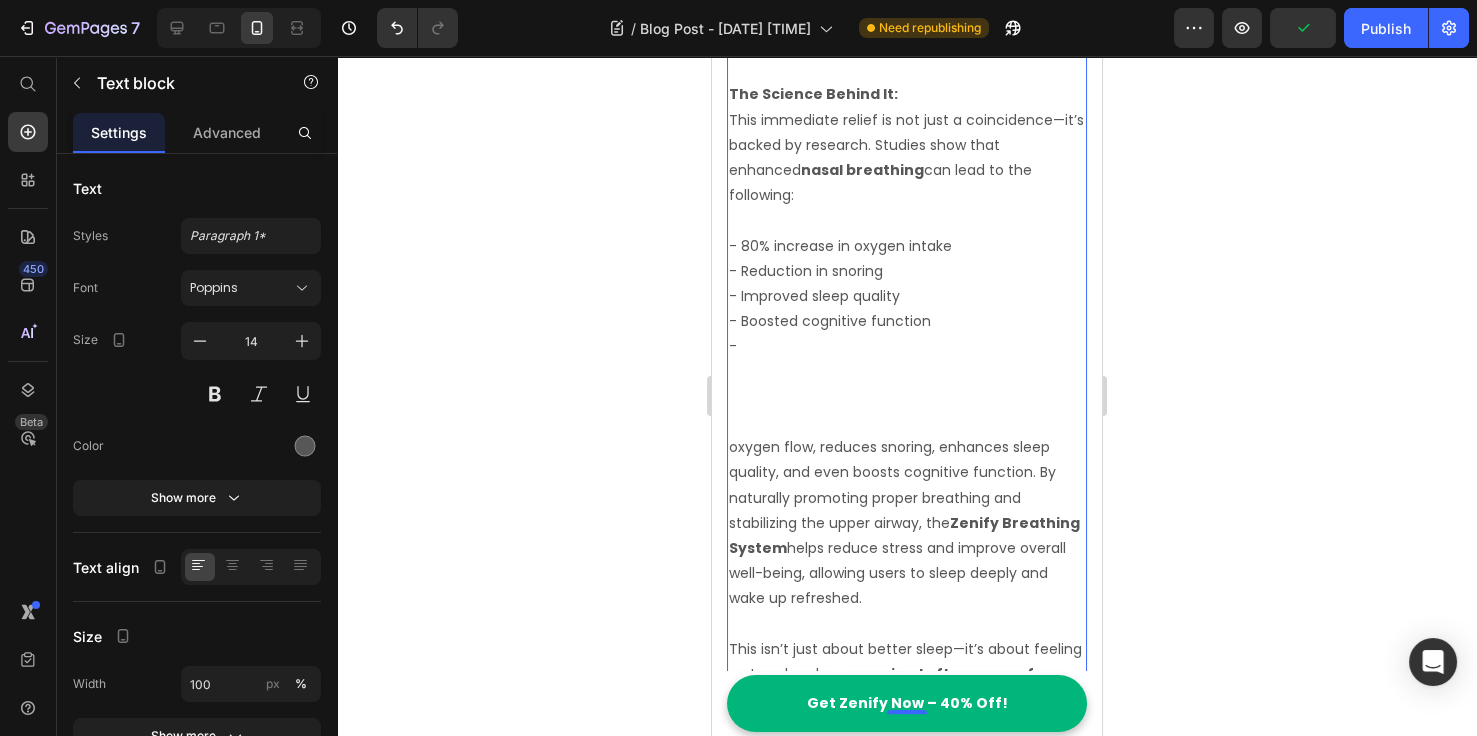 click on "-" at bounding box center (907, 346) 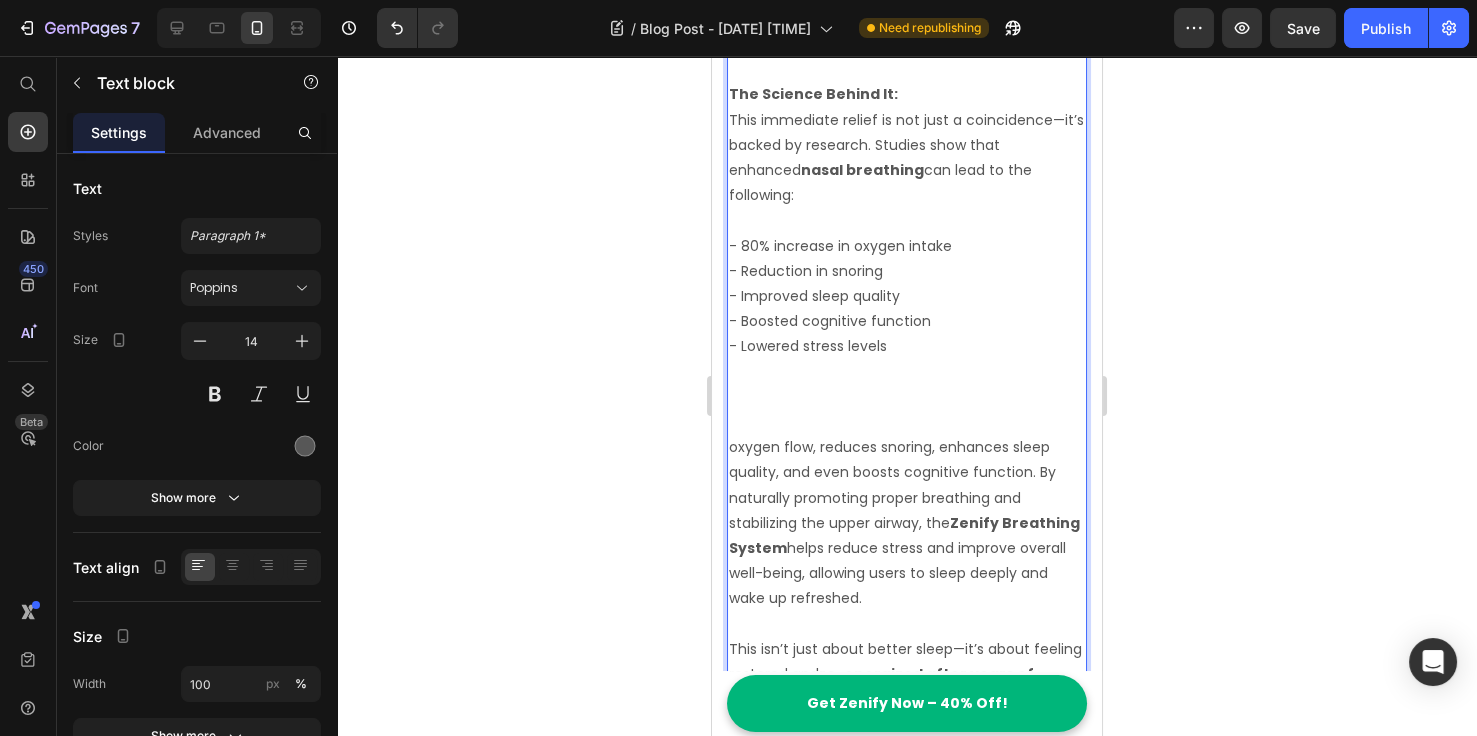 click on "- Lowered stress levels" at bounding box center [907, 346] 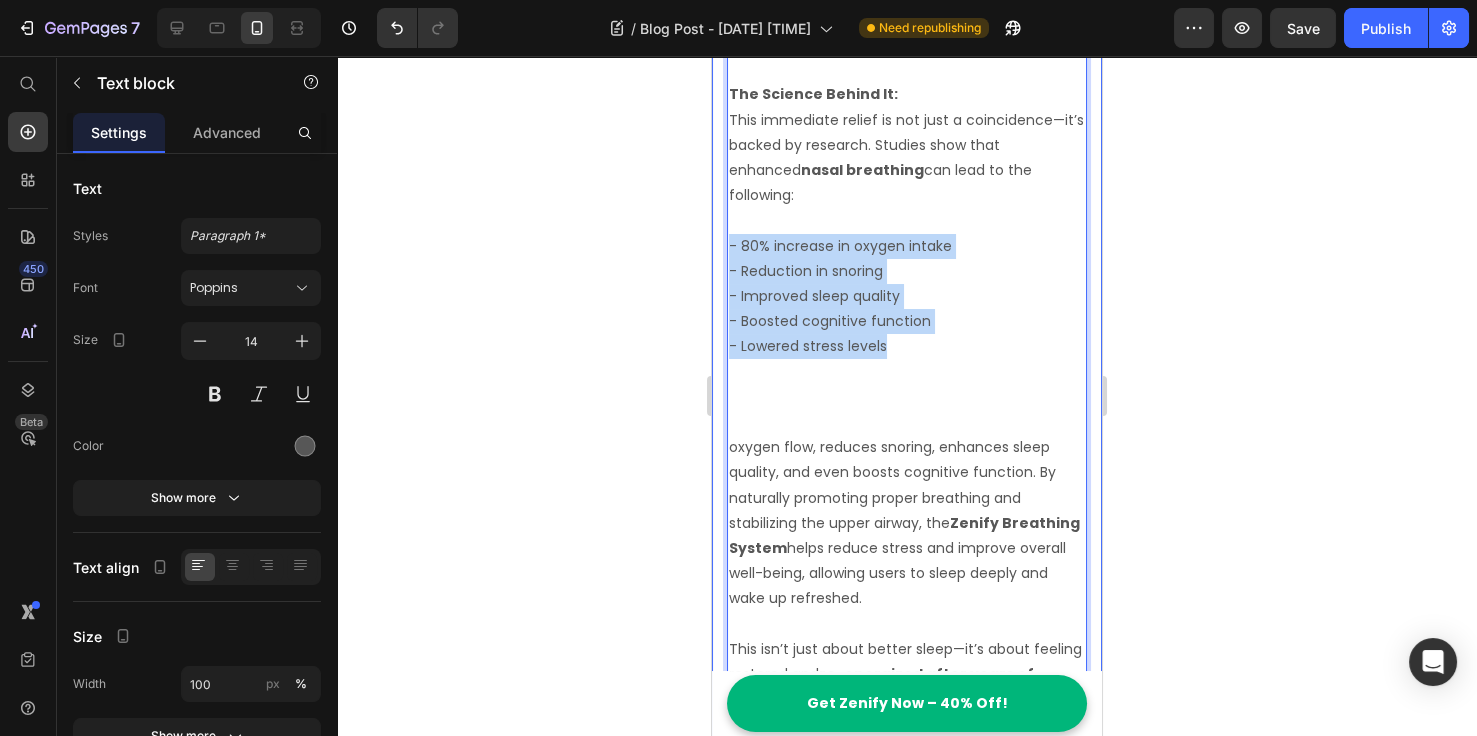 drag, startPoint x: 909, startPoint y: 399, endPoint x: 722, endPoint y: 286, distance: 218.49028 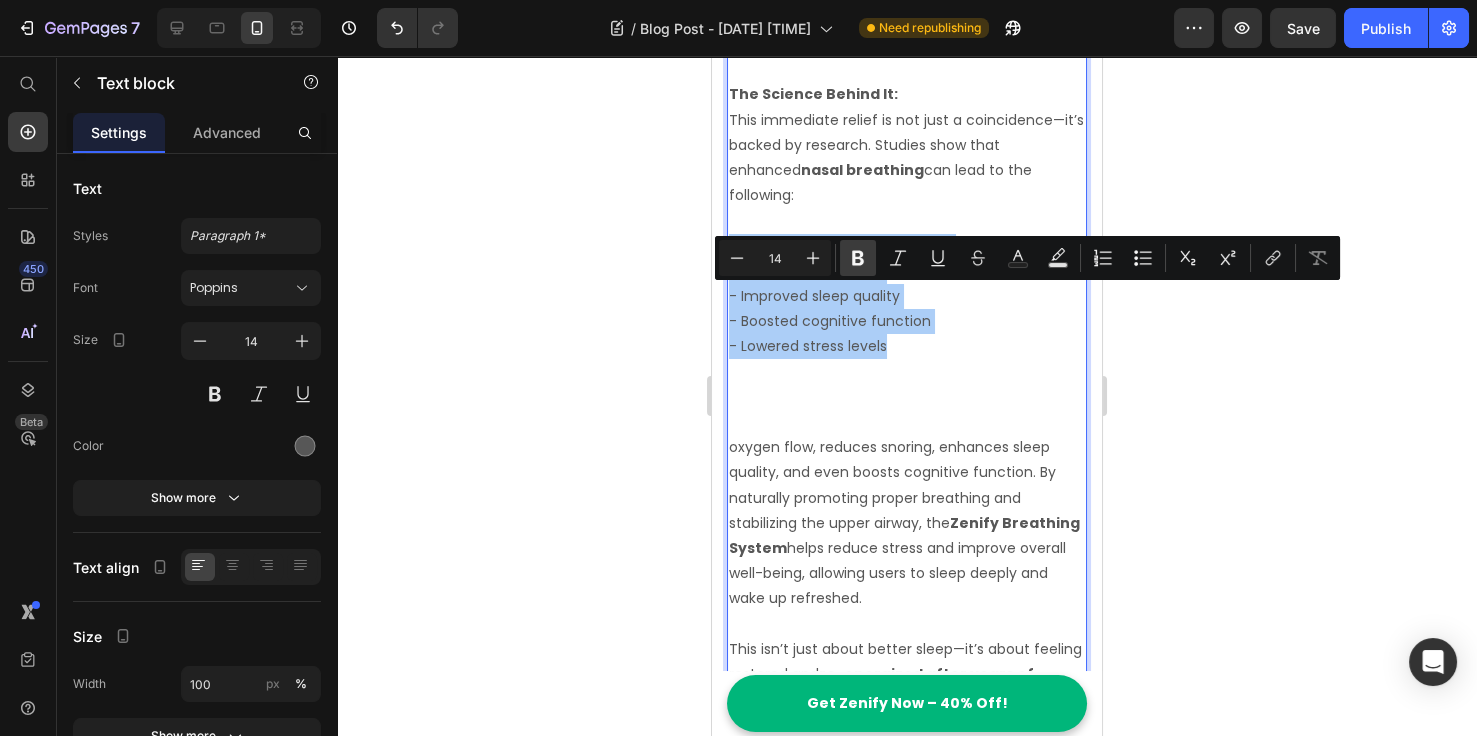 drag, startPoint x: 857, startPoint y: 258, endPoint x: 51, endPoint y: 392, distance: 817.06305 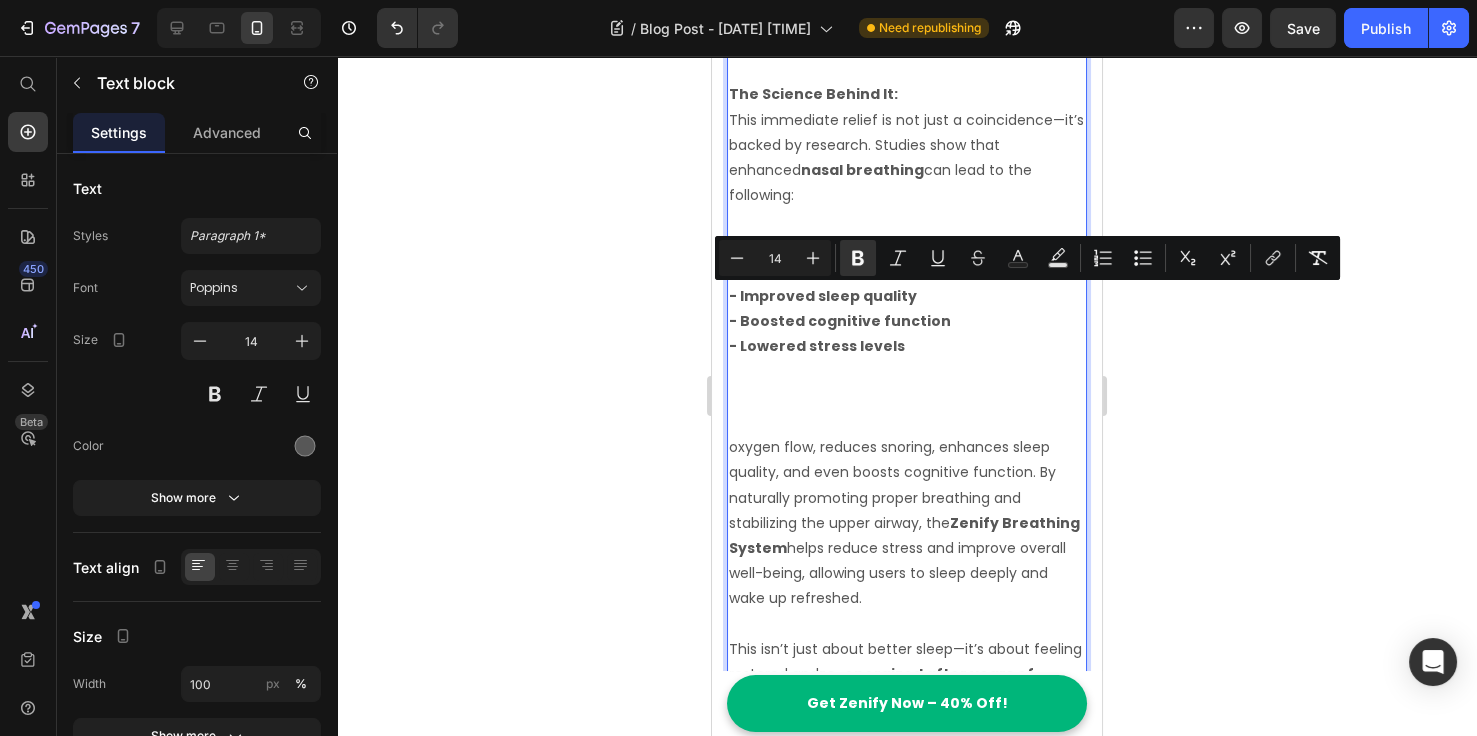 click at bounding box center (907, 397) 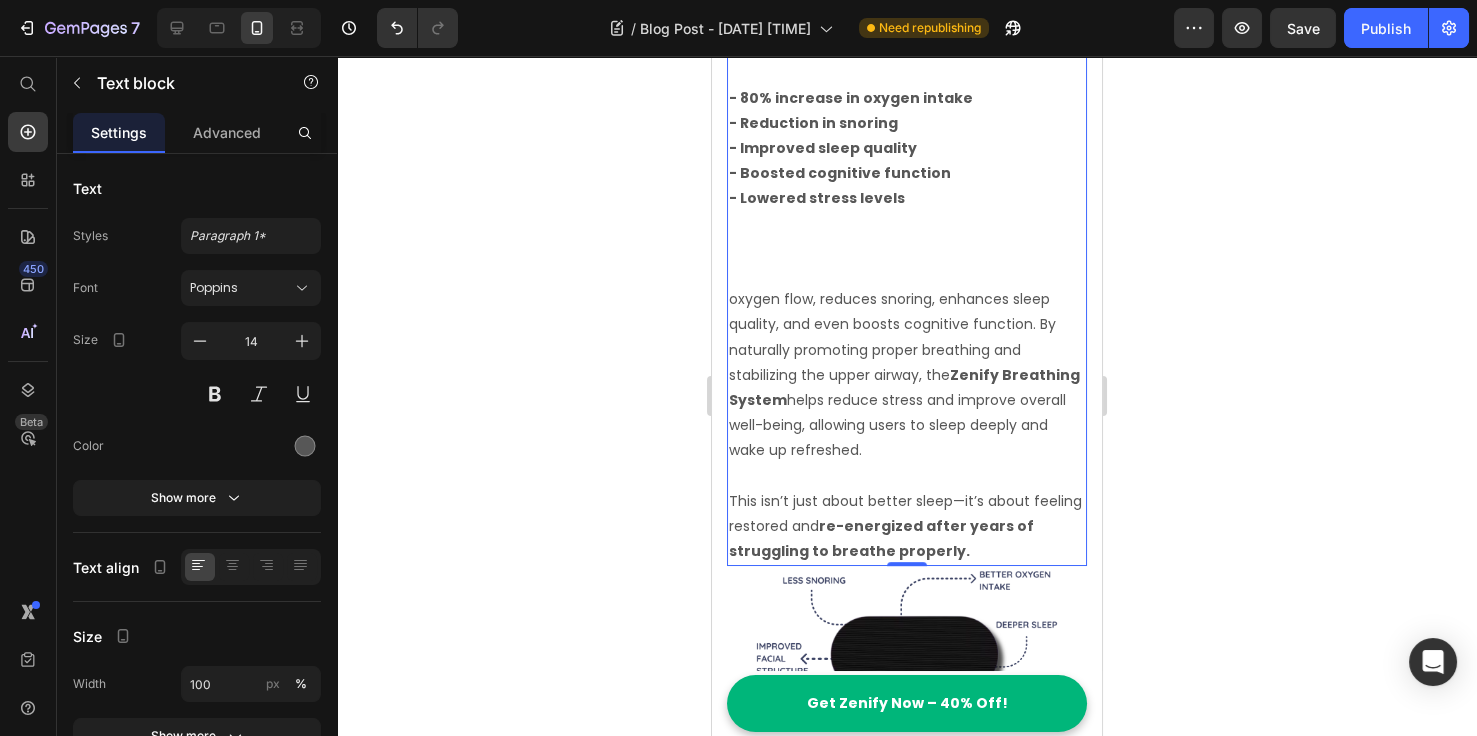 scroll, scrollTop: 2538, scrollLeft: 0, axis: vertical 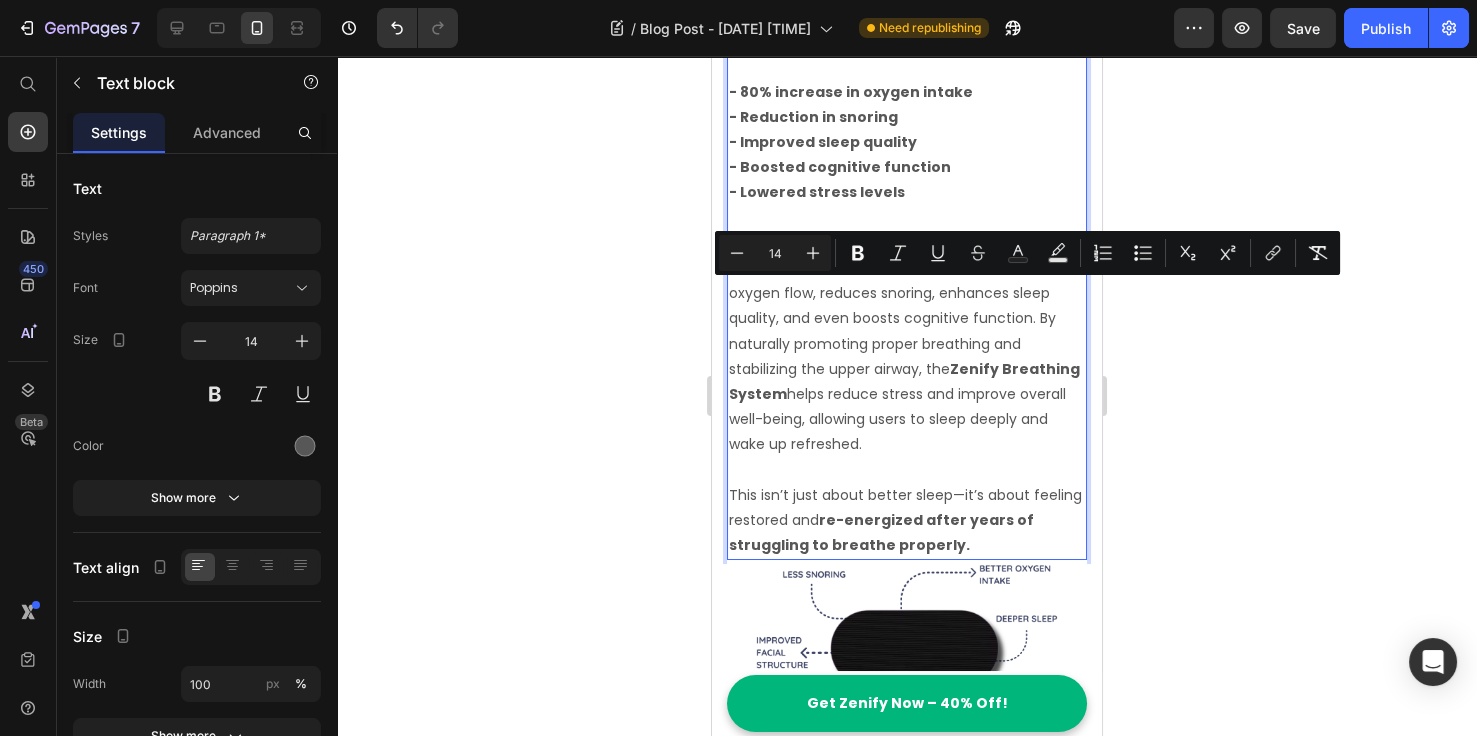 drag, startPoint x: 907, startPoint y: 497, endPoint x: 1442, endPoint y: 330, distance: 560.45874 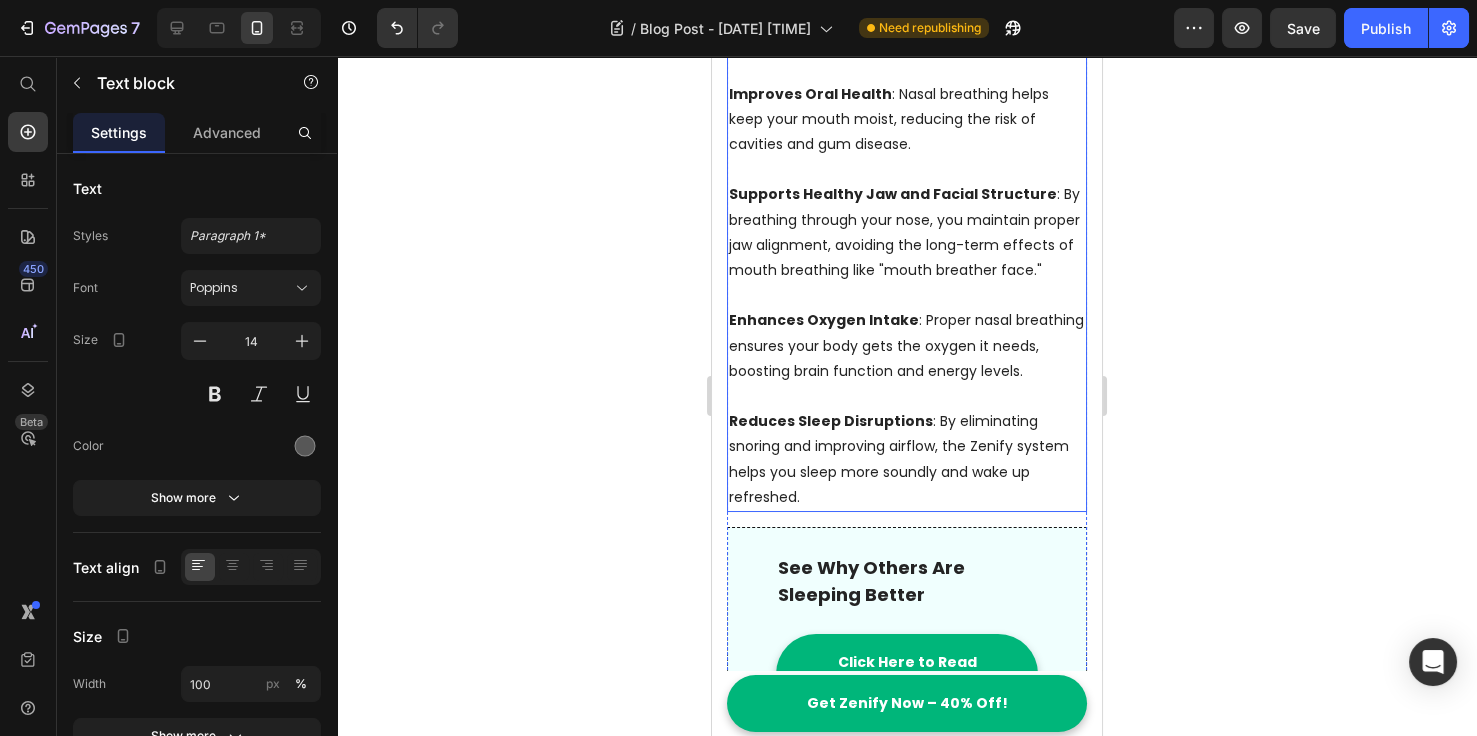 scroll, scrollTop: 3692, scrollLeft: 0, axis: vertical 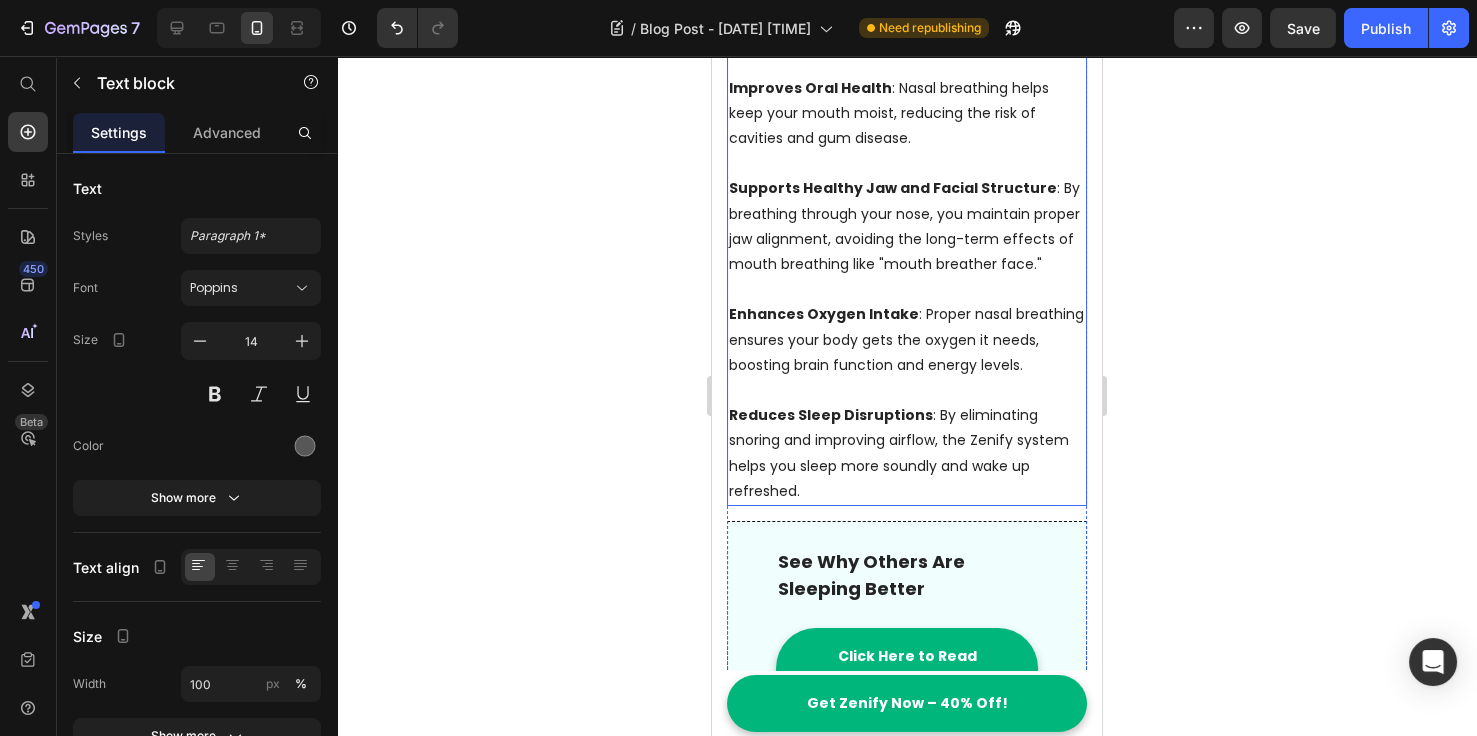 click on "Enhances Oxygen Intake : Proper nasal breathing ensures your body gets the oxygen it needs, boosting brain function and energy levels." at bounding box center (907, 340) 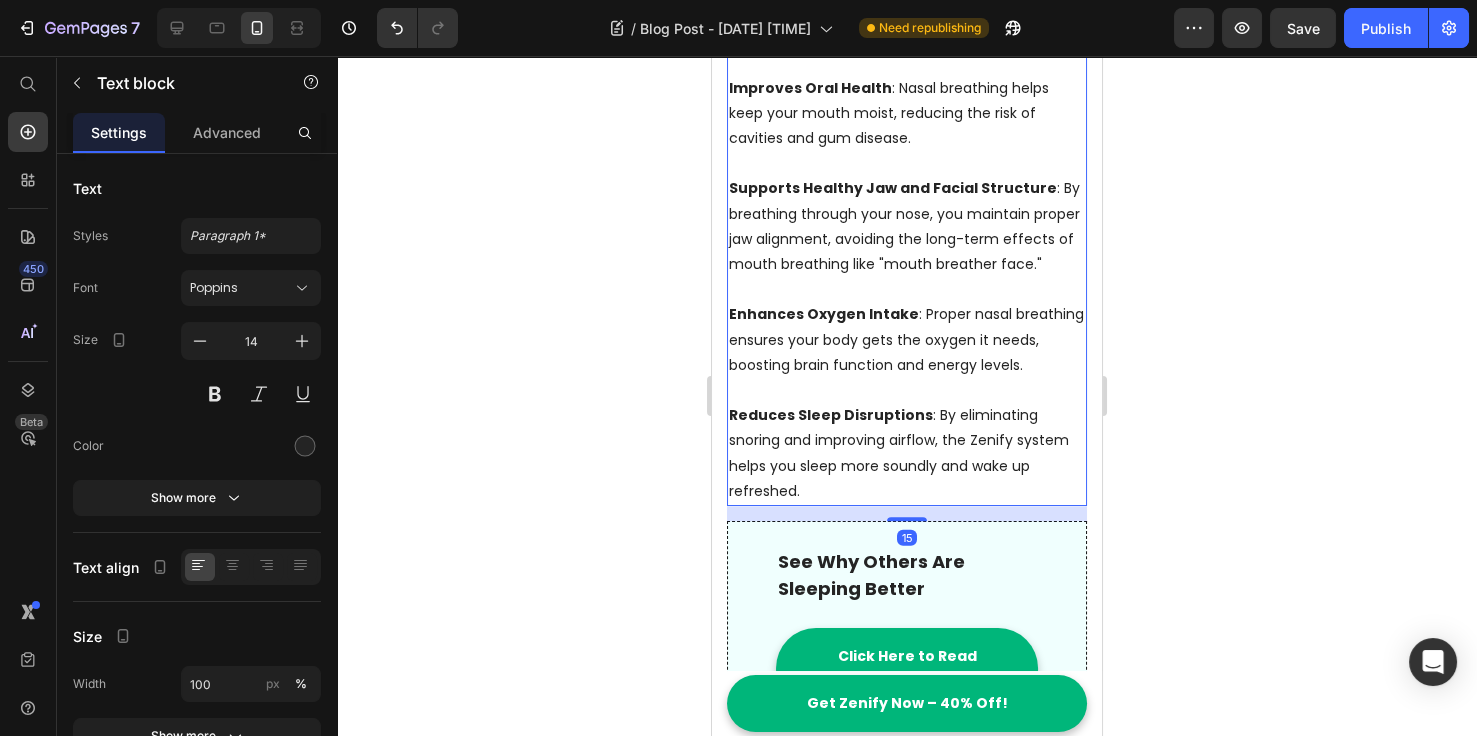 click on "Enhances Oxygen Intake : Proper nasal breathing ensures your body gets the oxygen it needs, boosting brain function and energy levels." at bounding box center [907, 340] 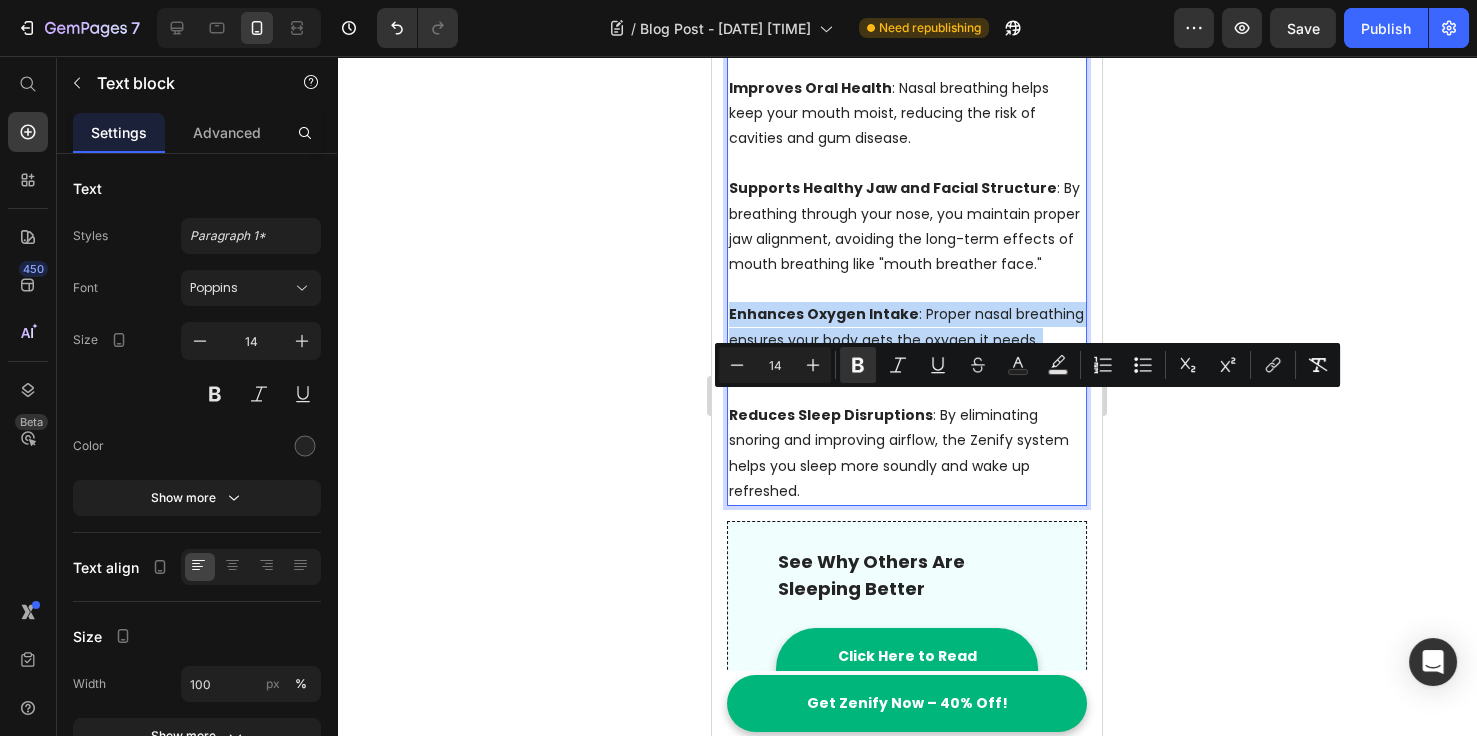 drag, startPoint x: 1071, startPoint y: 463, endPoint x: 727, endPoint y: 411, distance: 347.90802 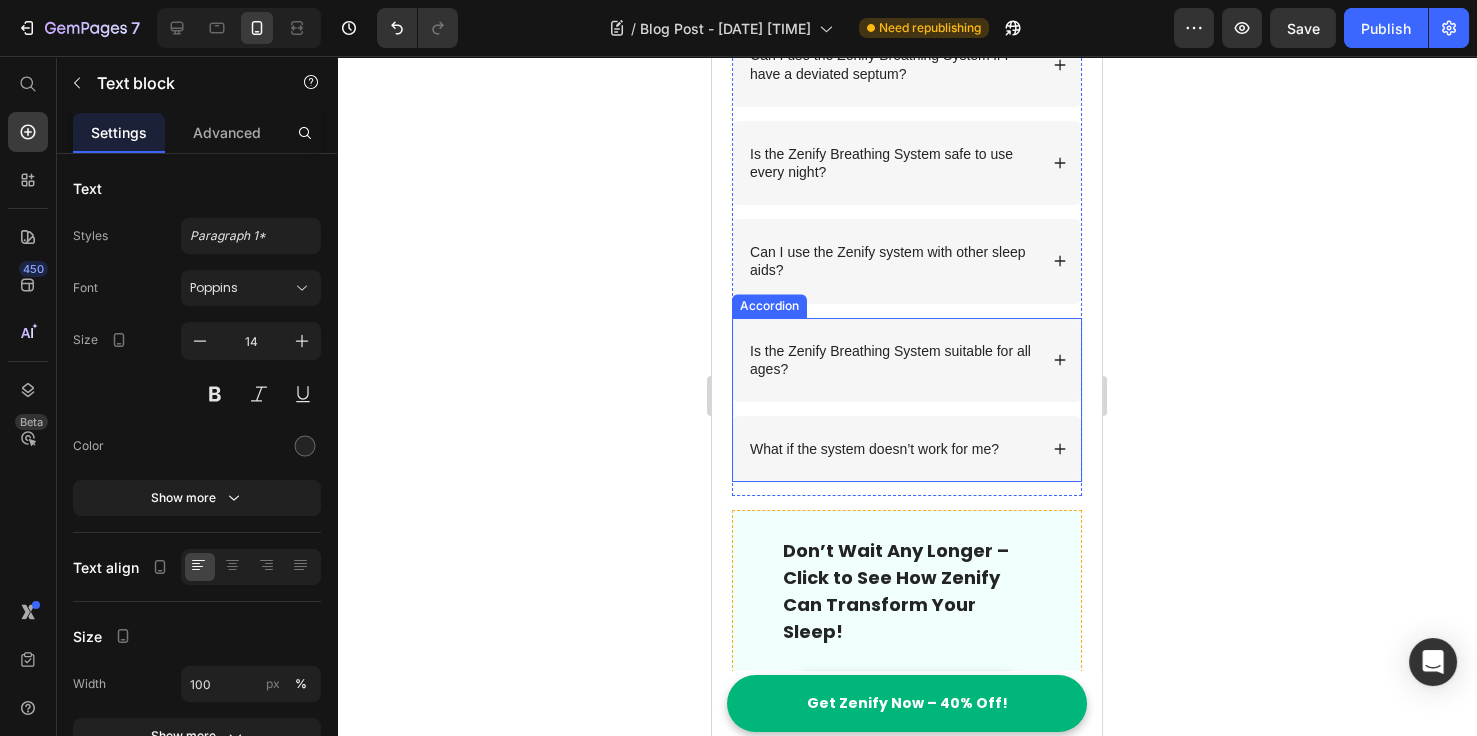 scroll, scrollTop: 5692, scrollLeft: 0, axis: vertical 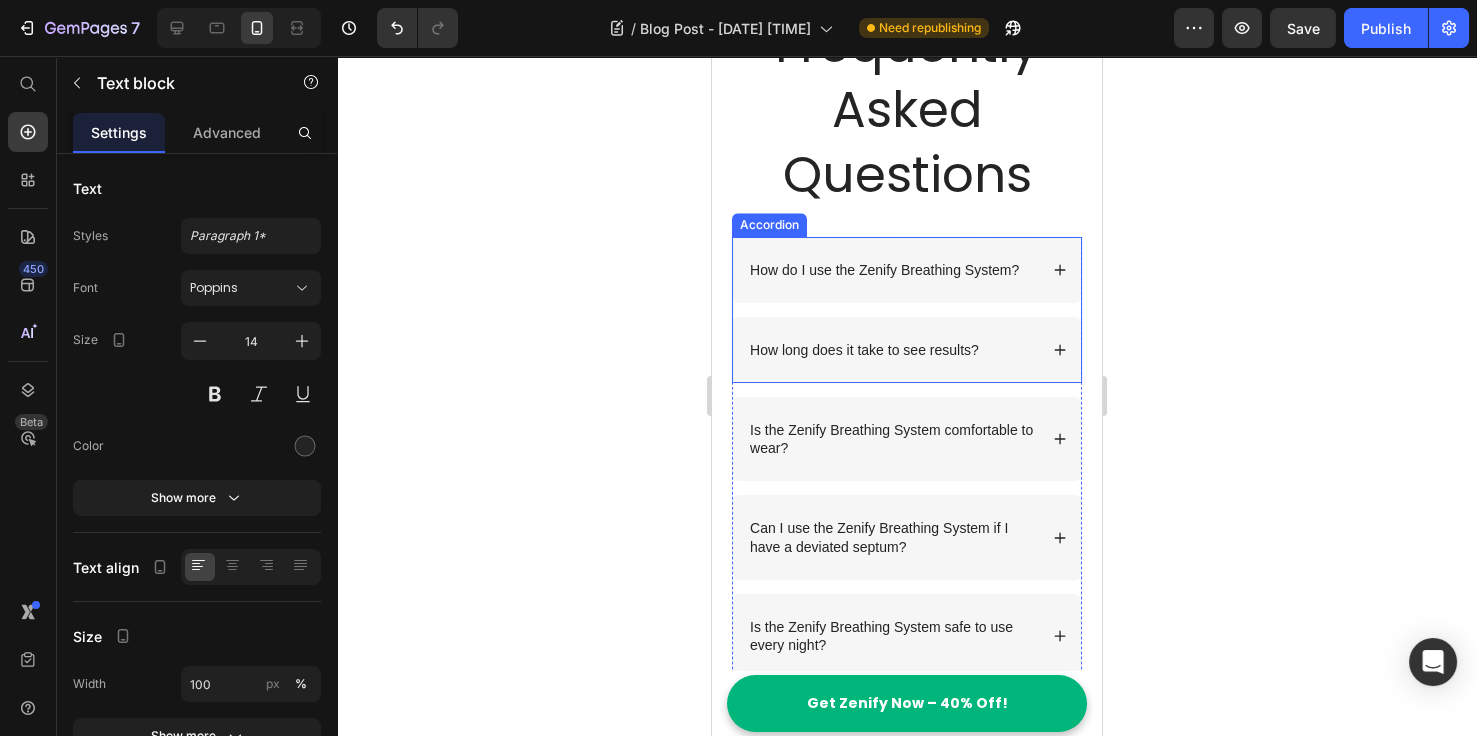 drag, startPoint x: 877, startPoint y: 271, endPoint x: 870, endPoint y: 263, distance: 10.630146 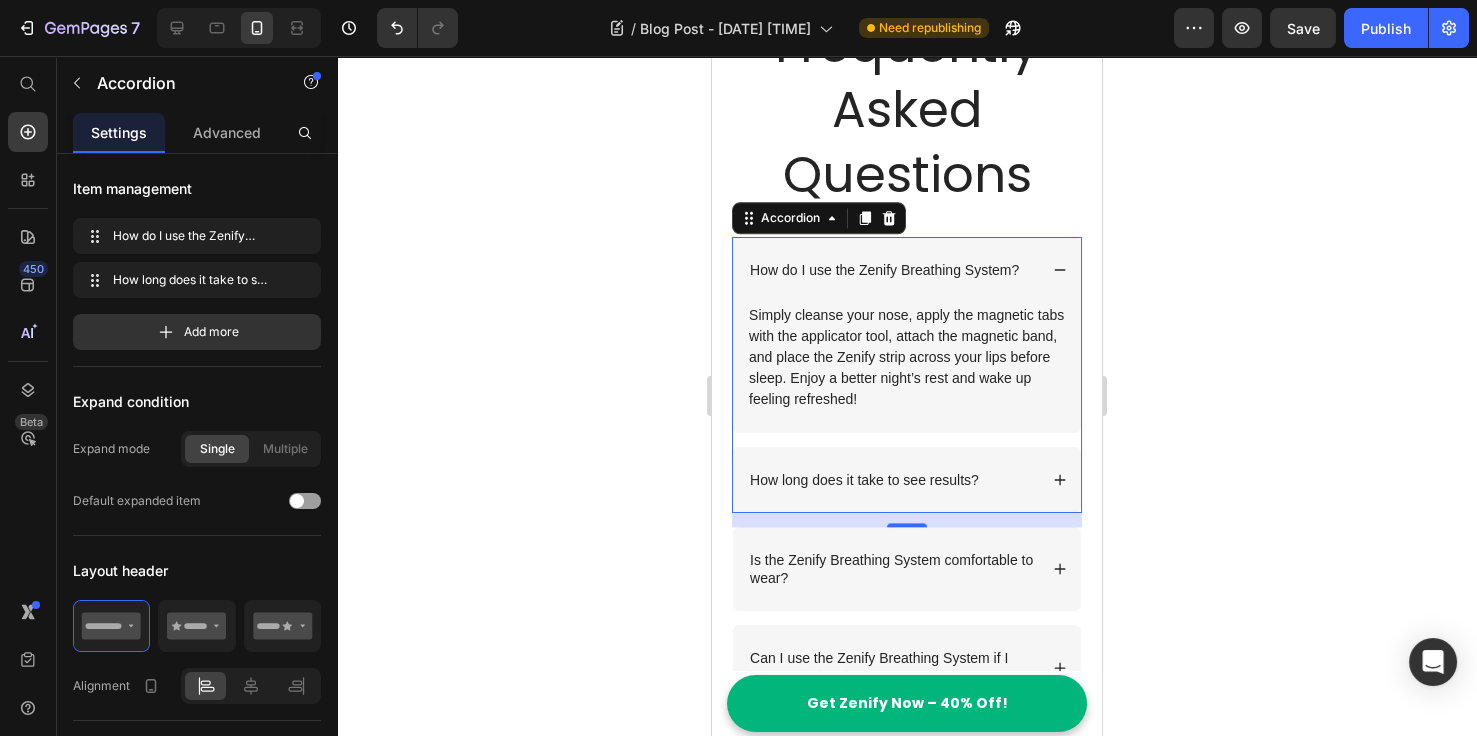 click on "How do I use the Zenify Breathing System?" at bounding box center [884, 270] 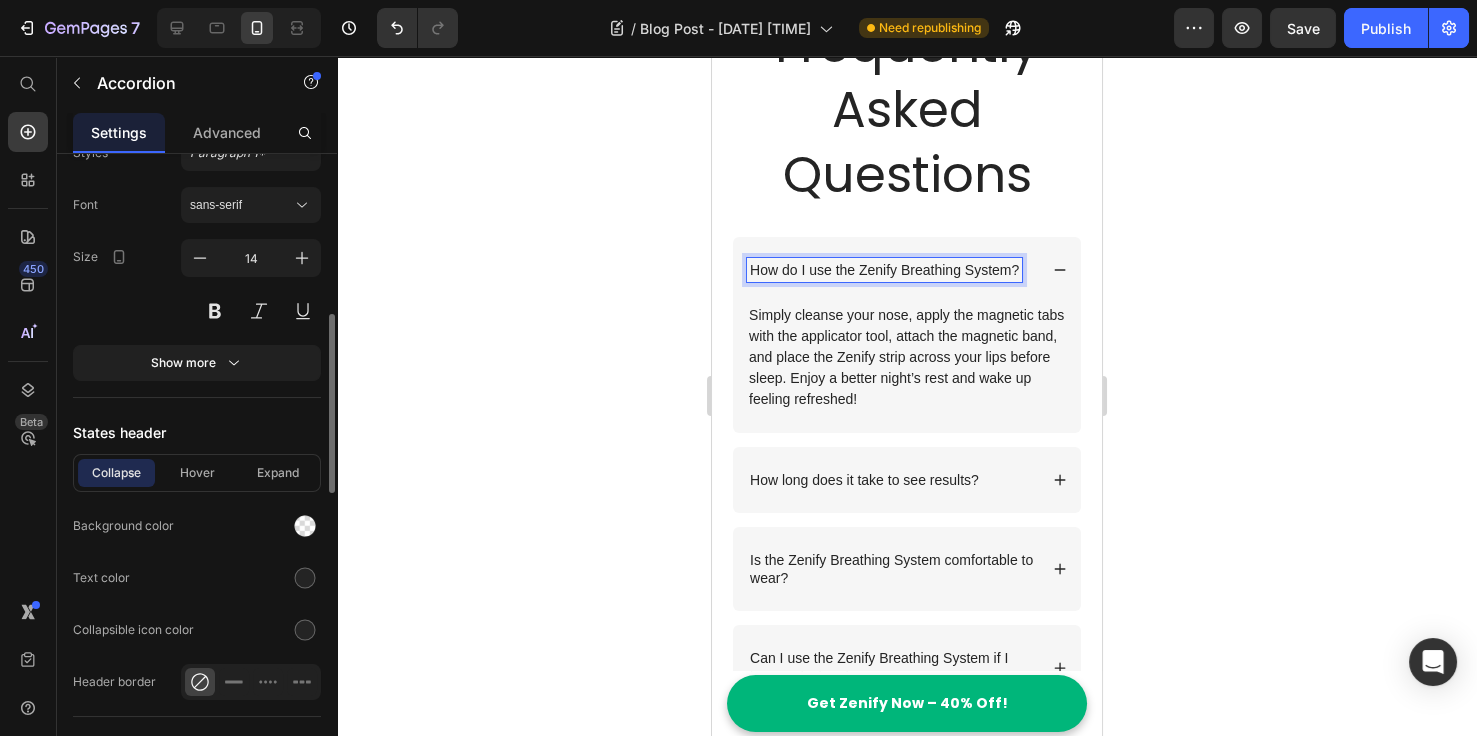scroll, scrollTop: 846, scrollLeft: 0, axis: vertical 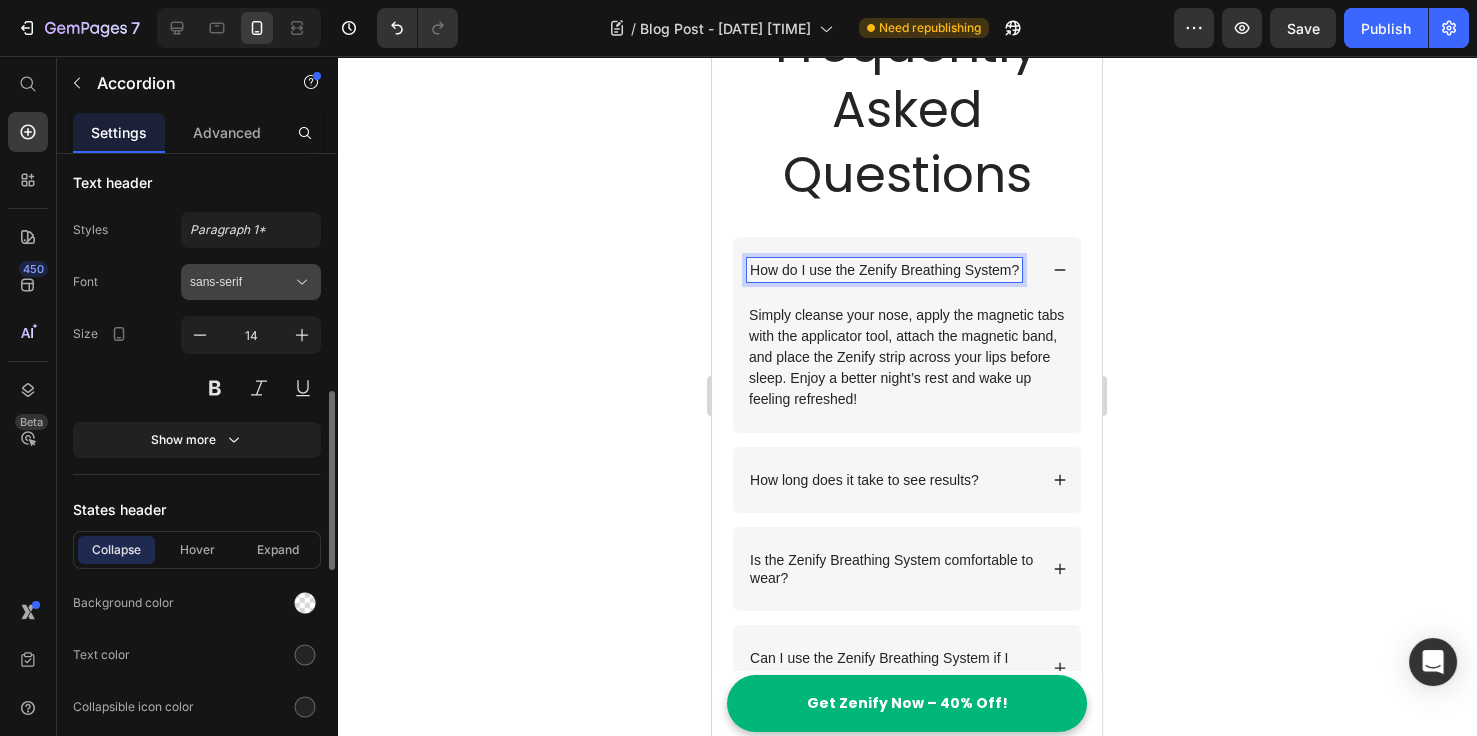 click on "sans-serif" at bounding box center (251, 282) 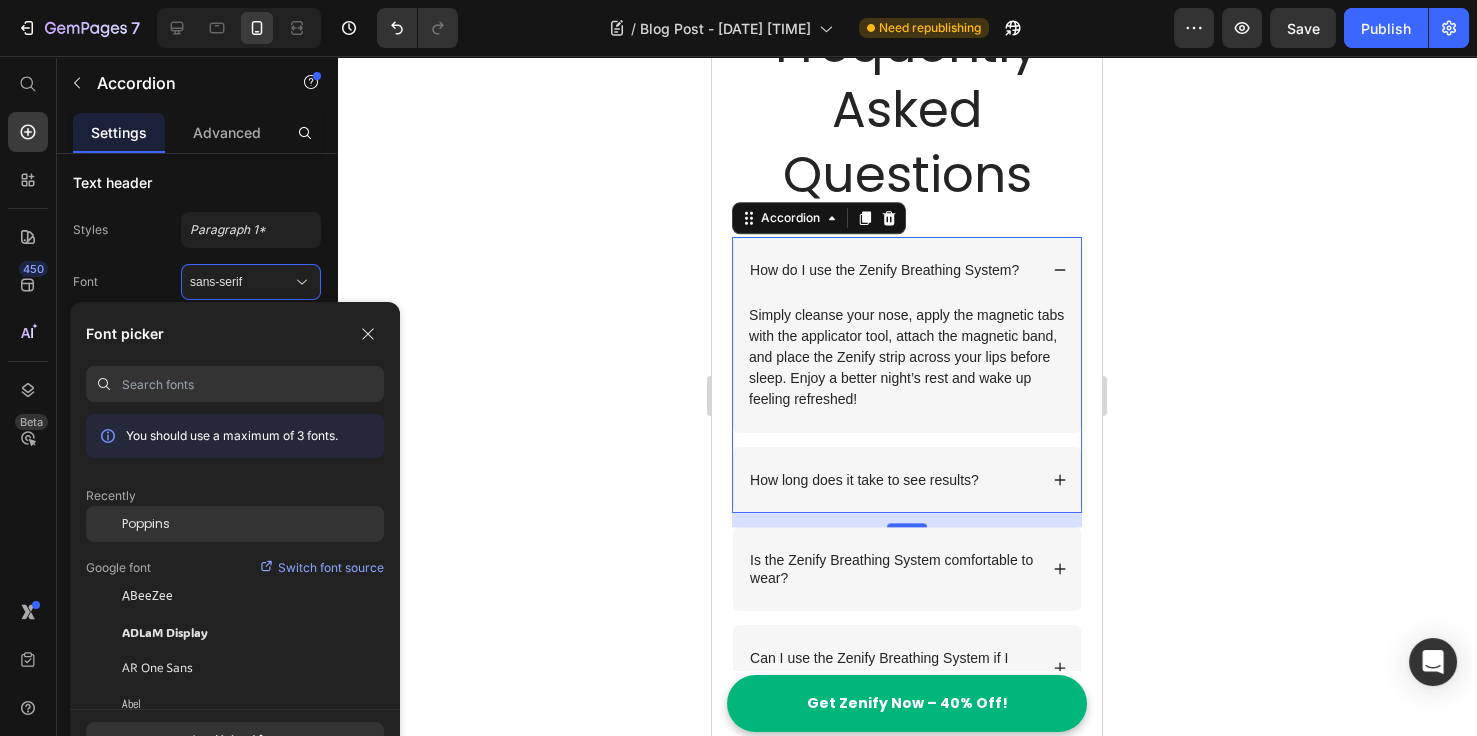 click on "Poppins" at bounding box center (146, 524) 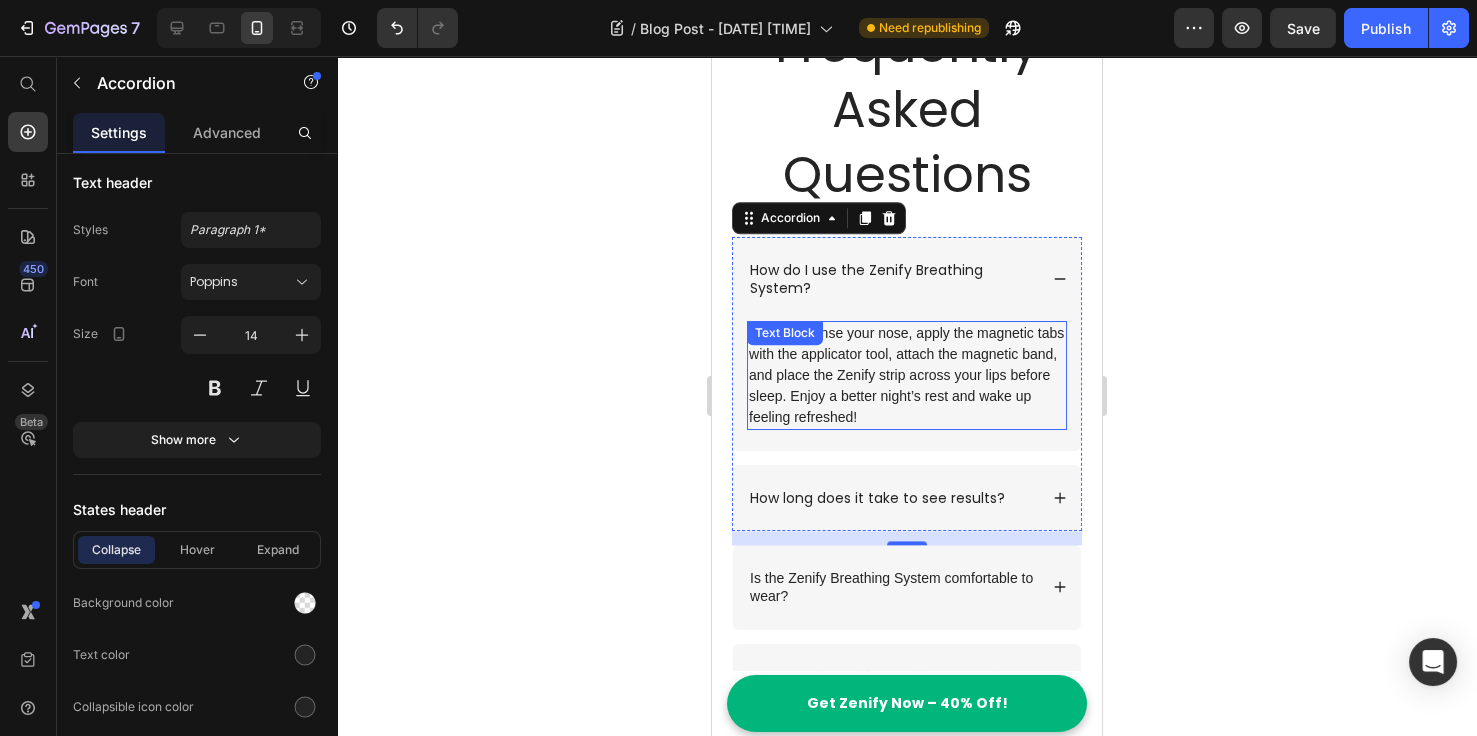click on "Simply cleanse your nose, apply the magnetic tabs with the applicator tool, attach the magnetic band, and place the Zenify strip across your lips before sleep. Enjoy a better night’s rest and wake up feeling refreshed!" at bounding box center [907, 375] 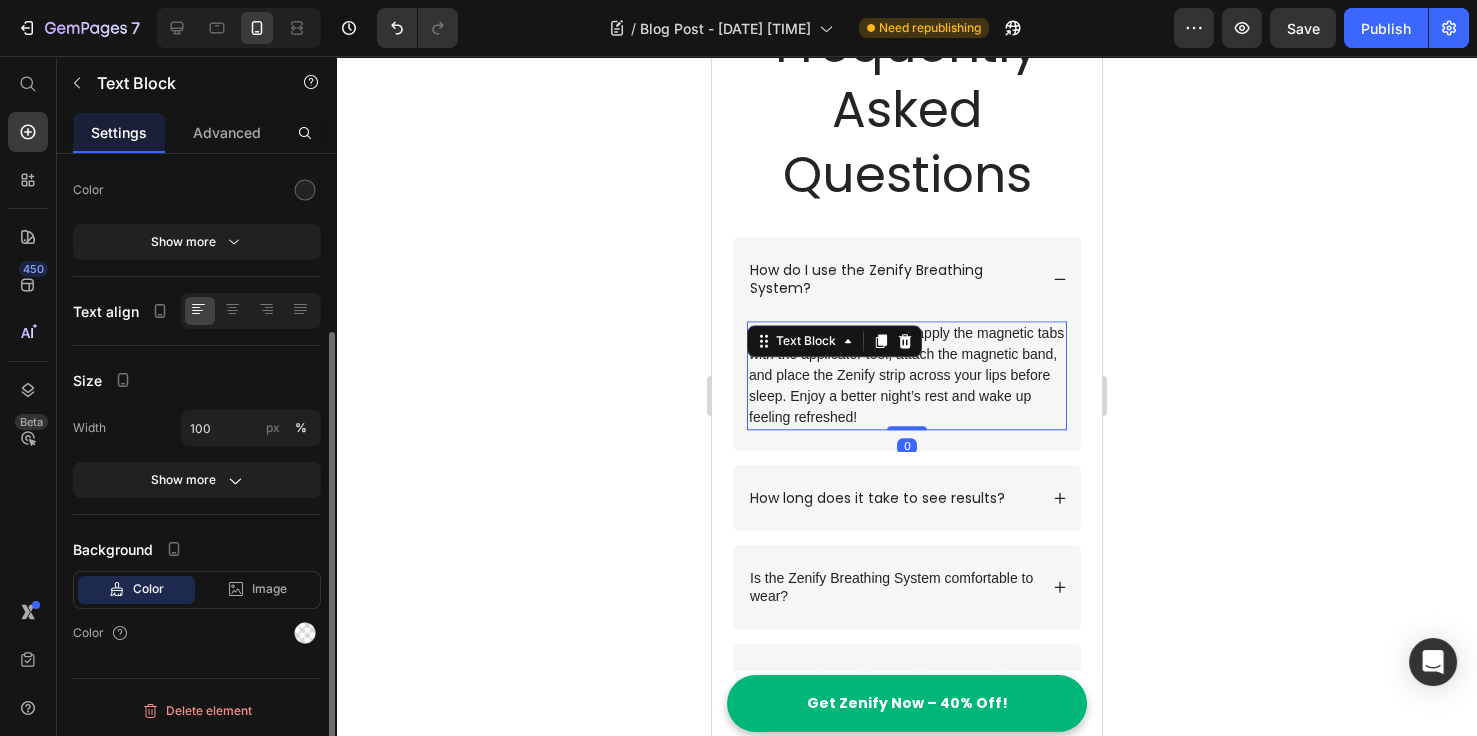 scroll, scrollTop: 0, scrollLeft: 0, axis: both 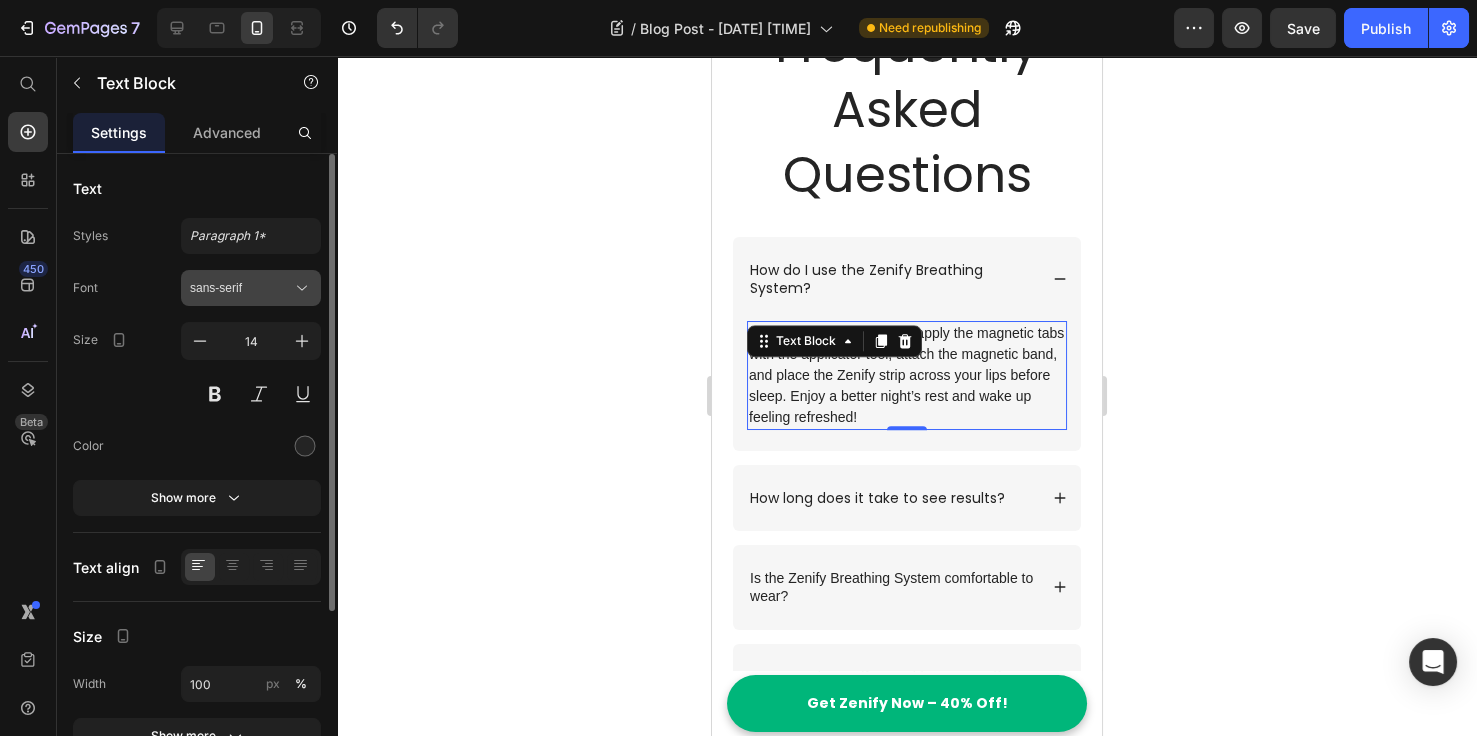 click on "sans-serif" at bounding box center (251, 288) 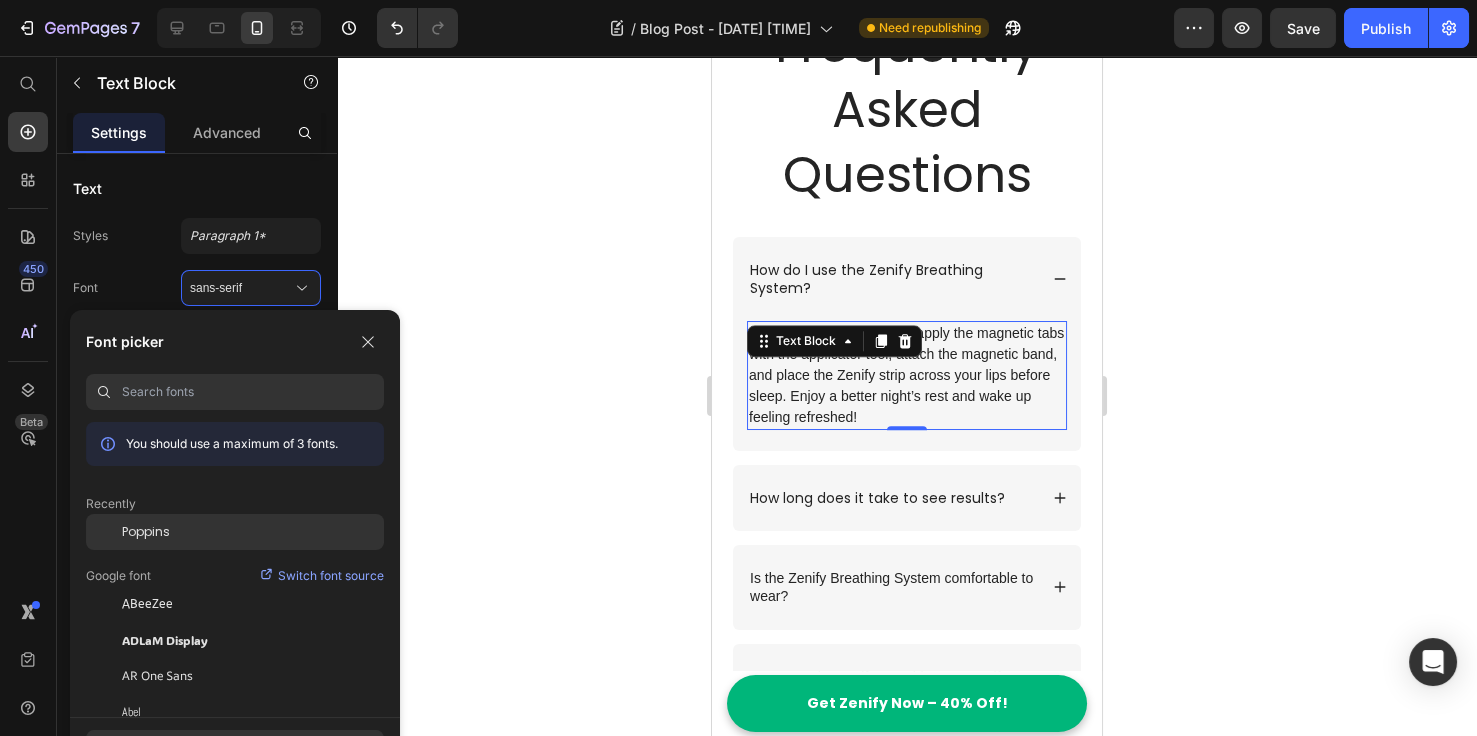 click on "Poppins" at bounding box center (146, 532) 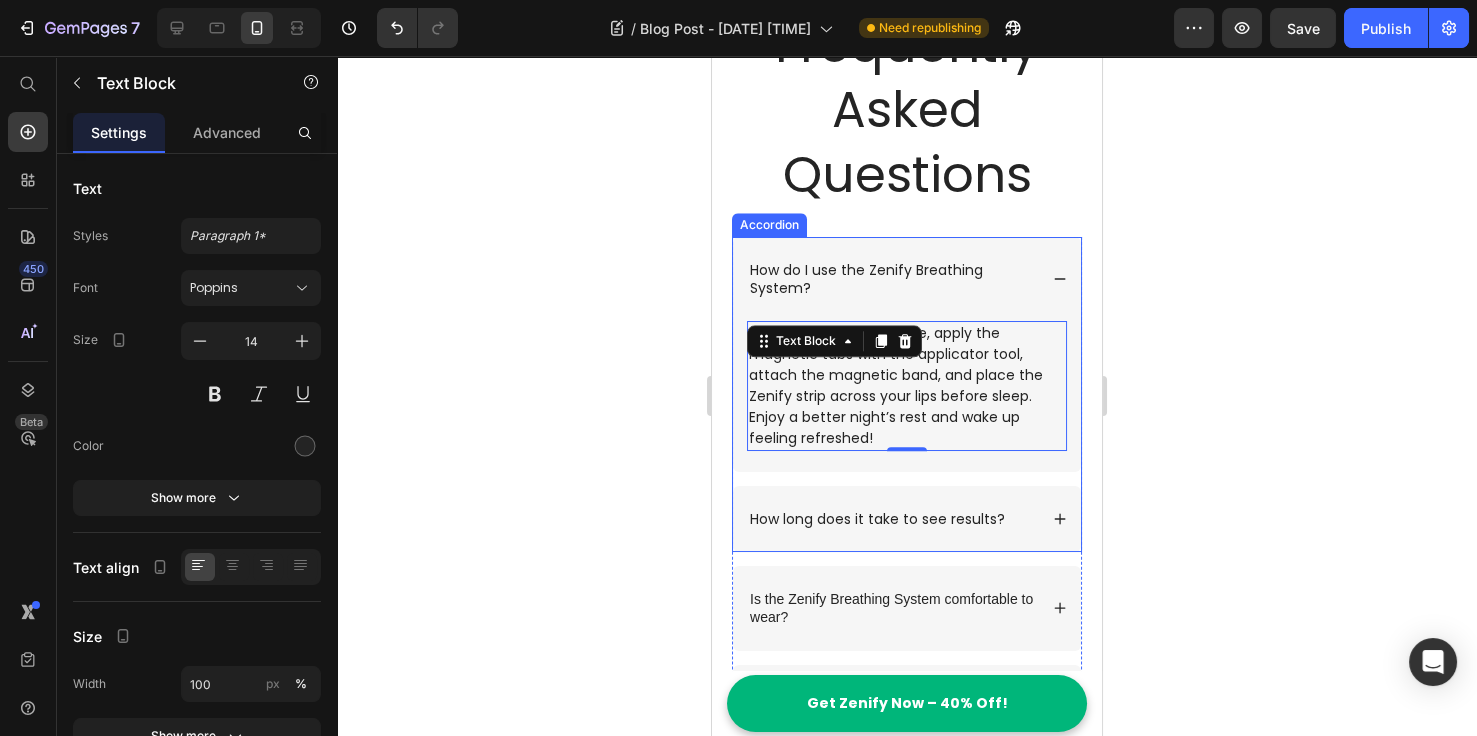 click on "How long does it take to see results?" at bounding box center (877, 519) 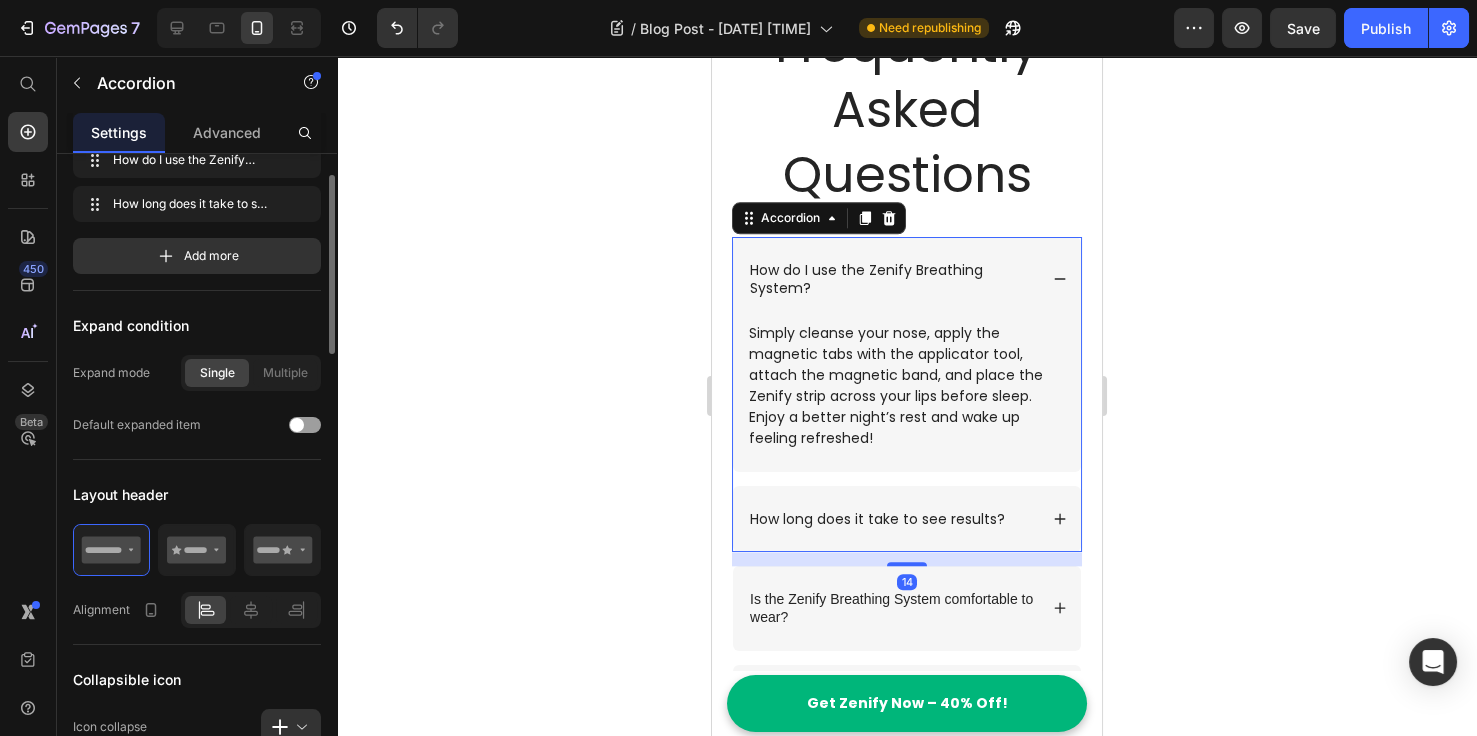 scroll, scrollTop: 153, scrollLeft: 0, axis: vertical 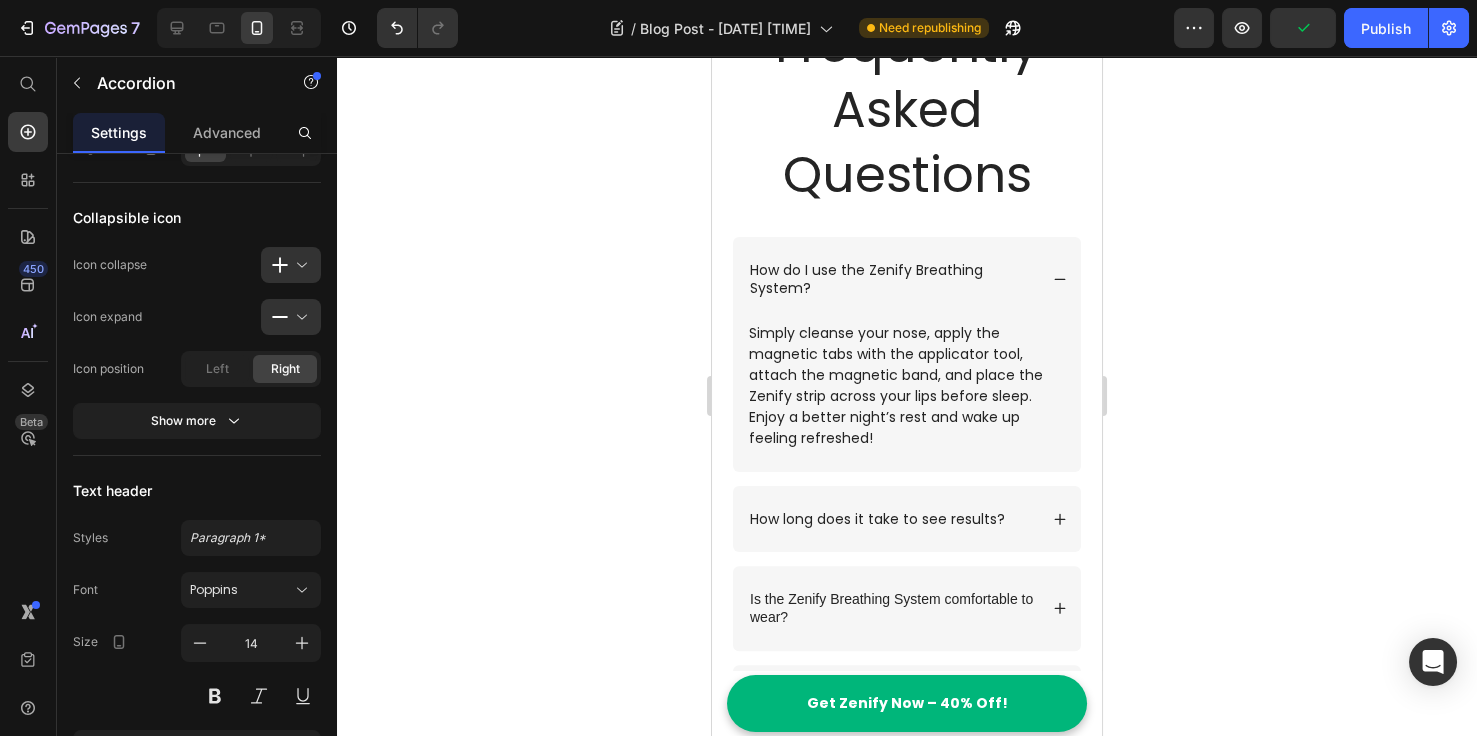 click 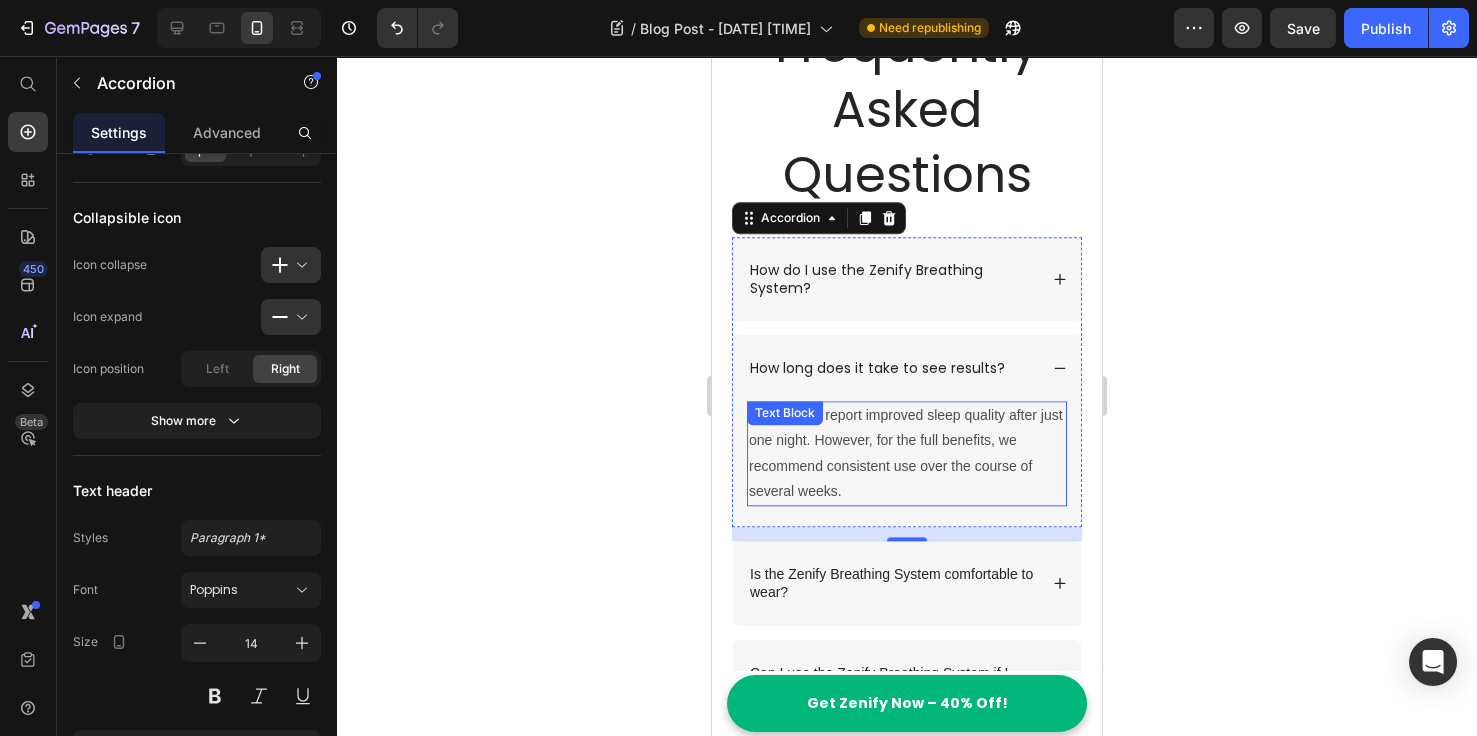 click on "Many users report improved sleep quality after just one night. However, for the full benefits, we recommend consistent use over the course of several weeks." at bounding box center (907, 453) 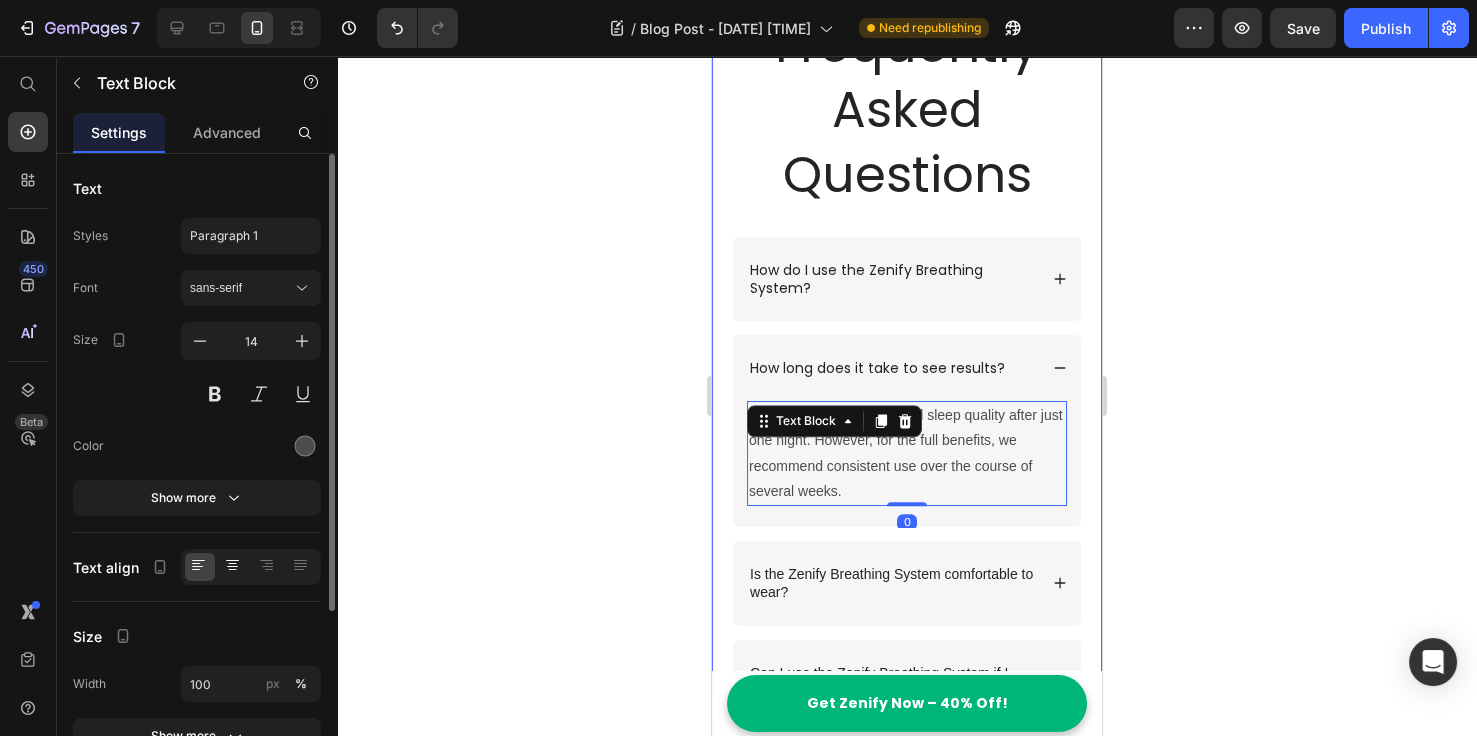 scroll, scrollTop: 76, scrollLeft: 0, axis: vertical 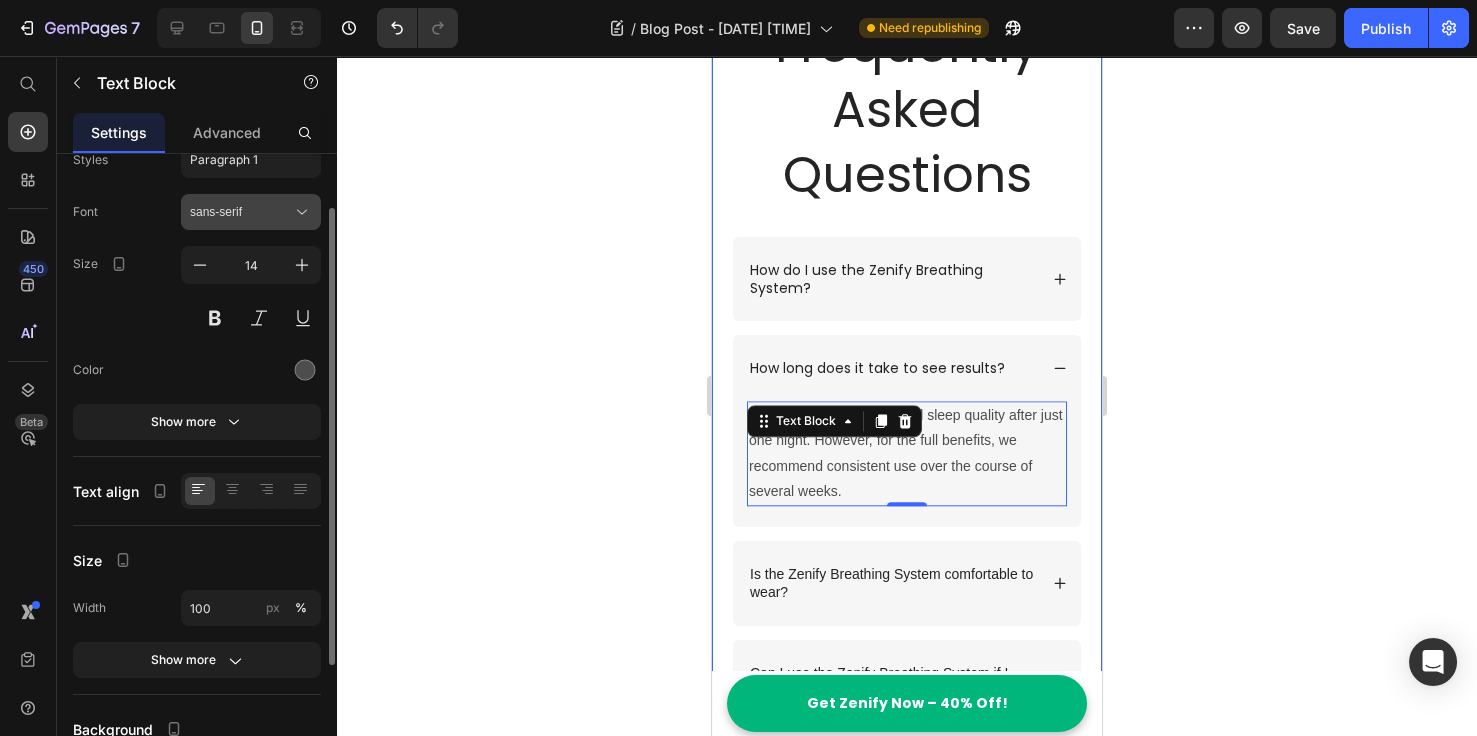 click on "sans-serif" at bounding box center [241, 212] 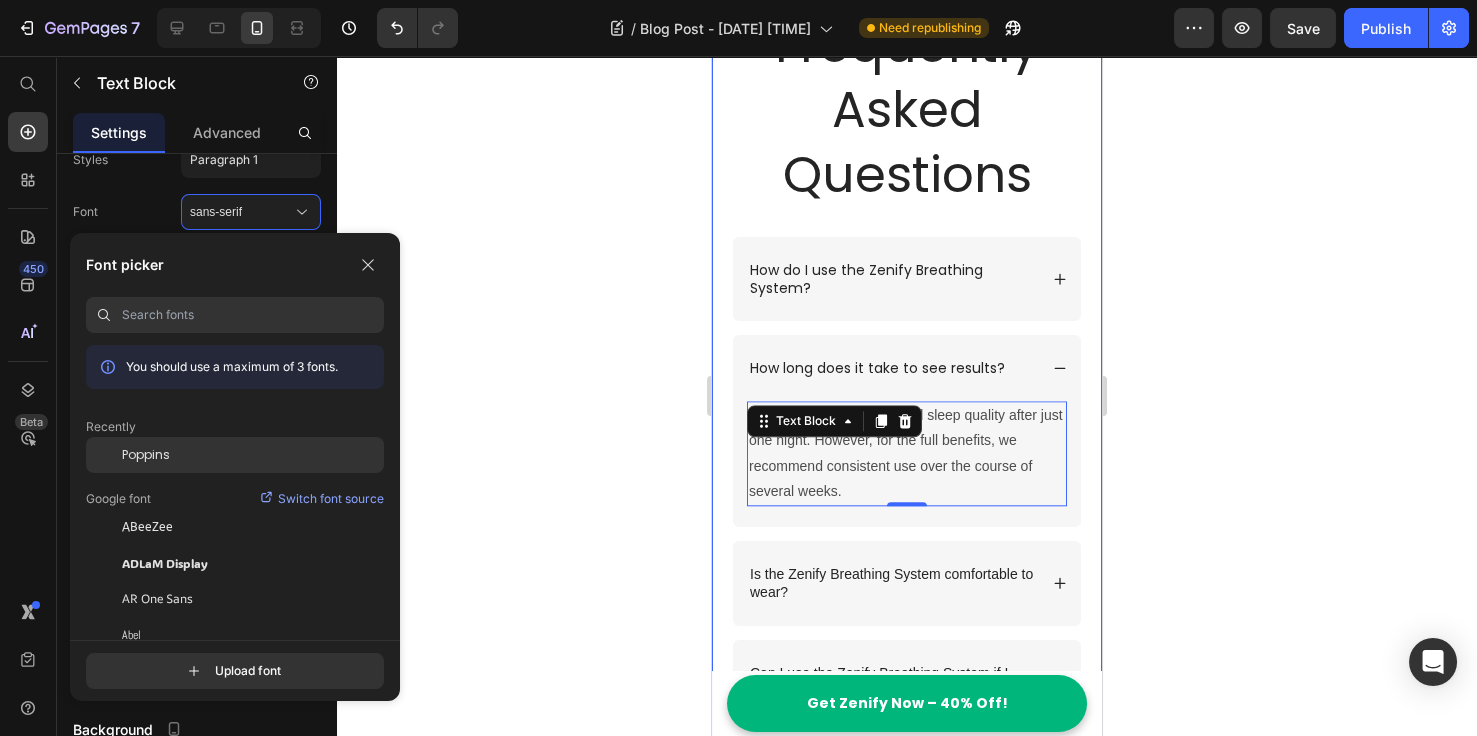 click on "Poppins" 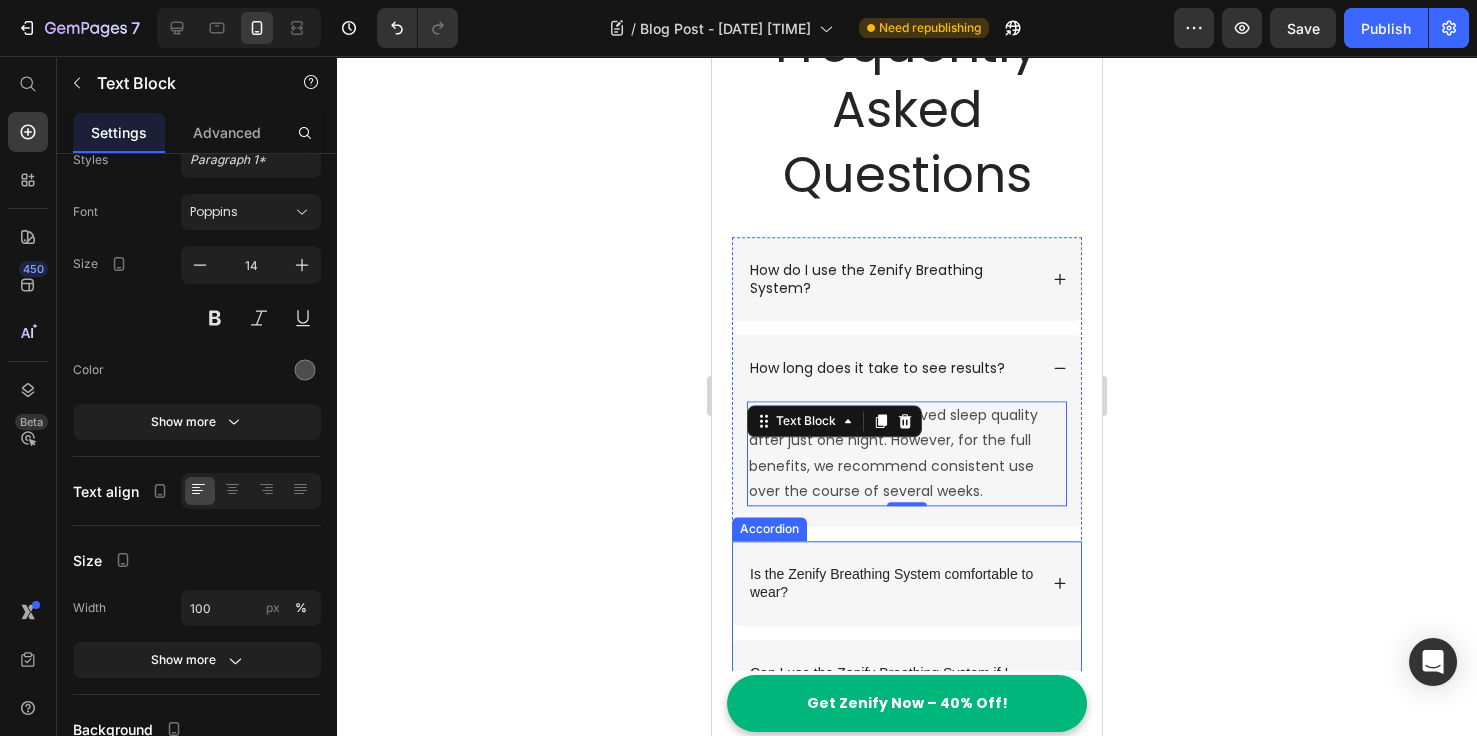 click 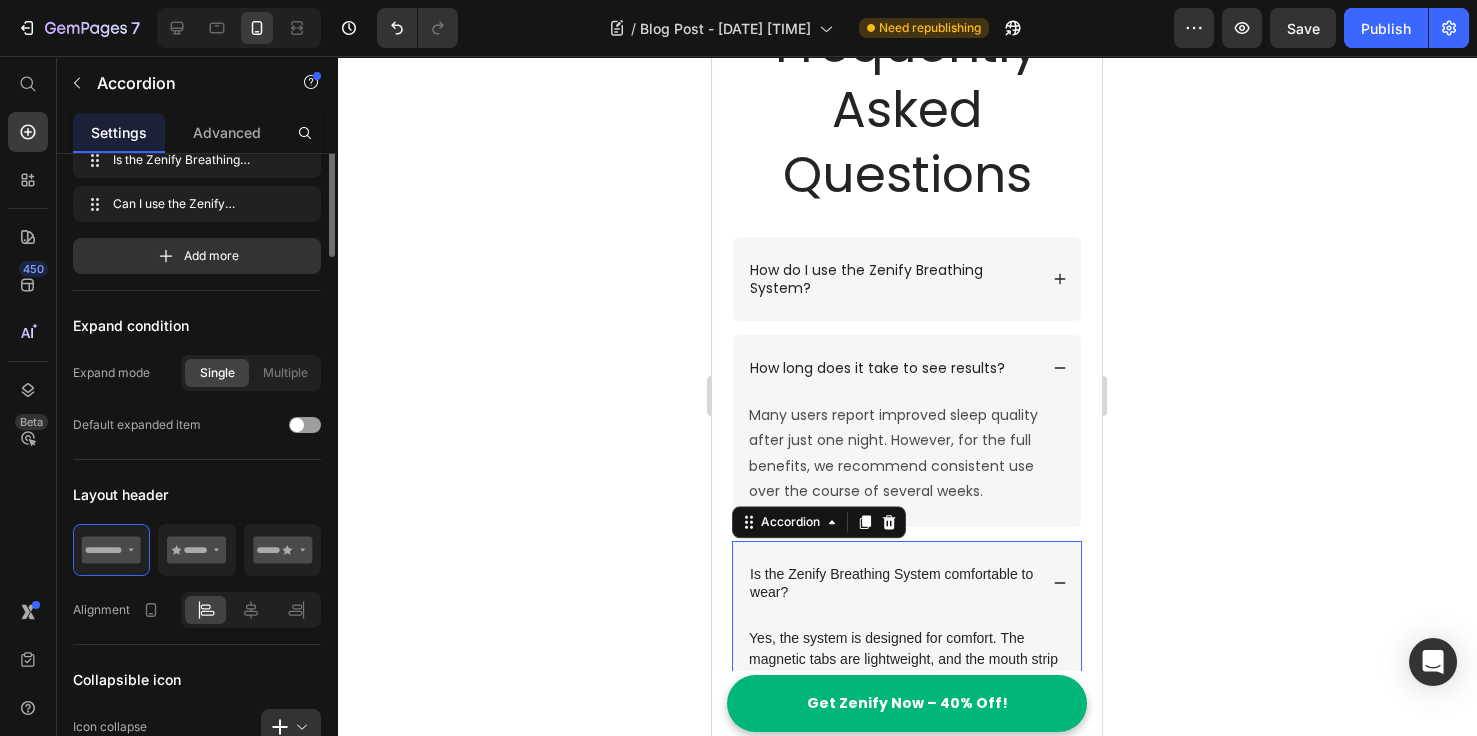 scroll, scrollTop: 0, scrollLeft: 0, axis: both 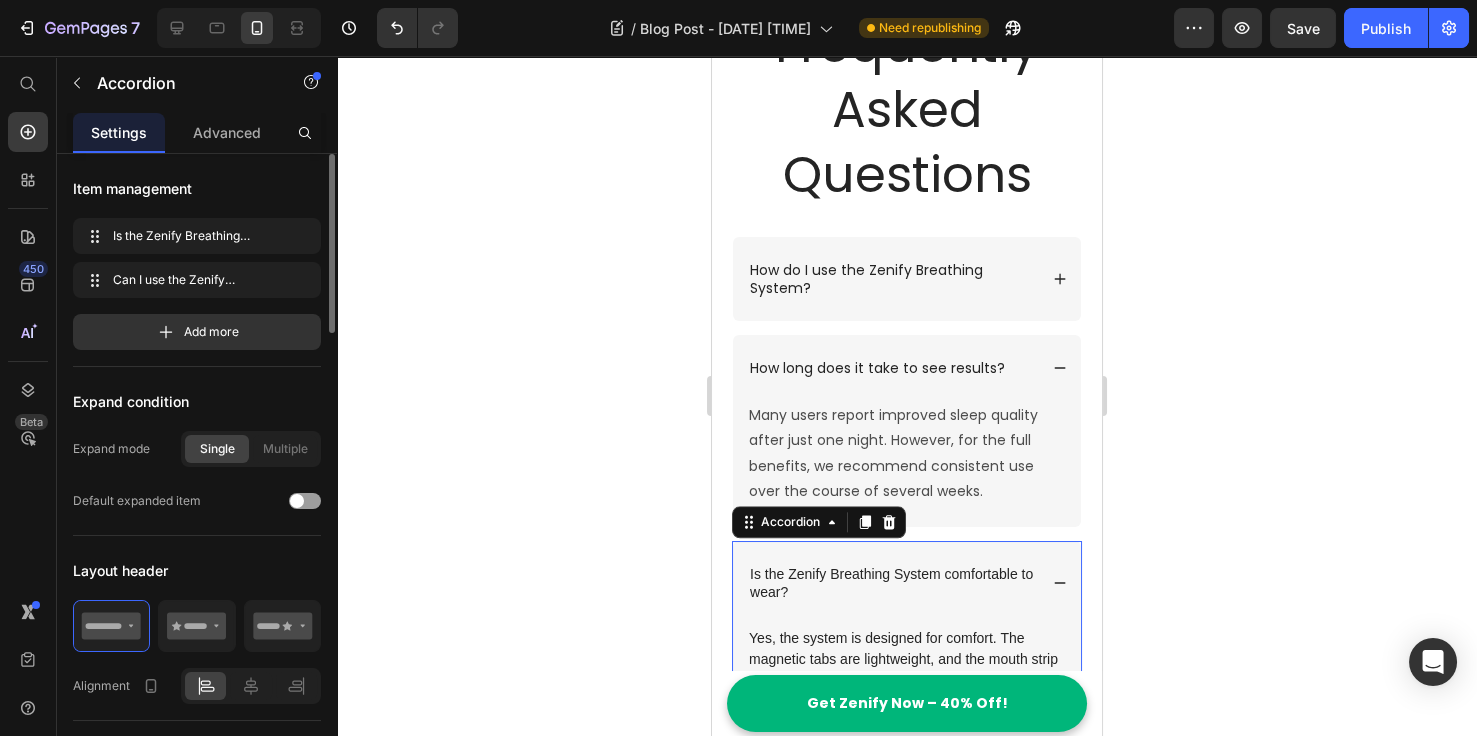 click on "Is the Zenify Breathing System comfortable to wear?" at bounding box center [892, 583] 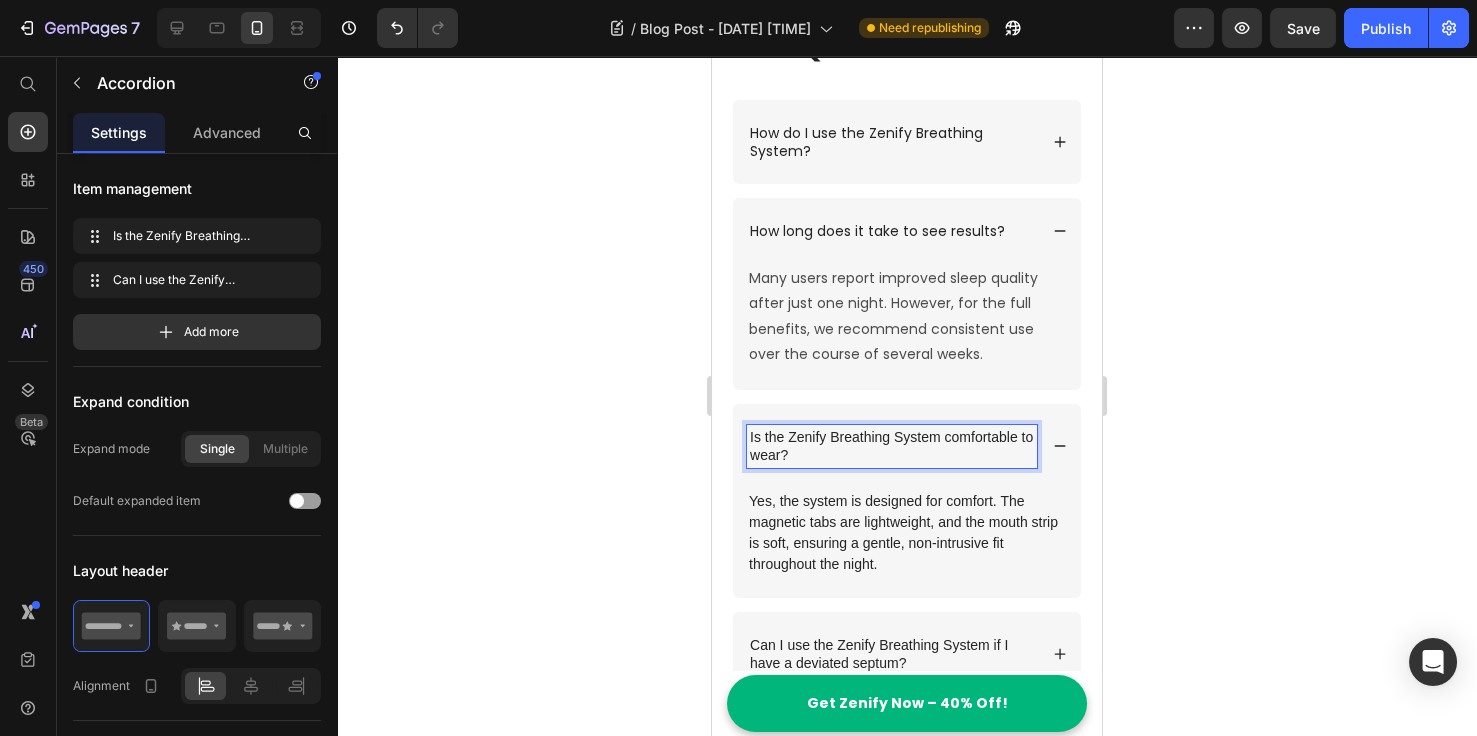 scroll, scrollTop: 5846, scrollLeft: 0, axis: vertical 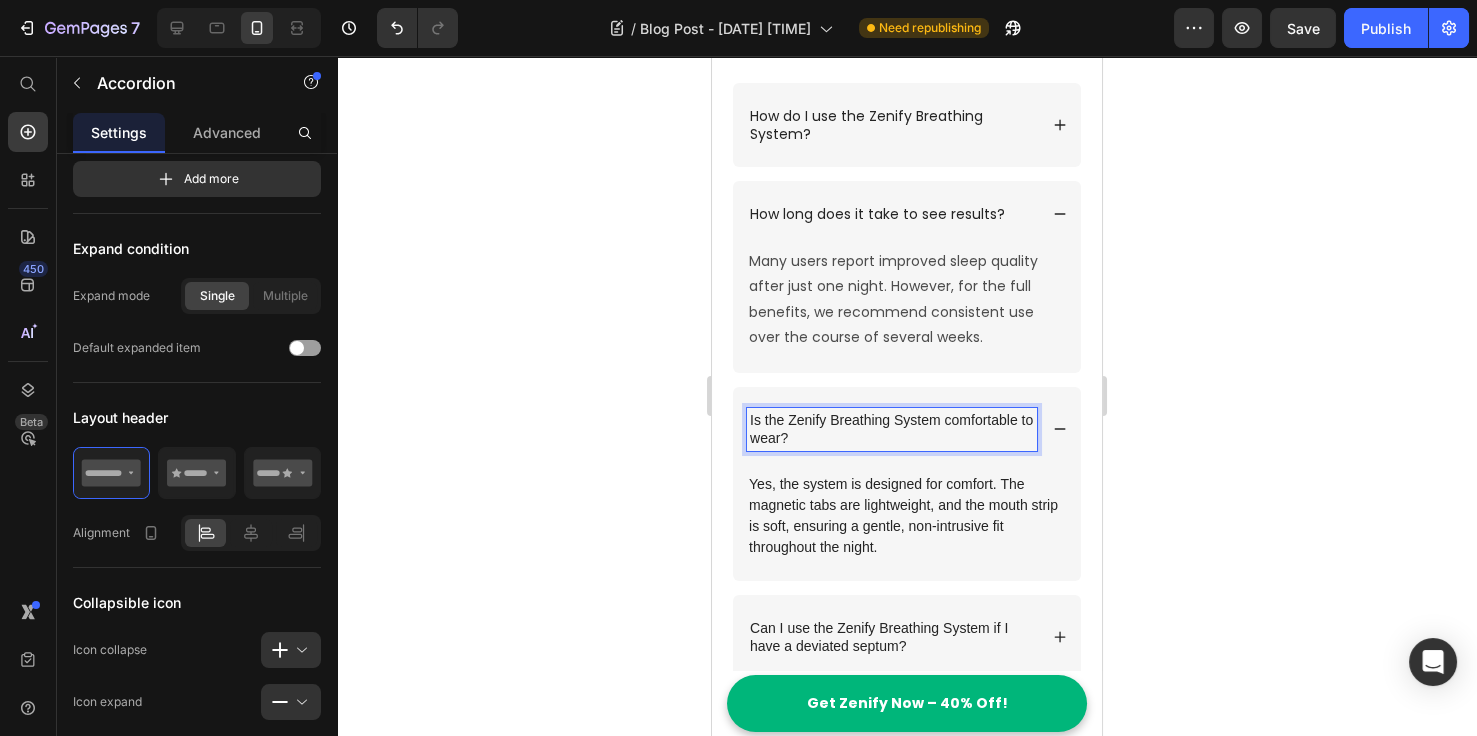 click on "Yes, the system is designed for comfort. The magnetic tabs are lightweight, and the mouth strip is soft, ensuring a gentle, non-intrusive fit throughout the night." at bounding box center [907, 516] 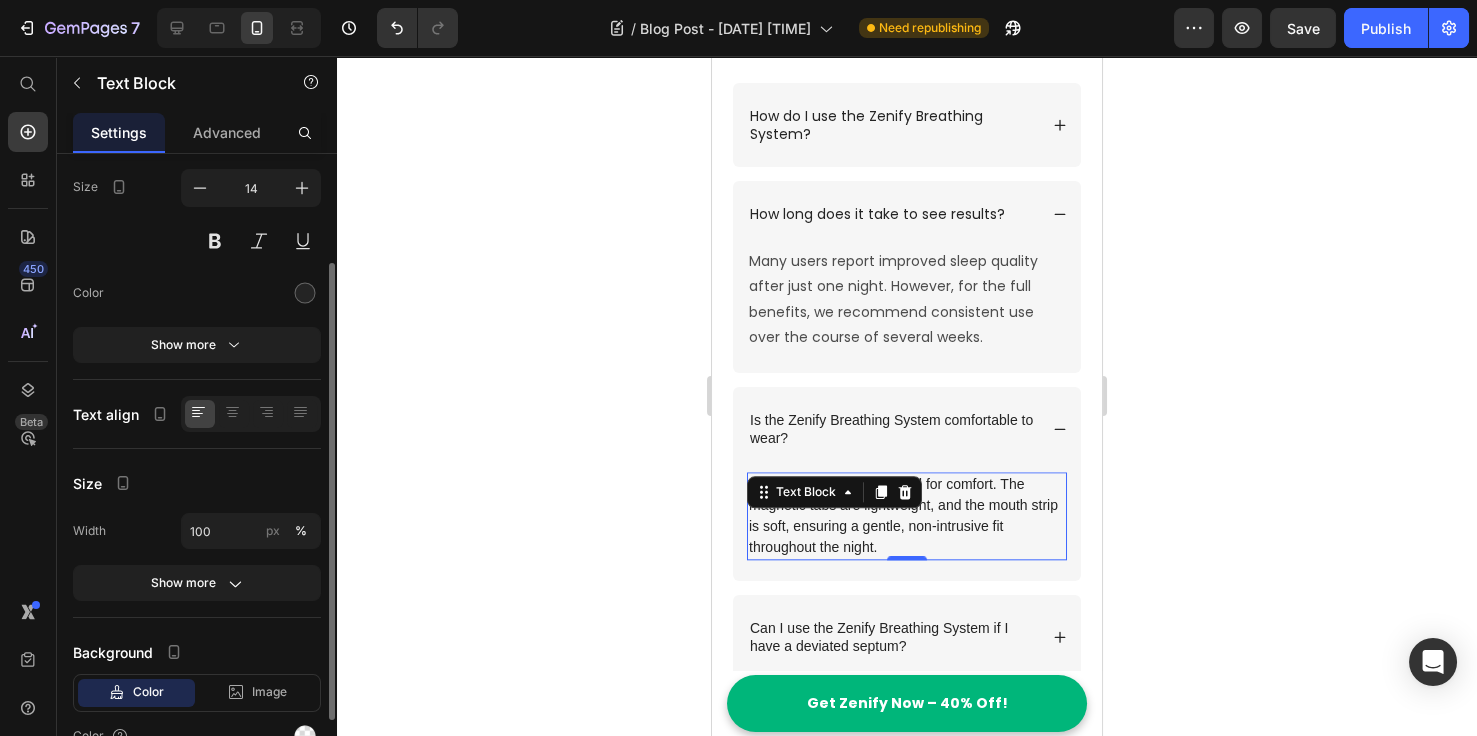 scroll, scrollTop: 0, scrollLeft: 0, axis: both 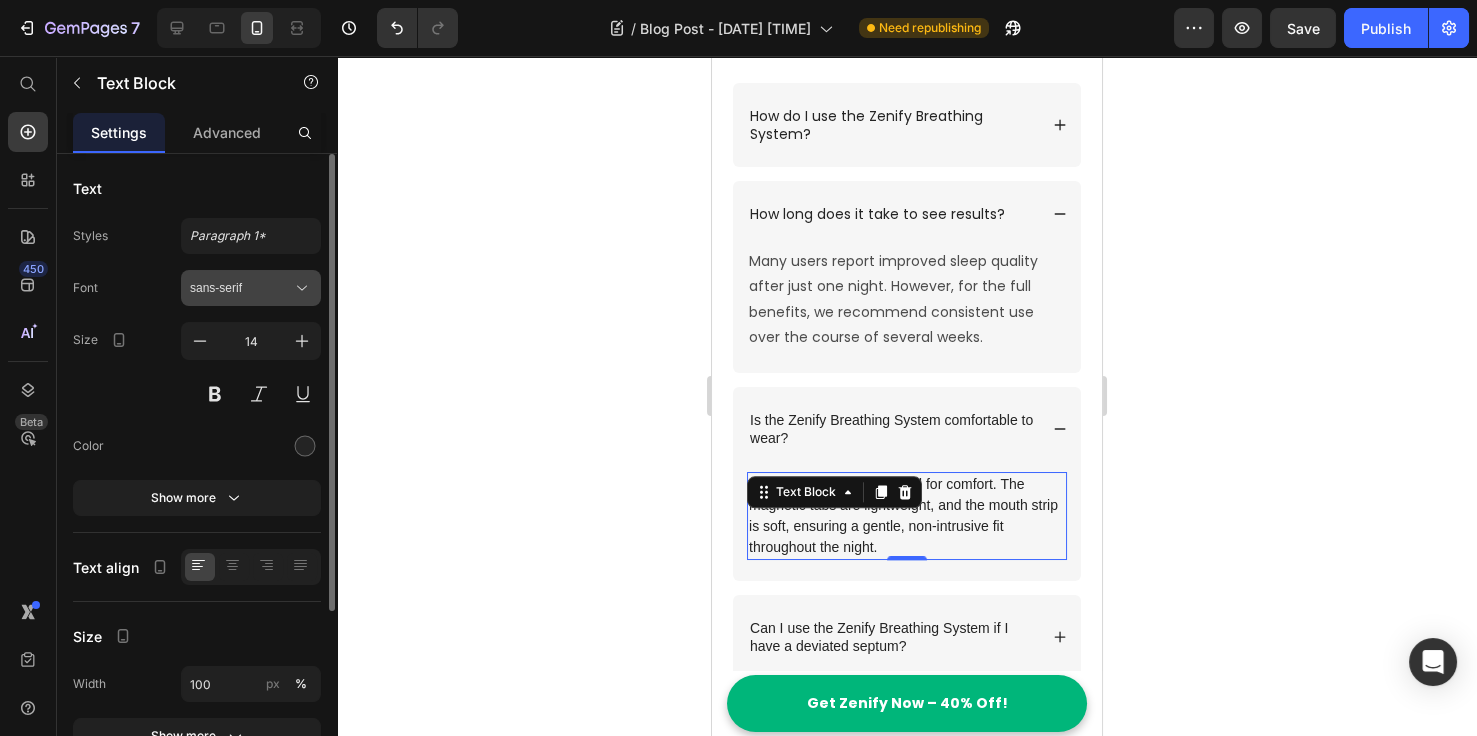 click on "sans-serif" at bounding box center [241, 288] 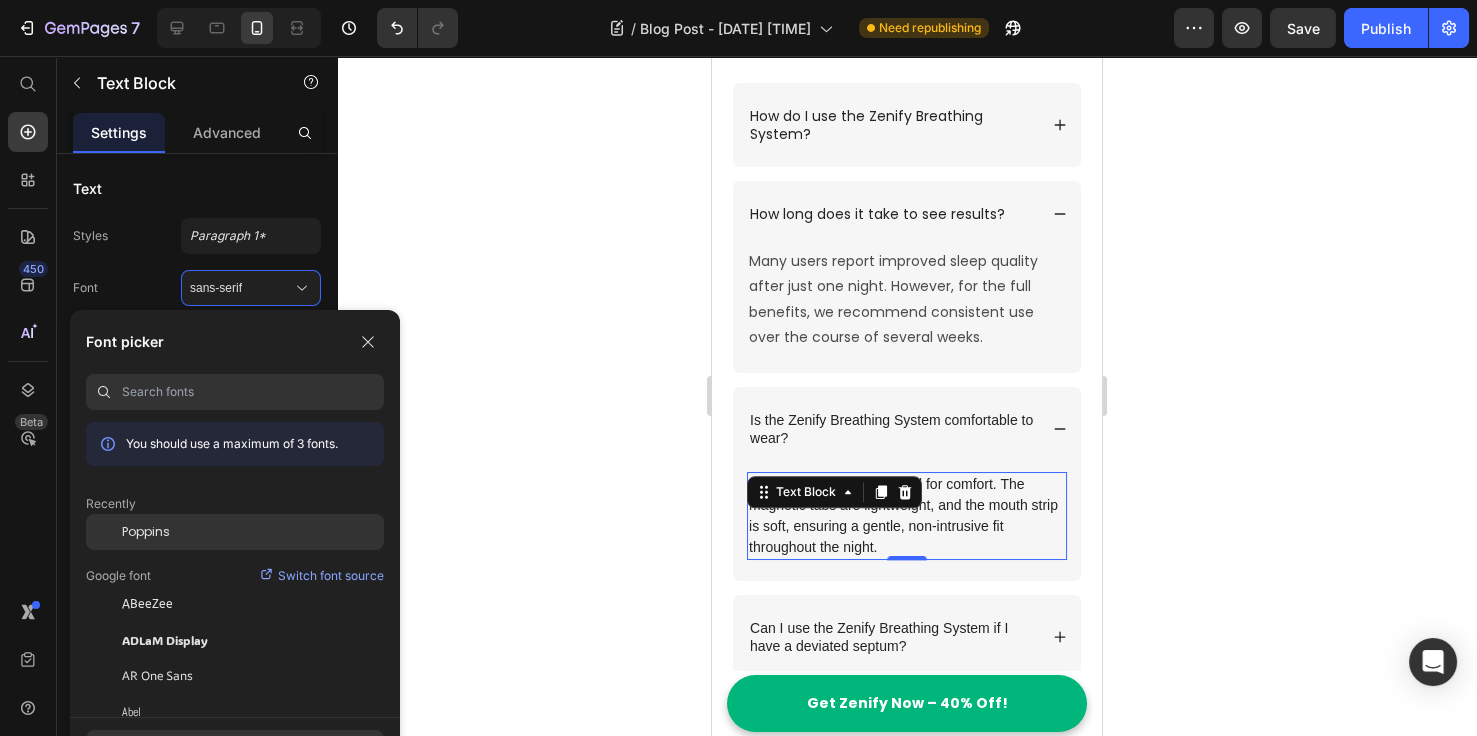 click on "Poppins" at bounding box center (146, 532) 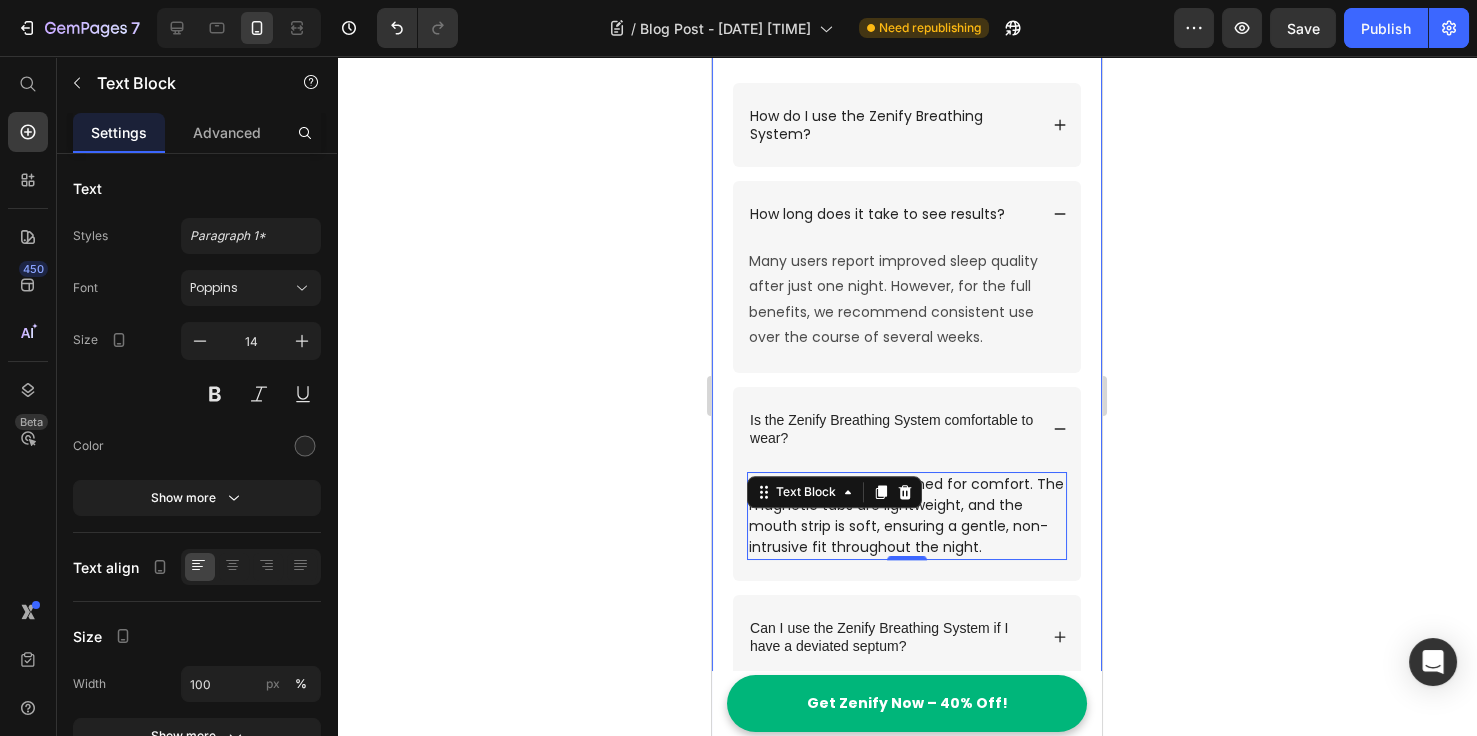 click 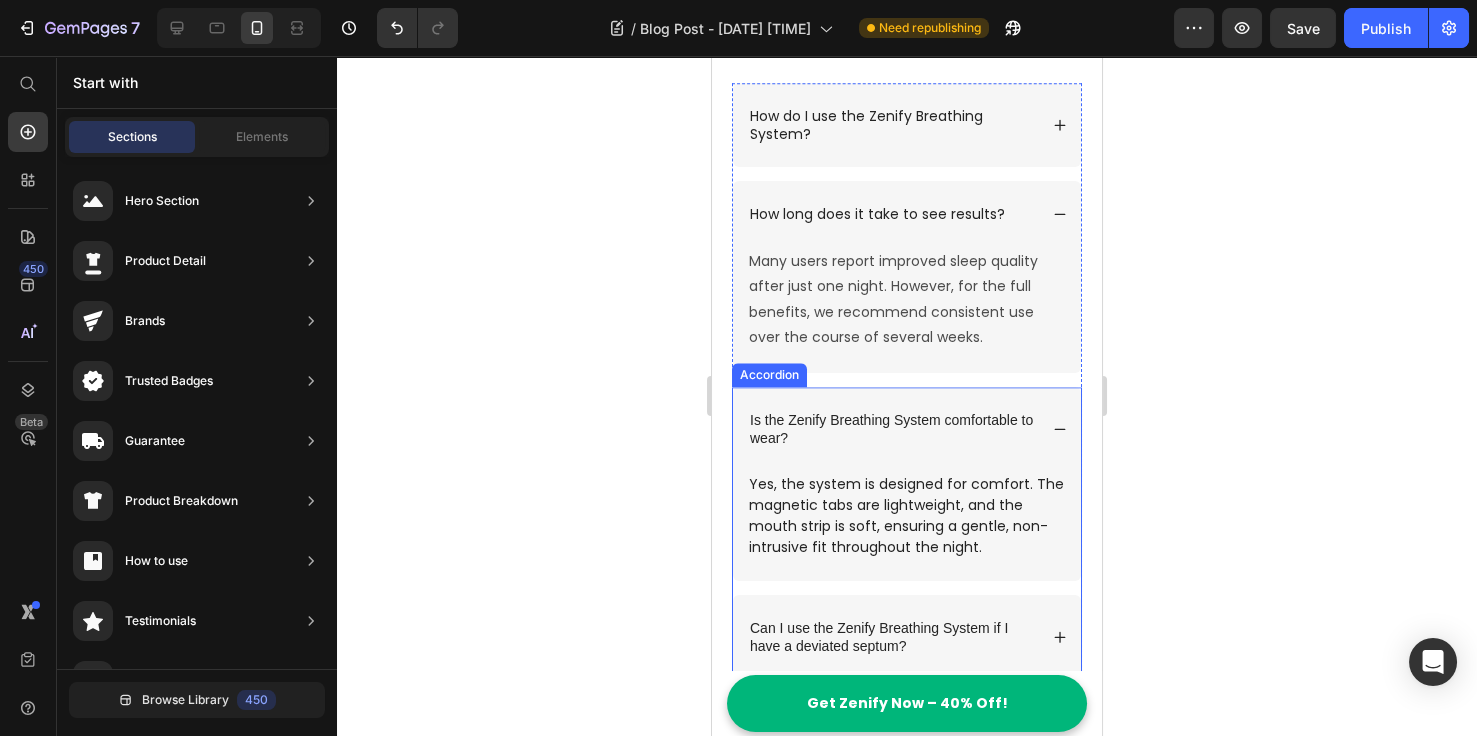 click on "Is the Zenify Breathing System comfortable to wear?" at bounding box center [892, 429] 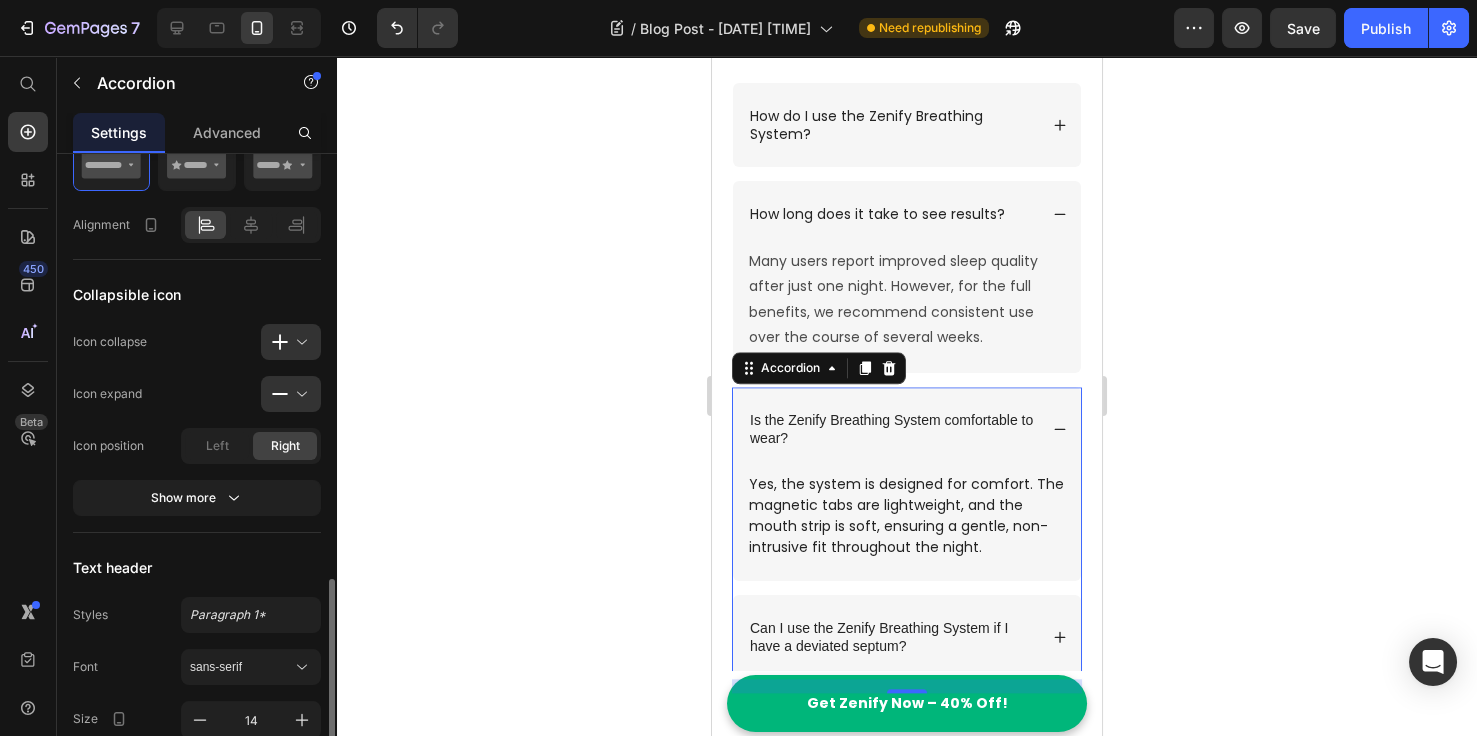 scroll, scrollTop: 692, scrollLeft: 0, axis: vertical 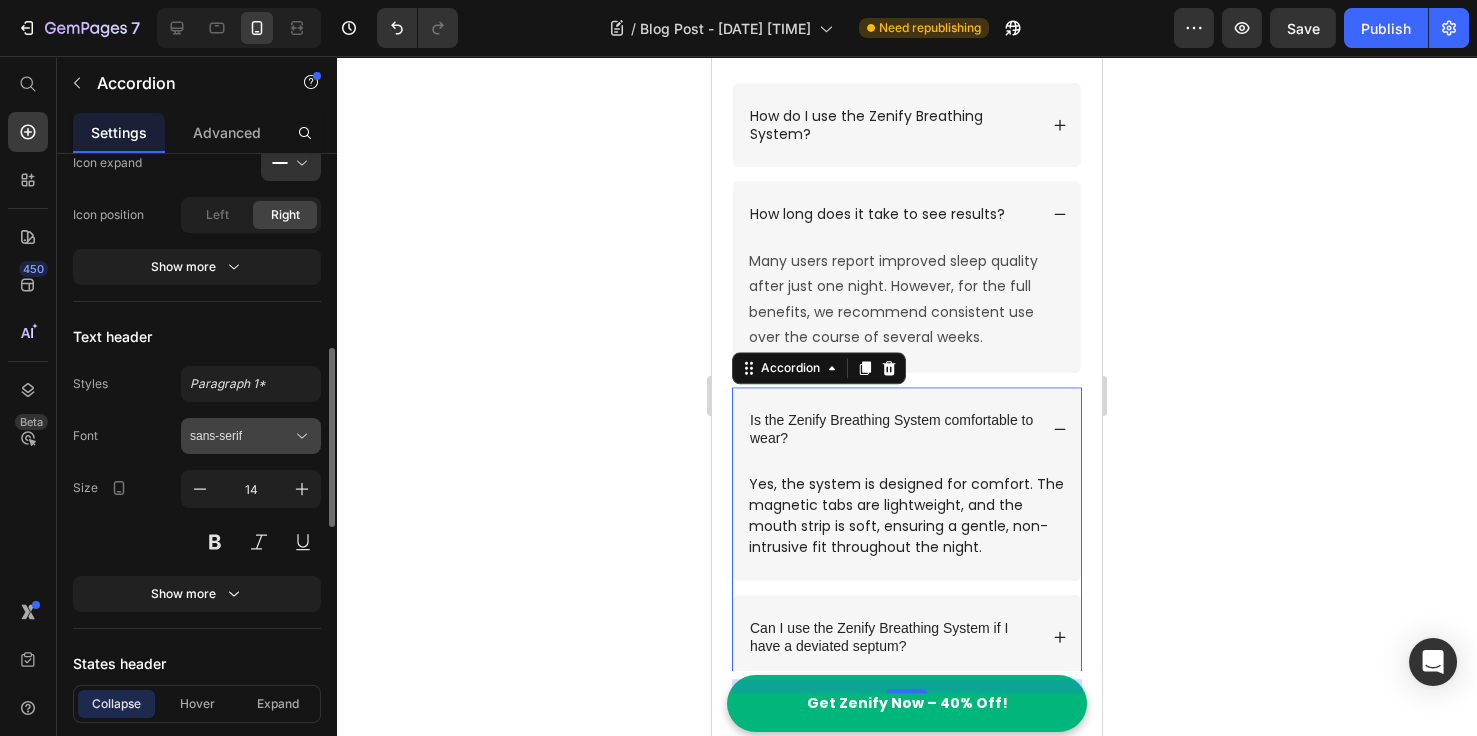 click on "sans-serif" at bounding box center (241, 436) 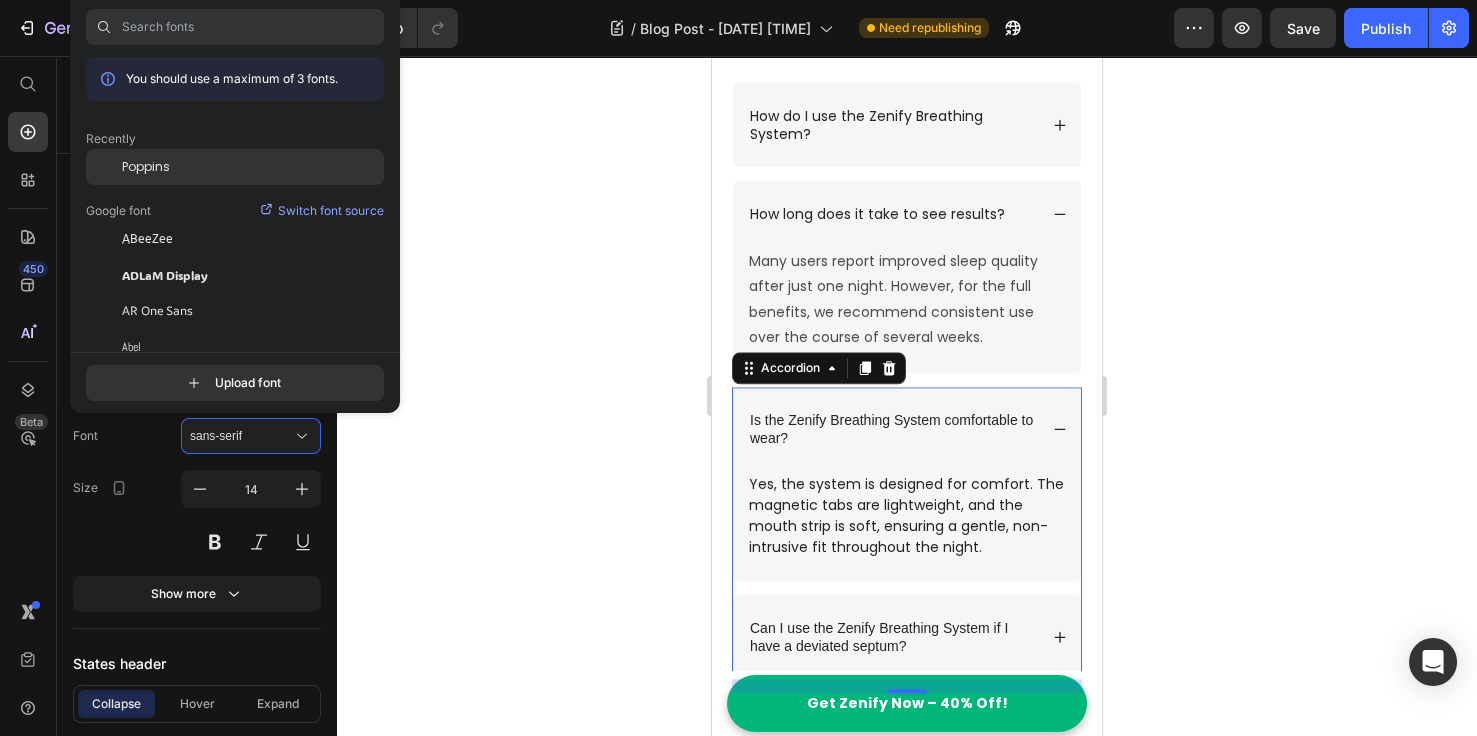 click on "Poppins" 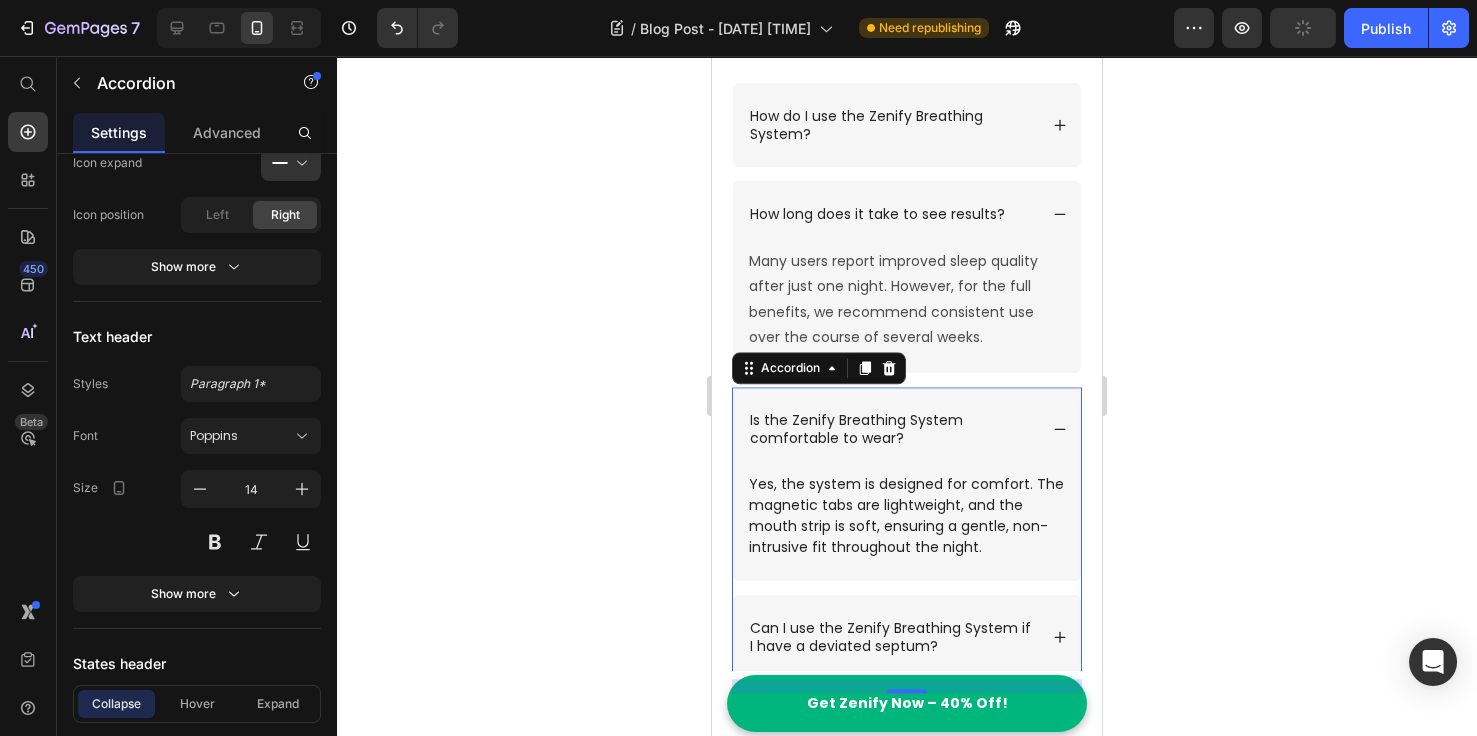 click 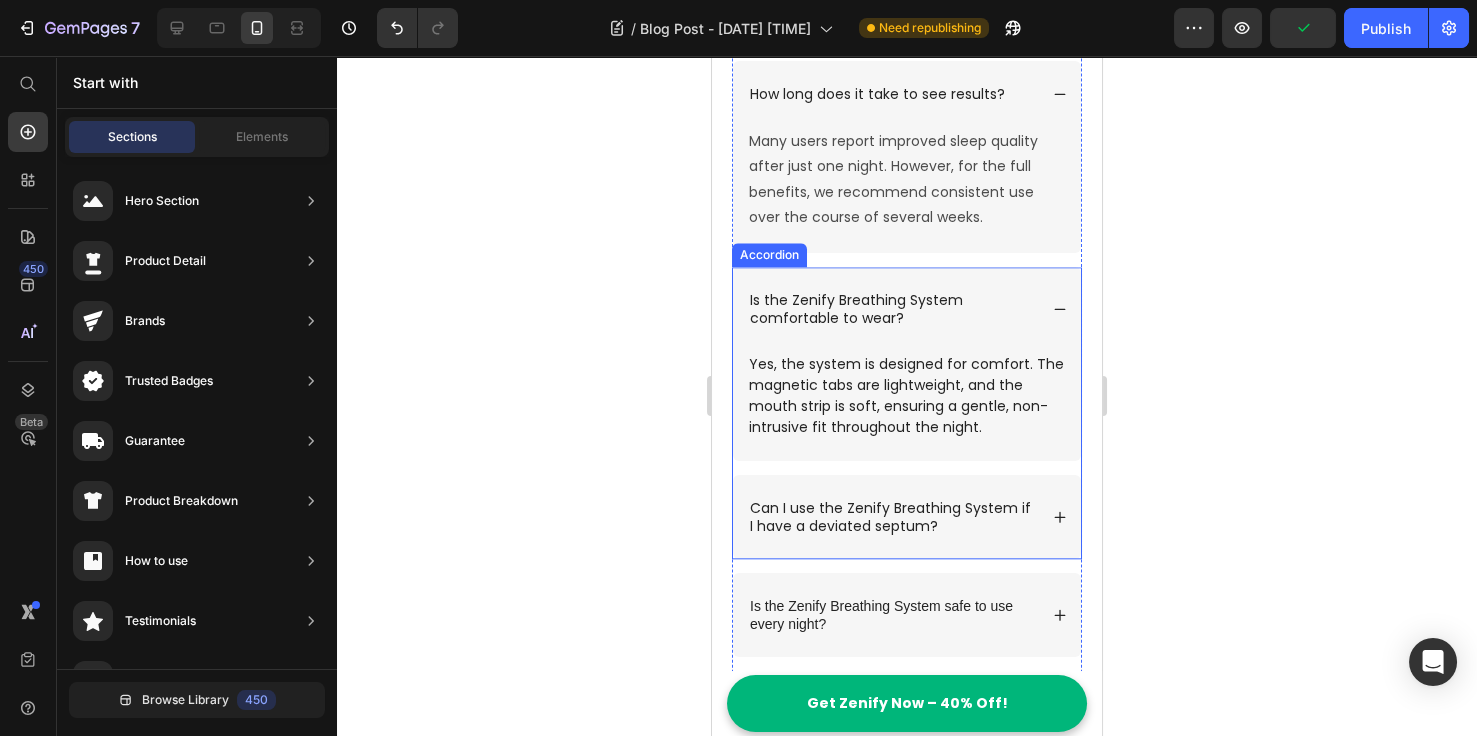 scroll, scrollTop: 6000, scrollLeft: 0, axis: vertical 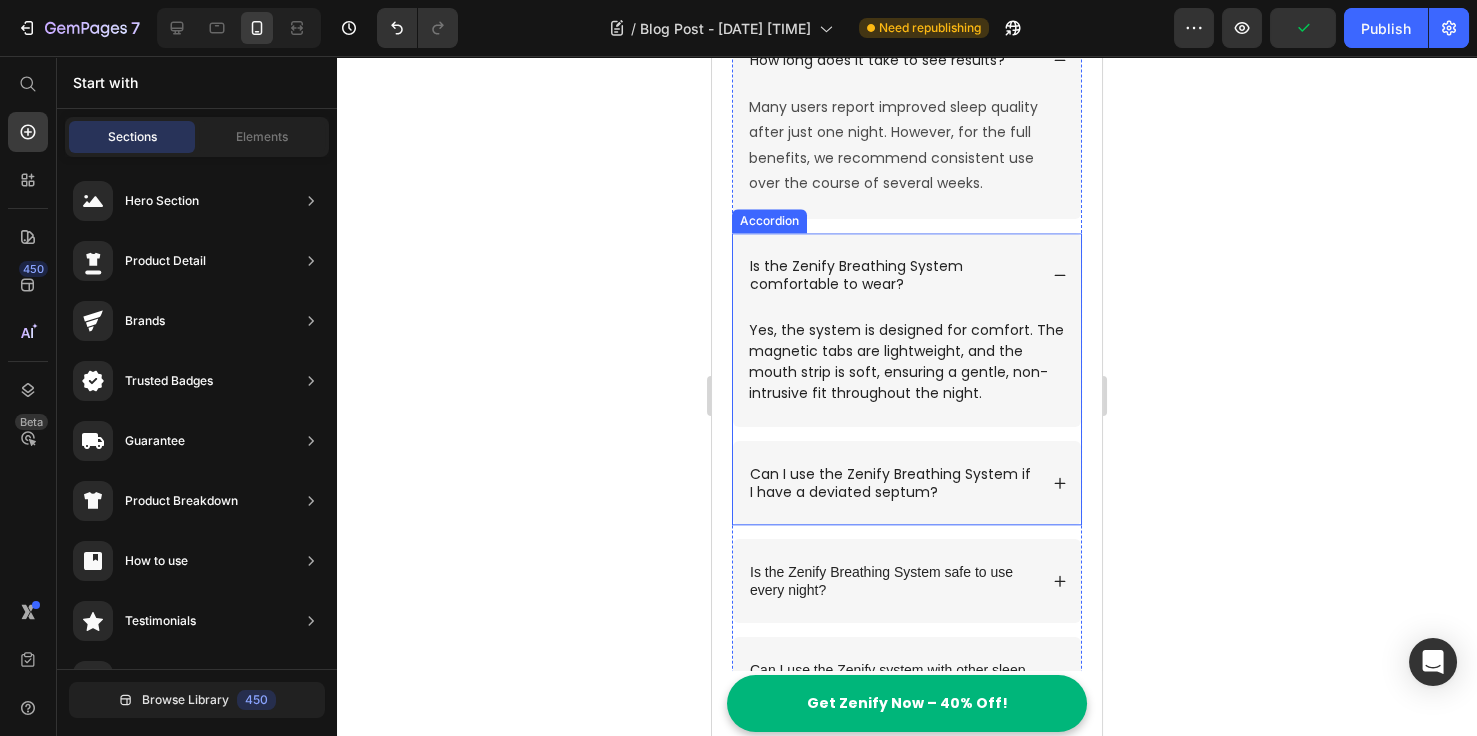 click 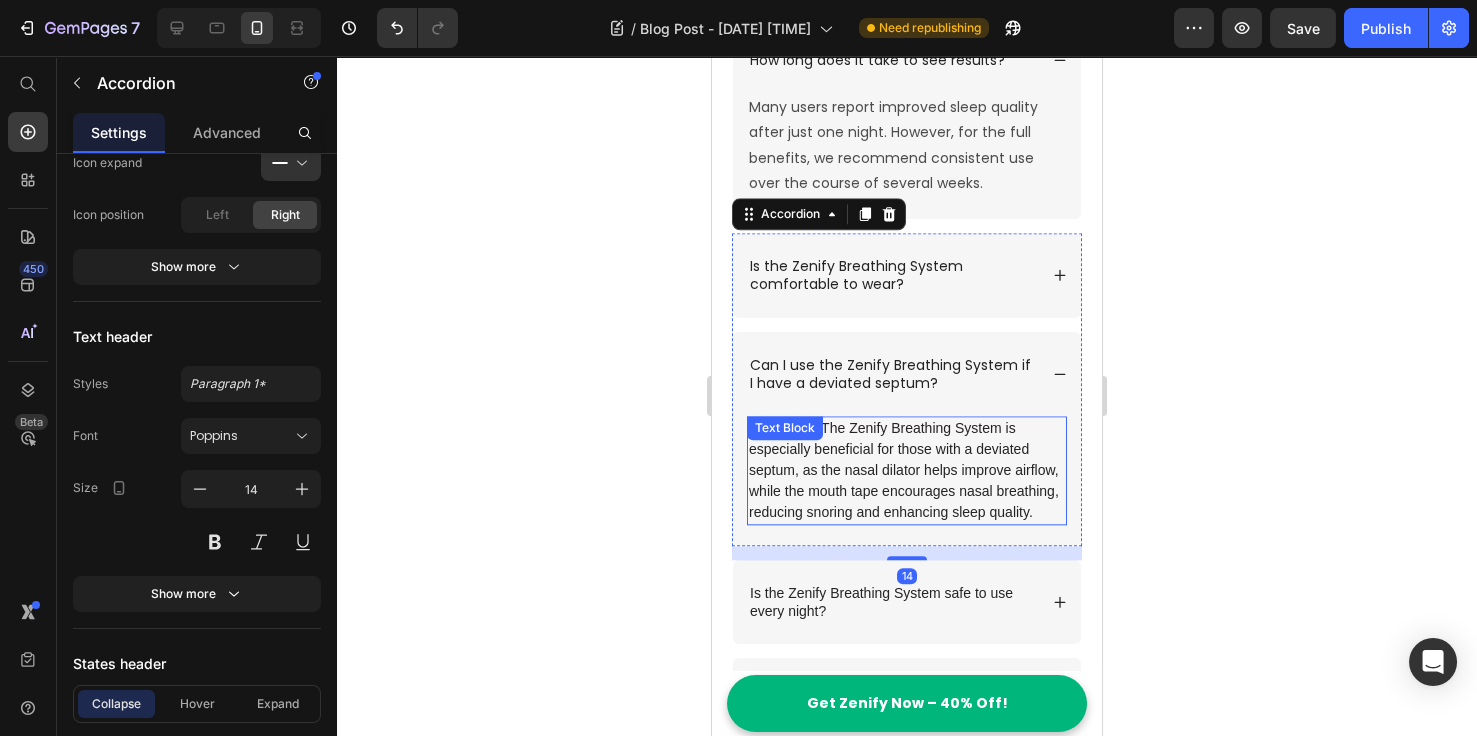 click on "Absolutely! The Zenify Breathing System is especially beneficial for those with a deviated septum, as the nasal dilator helps improve airflow, while the mouth tape encourages nasal breathing, reducing snoring and enhancing sleep quality." at bounding box center [907, 470] 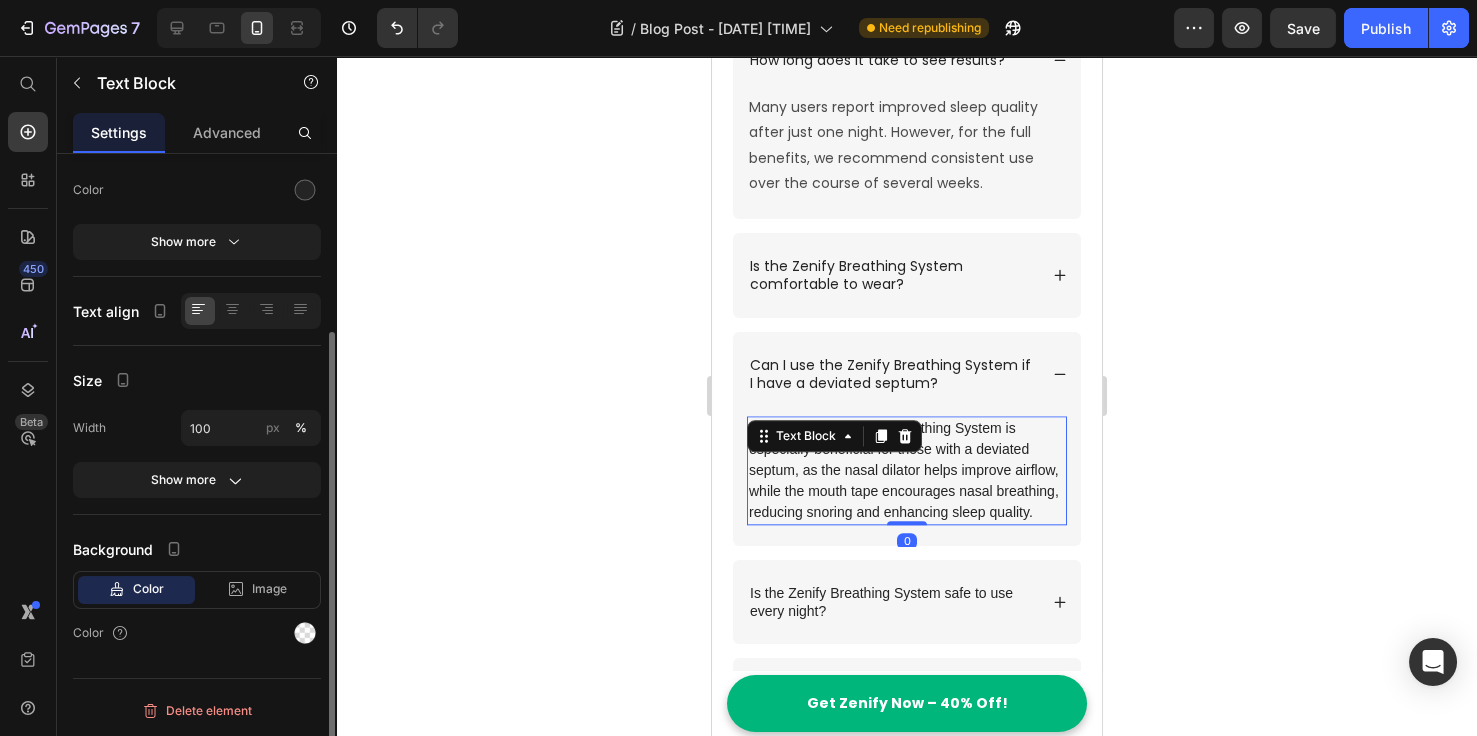 scroll, scrollTop: 0, scrollLeft: 0, axis: both 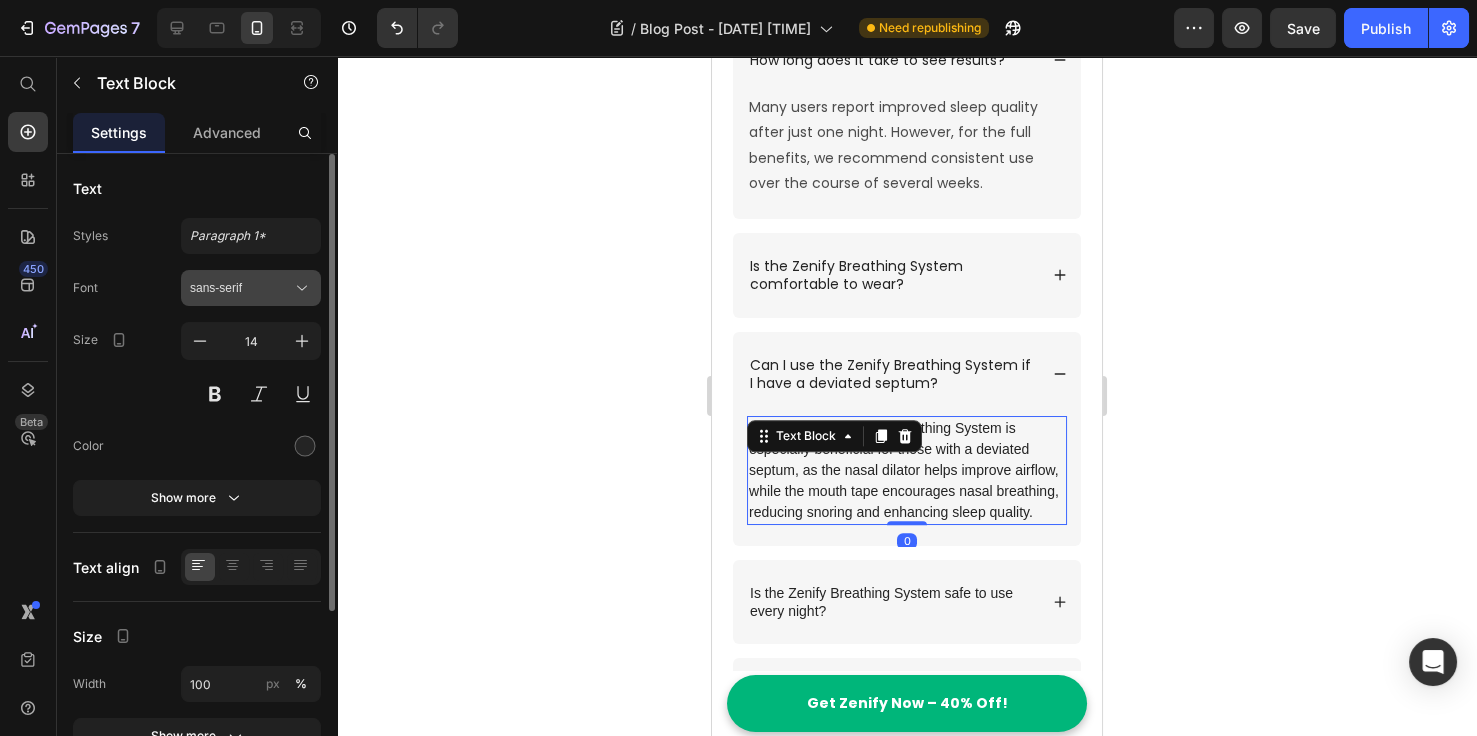 click on "sans-serif" at bounding box center [251, 288] 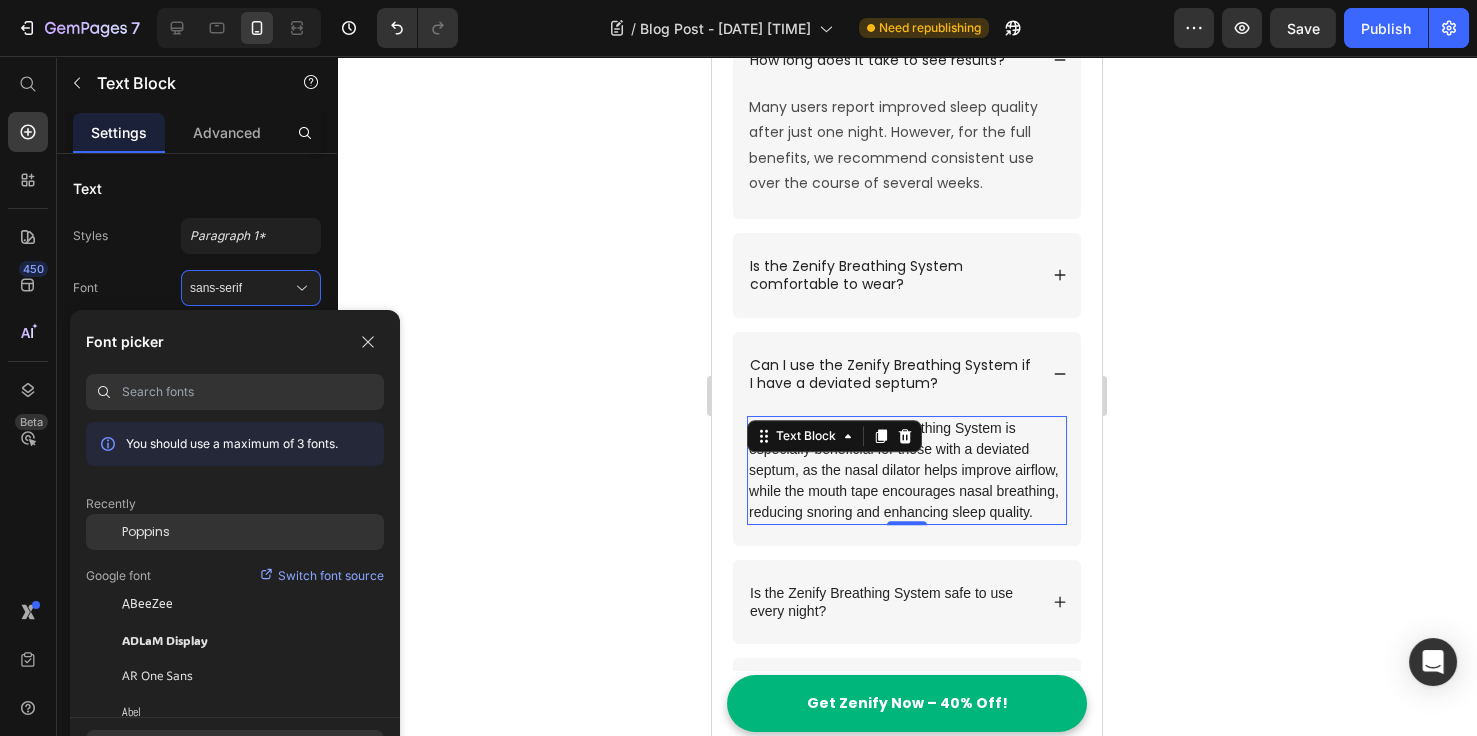 click on "Poppins" at bounding box center (146, 532) 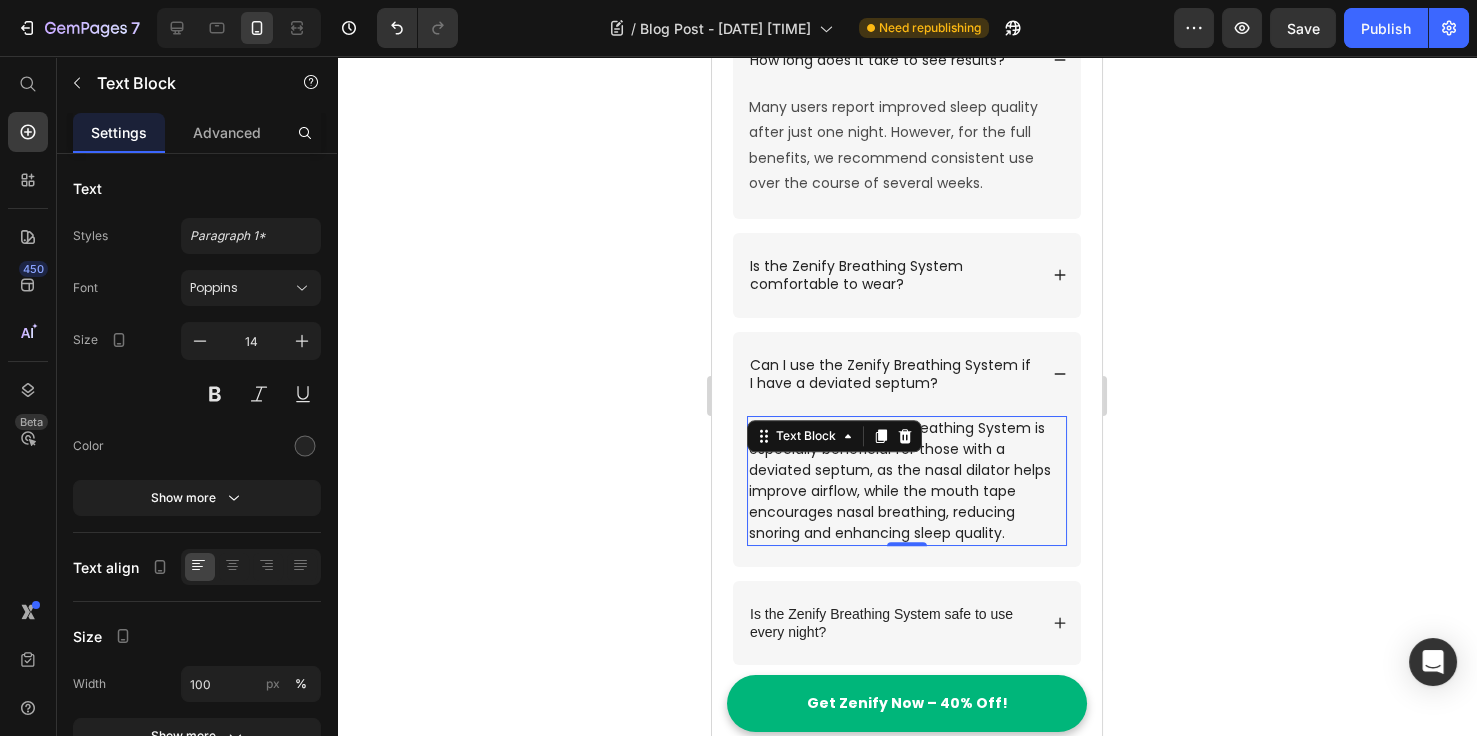 click 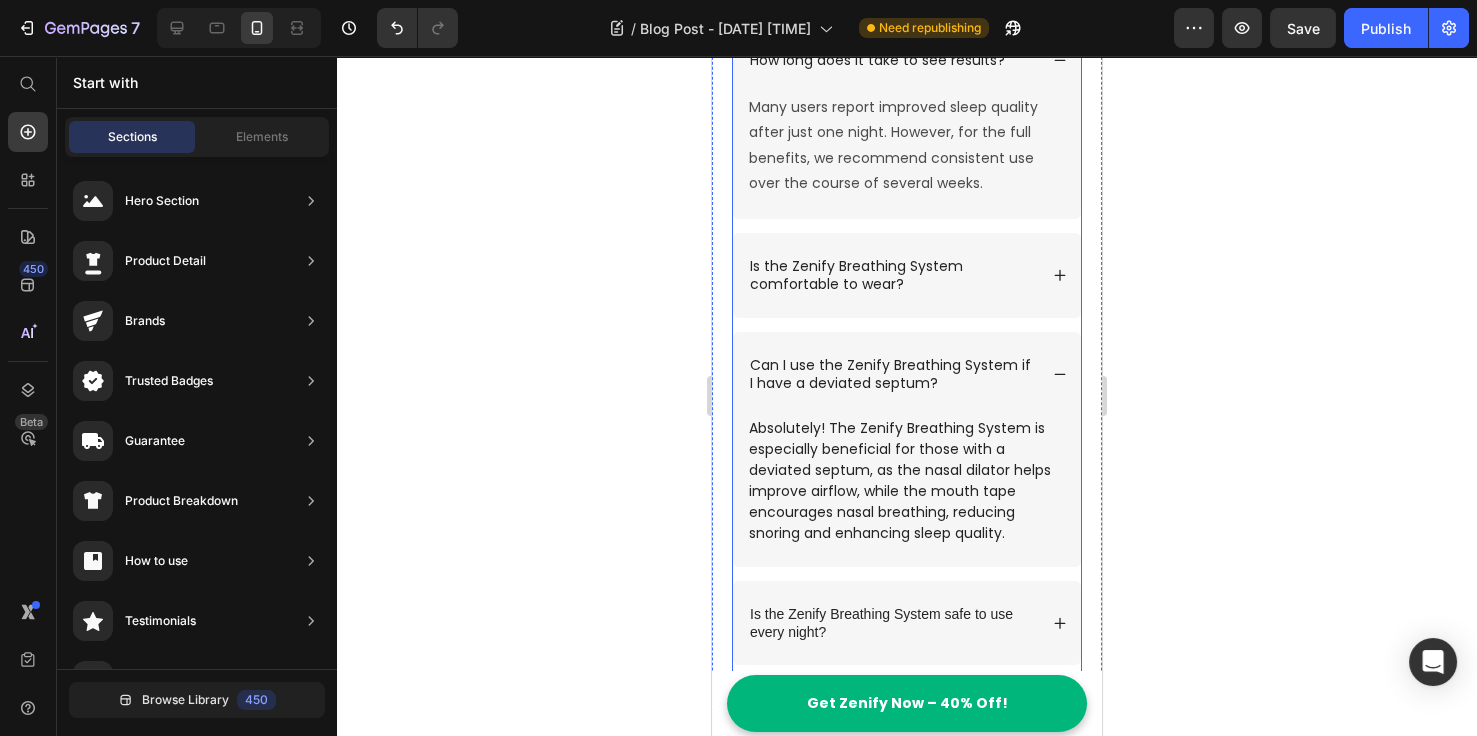 scroll, scrollTop: 6076, scrollLeft: 0, axis: vertical 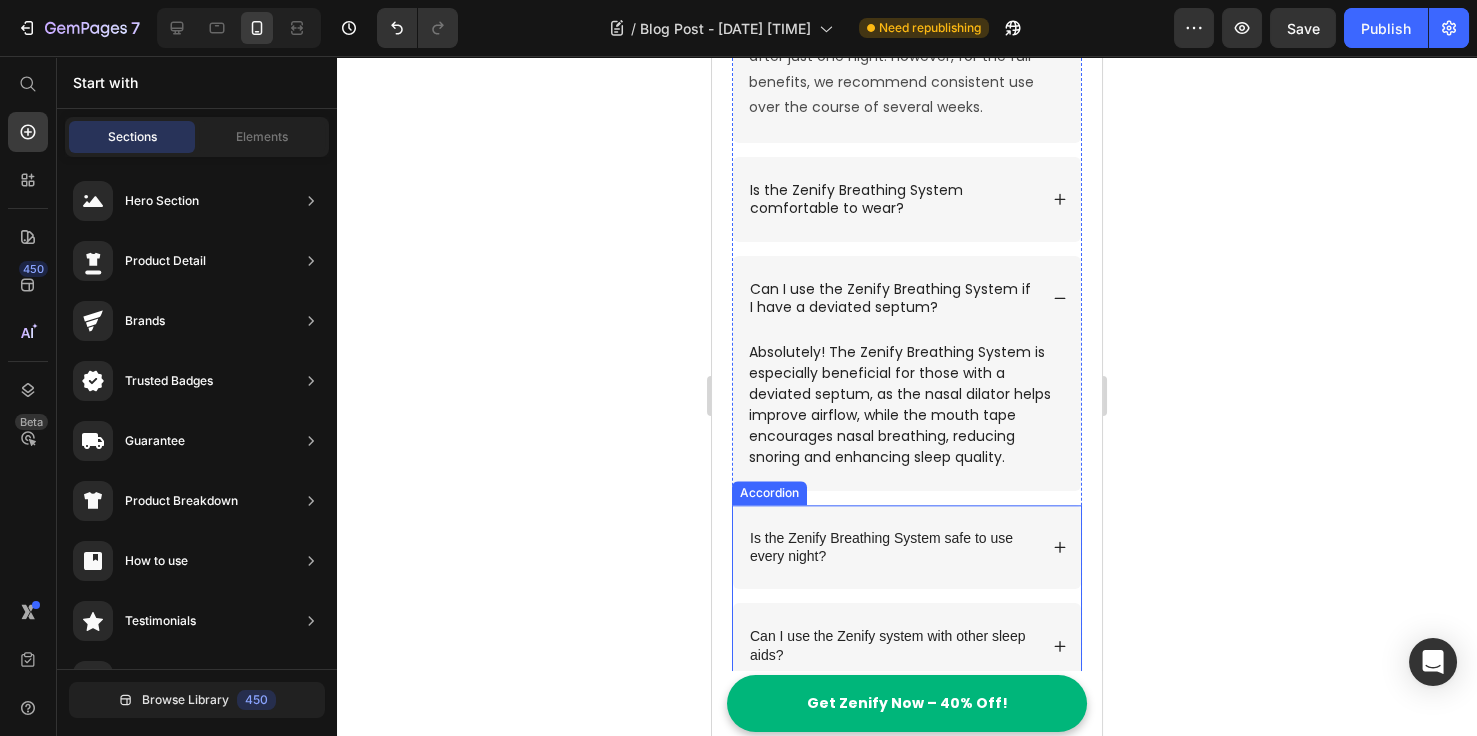 click on "Is the Zenify Breathing System safe to use every night?" at bounding box center (892, 547) 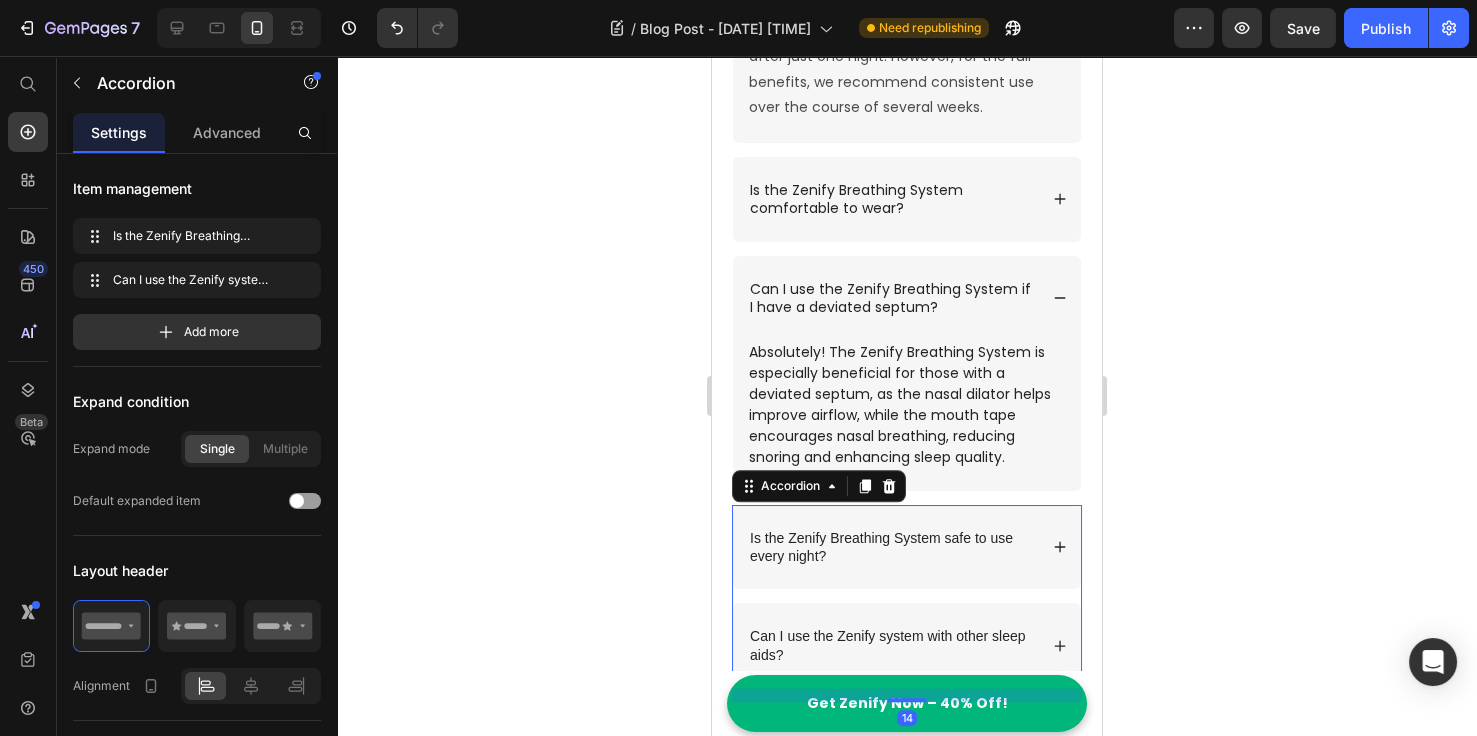 click 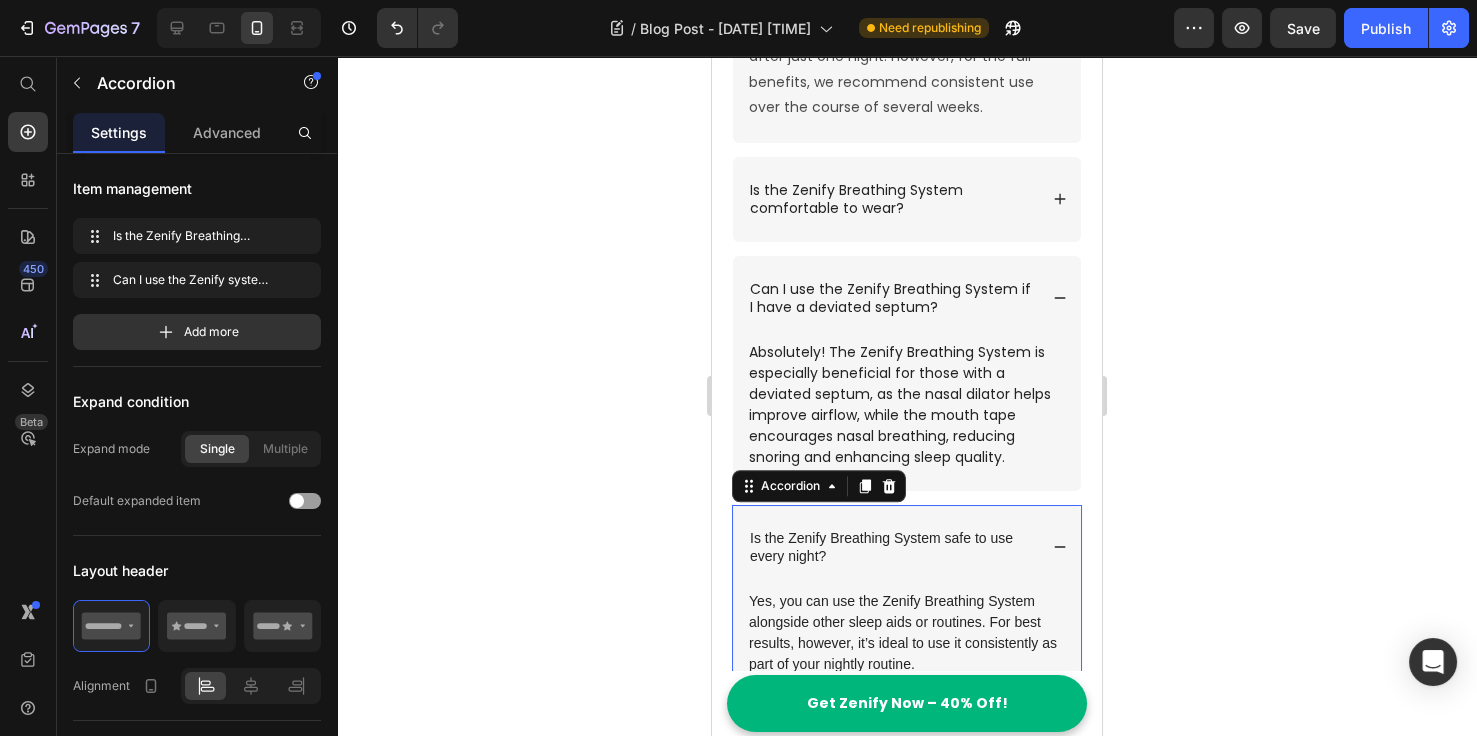 scroll, scrollTop: 6153, scrollLeft: 0, axis: vertical 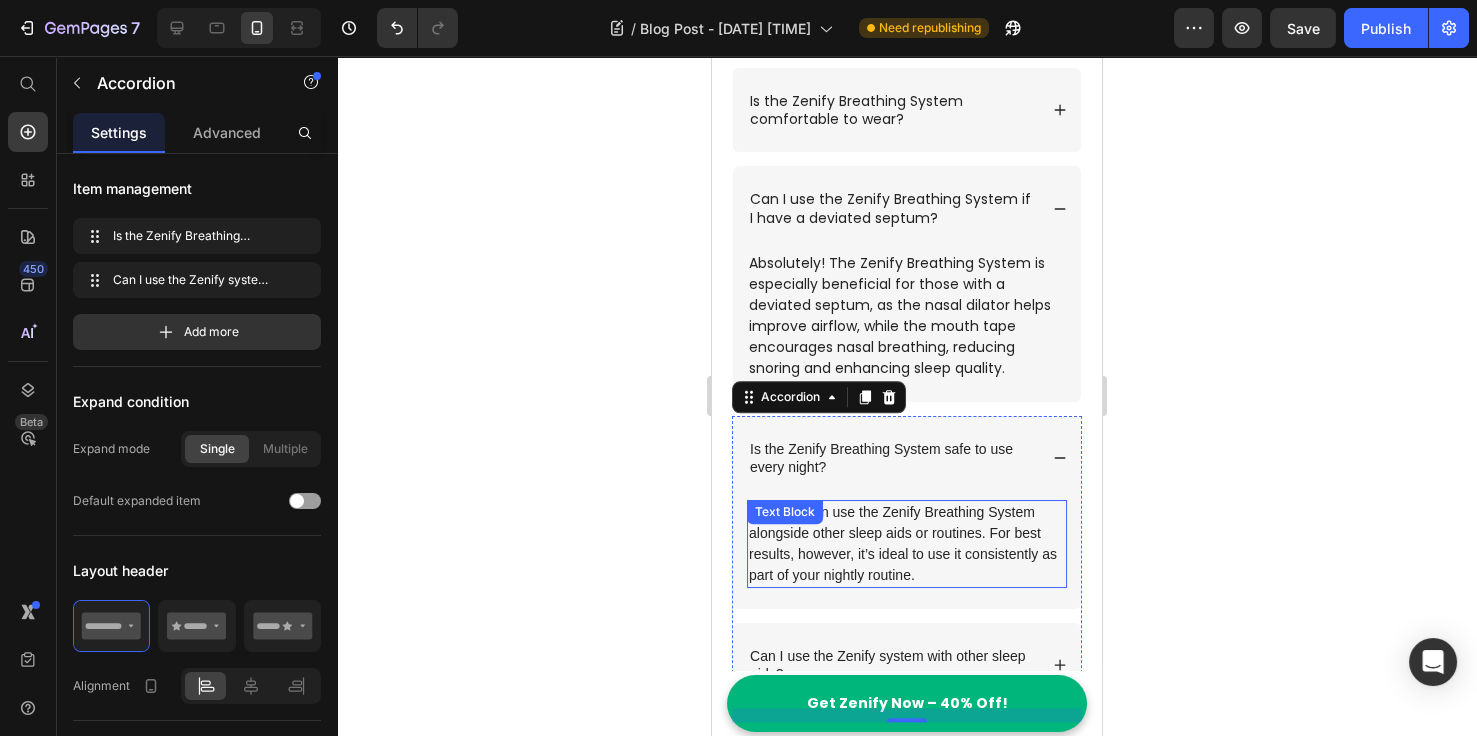 click on "Yes, you can use the Zenify Breathing System alongside other sleep aids or routines. For best results, however, it’s ideal to use it consistently as part of your nightly routine." at bounding box center [907, 544] 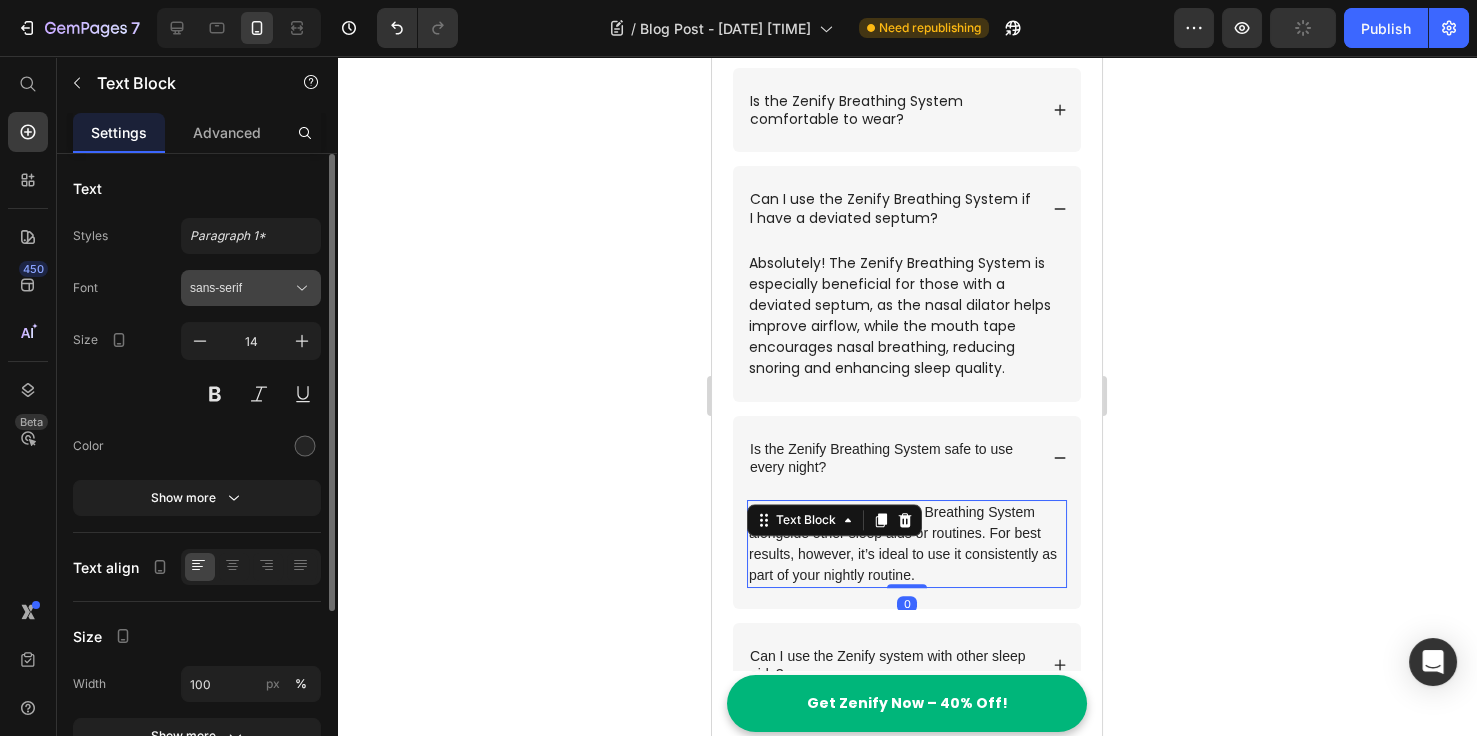 click on "sans-serif" at bounding box center [251, 288] 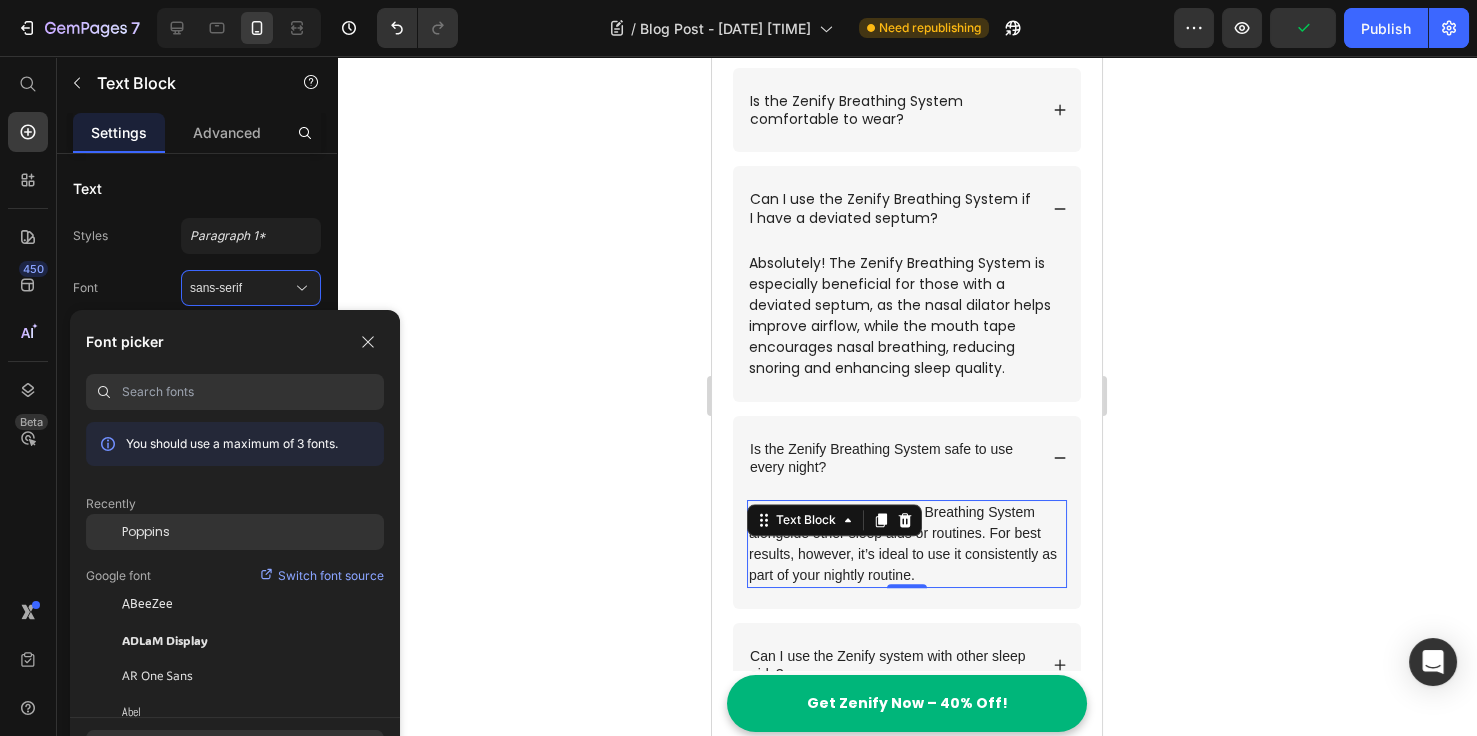 click on "Poppins" 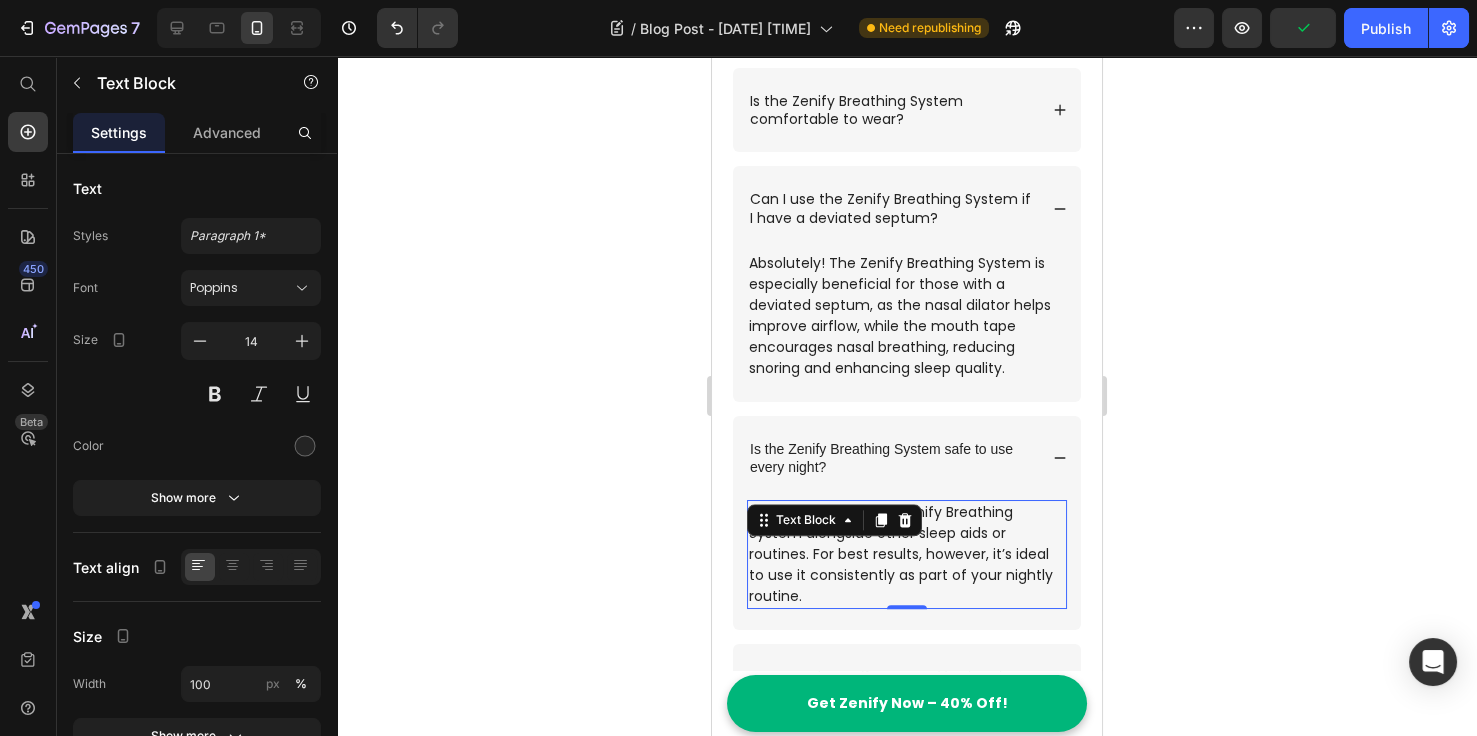 click 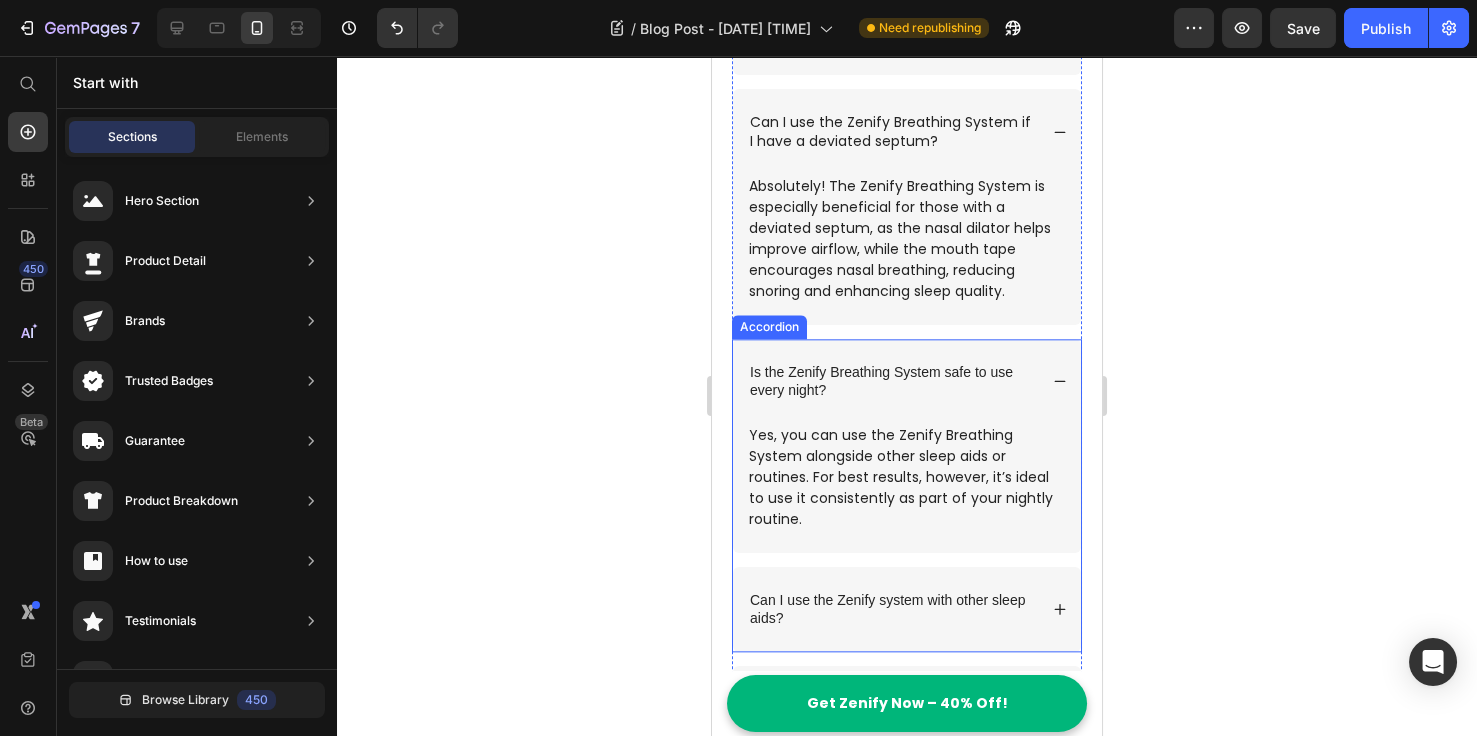 scroll, scrollTop: 6384, scrollLeft: 0, axis: vertical 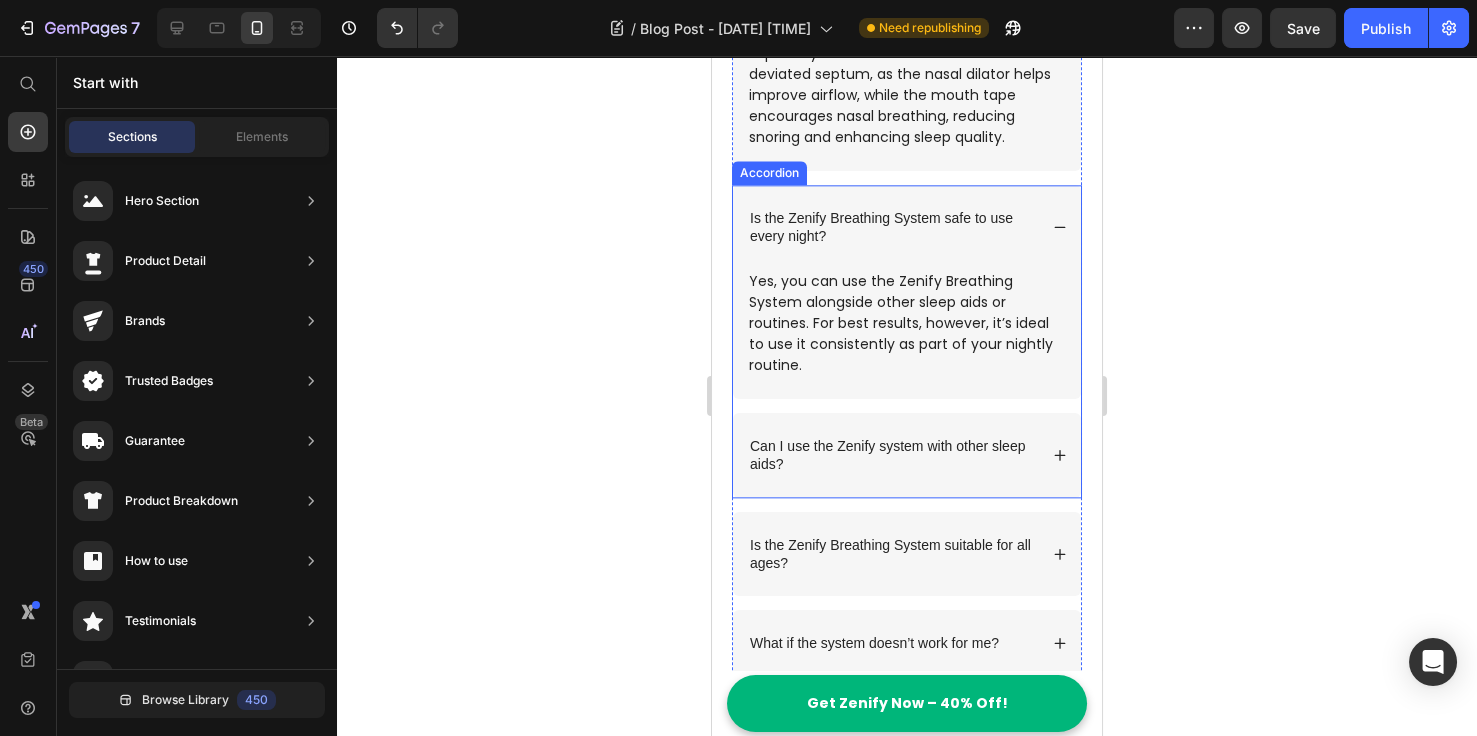 click on "Can I use the Zenify system with other sleep aids?" at bounding box center (892, 455) 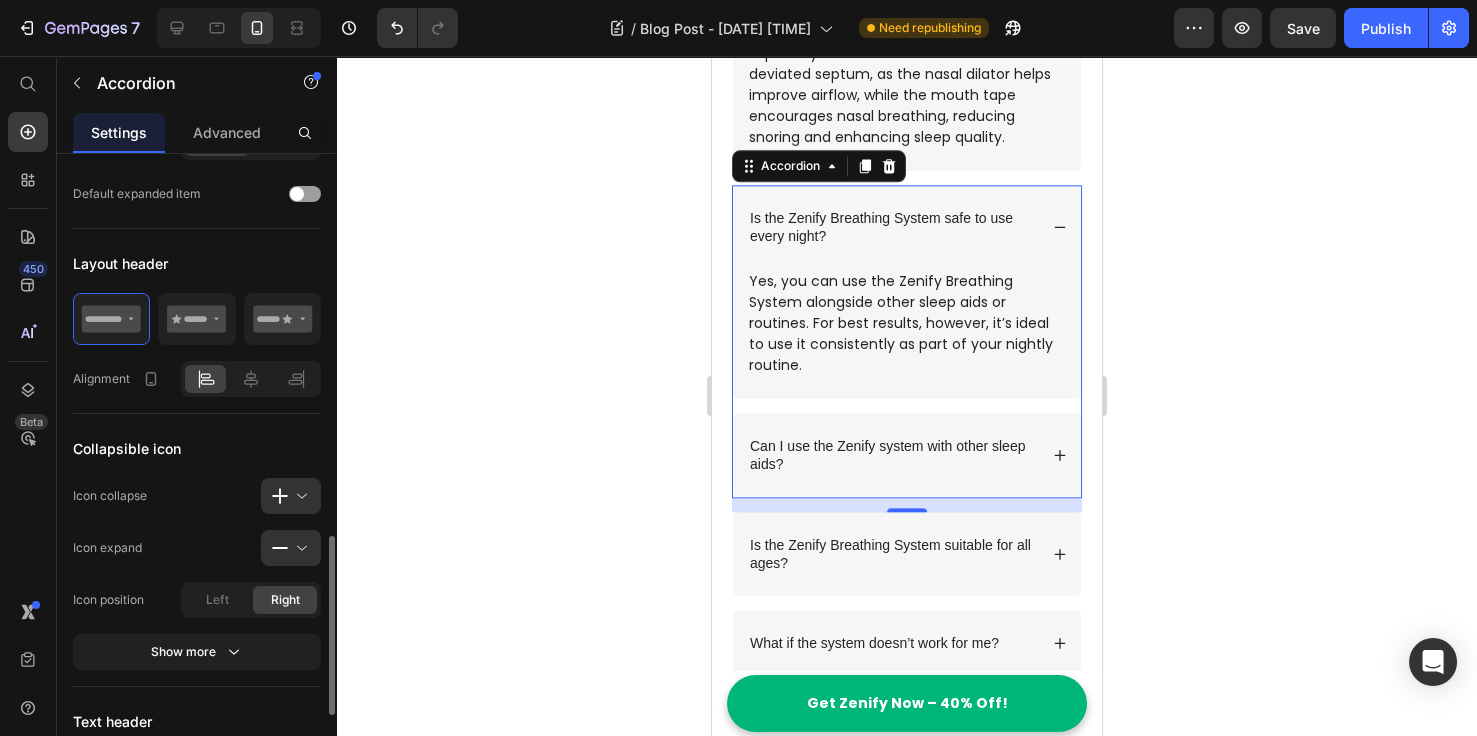 scroll, scrollTop: 538, scrollLeft: 0, axis: vertical 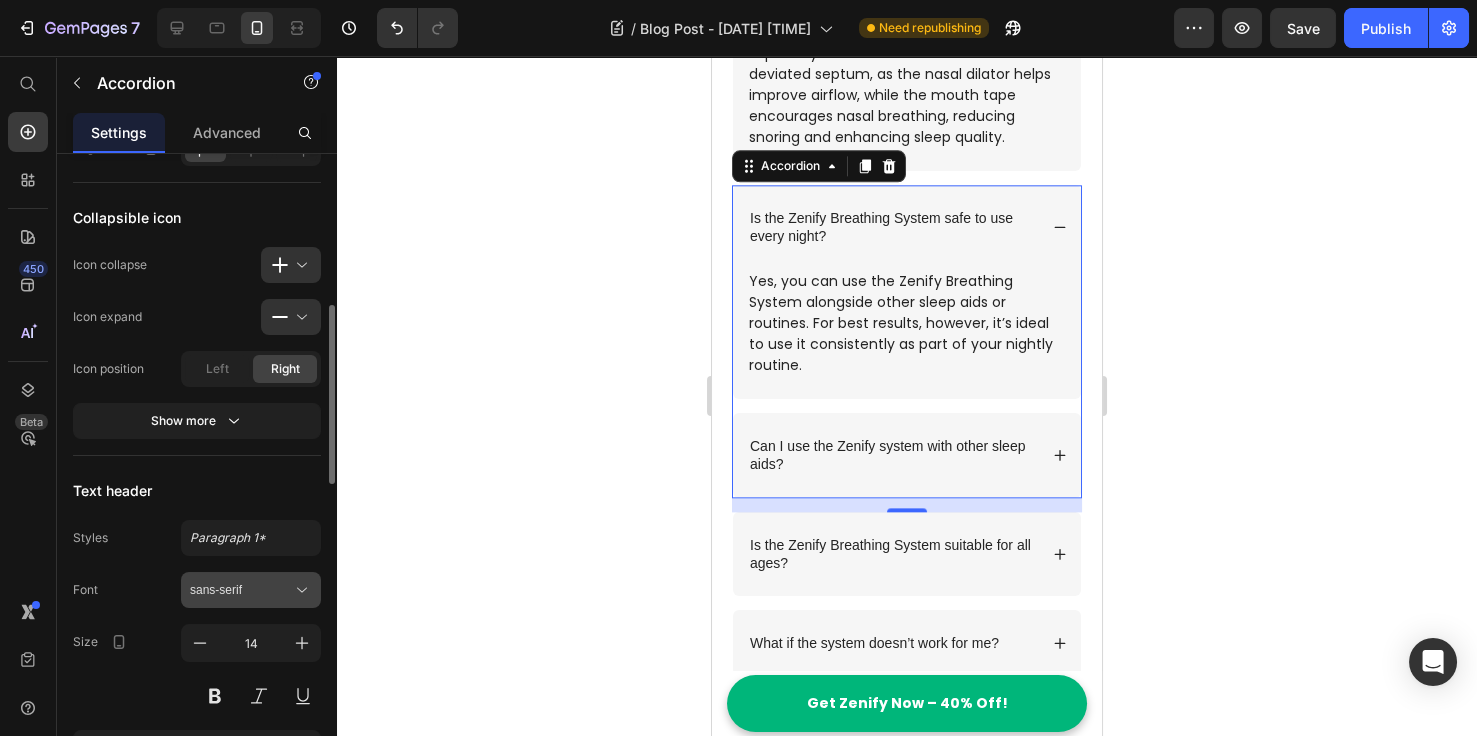 click on "sans-serif" at bounding box center [251, 590] 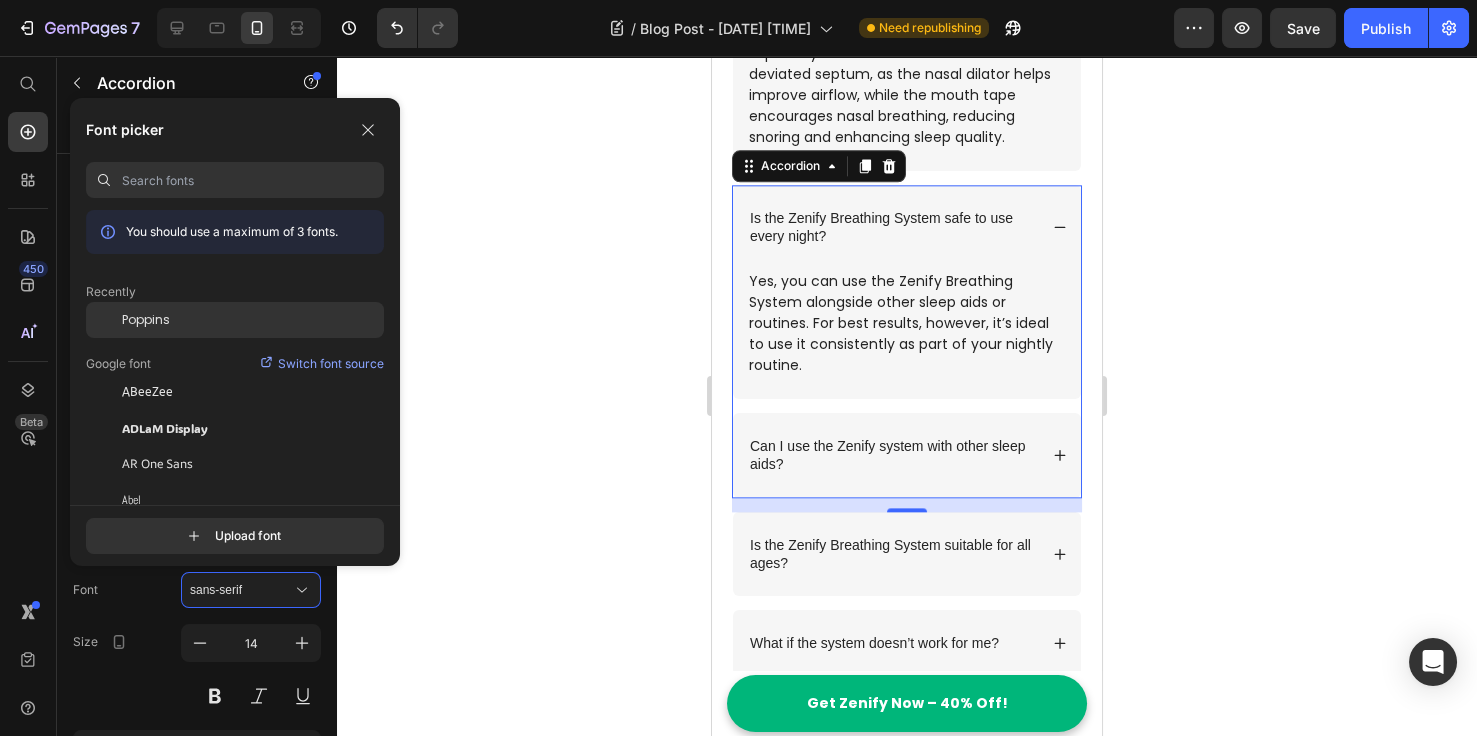 drag, startPoint x: 196, startPoint y: 317, endPoint x: 43, endPoint y: 287, distance: 155.91344 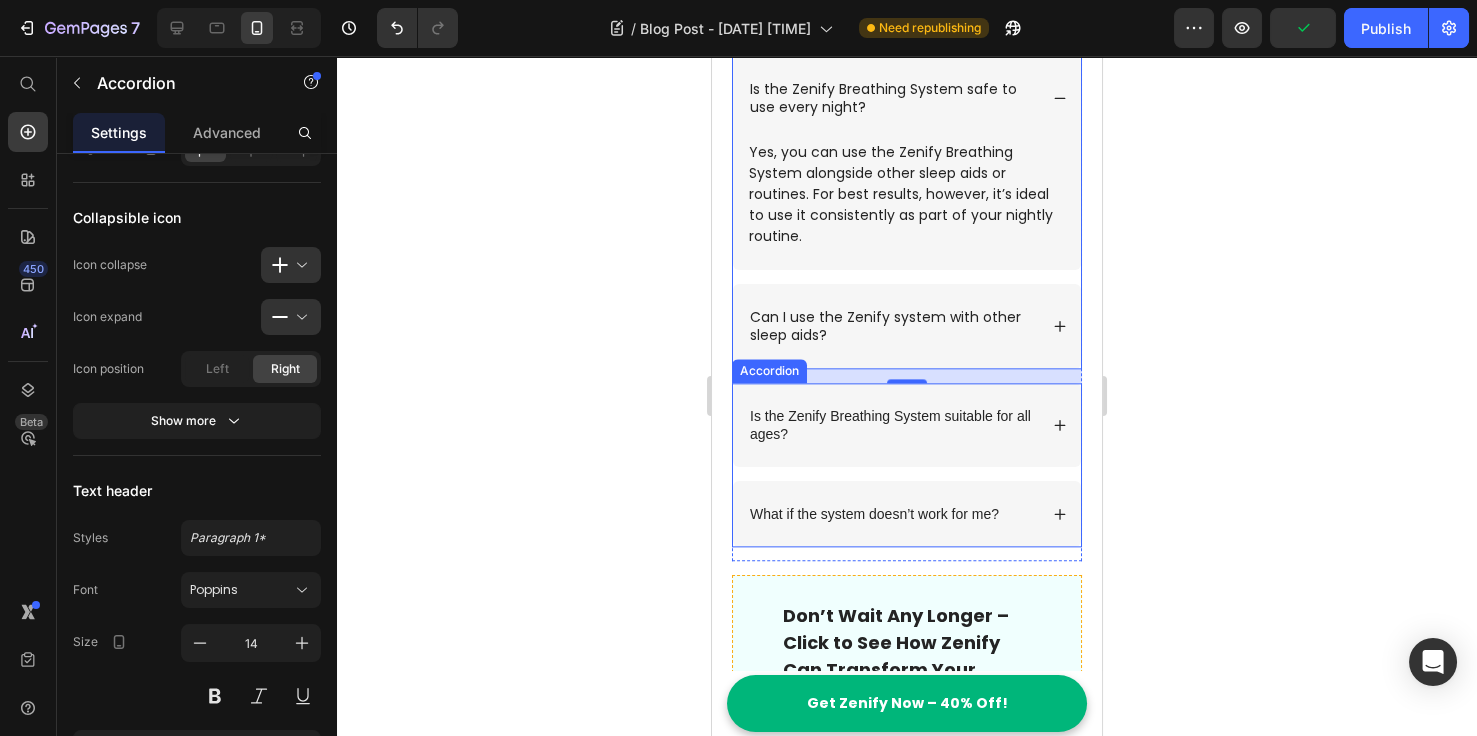 scroll, scrollTop: 6538, scrollLeft: 0, axis: vertical 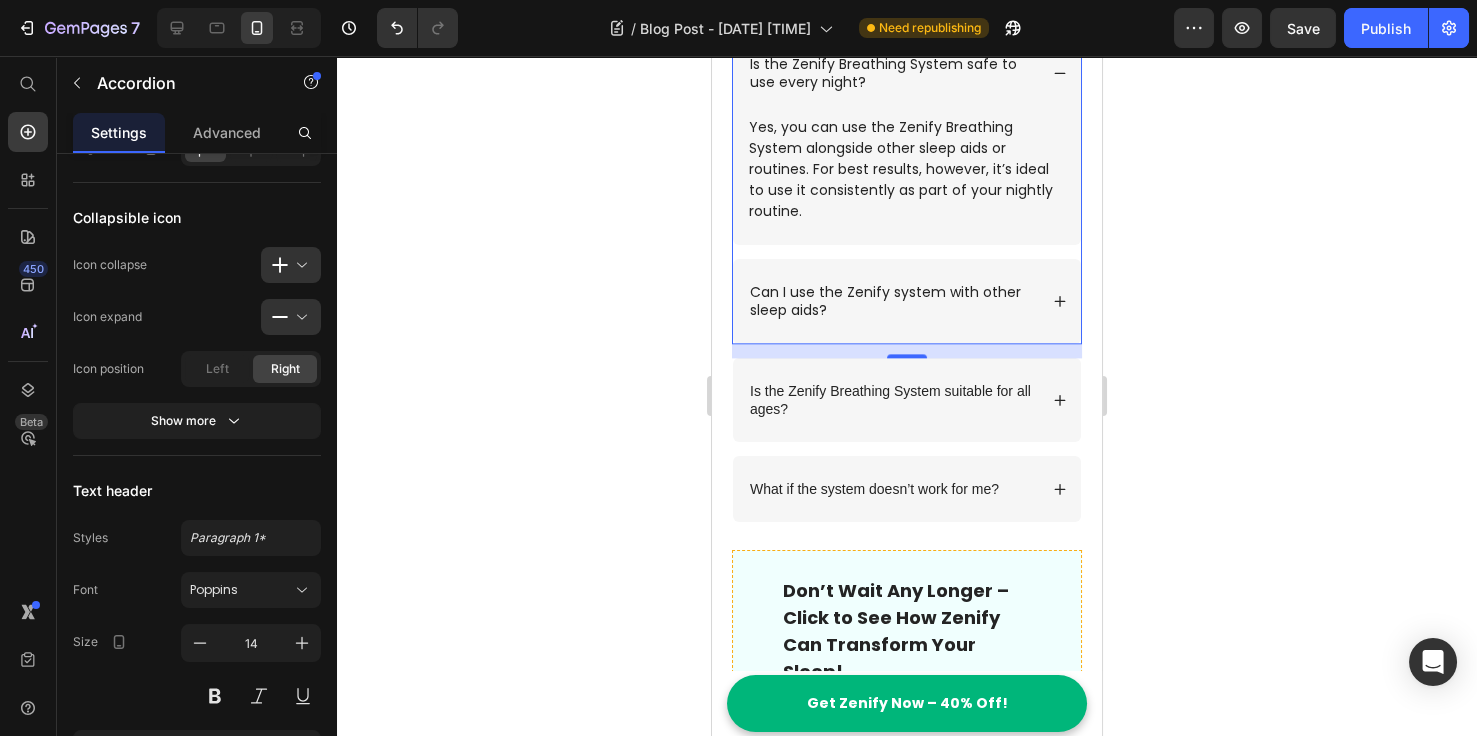 click on "Can I use the Zenify system with other sleep aids?" at bounding box center (907, 301) 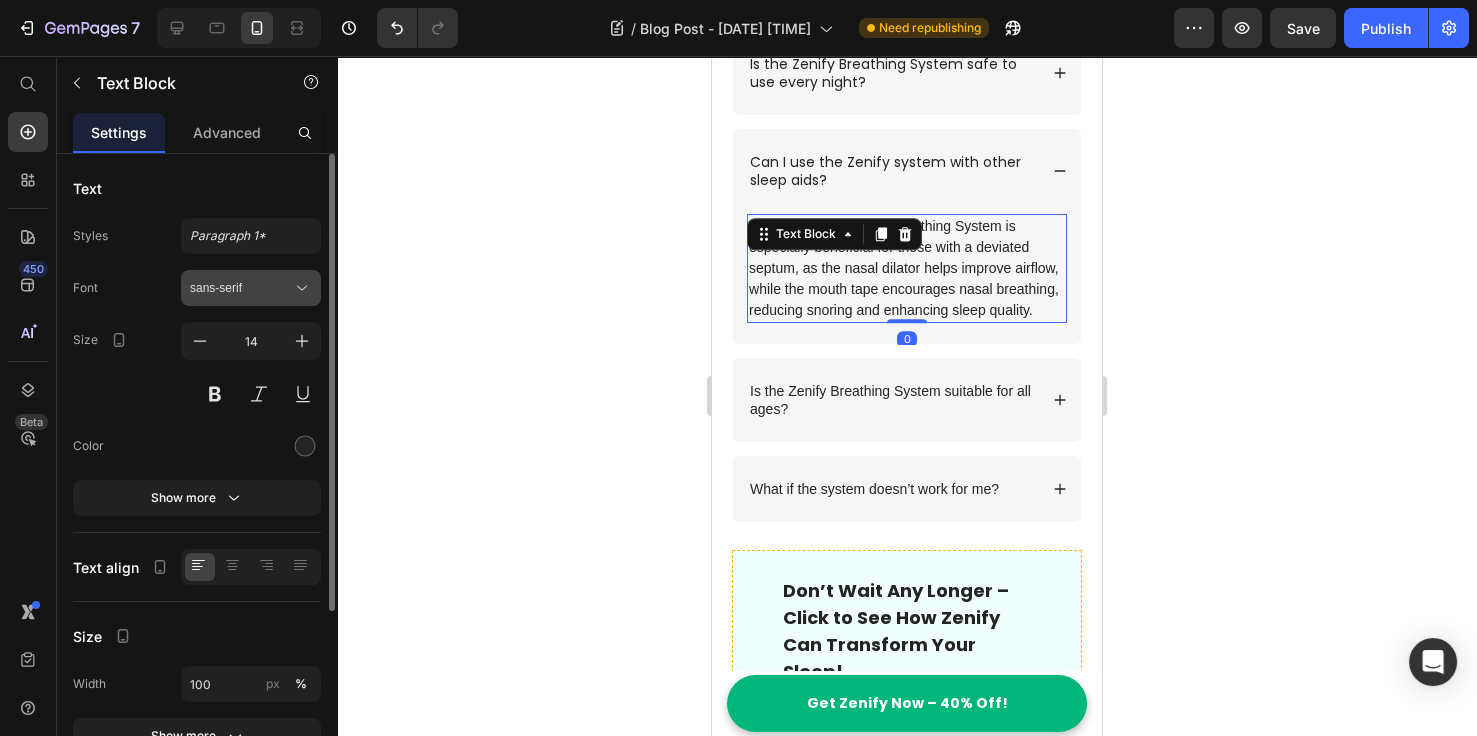 click on "sans-serif" at bounding box center (251, 288) 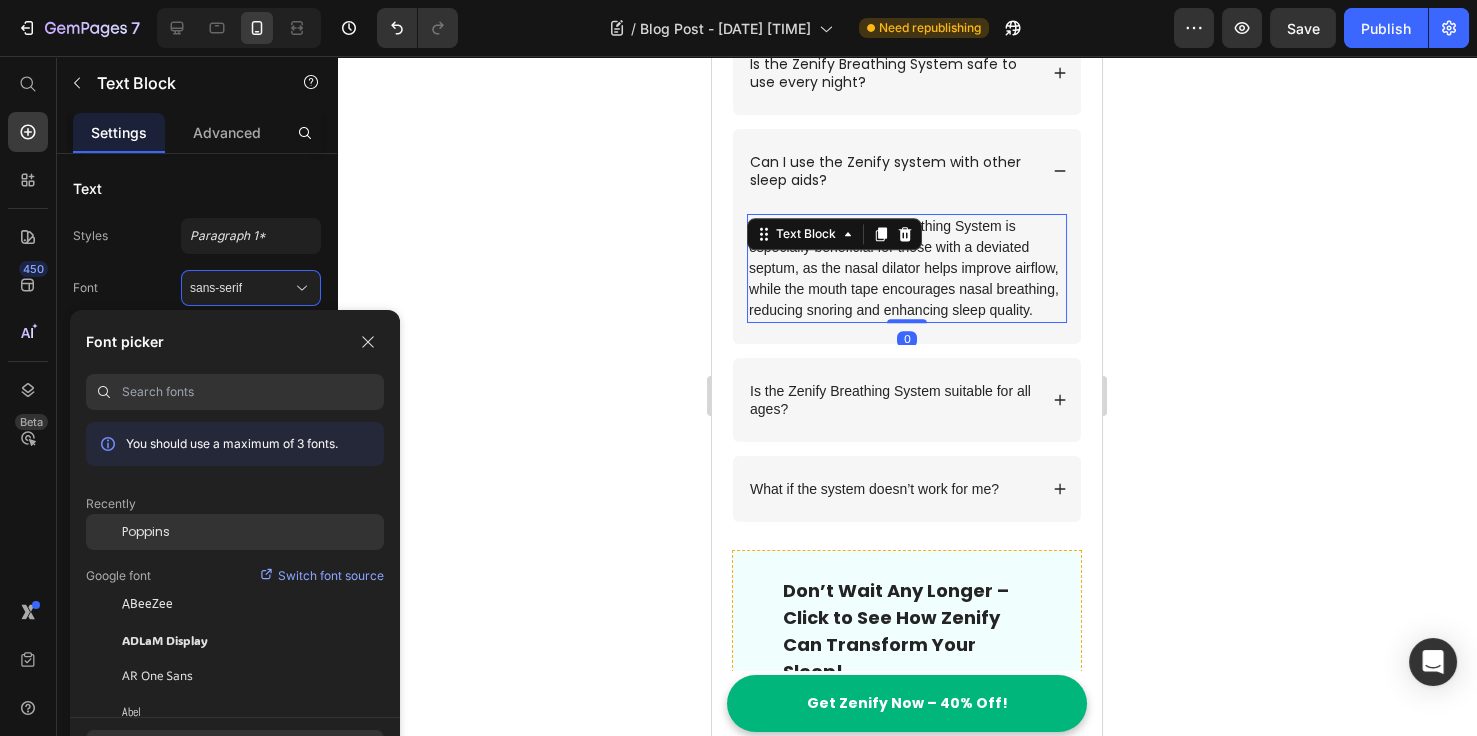 click on "Poppins" at bounding box center [146, 532] 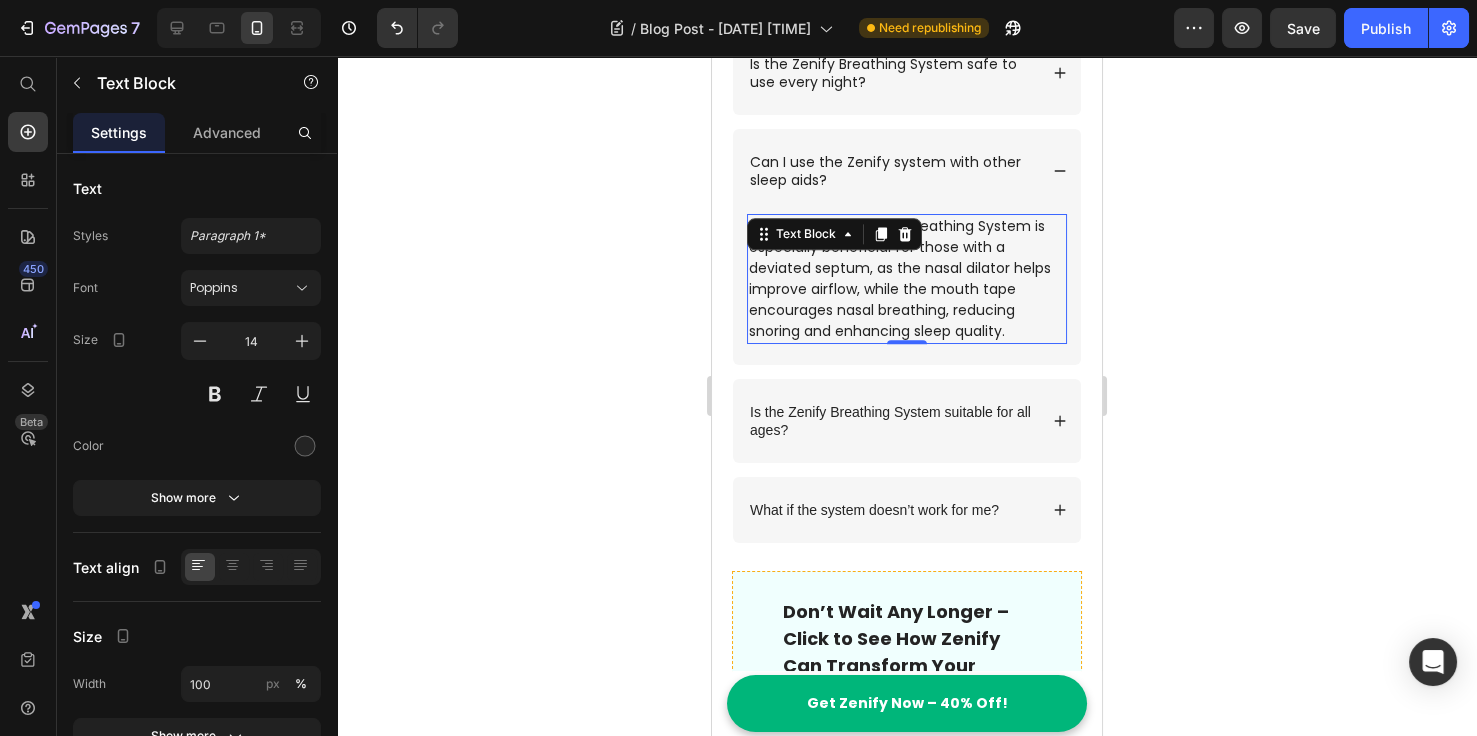 click 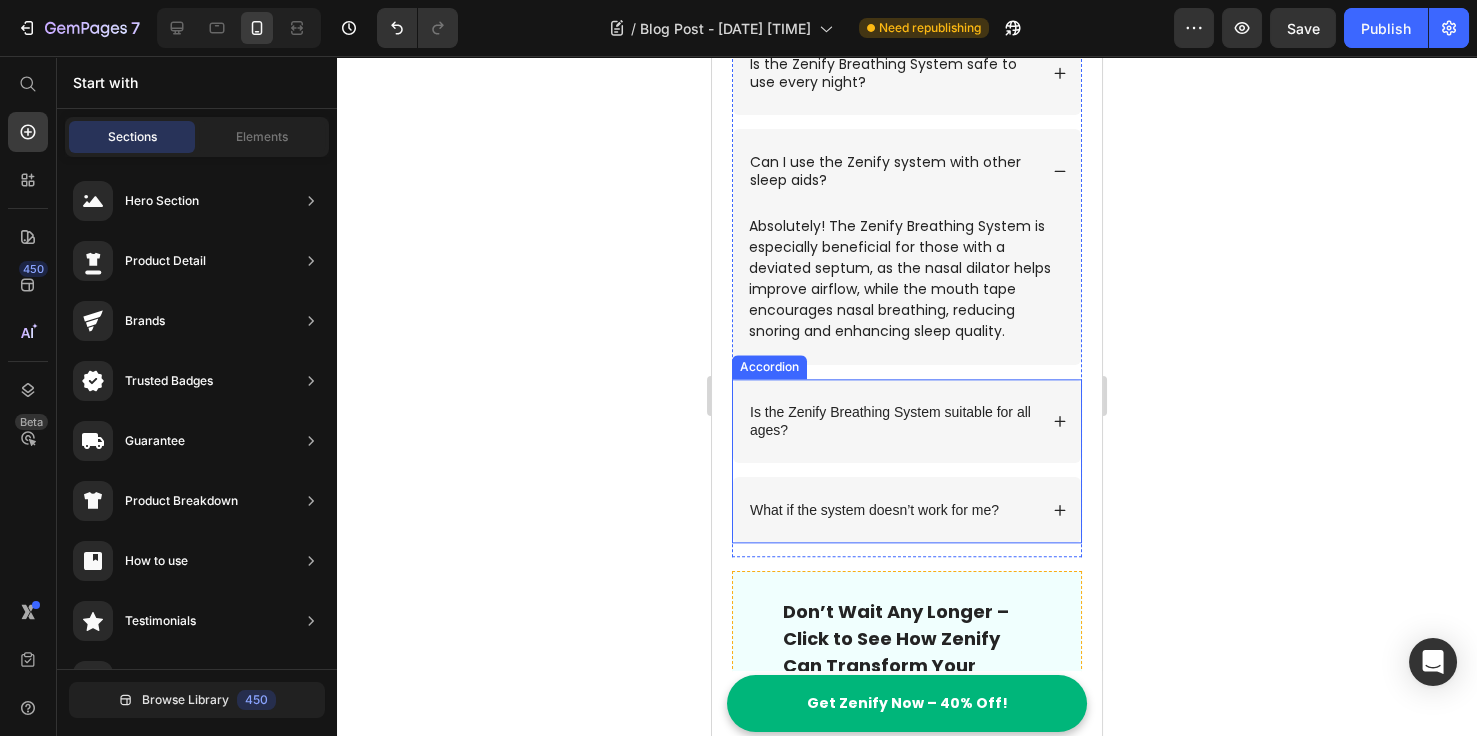 click on "Is the Zenify Breathing System suitable for all ages?" at bounding box center (892, 421) 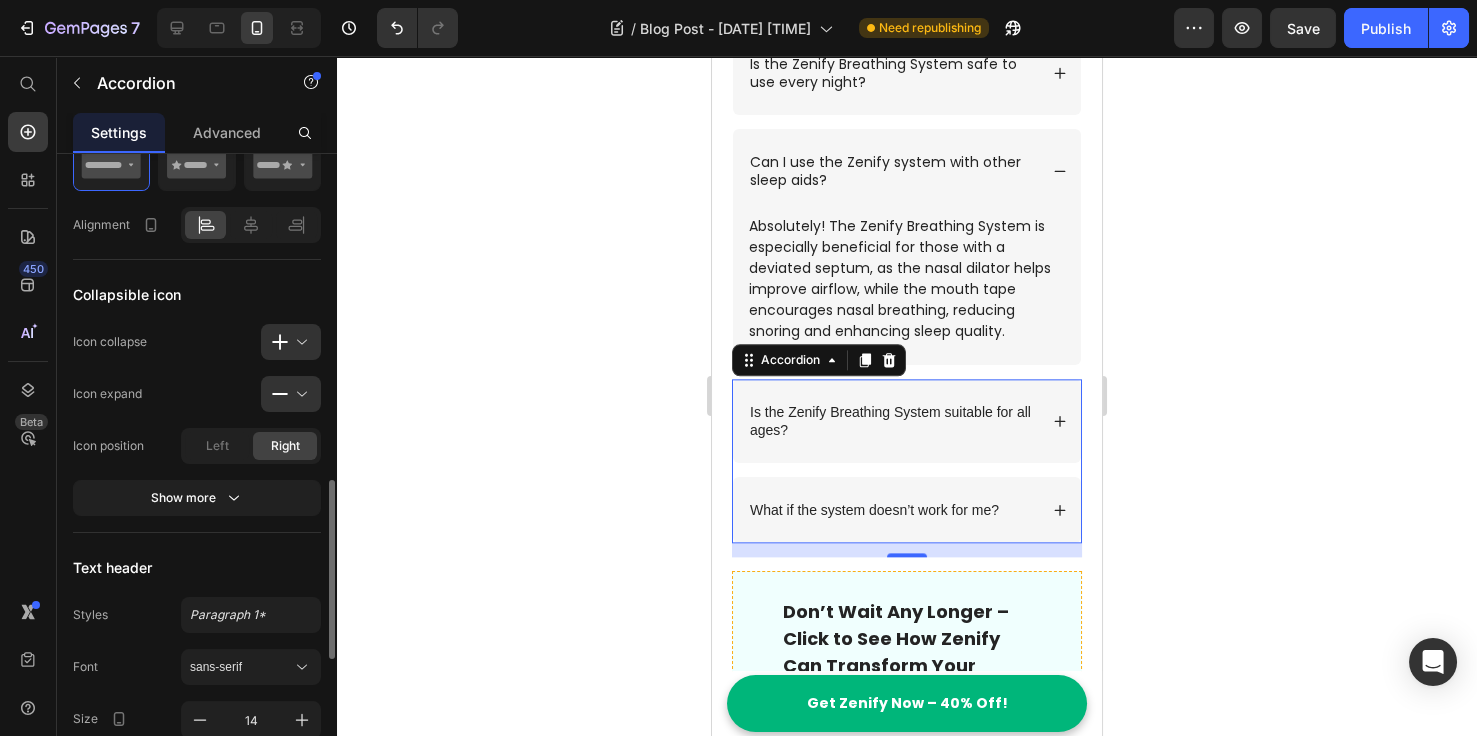 scroll, scrollTop: 615, scrollLeft: 0, axis: vertical 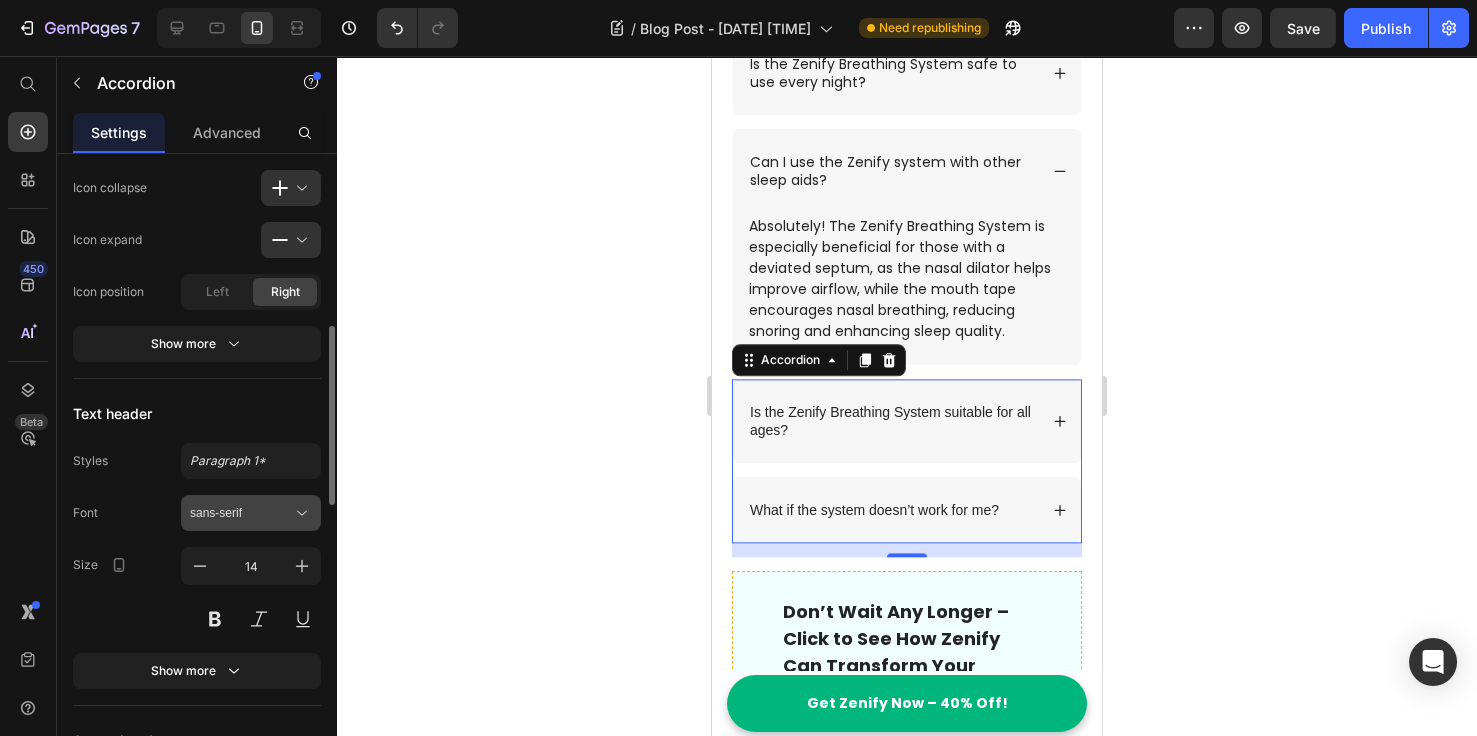 click on "sans-serif" at bounding box center [241, 513] 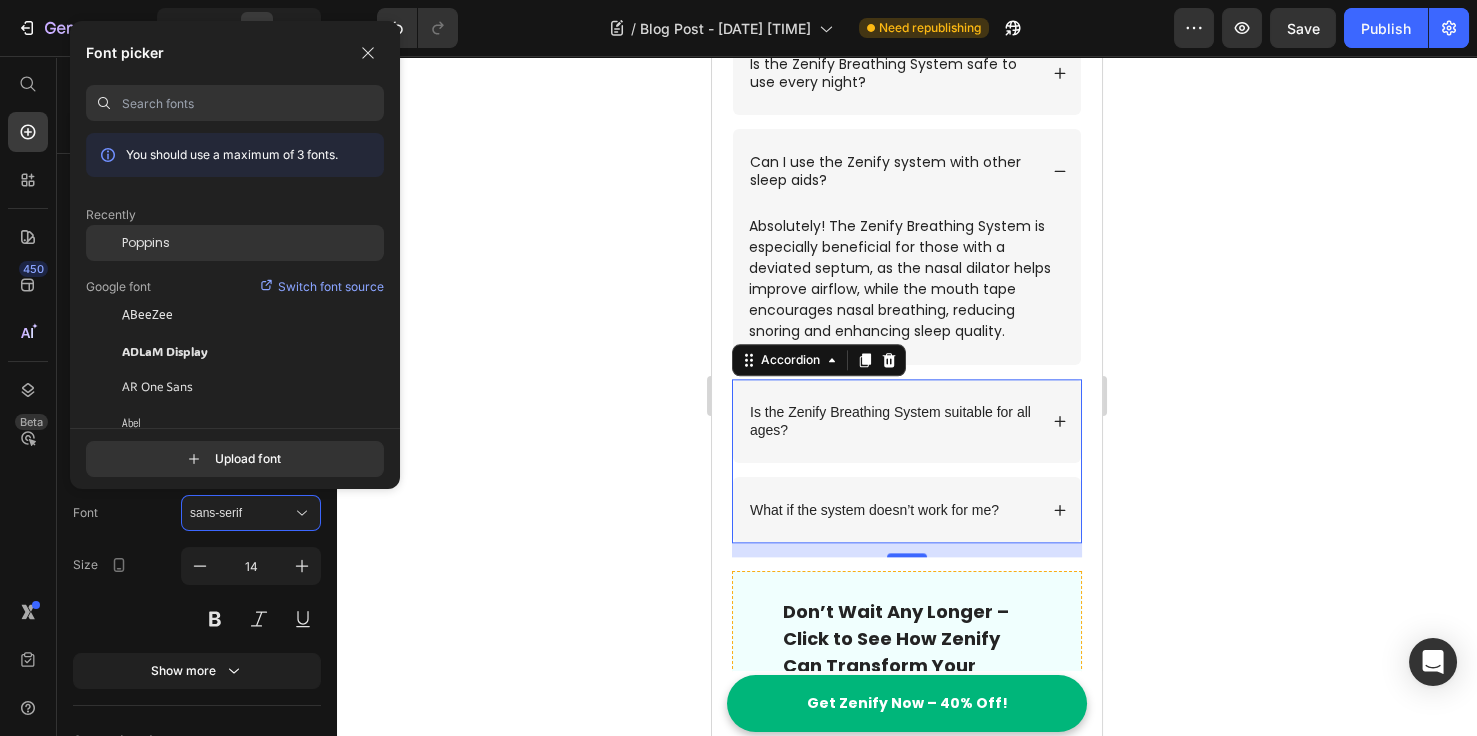 click on "Poppins" 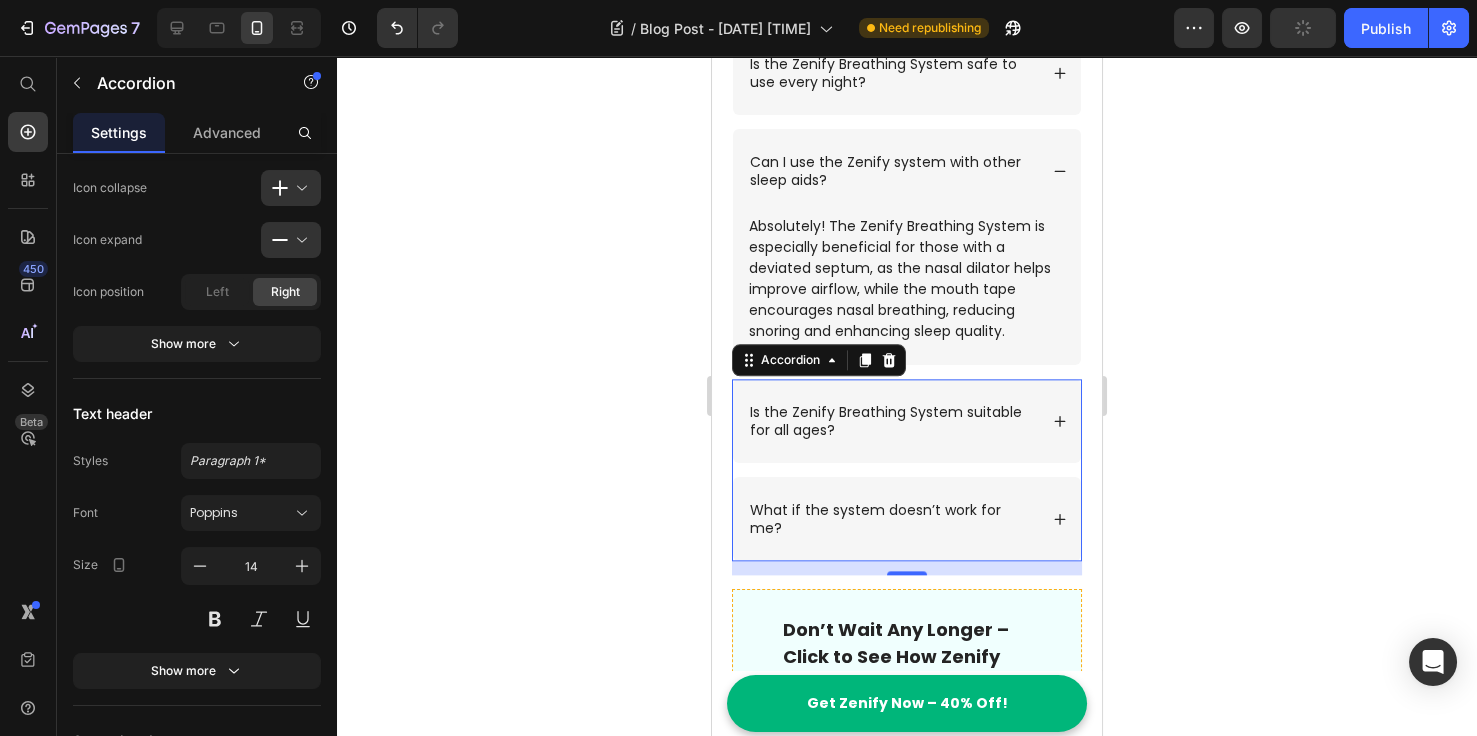 click 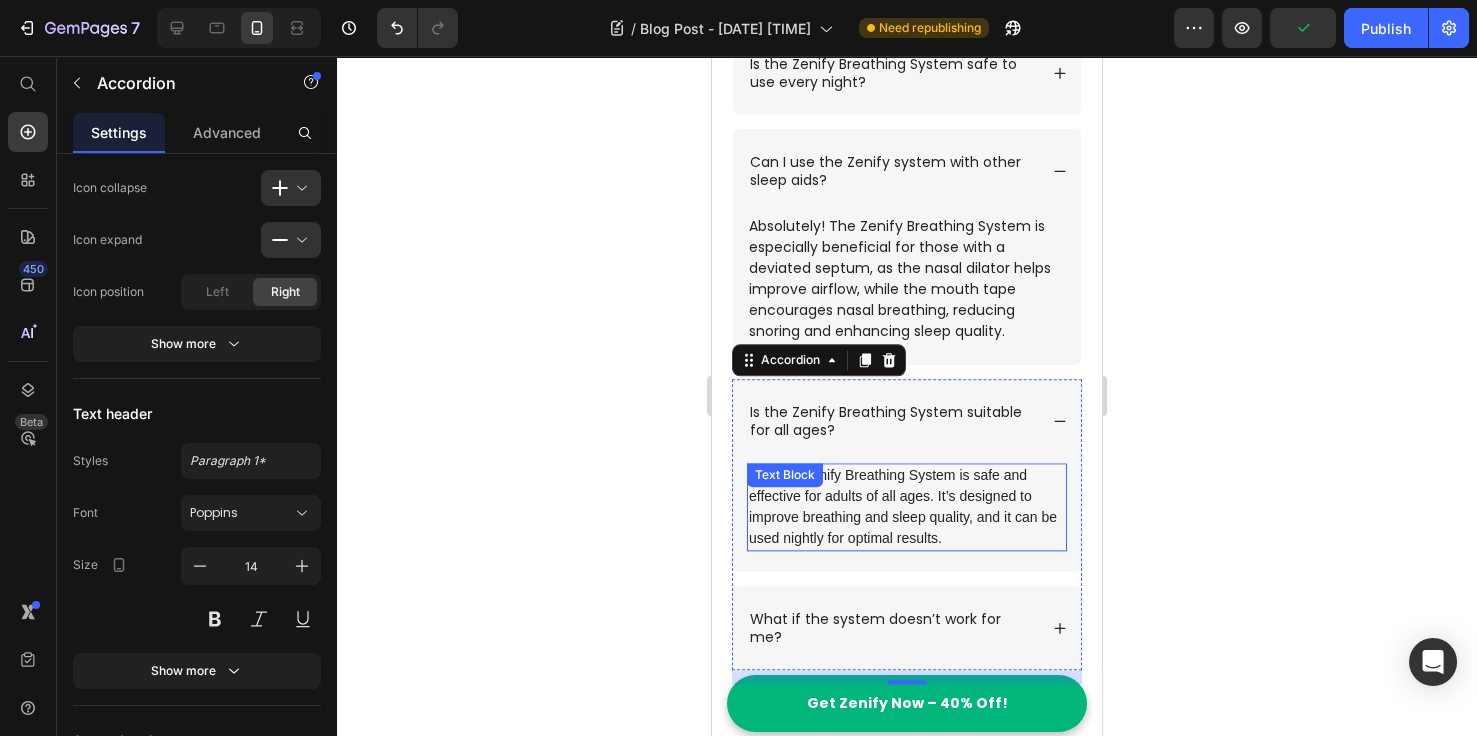 click on "Yes, the Zenify Breathing System is safe and effective for adults of all ages. It’s designed to improve breathing and sleep quality, and it can be used nightly for optimal results." at bounding box center [907, 507] 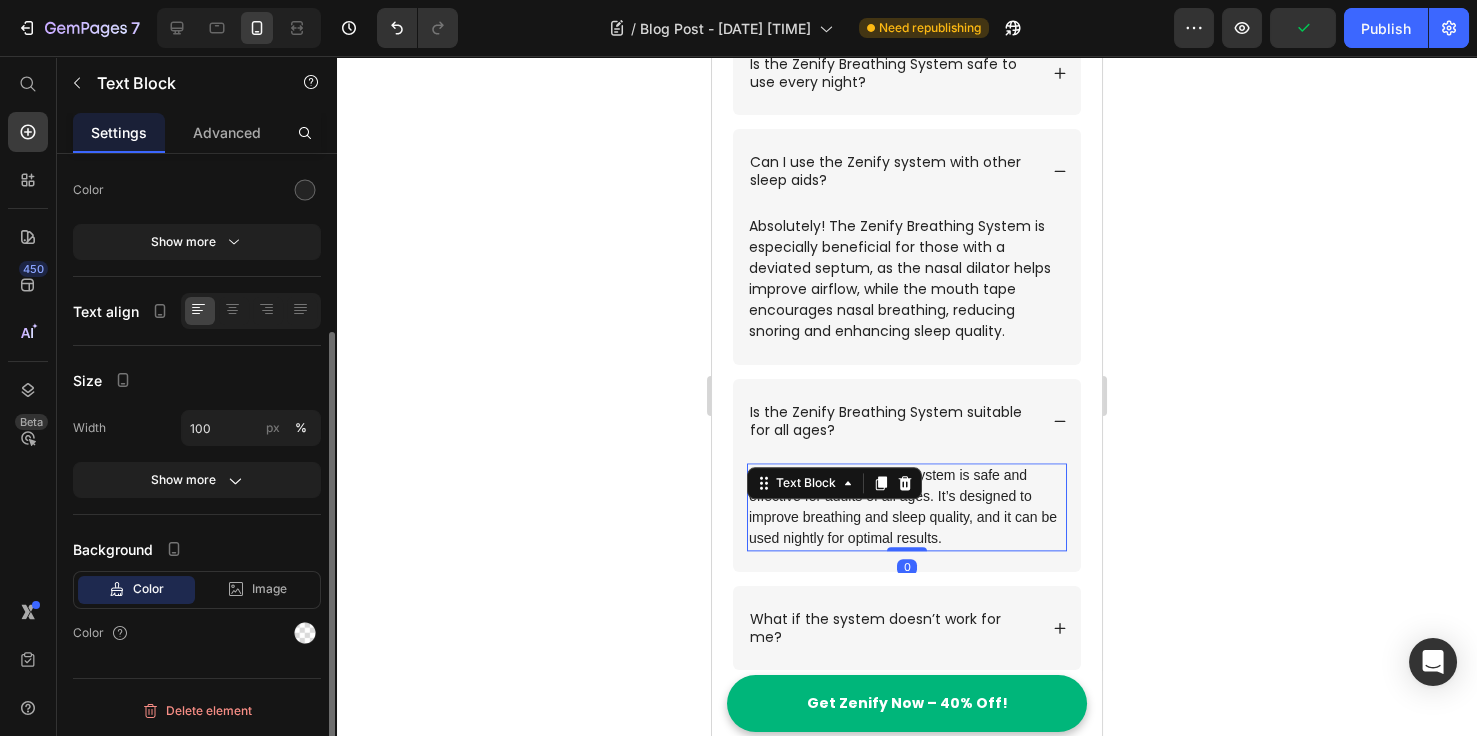 scroll, scrollTop: 0, scrollLeft: 0, axis: both 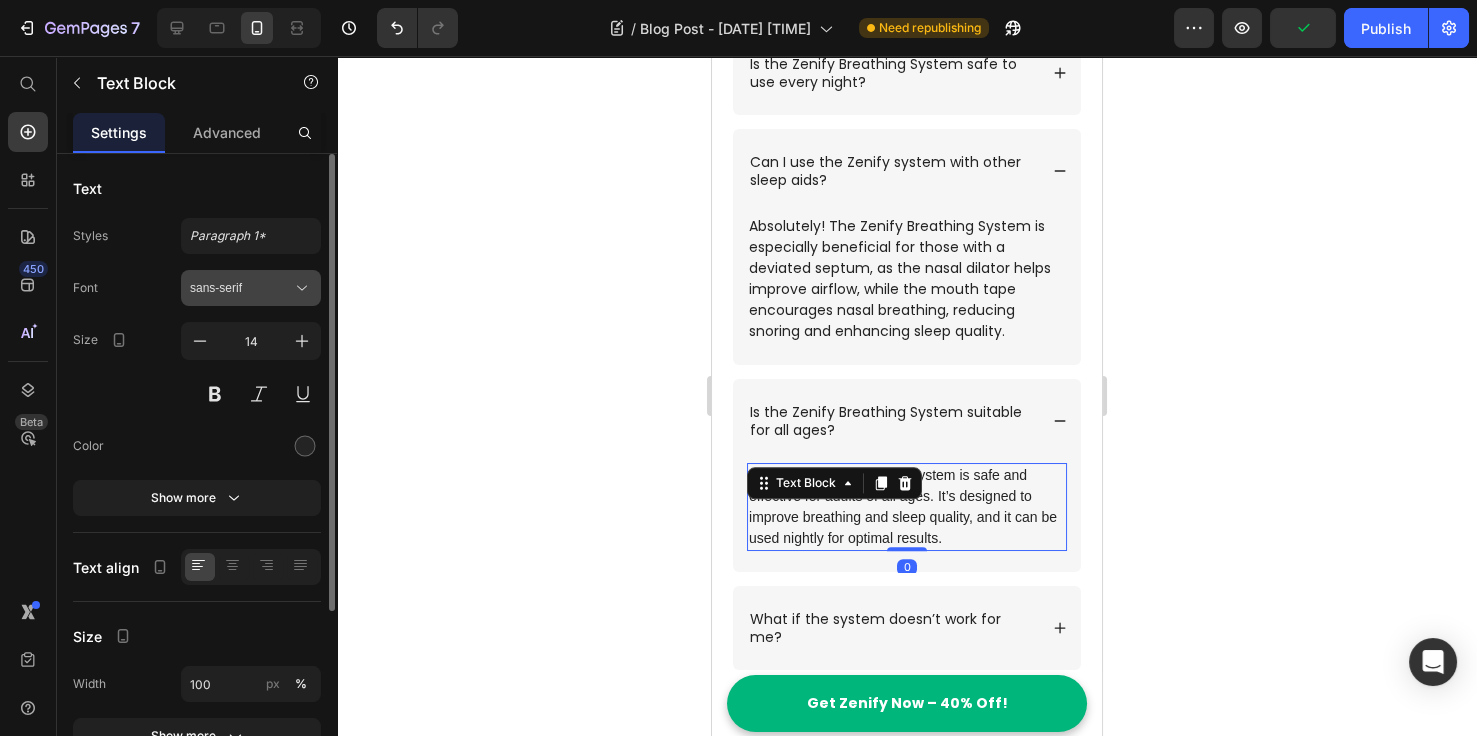 click on "sans-serif" at bounding box center [241, 288] 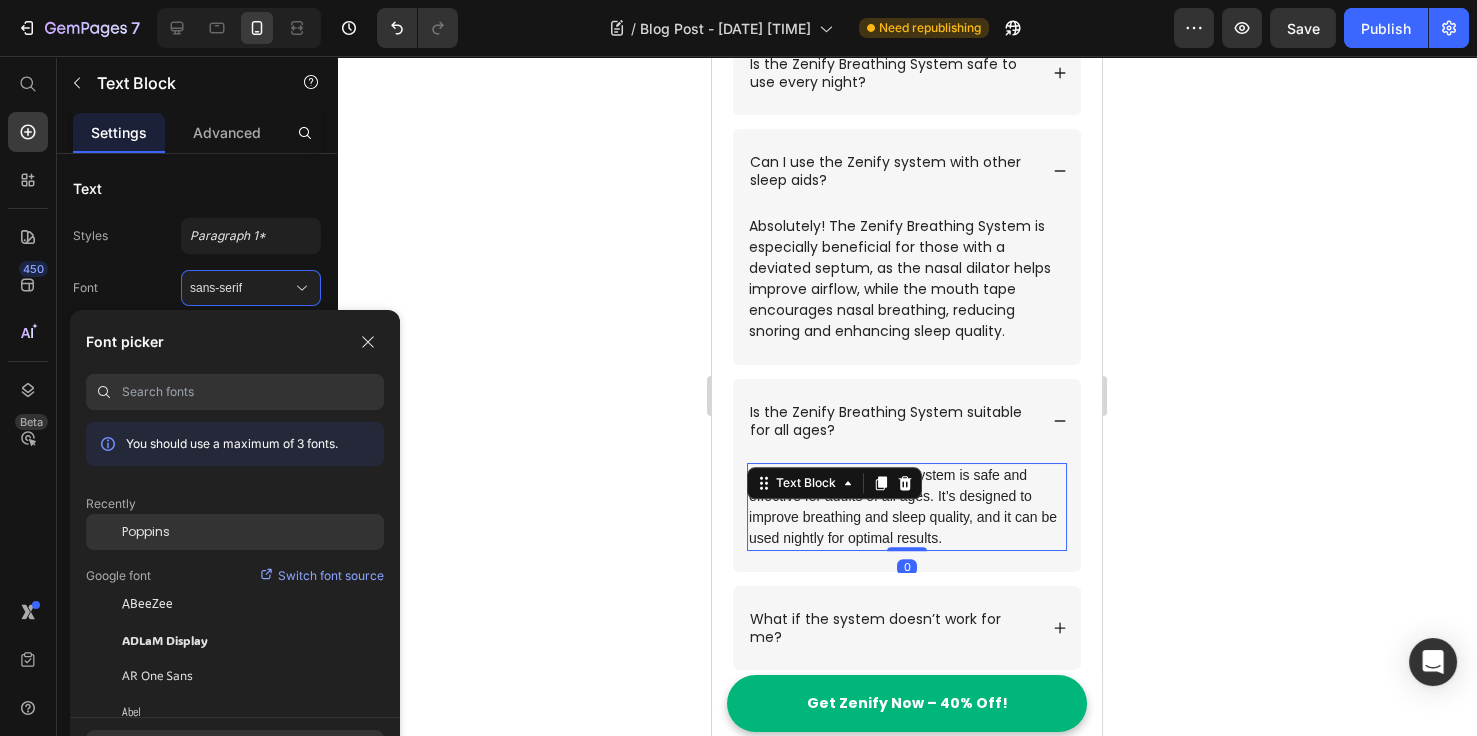 drag, startPoint x: 173, startPoint y: 544, endPoint x: 40, endPoint y: 533, distance: 133.45412 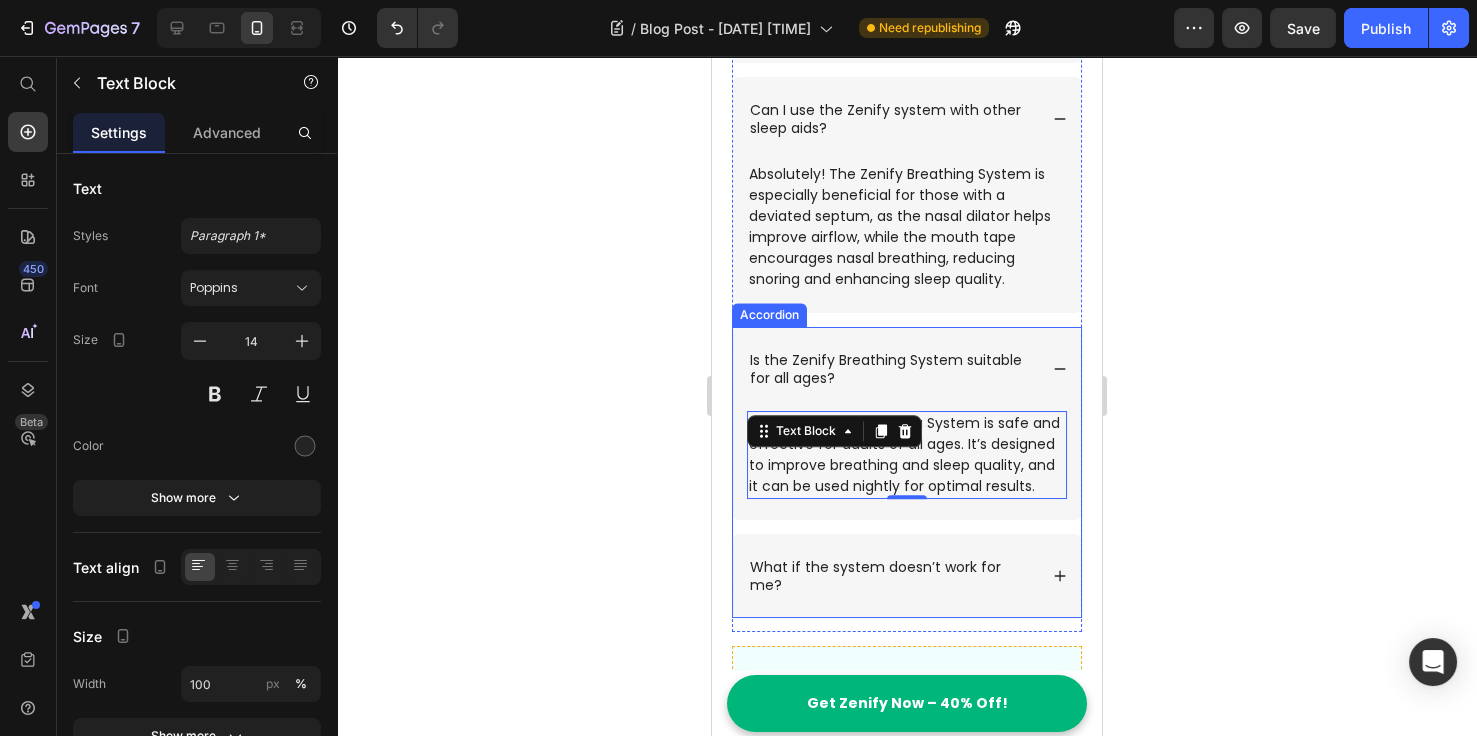 scroll, scrollTop: 6692, scrollLeft: 0, axis: vertical 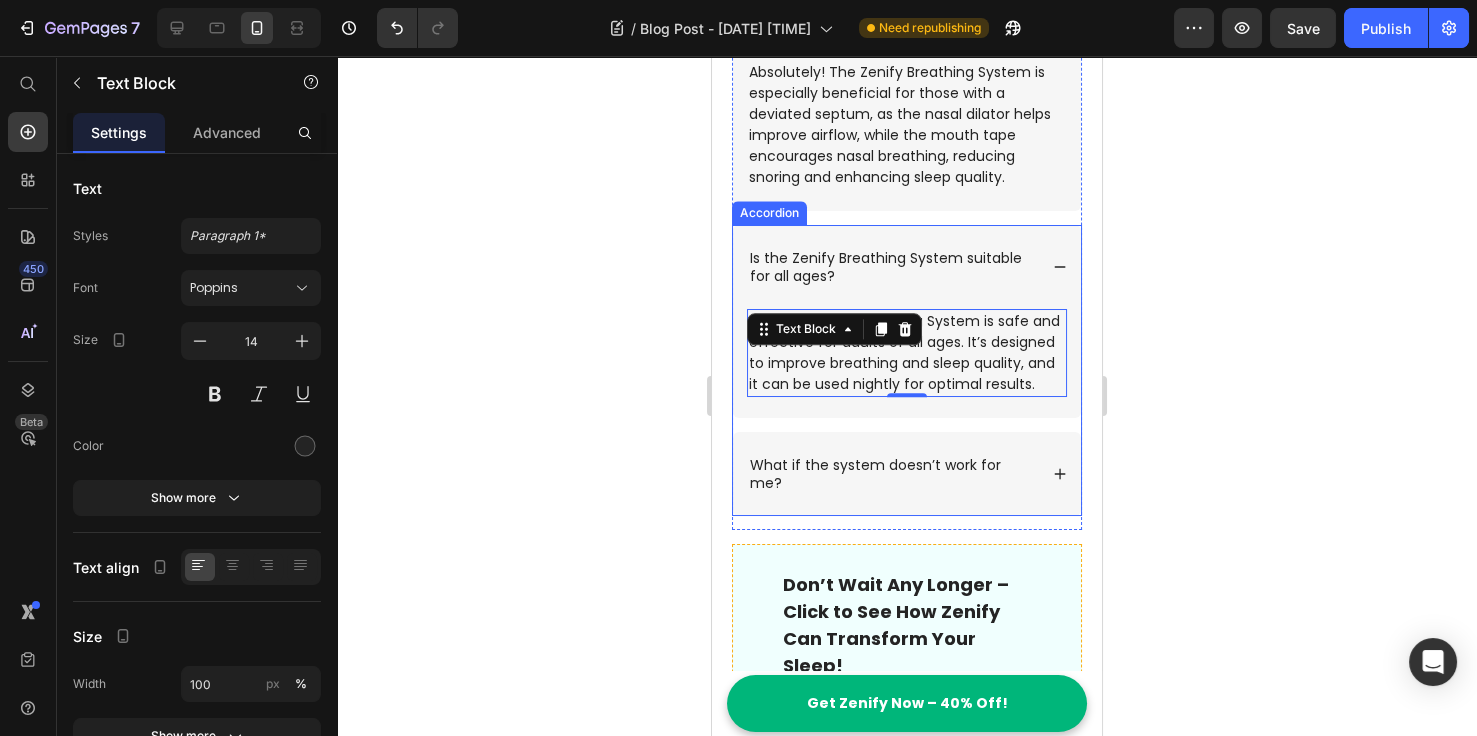 click 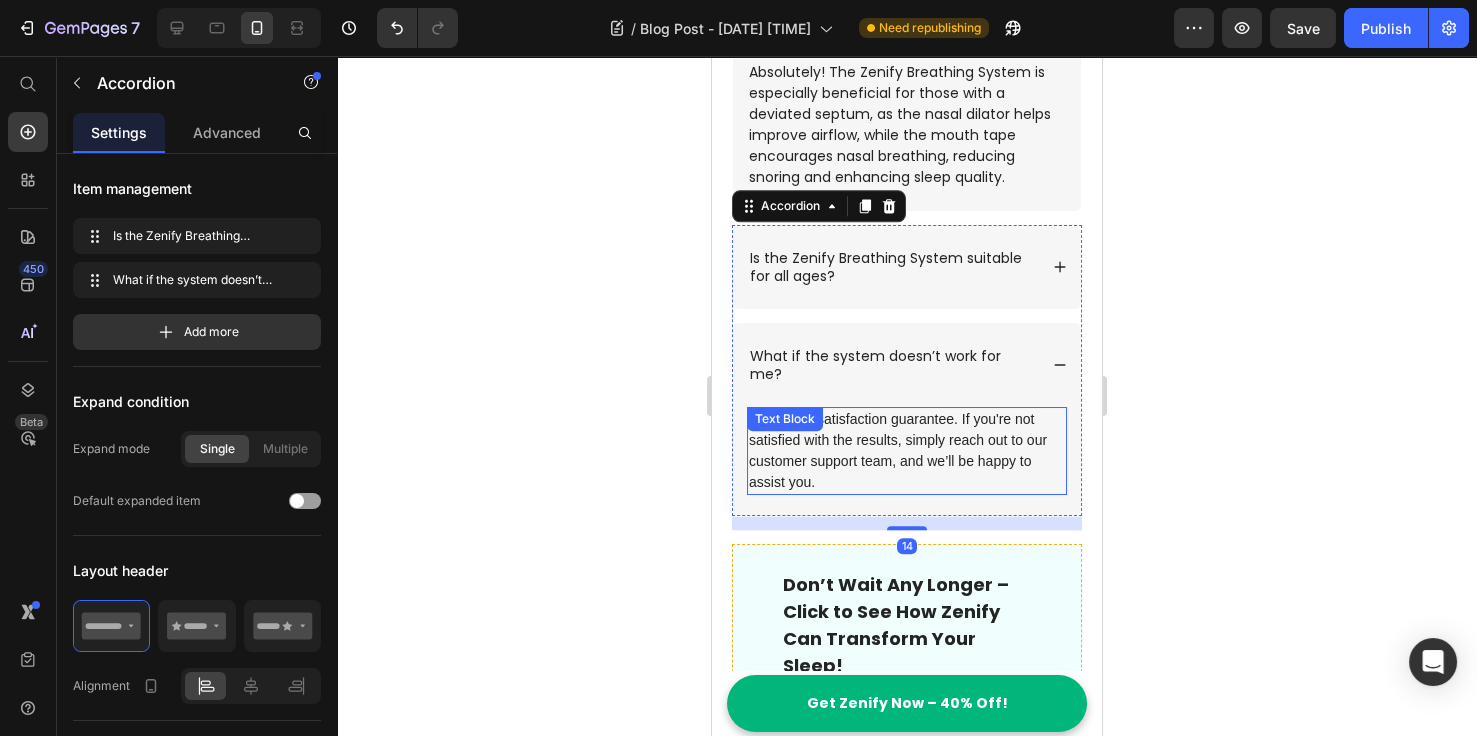 click on "We offer a satisfaction guarantee. If you're not satisfied with the results, simply reach out to our customer support team, and we’ll be happy to assist you." at bounding box center [907, 451] 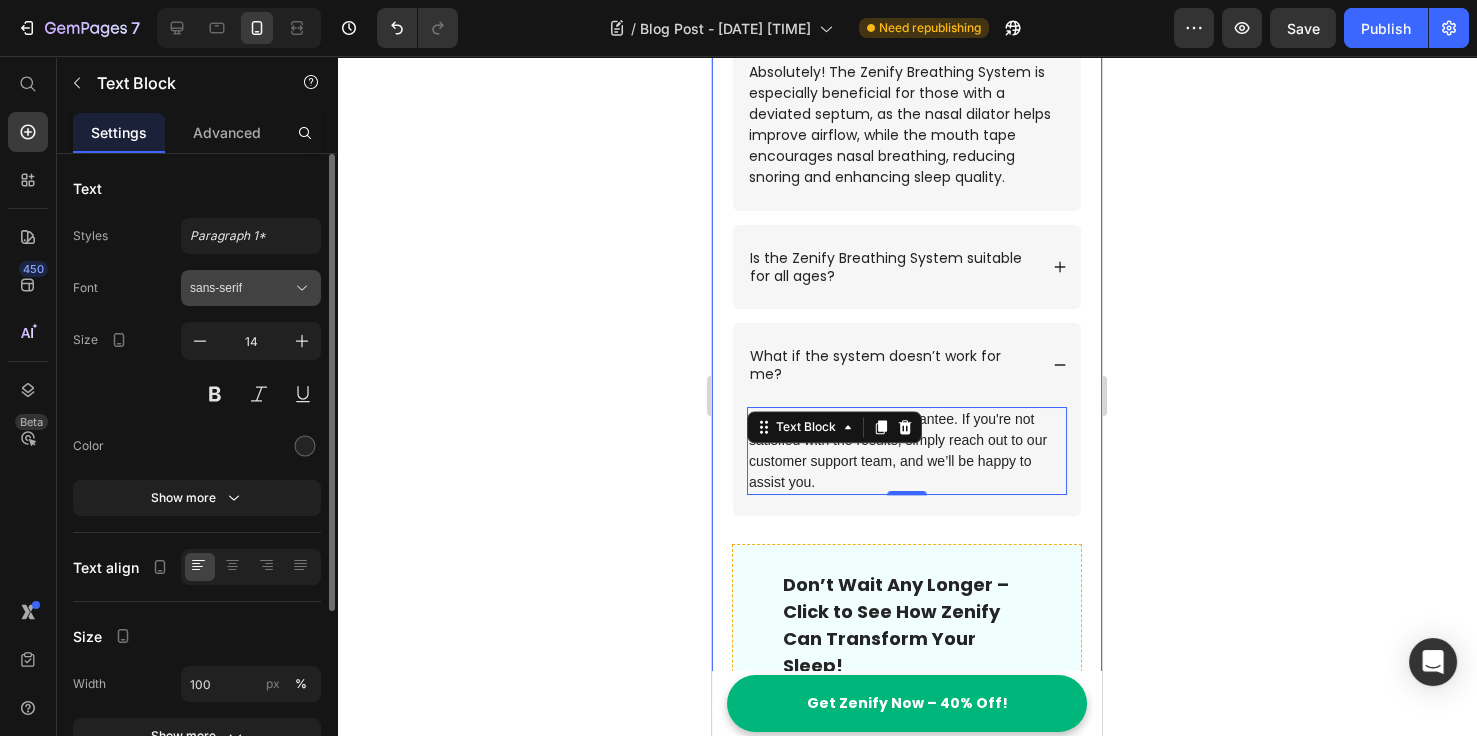 click on "sans-serif" at bounding box center [241, 288] 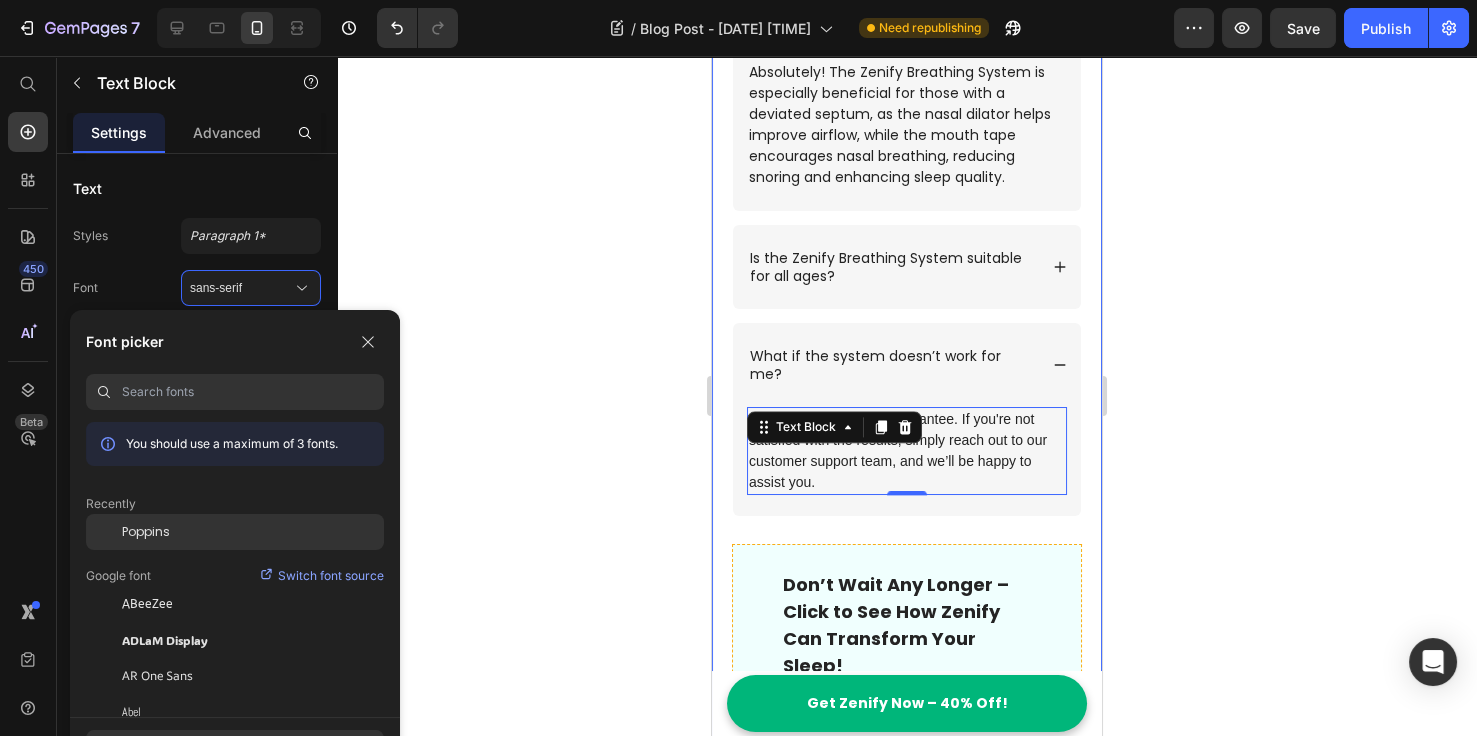 click on "Poppins" at bounding box center (146, 532) 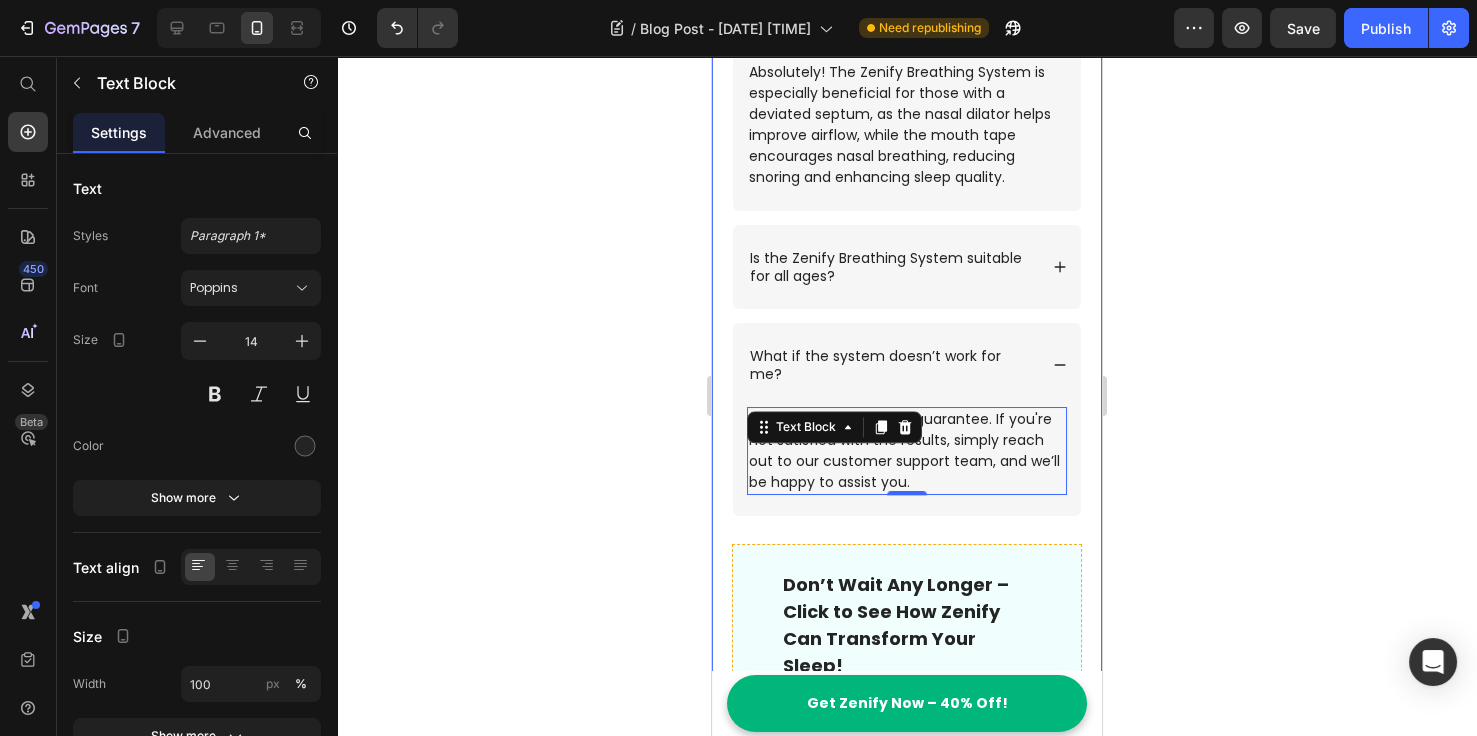 click 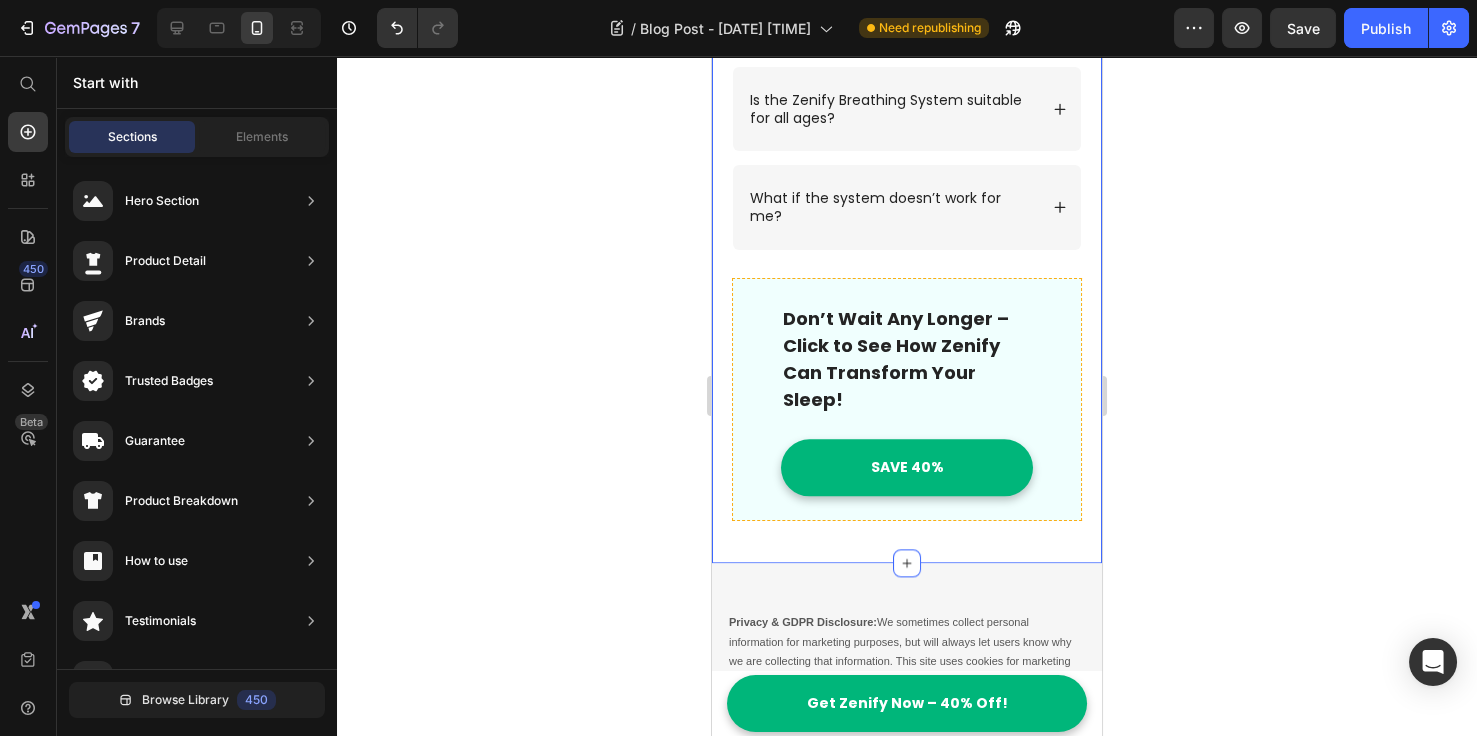 scroll, scrollTop: 6643, scrollLeft: 0, axis: vertical 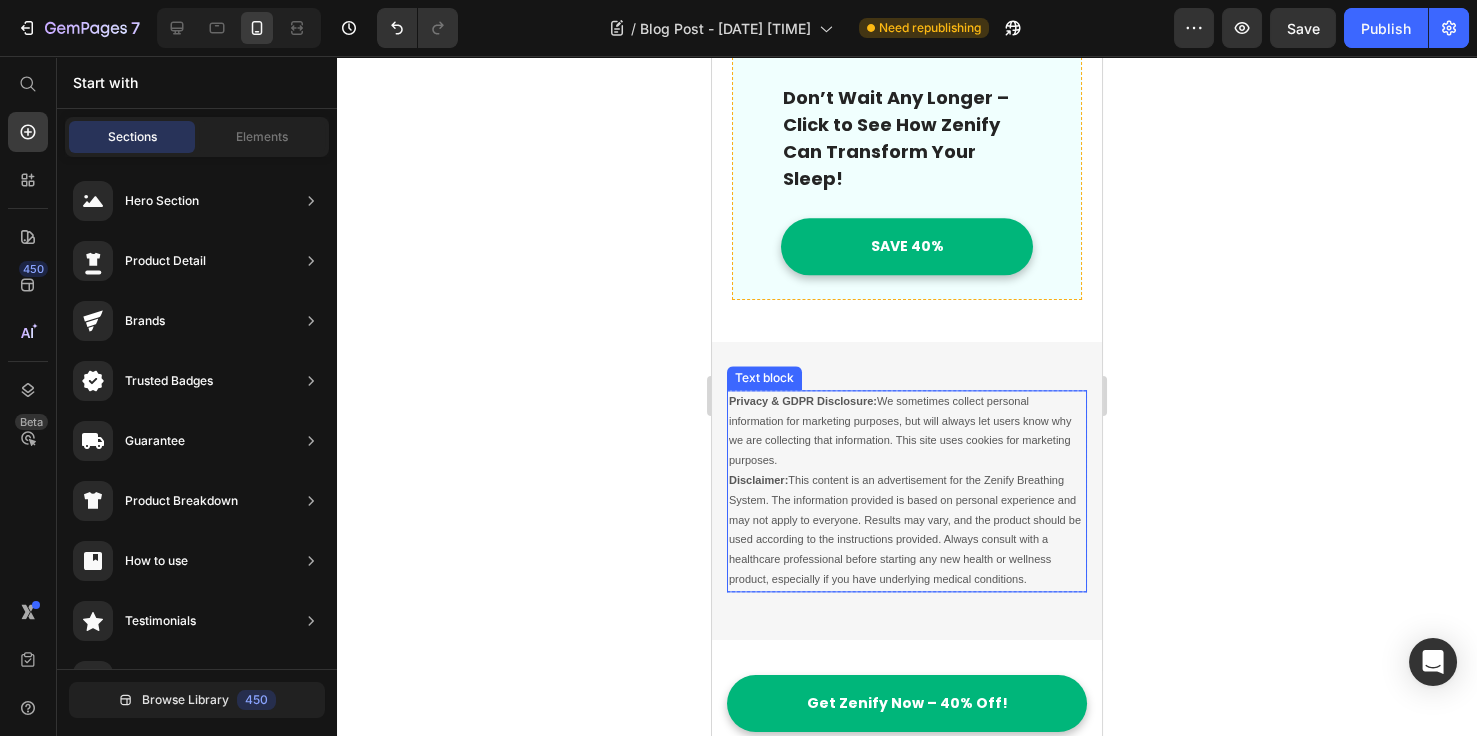 click on "Privacy & GDPR Disclosure: We sometimes collect personal information for marketing purposes, but will always let users know why we are collecting that information. This site uses cookies for marketing purposes. Disclaimer: This content is an advertisement for the Zenify Breathing System. The information provided is based on personal experience and may not apply to everyone. Results may vary, and the product should be used according to the instructions provided. Always consult with a healthcare professional before starting any new health or wellness product, especially if you have underlying medical conditions." at bounding box center (907, 491) 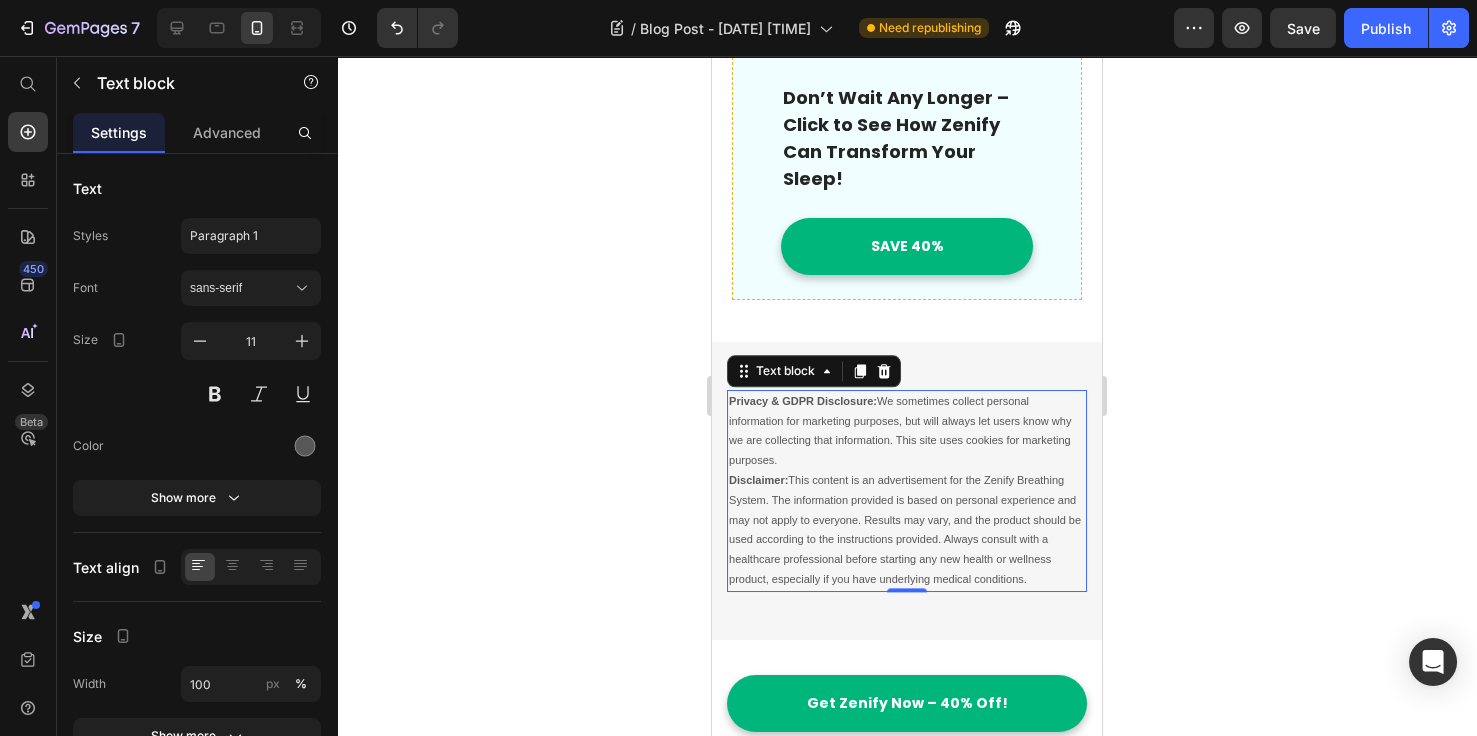click on "Privacy & GDPR Disclosure: We sometimes collect personal information for marketing purposes, but will always let users know why we are collecting that information. This site uses cookies for marketing purposes. Disclaimer: This content is an advertisement for the Zenify Breathing System. The information provided is based on personal experience and may not apply to everyone. Results may vary, and the product should be used according to the instructions provided. Always consult with a healthcare professional before starting any new health or wellness product, especially if you have underlying medical conditions." at bounding box center [907, 491] 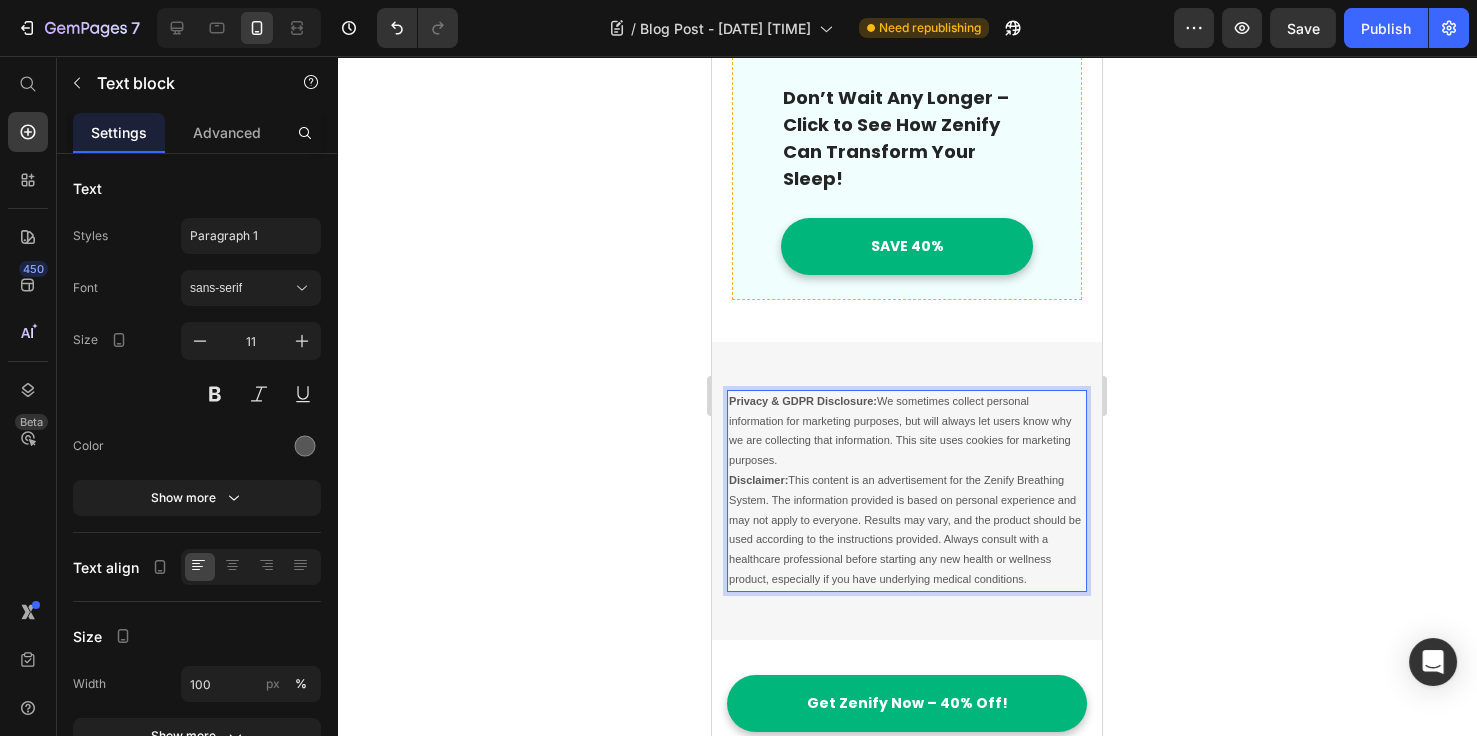 drag, startPoint x: 790, startPoint y: 456, endPoint x: 730, endPoint y: 395, distance: 85.56284 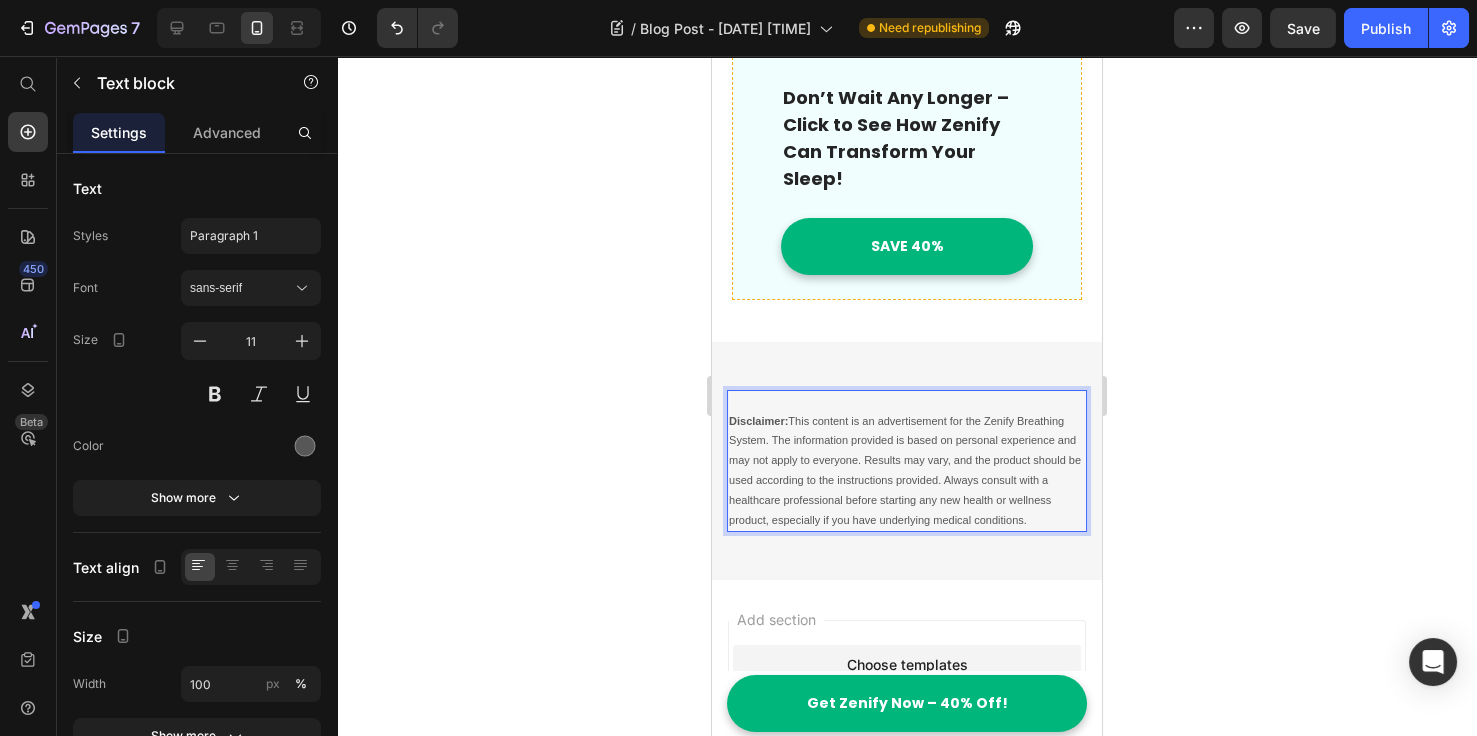 click on "Disclaimer:" at bounding box center (758, 421) 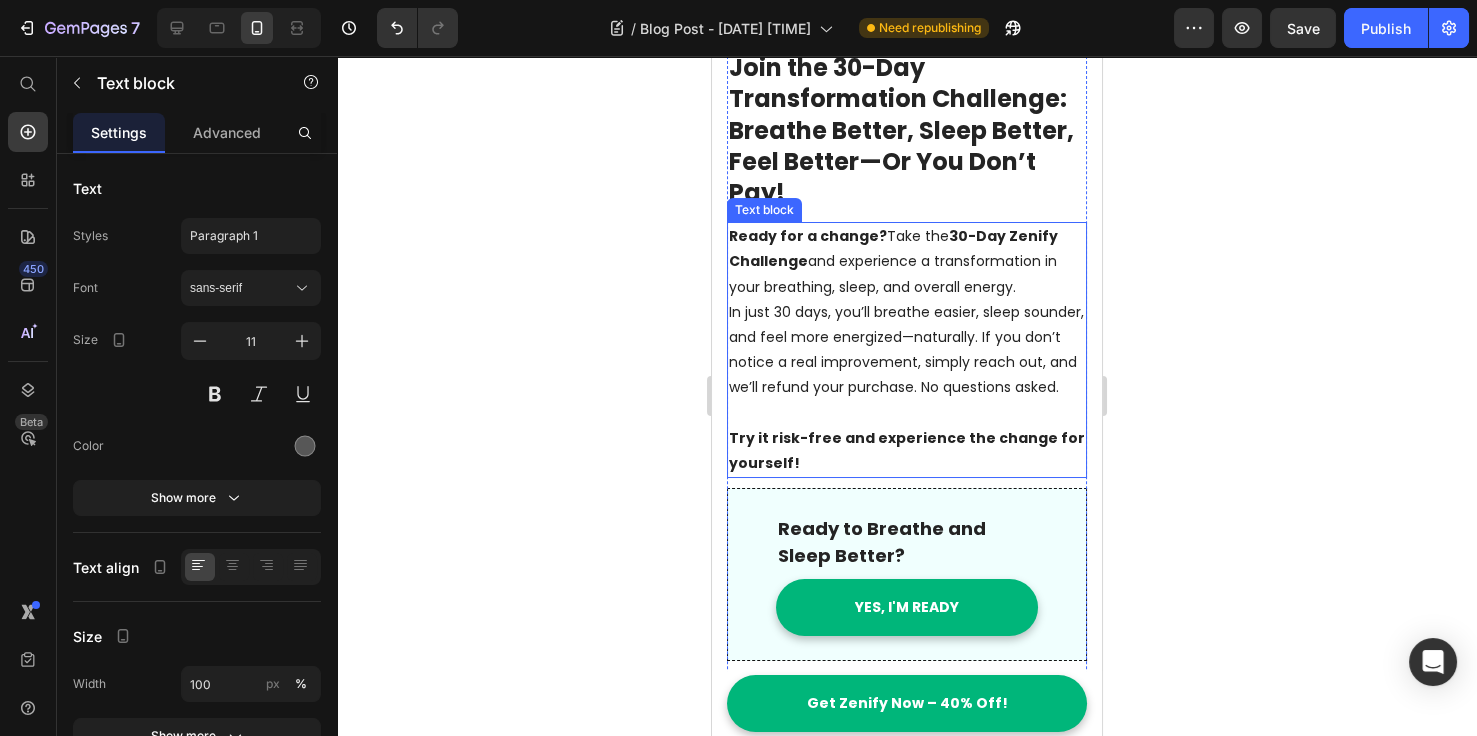 scroll, scrollTop: 76, scrollLeft: 0, axis: vertical 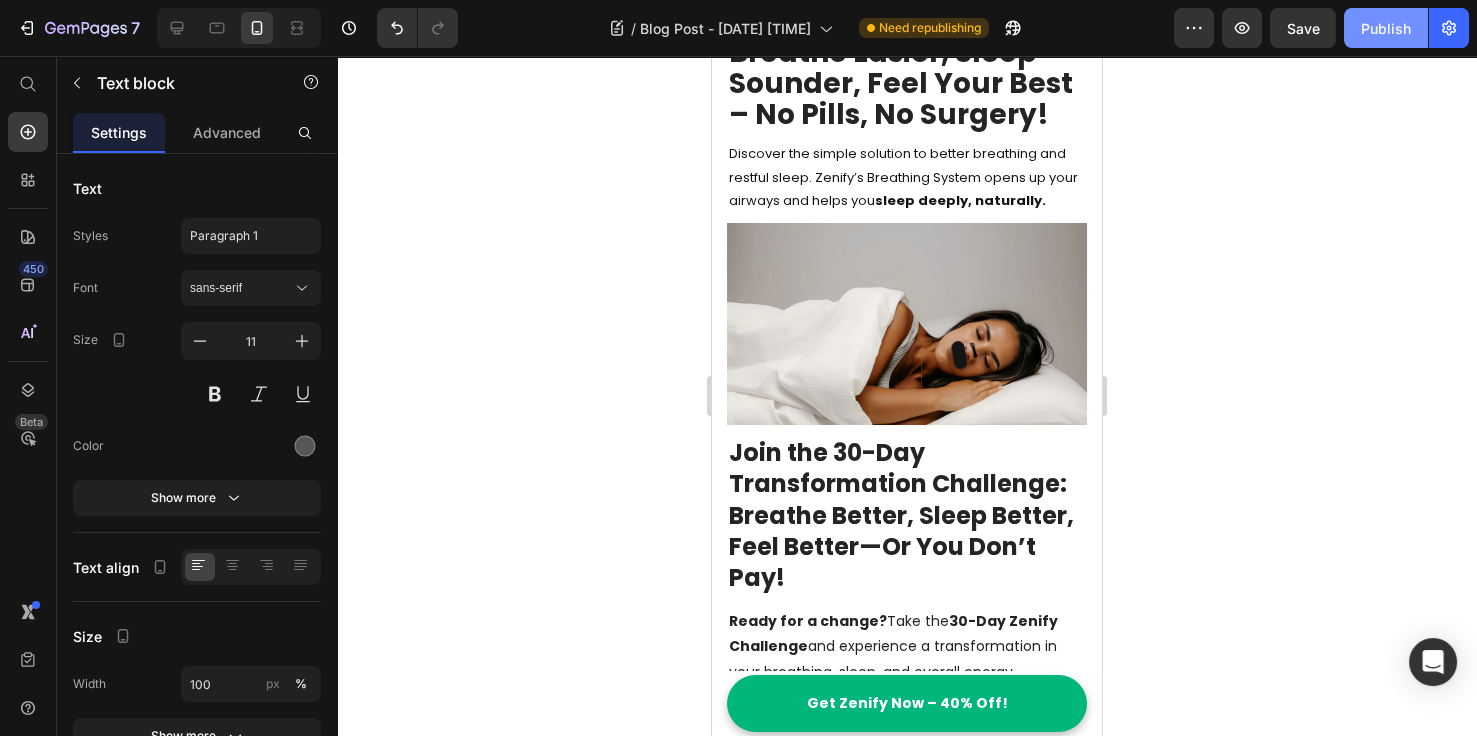 click on "Publish" at bounding box center (1386, 28) 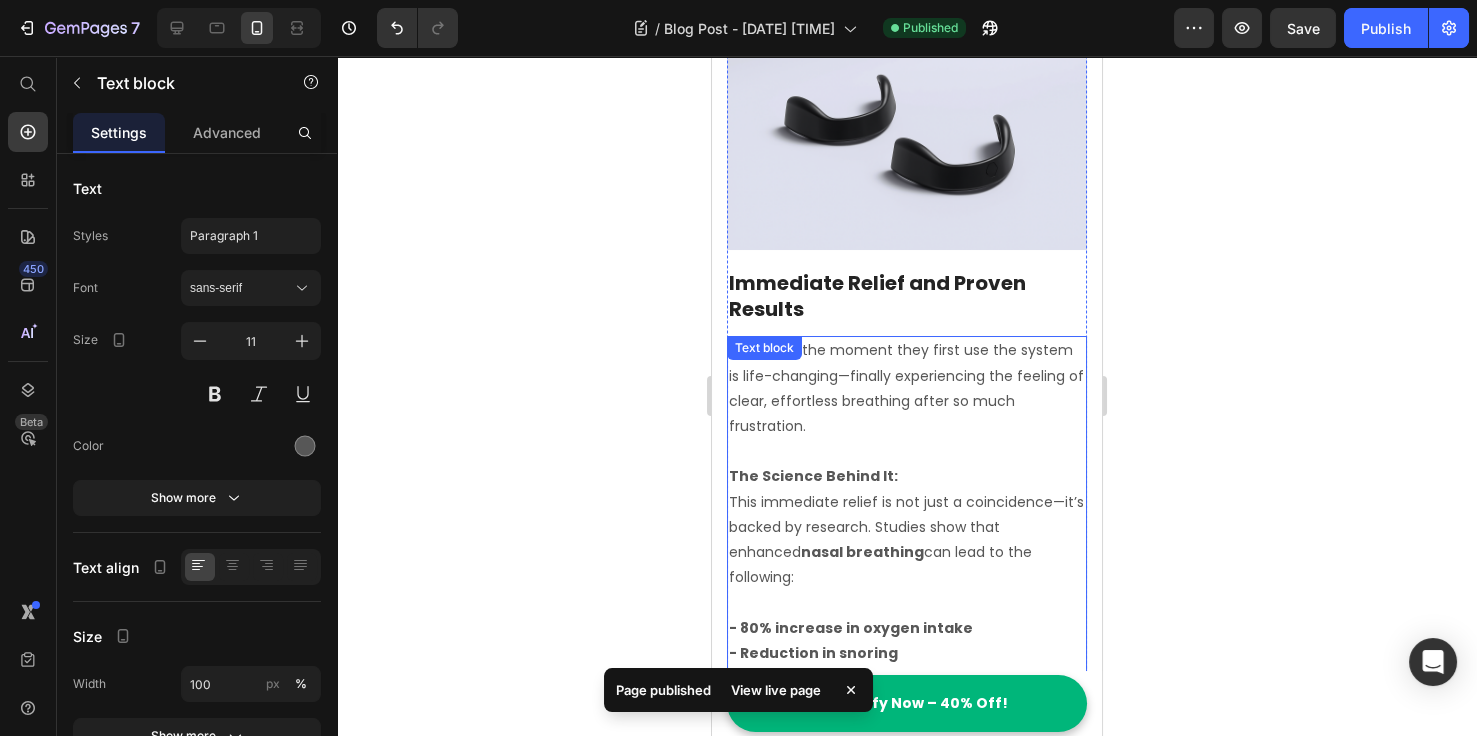 scroll, scrollTop: 1923, scrollLeft: 0, axis: vertical 